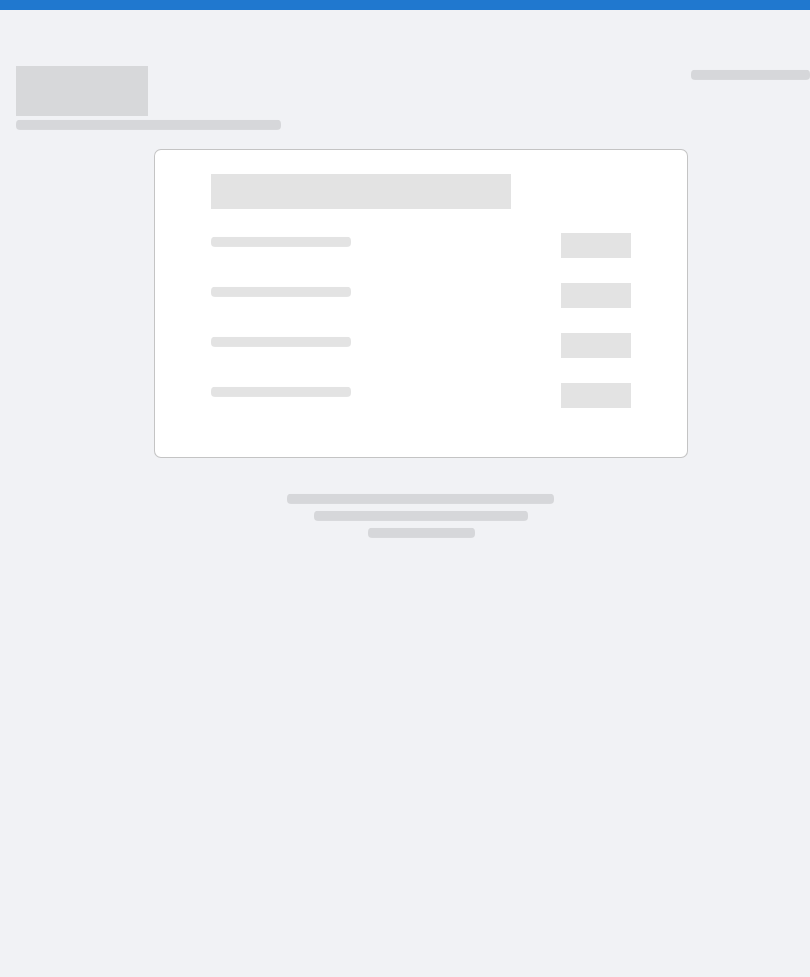 scroll, scrollTop: 0, scrollLeft: 0, axis: both 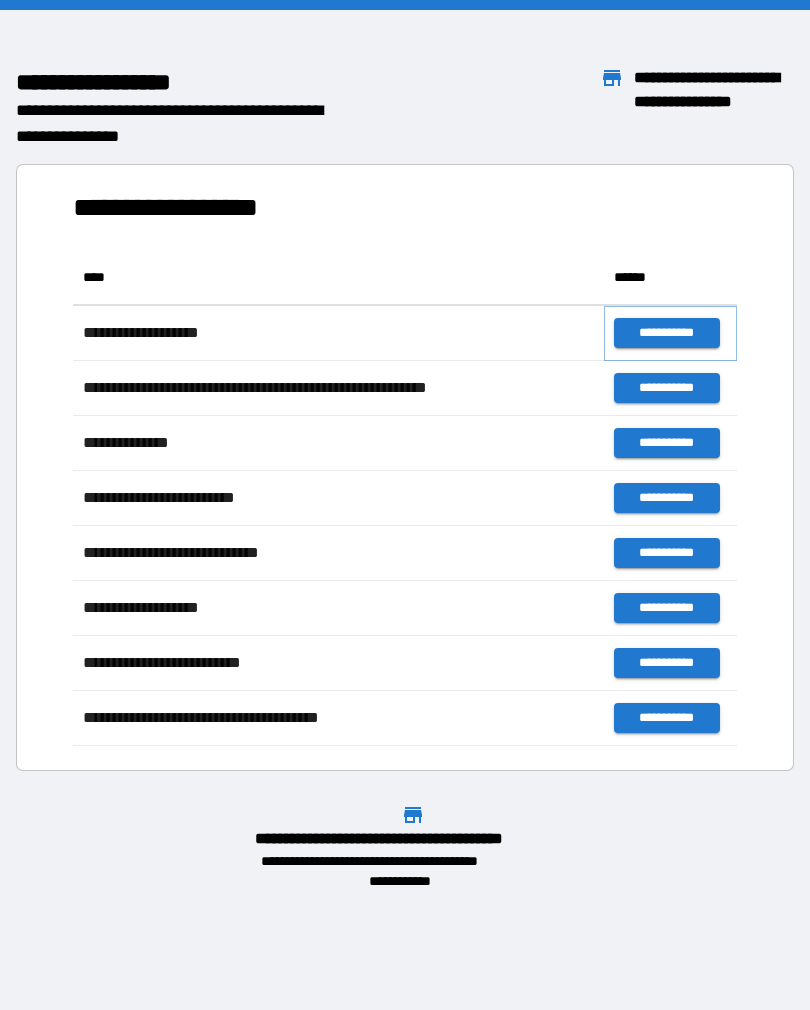 click on "**********" at bounding box center [666, 333] 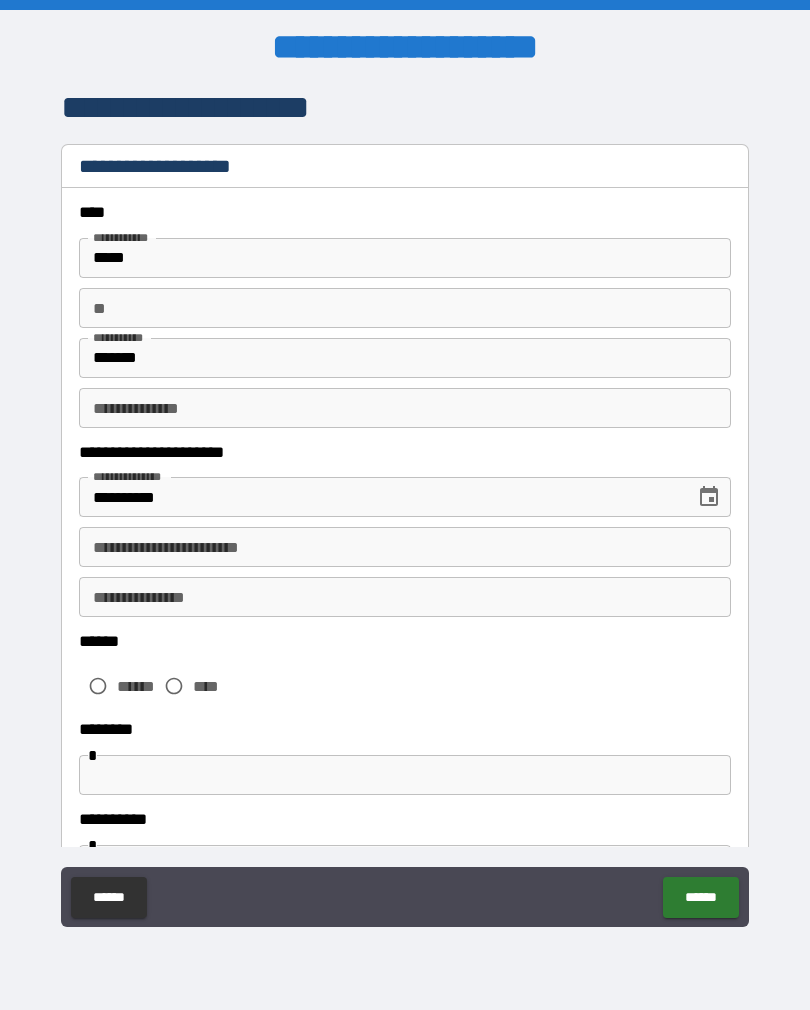 type on "*" 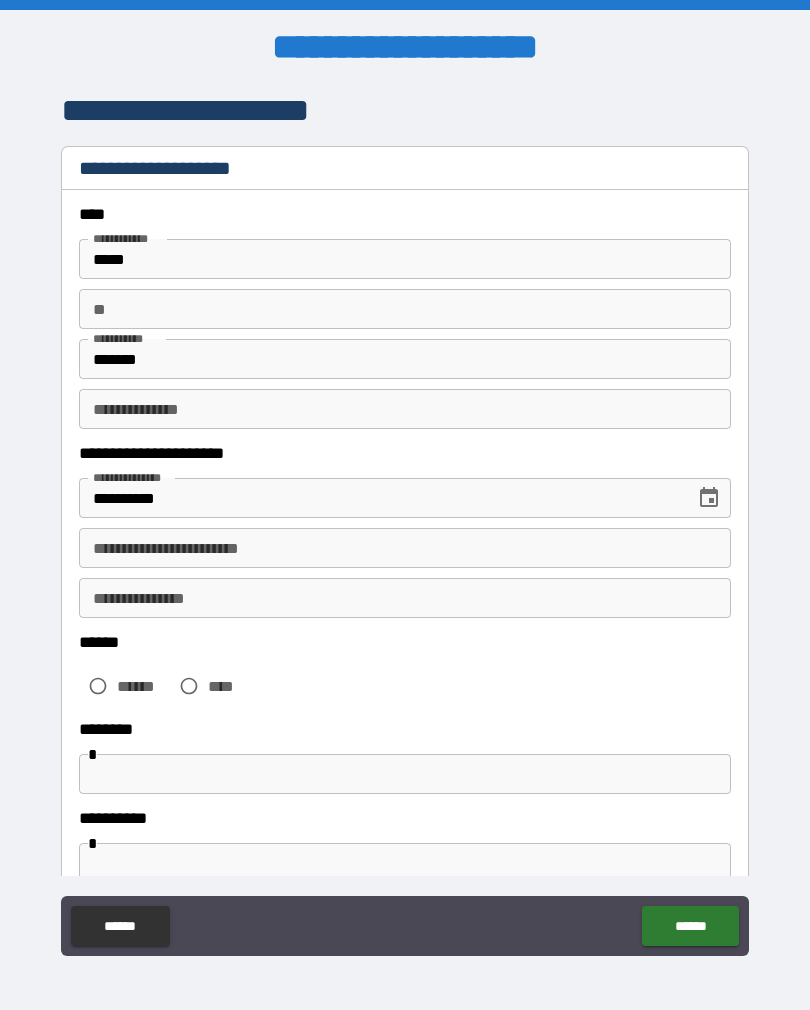 click on "**********" at bounding box center [405, 548] 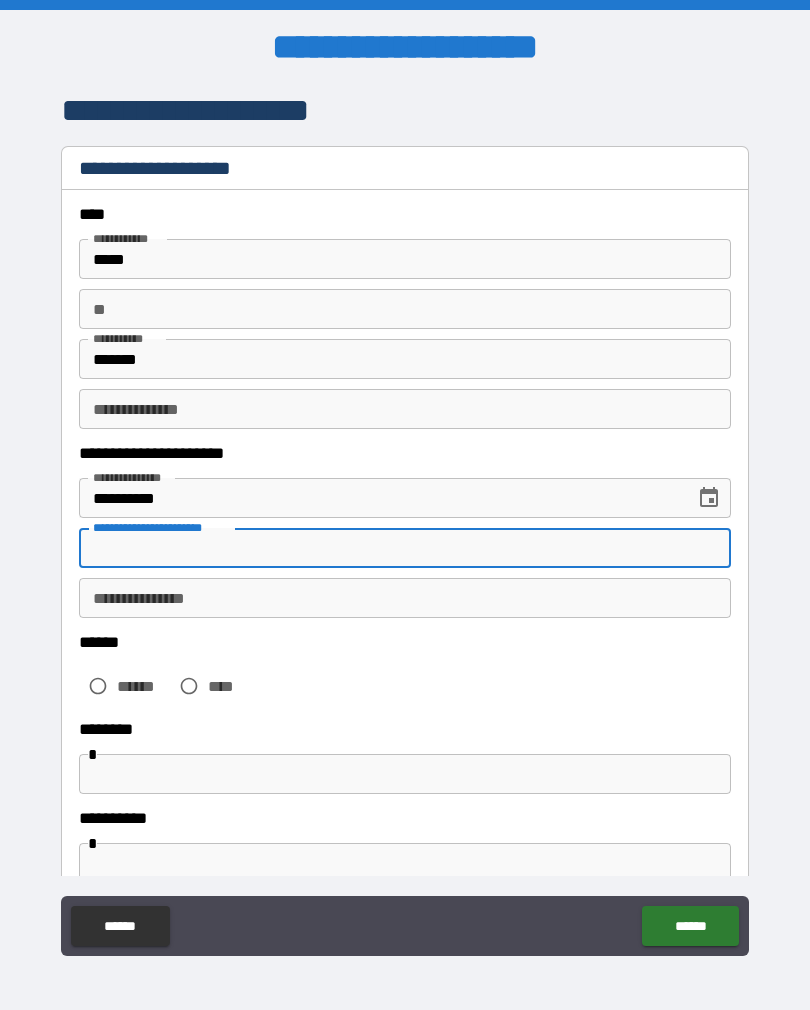 type on "*" 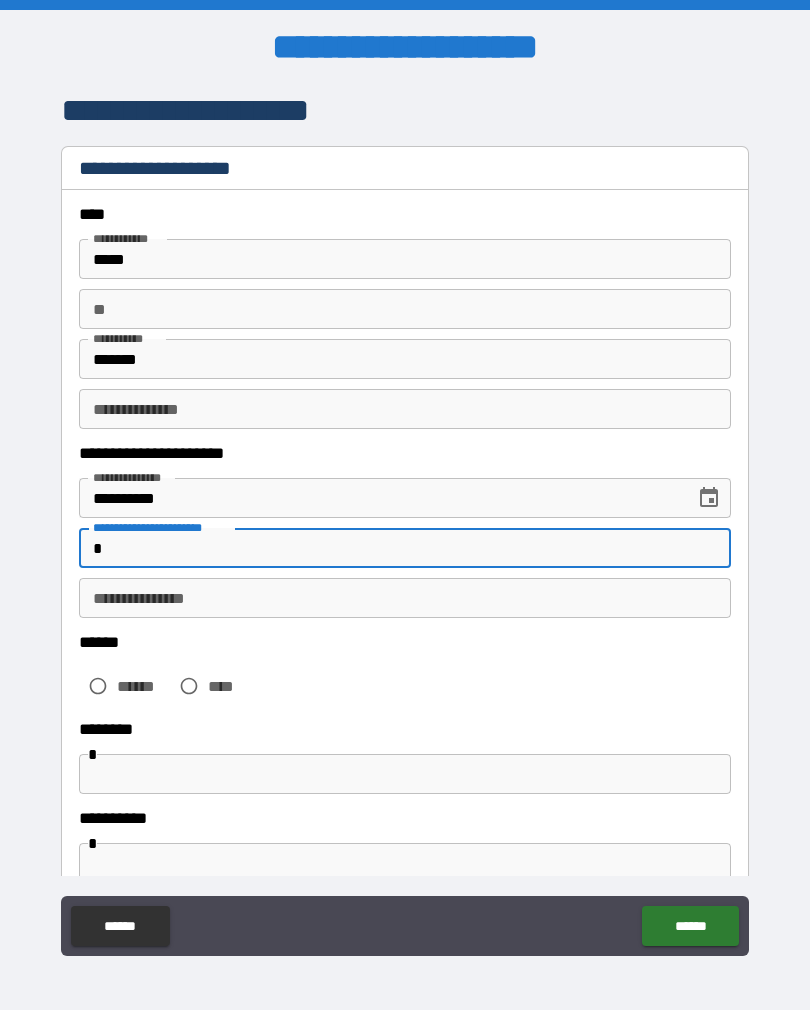 type on "*" 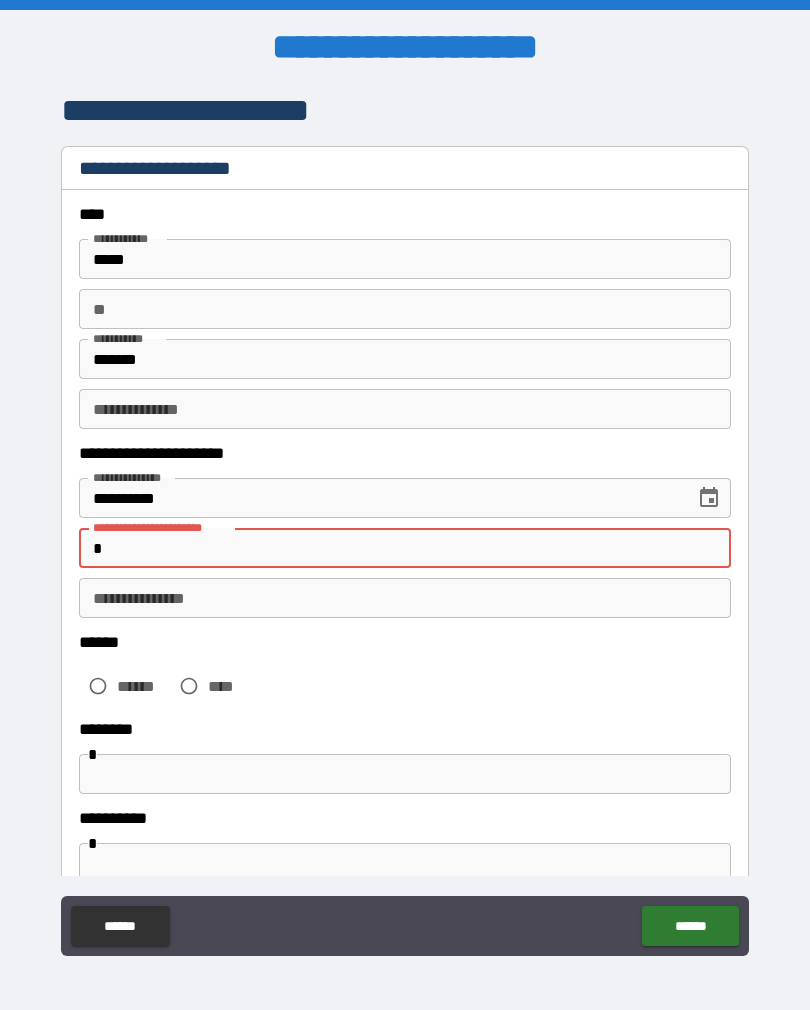 type on "**" 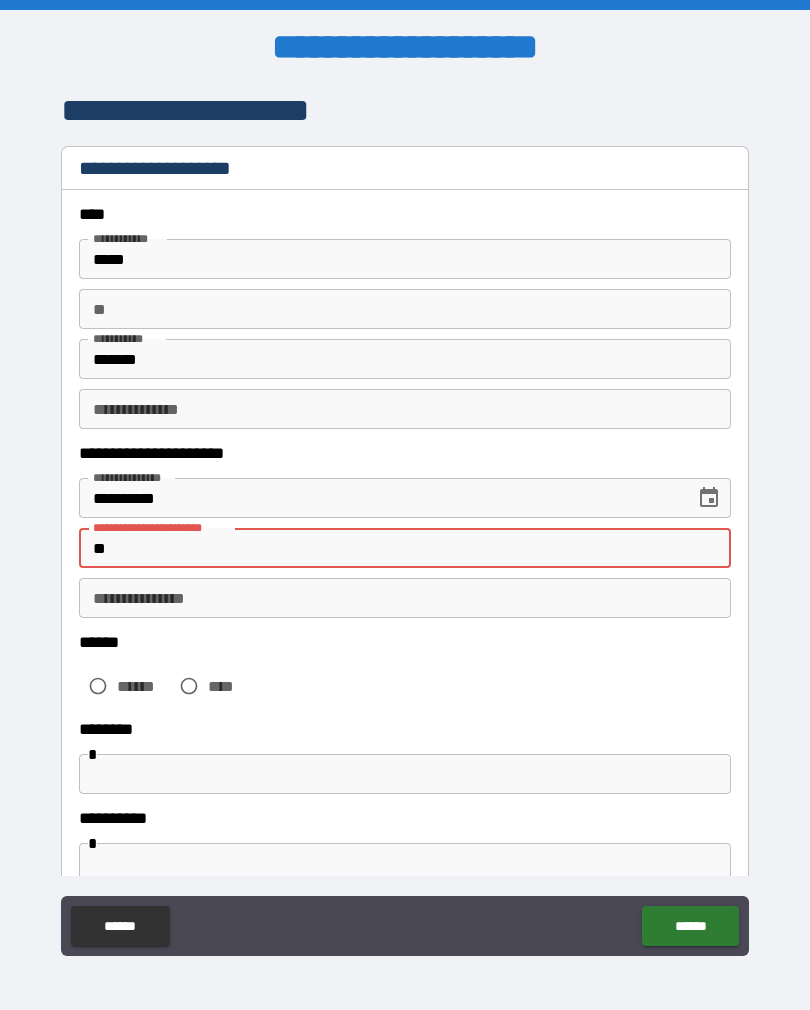 type on "*" 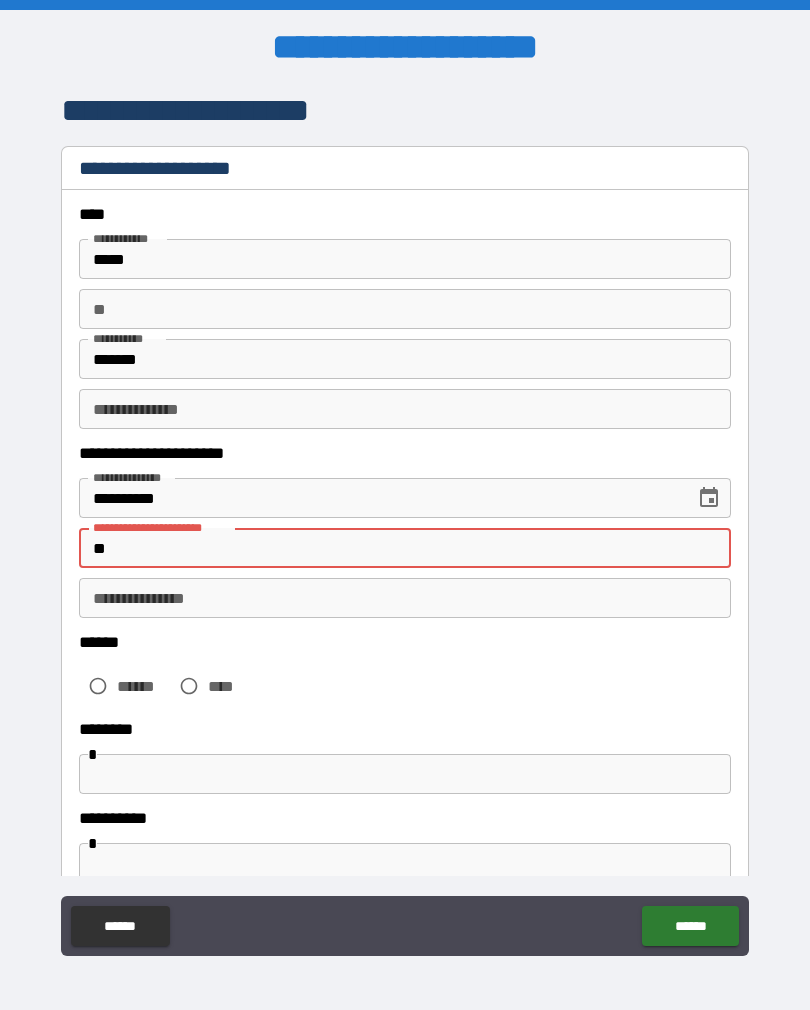 type on "****" 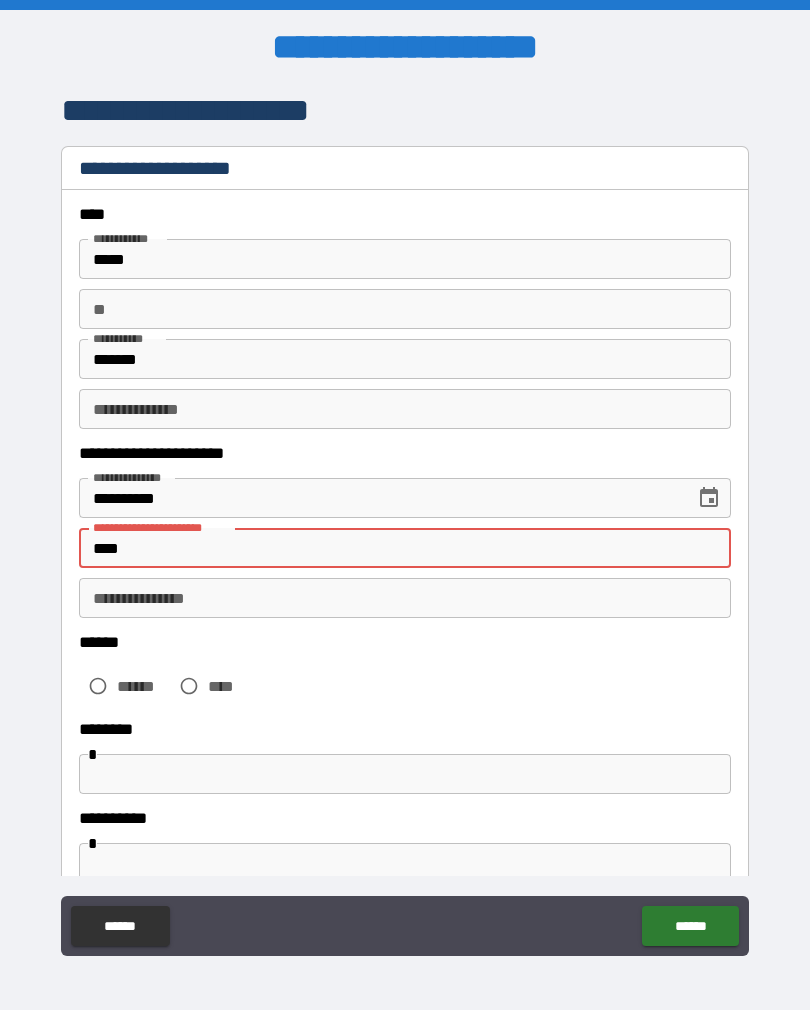 type on "*" 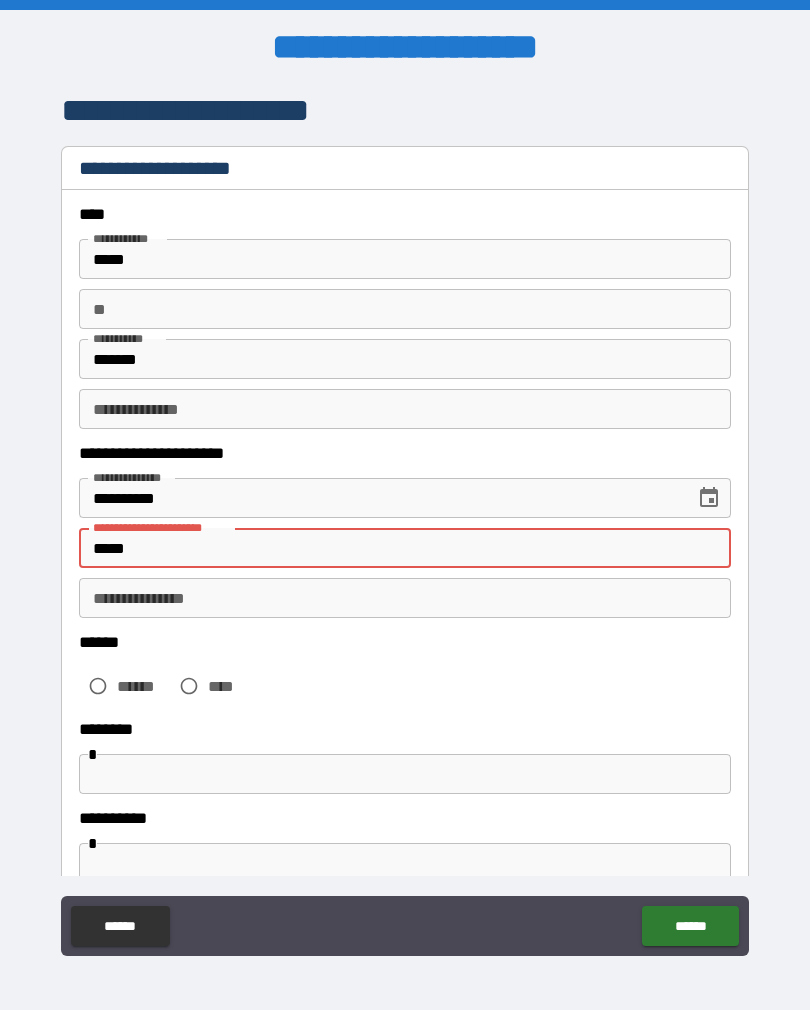 type on "*" 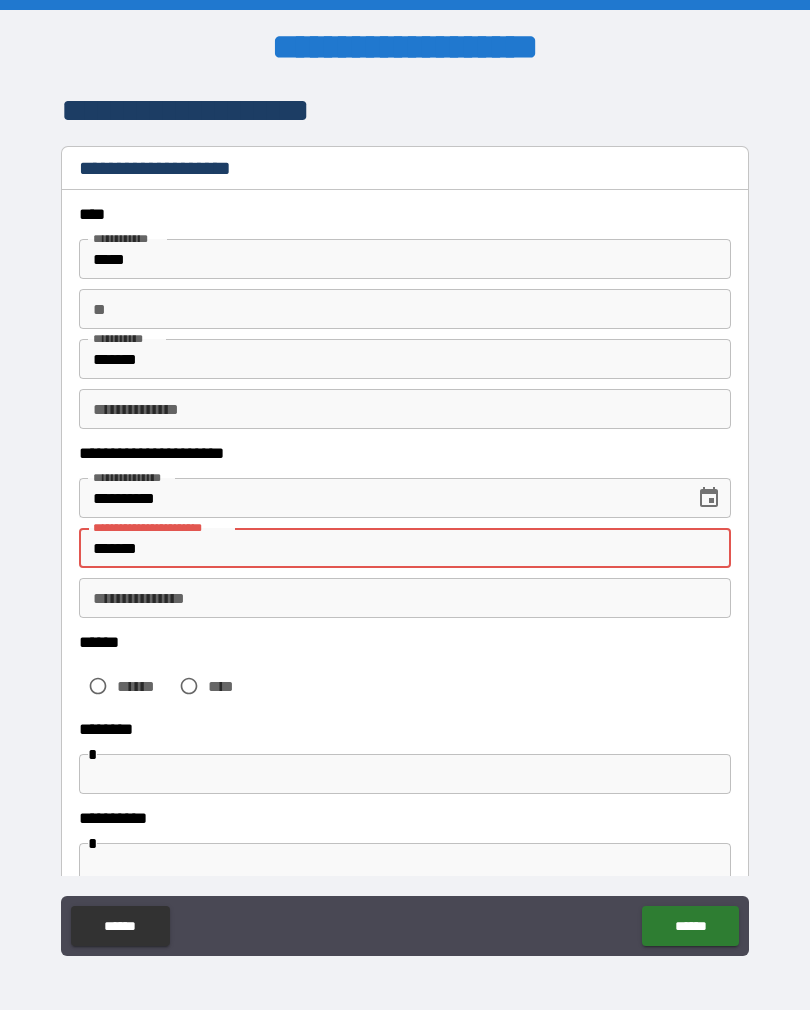 type on "*" 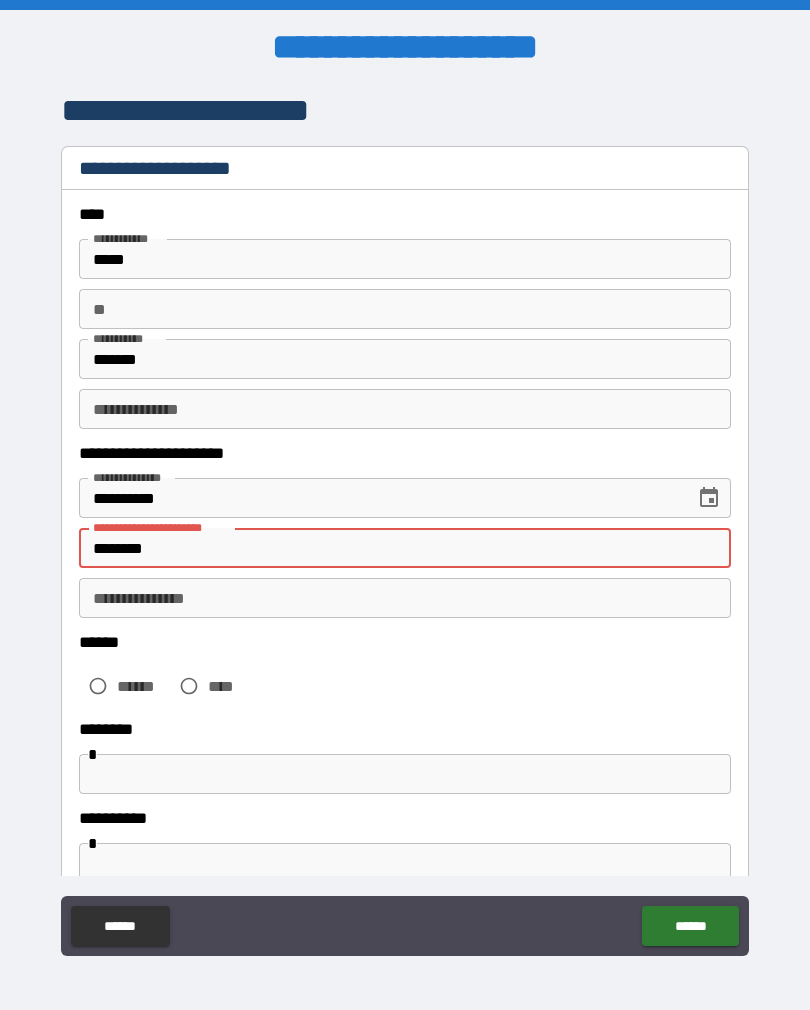 type on "*********" 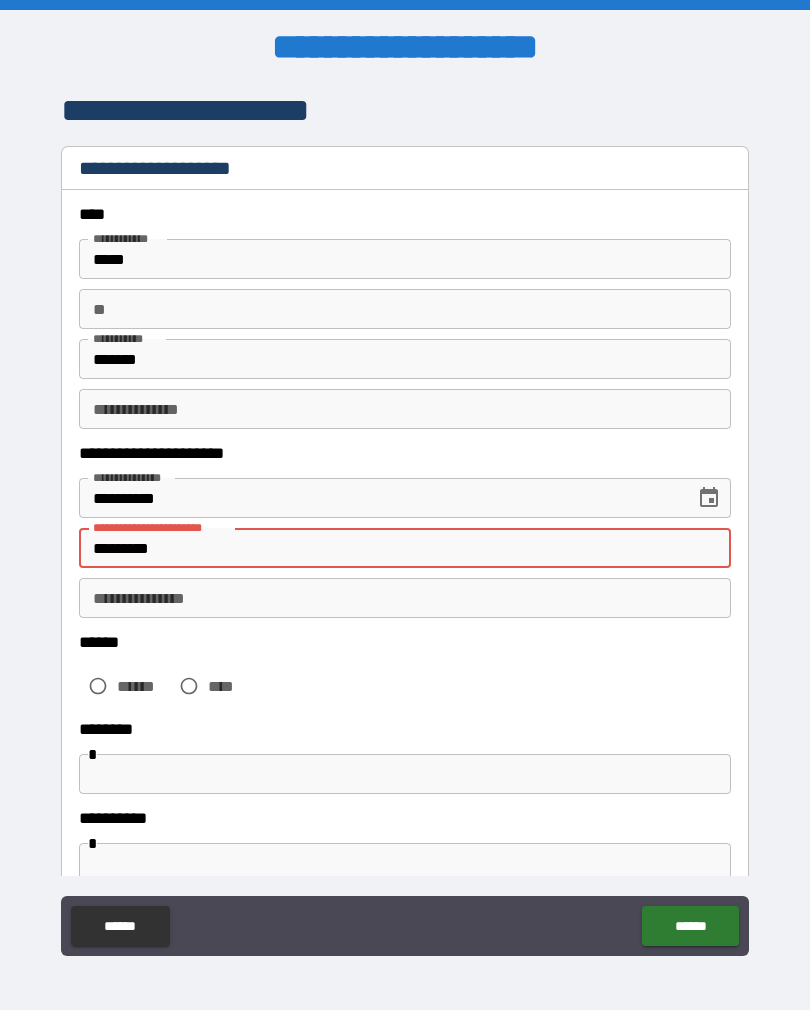 type on "*" 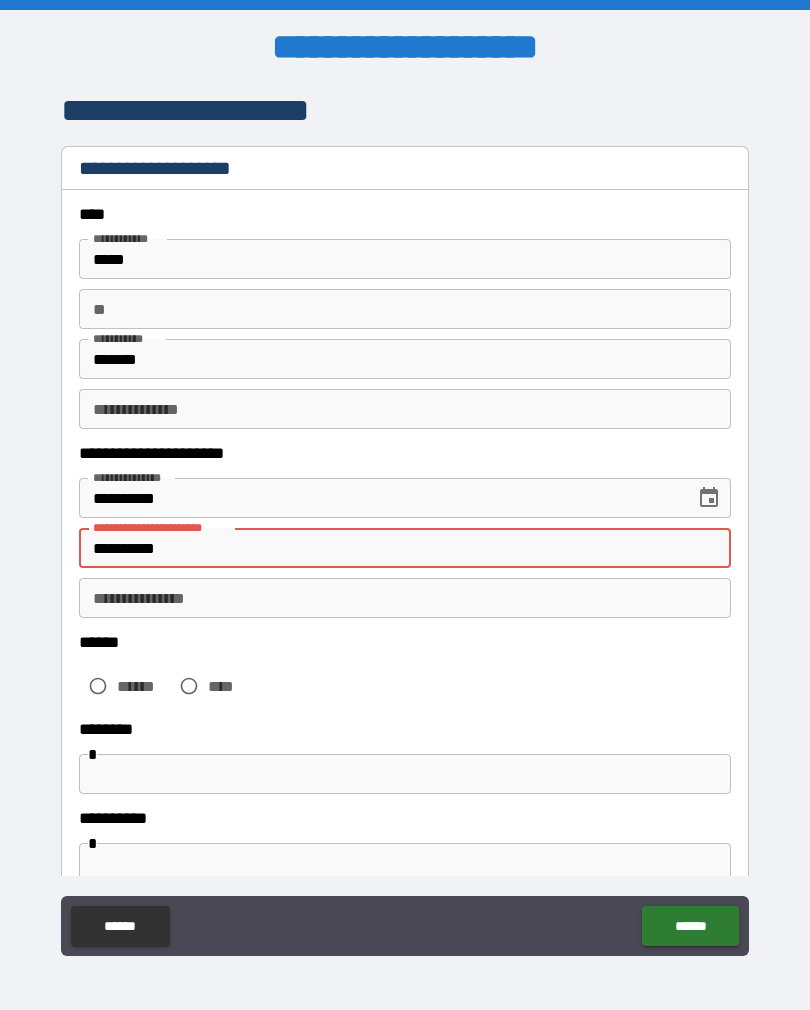 type on "*" 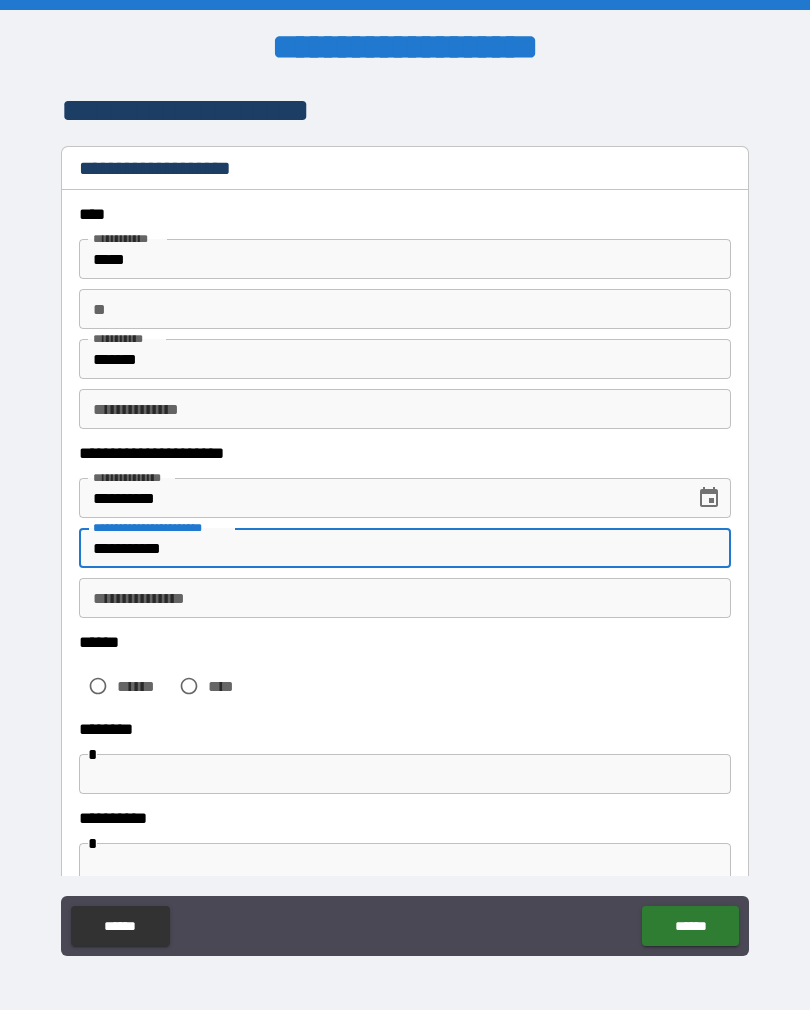 type on "*" 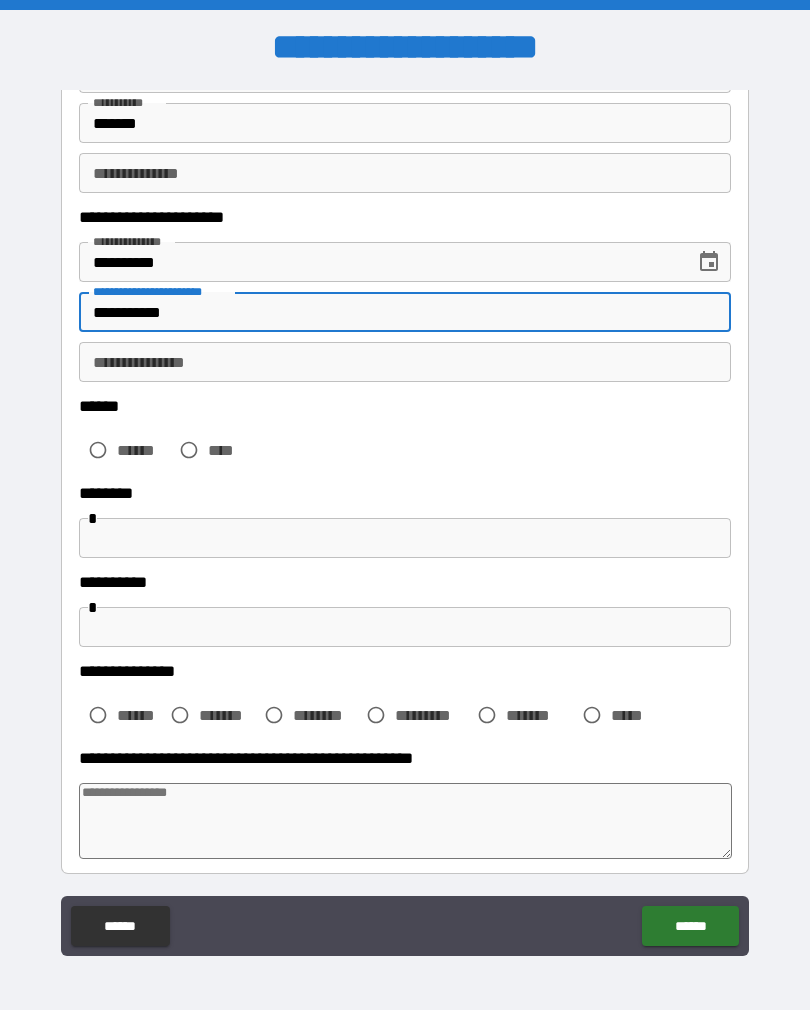 scroll, scrollTop: 237, scrollLeft: 0, axis: vertical 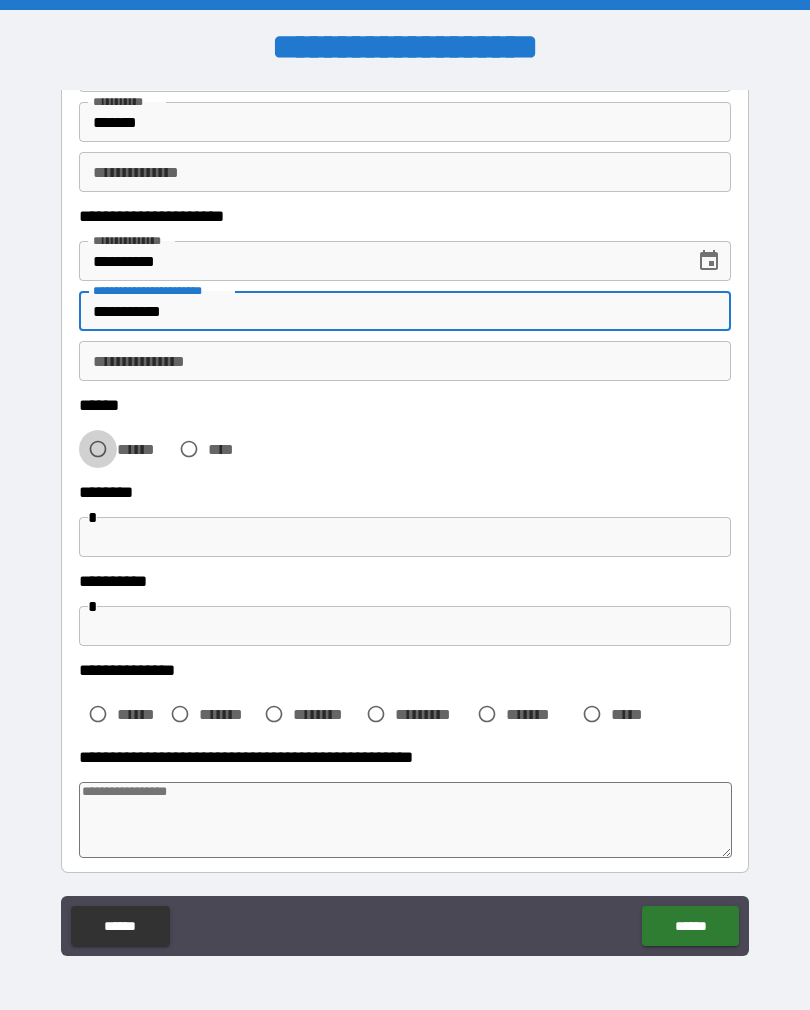 type on "**********" 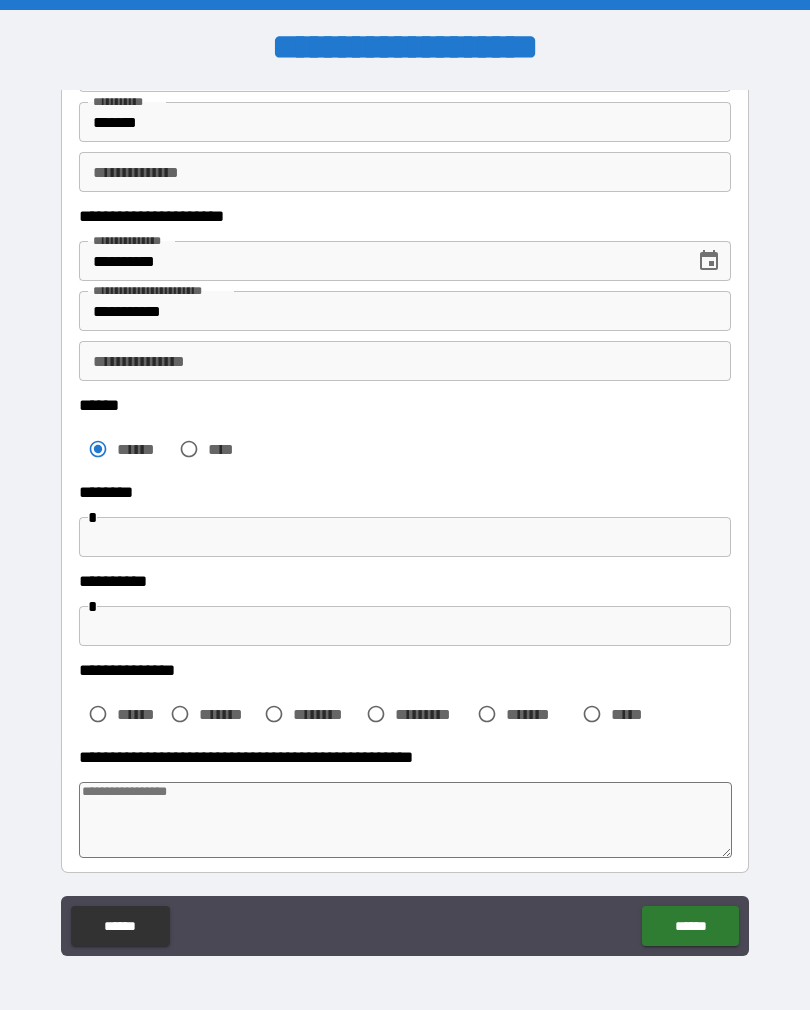type on "*" 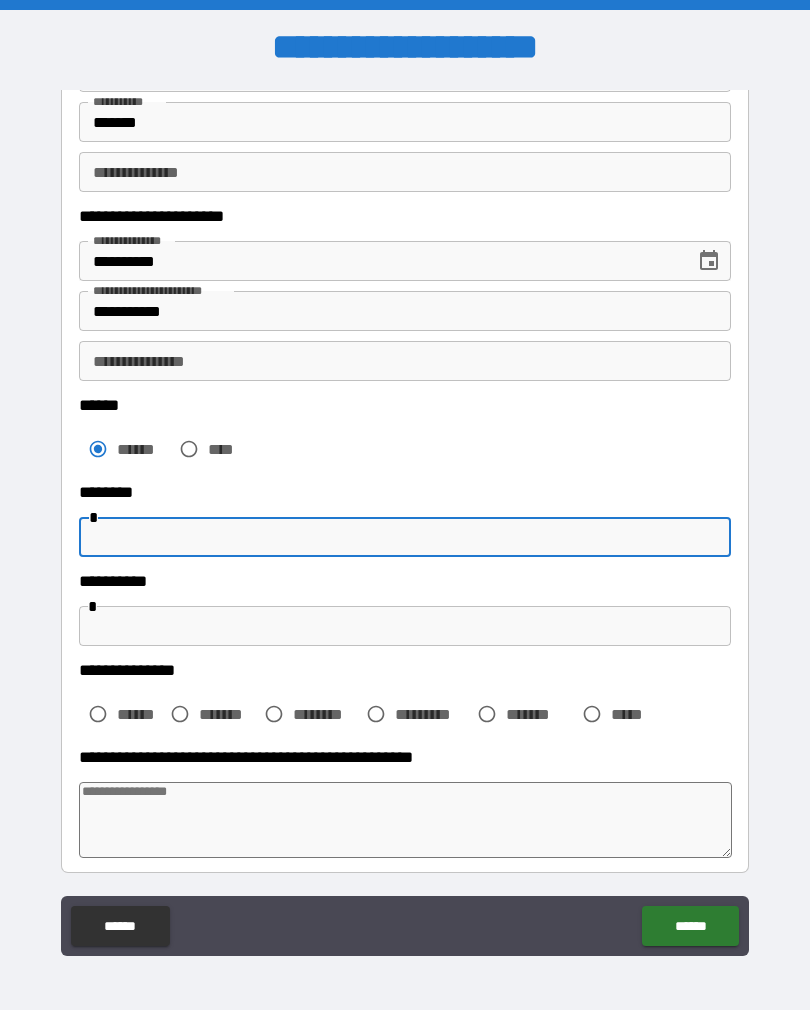type on "*" 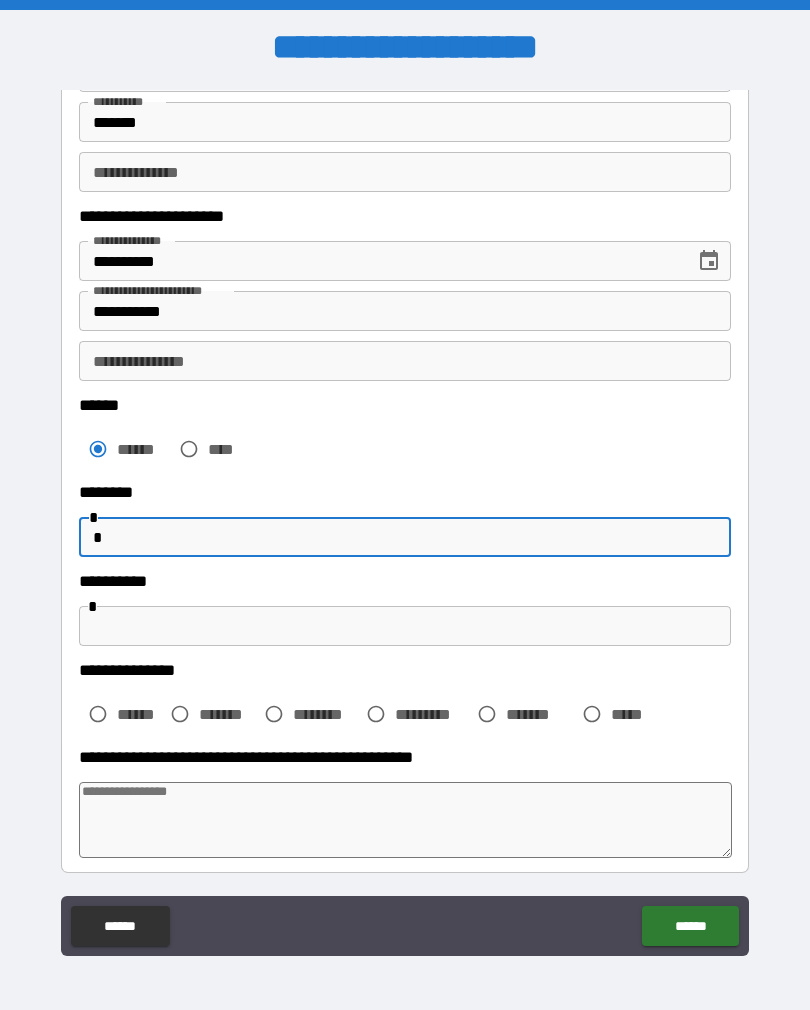 type on "*" 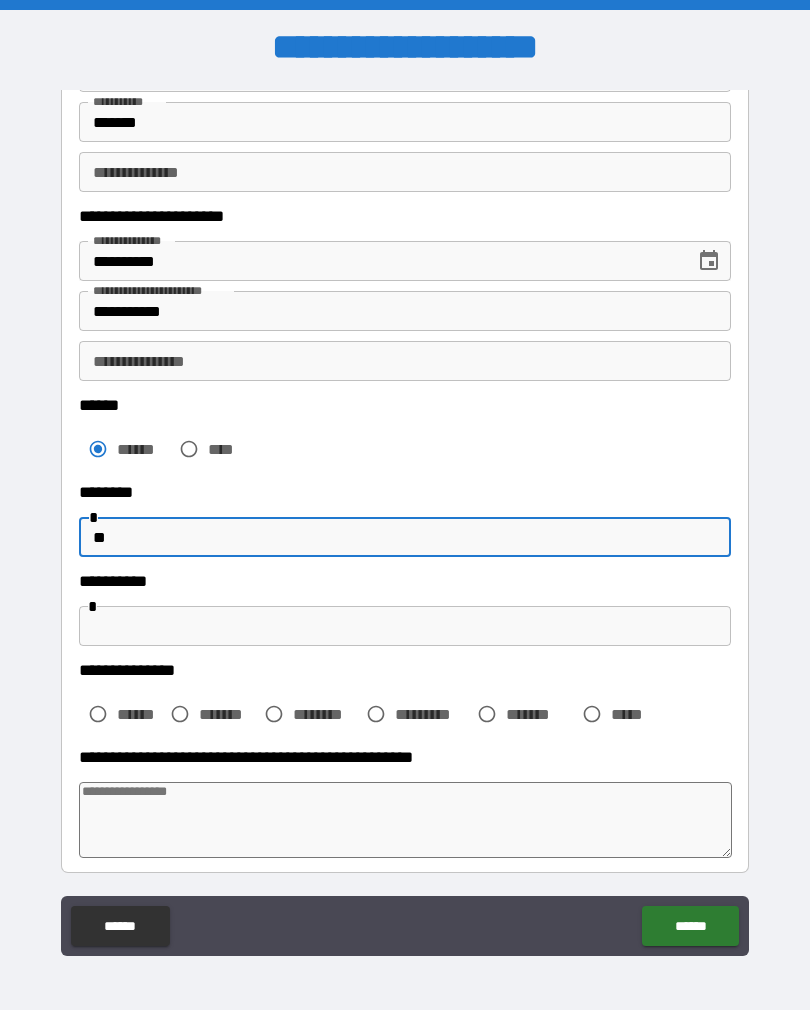 type on "*" 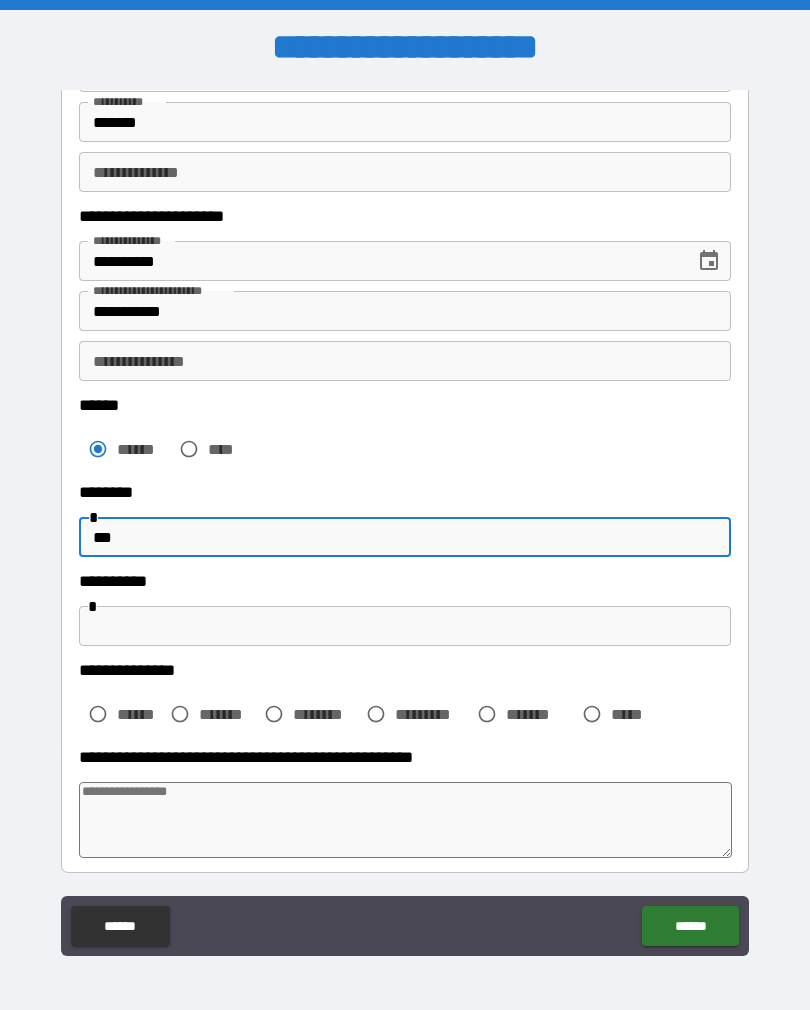type on "*" 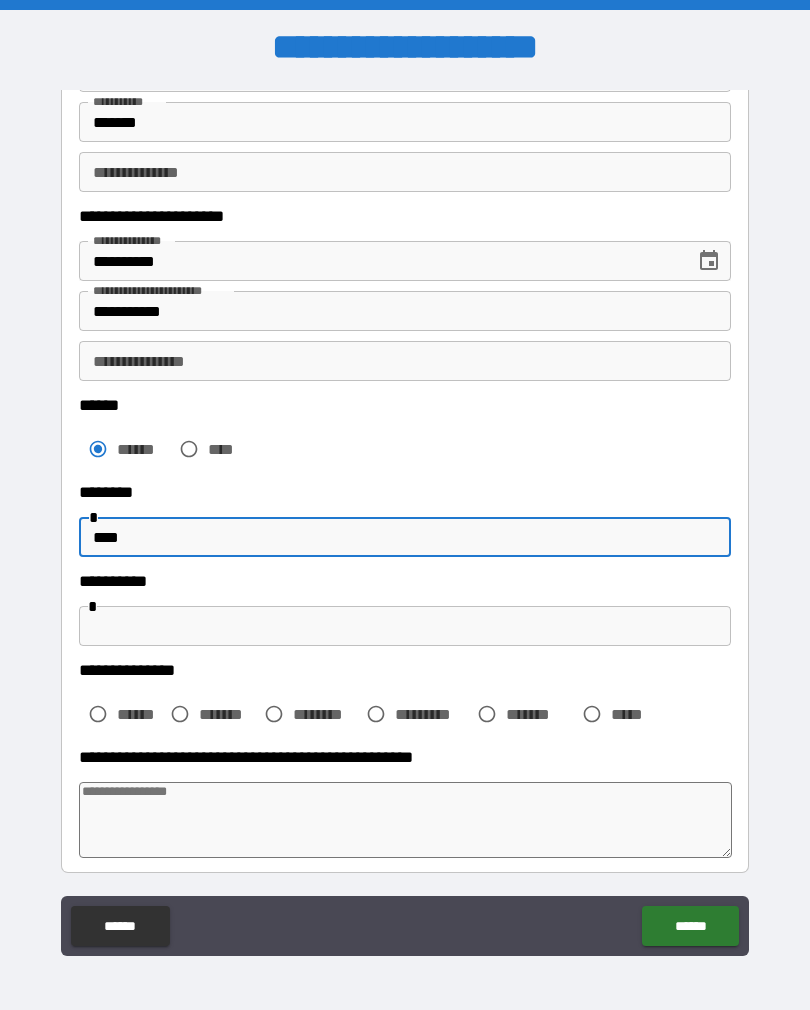 type on "*" 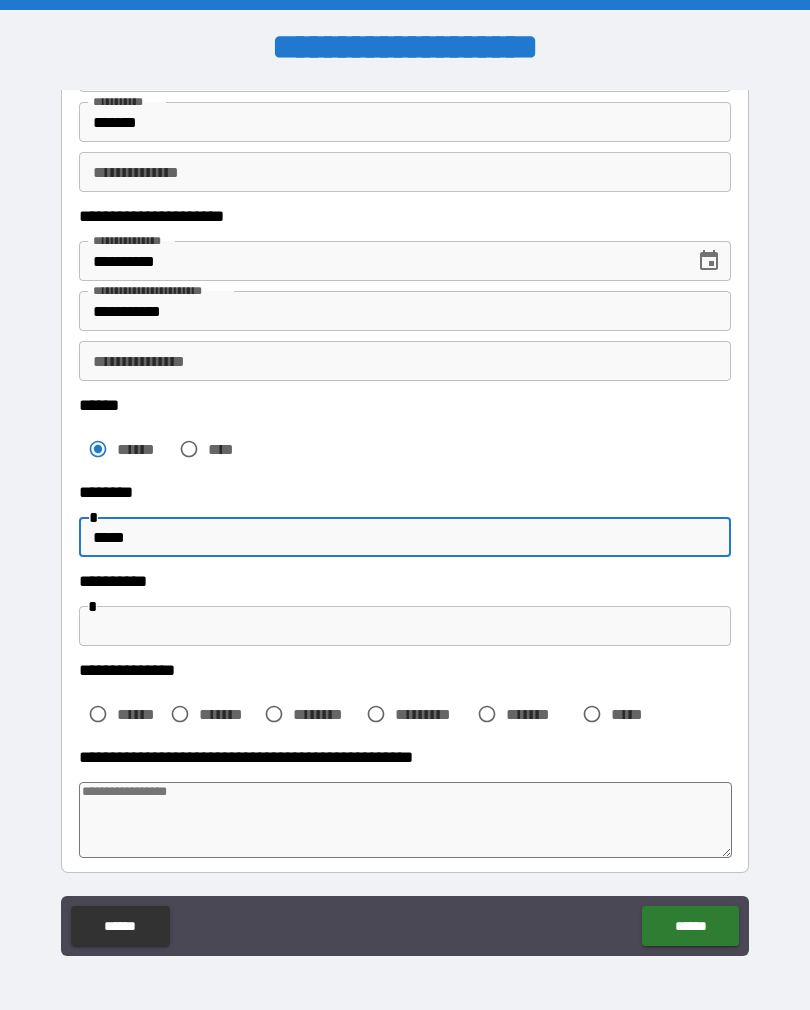 type on "*" 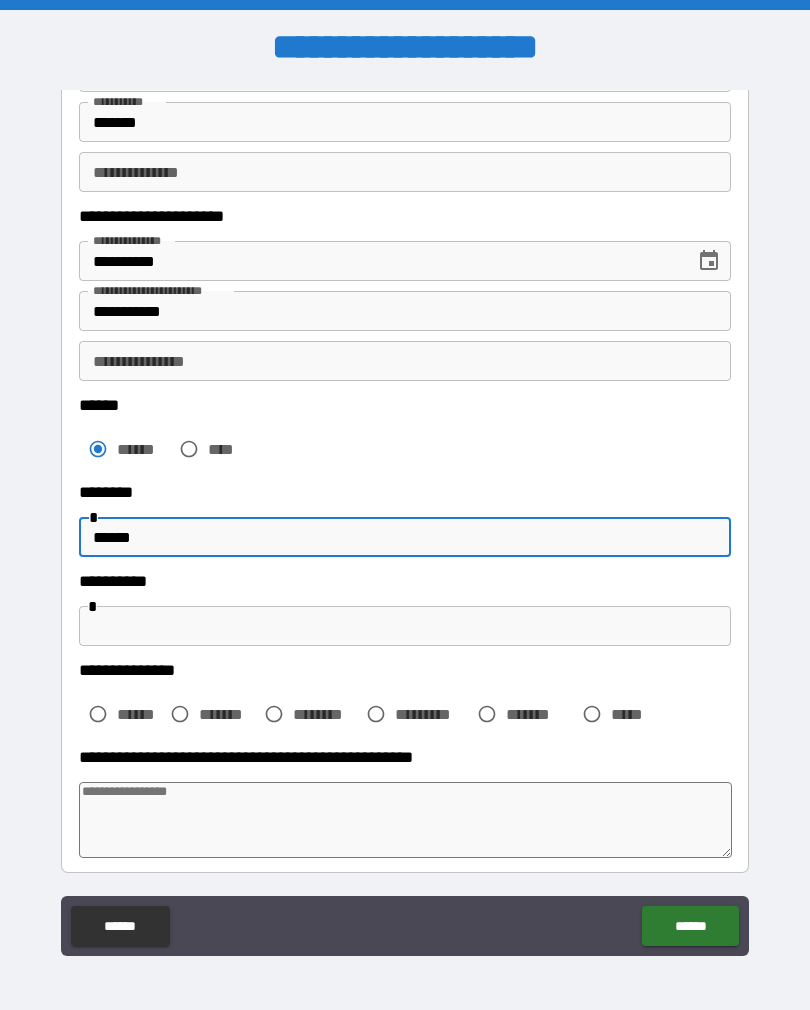 type on "*" 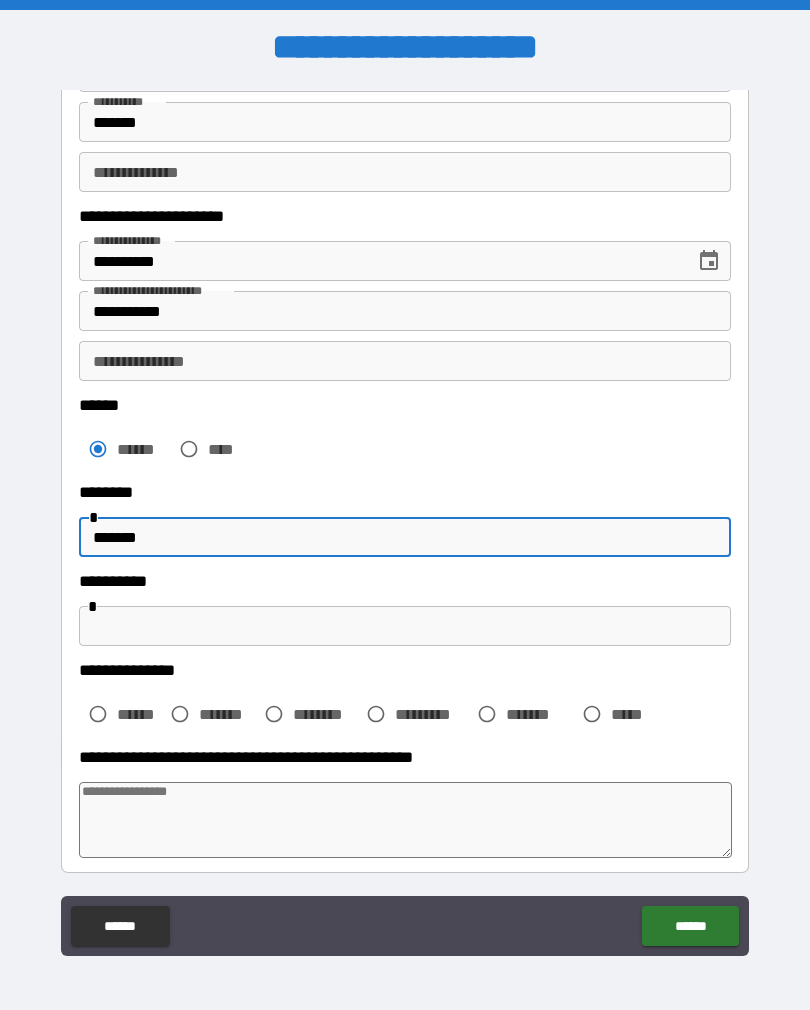 type on "*" 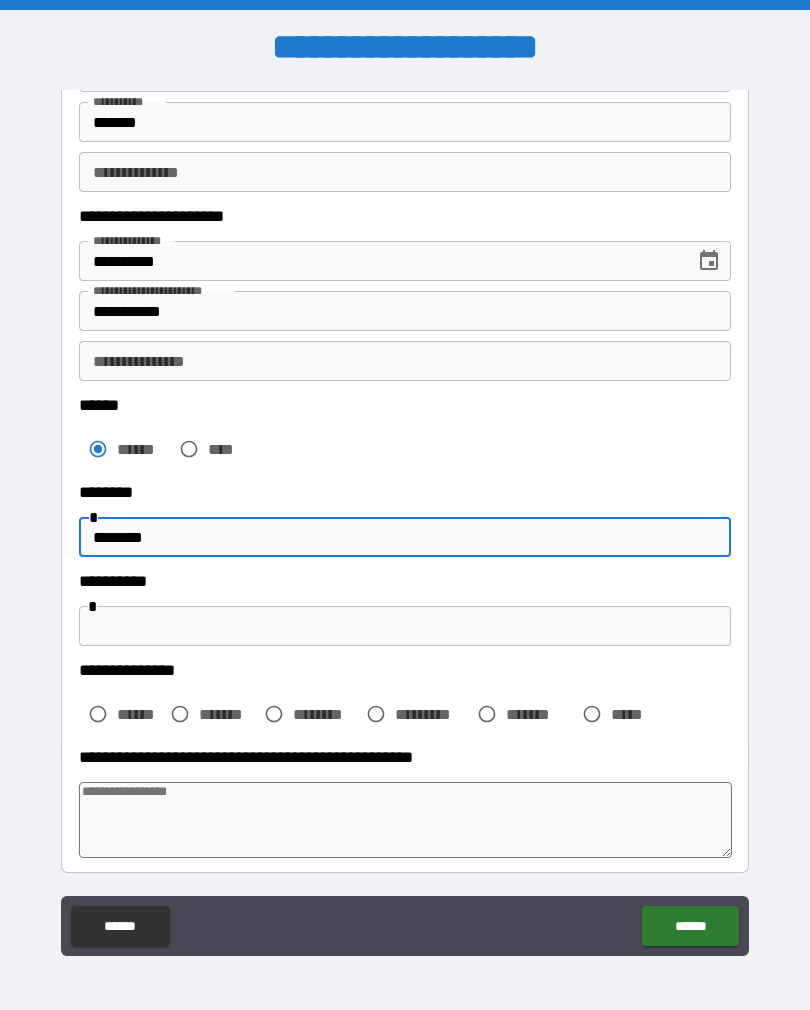 type on "*" 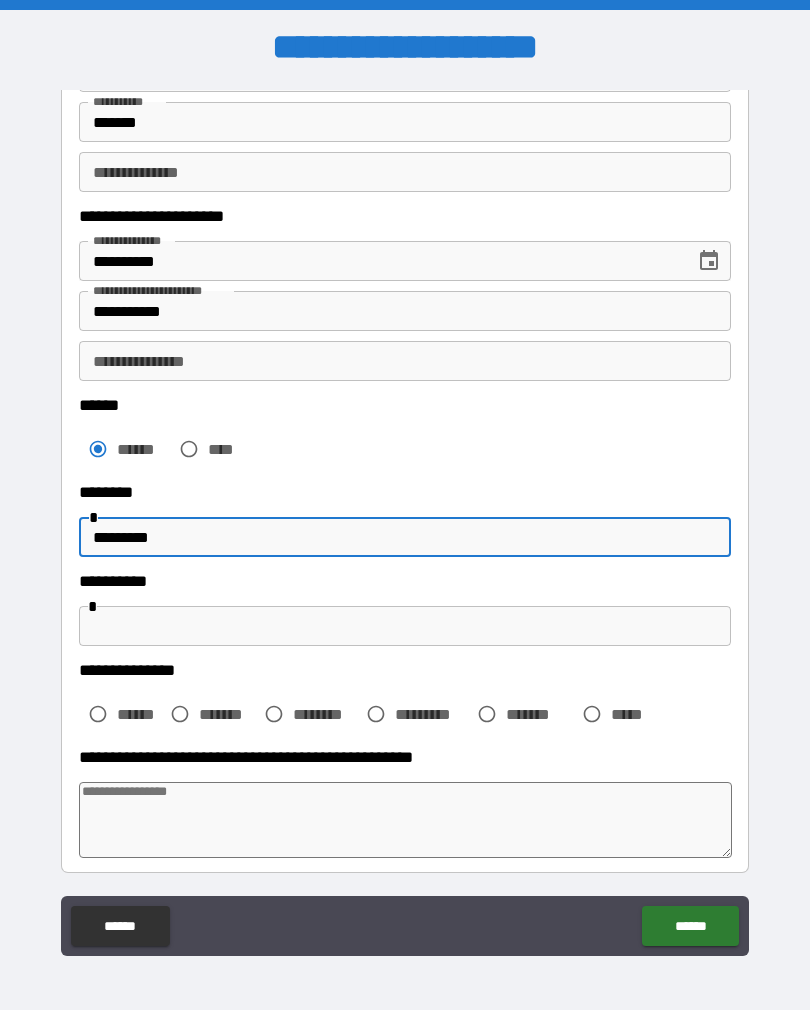 type on "*" 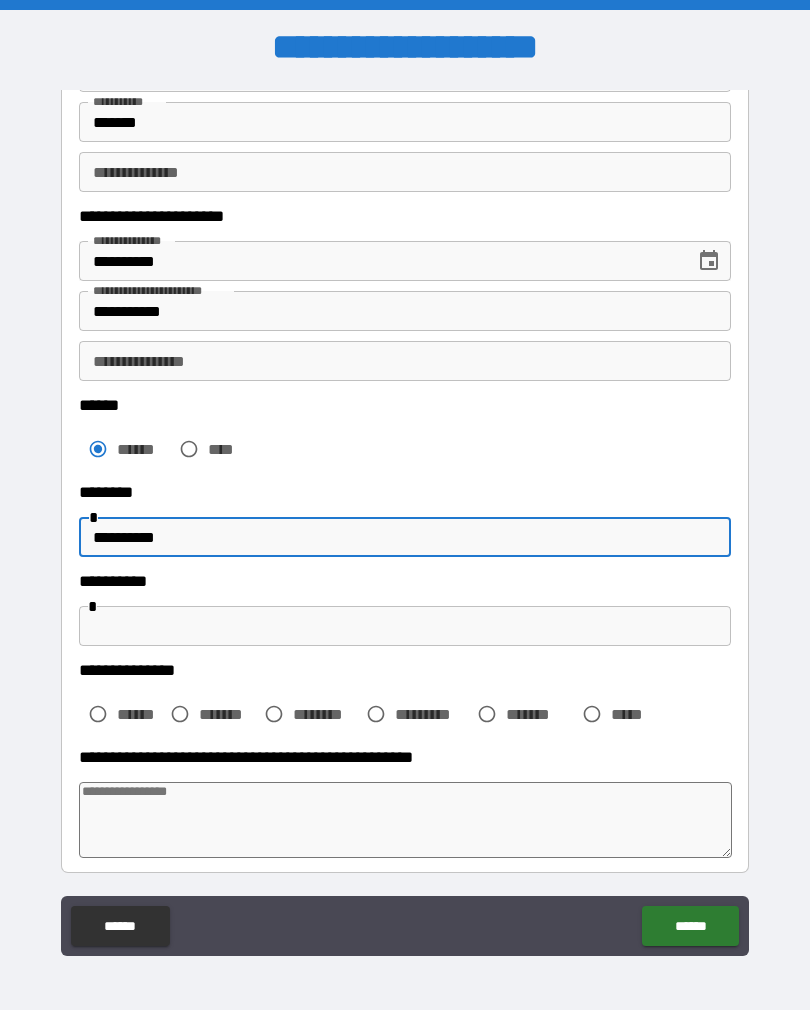 type on "*" 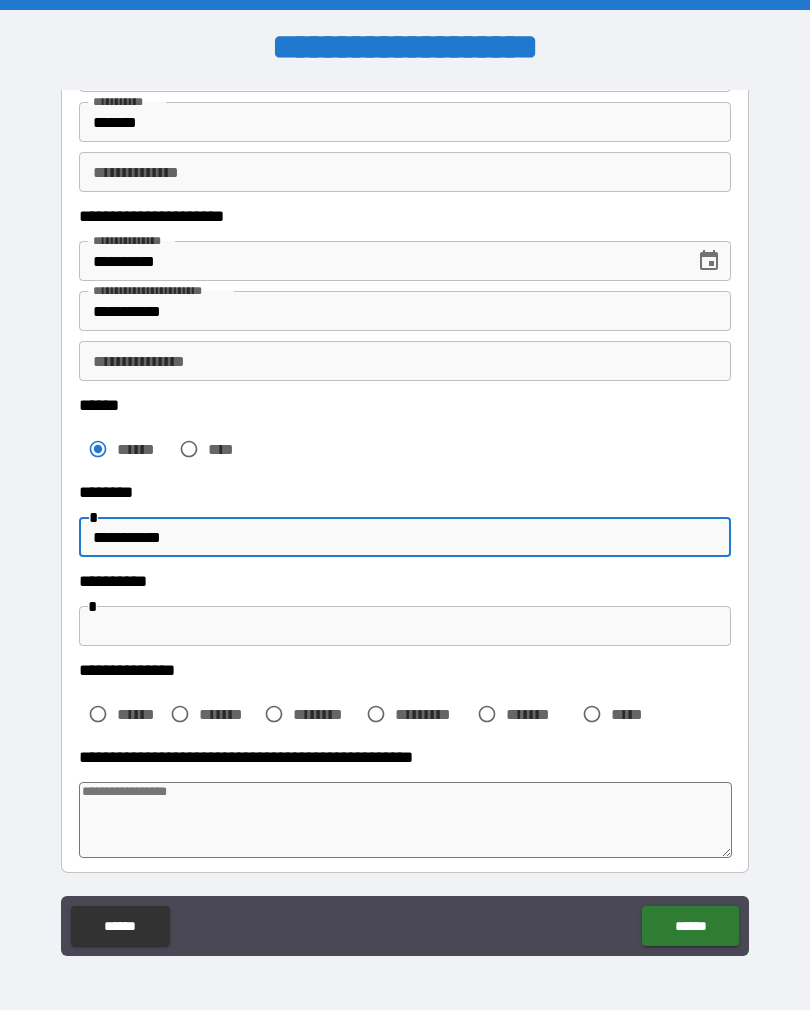 type on "*" 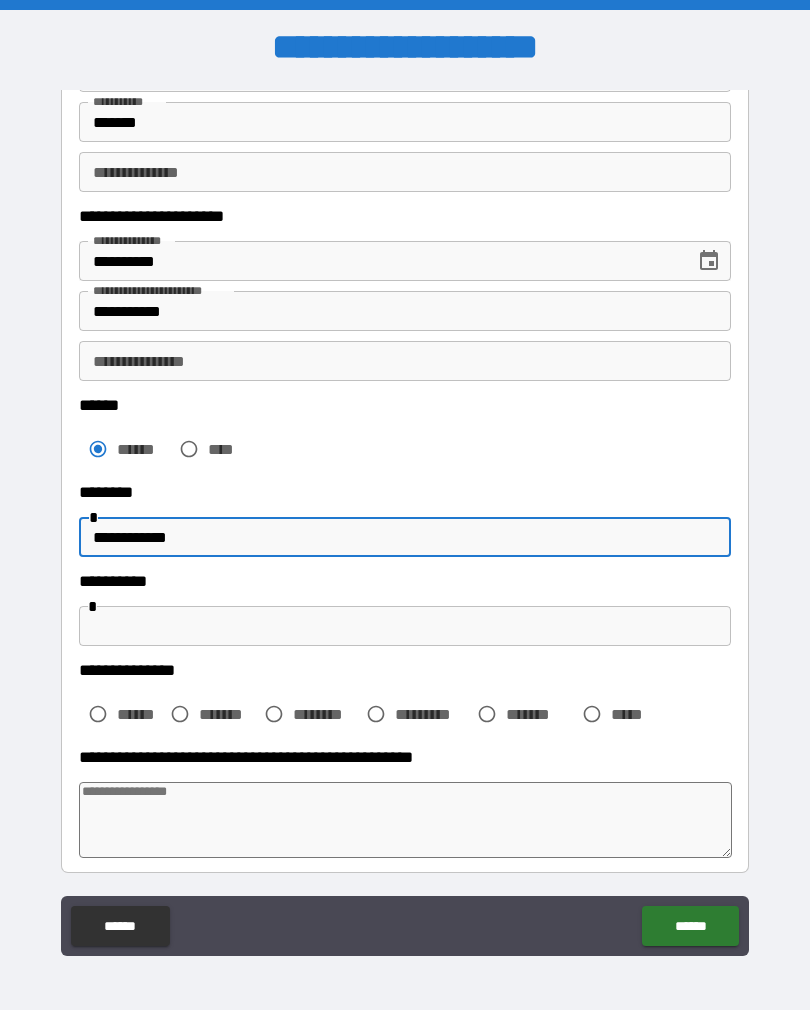 type on "*" 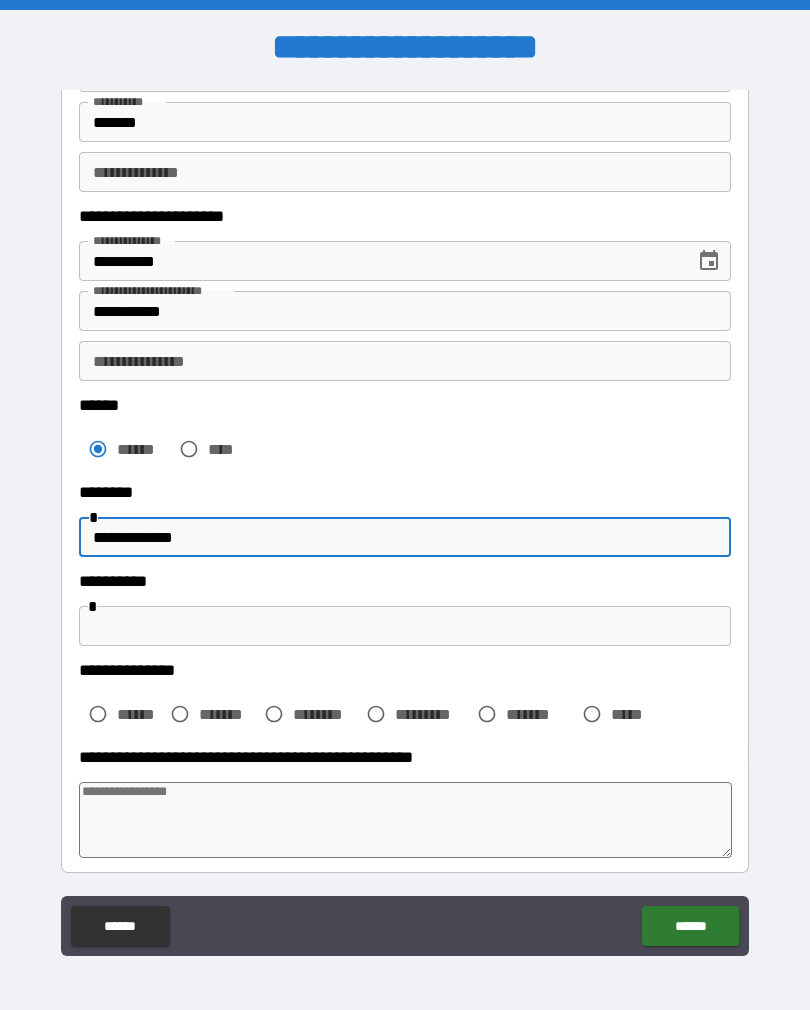 type on "*" 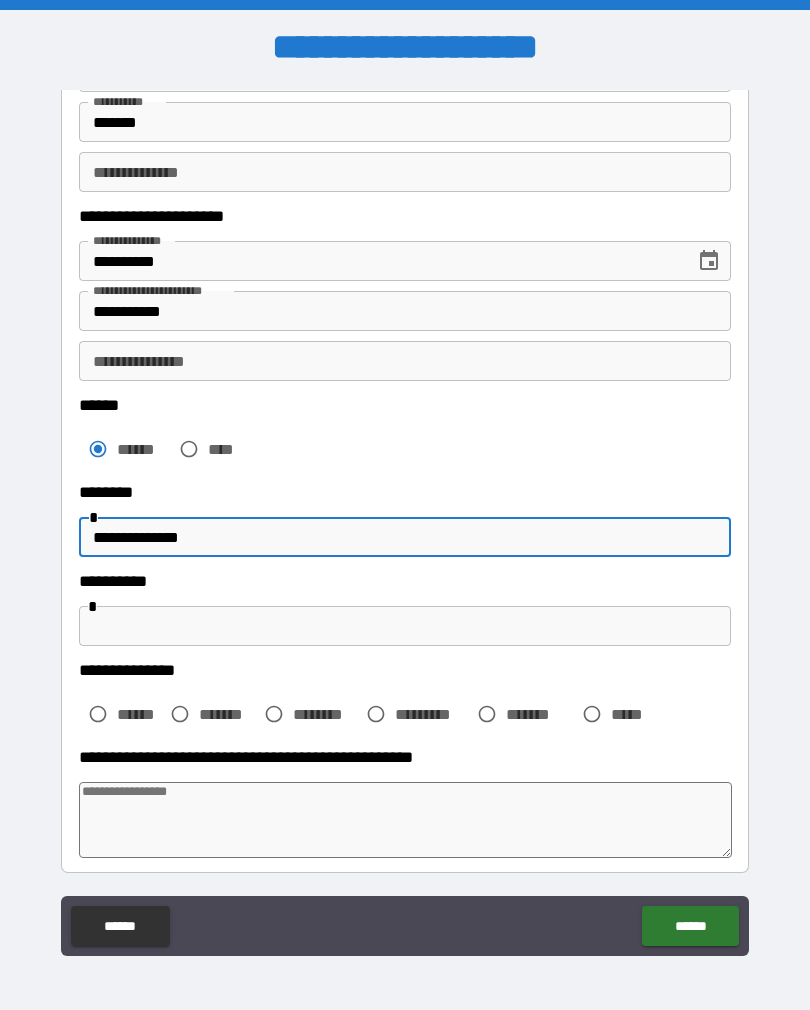 type on "*" 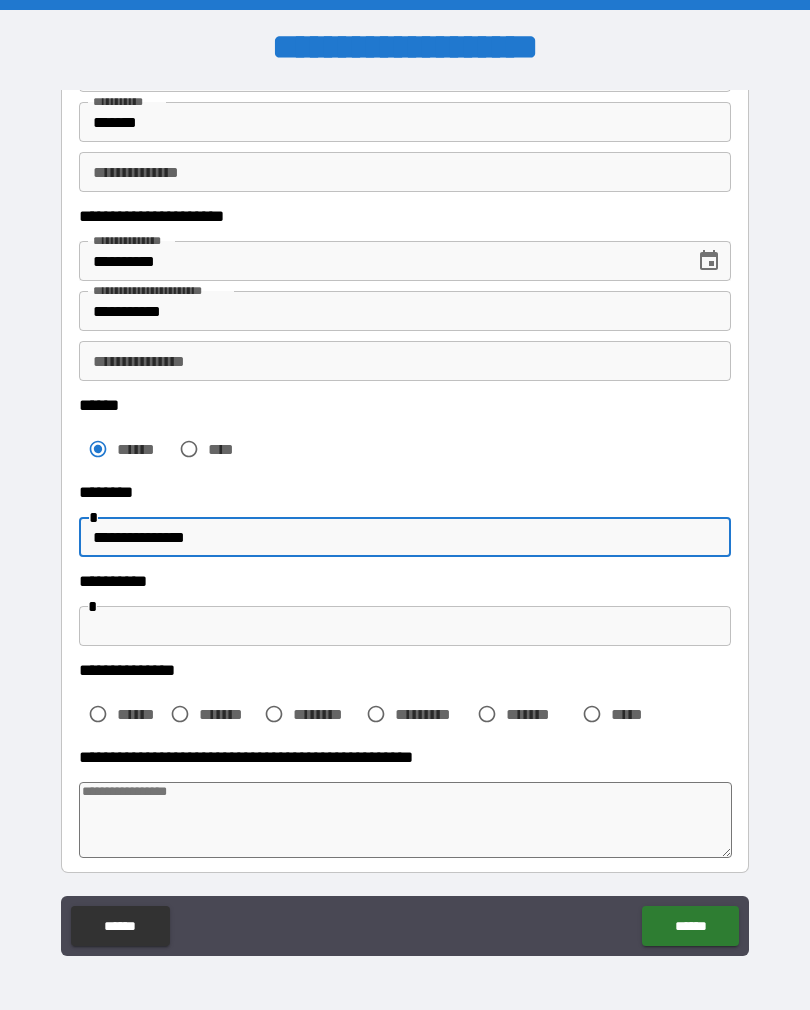 type on "*" 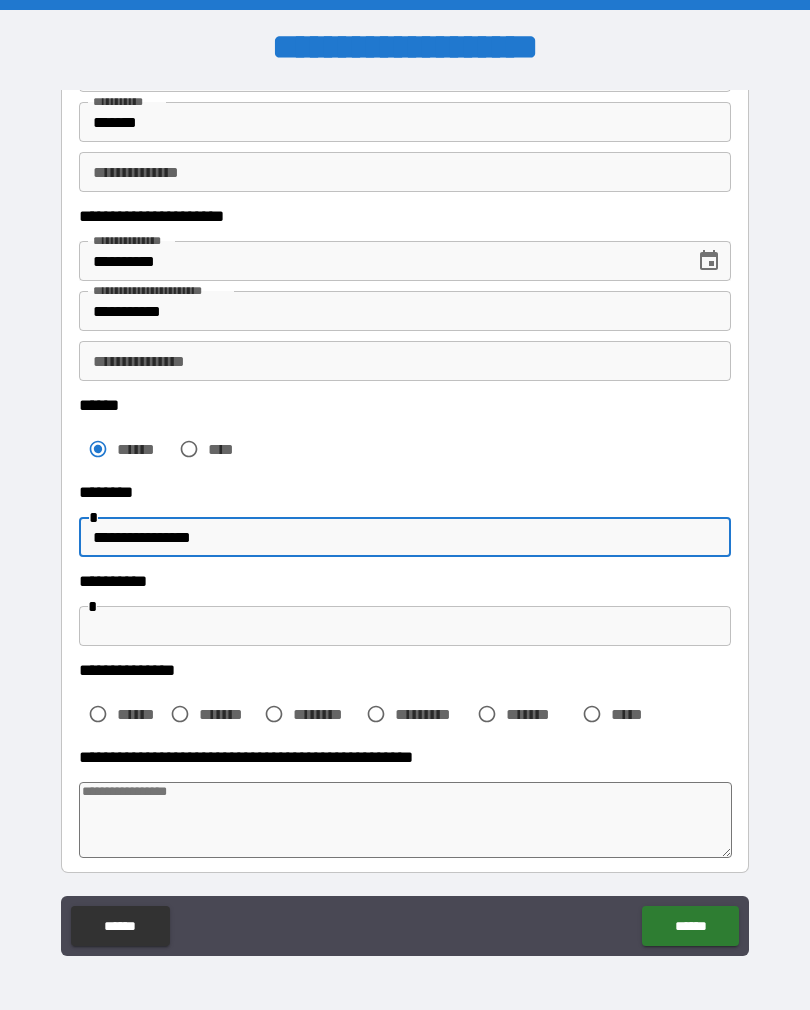 type on "*" 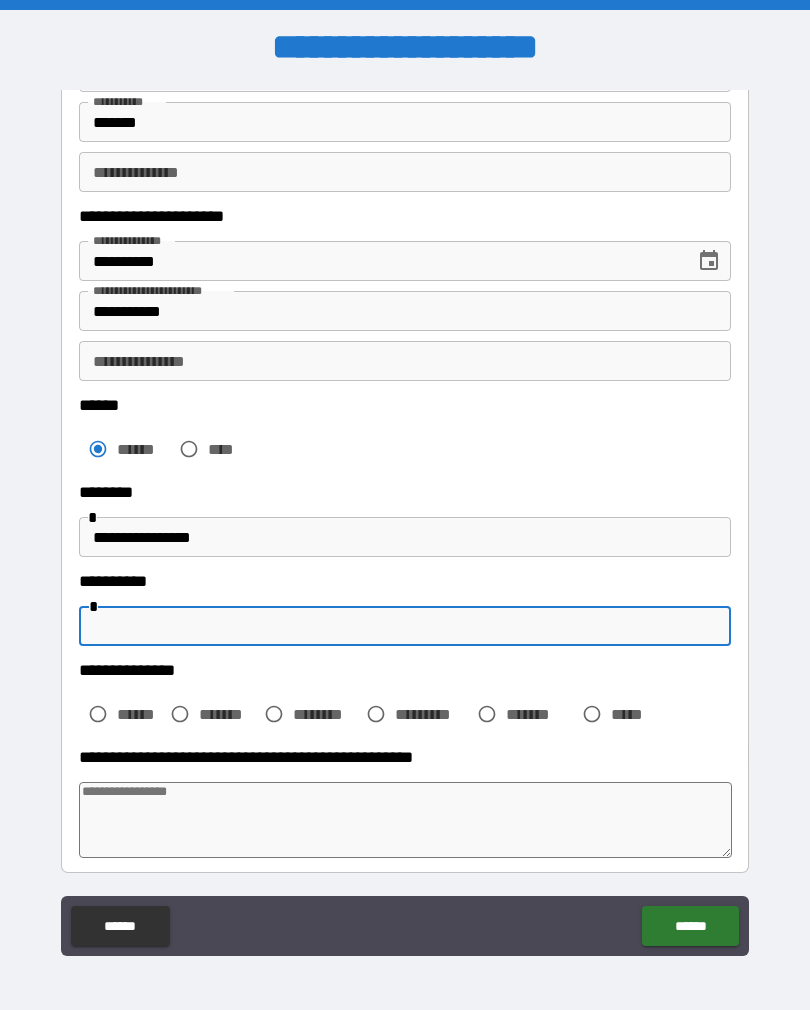 type on "*" 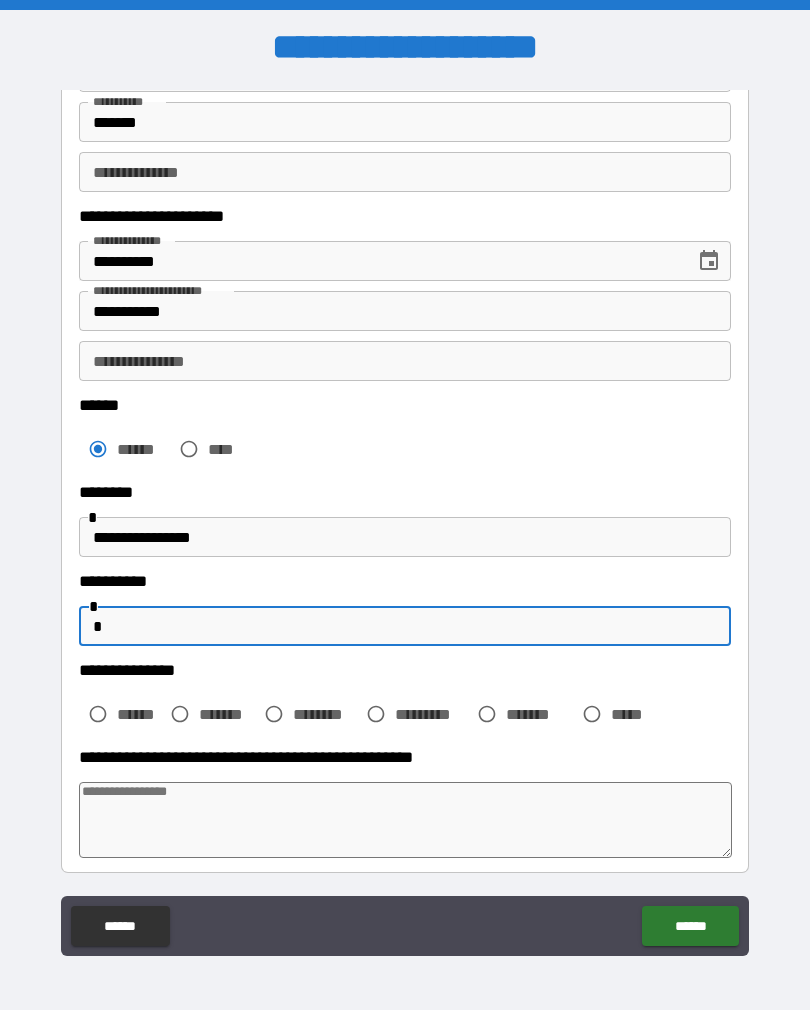 type on "*" 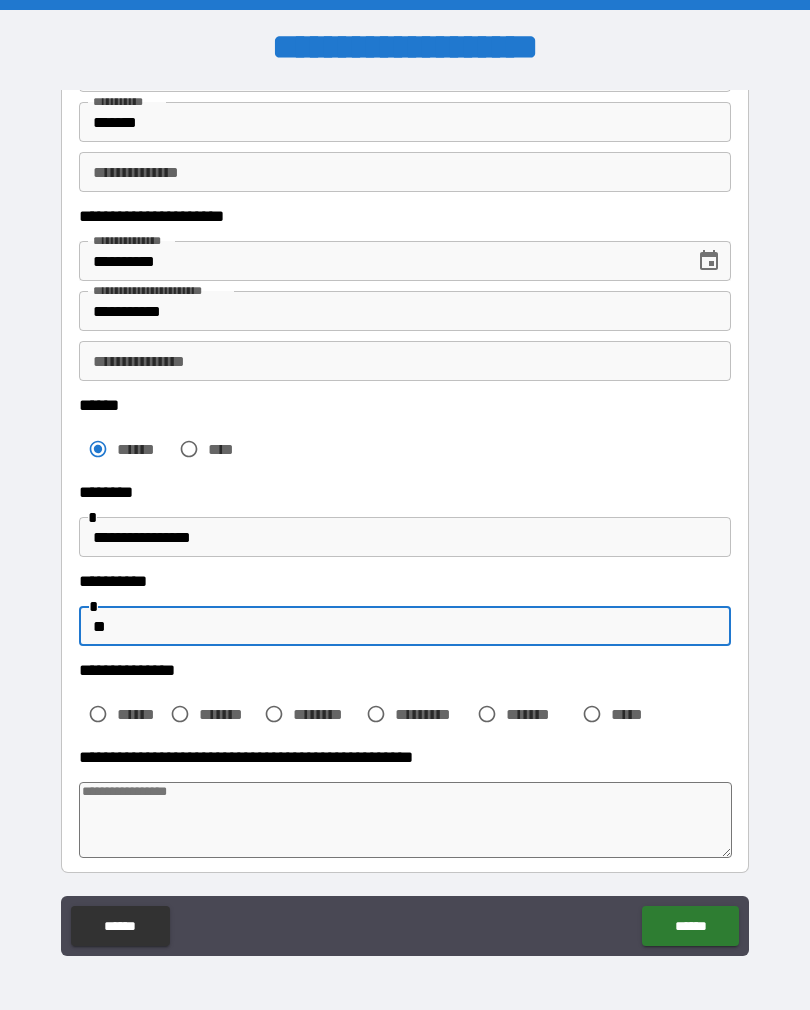 type on "*" 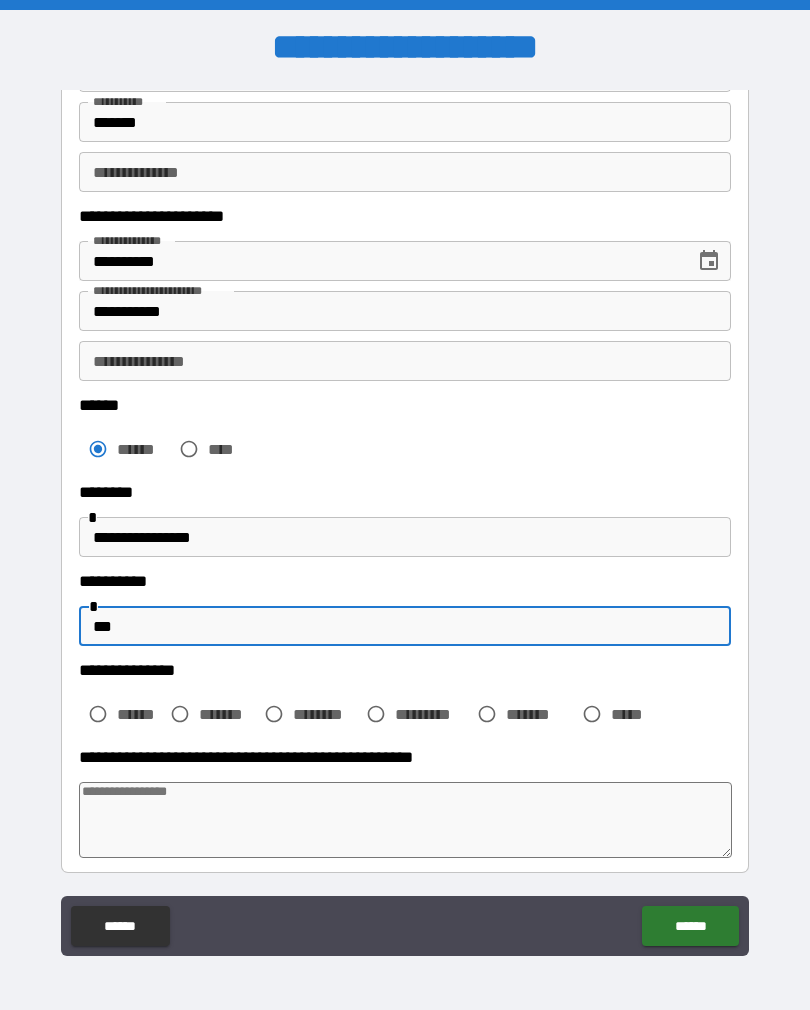 type on "*" 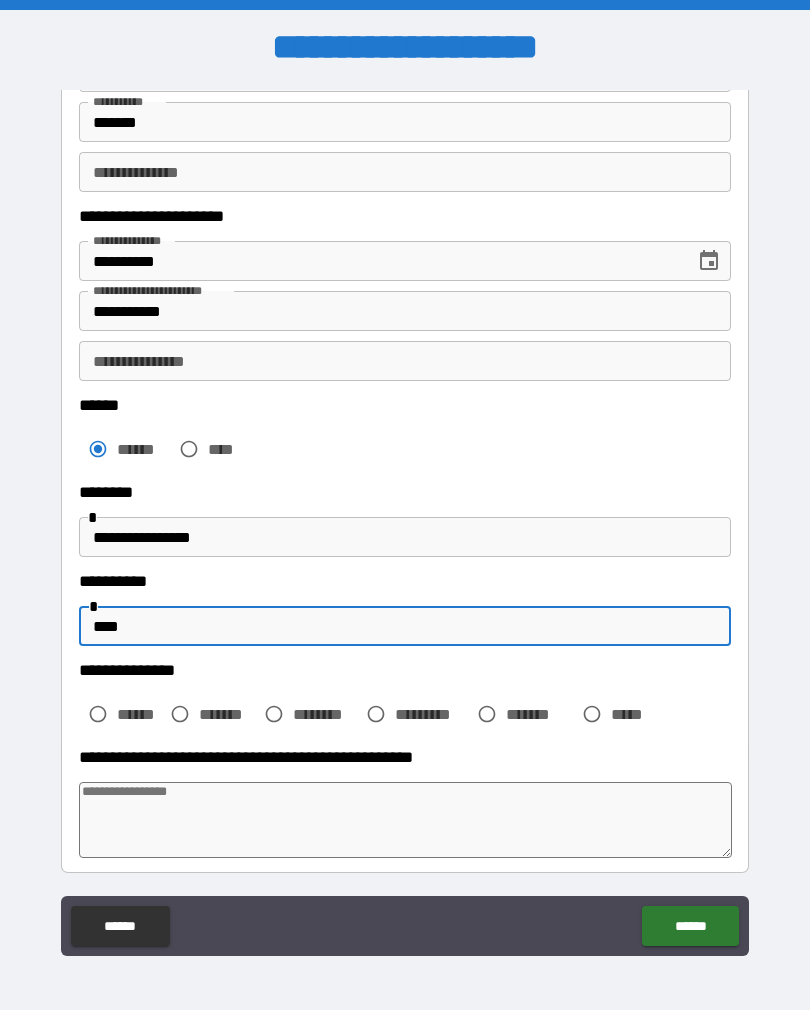 type on "*" 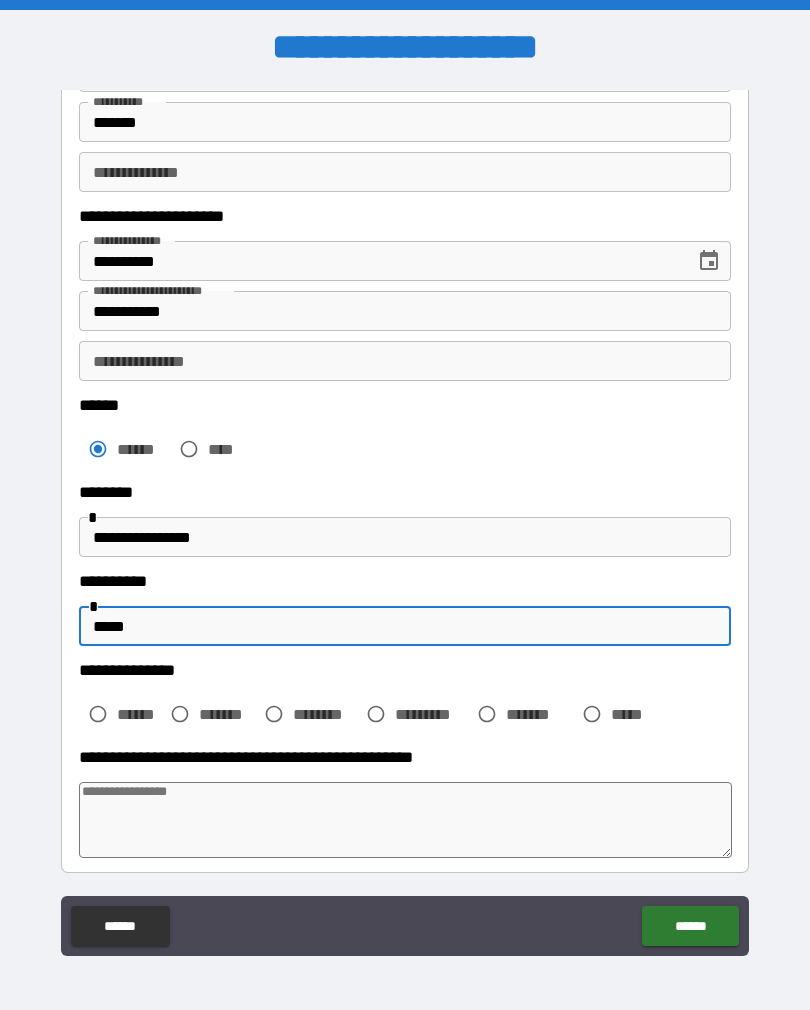 type on "*" 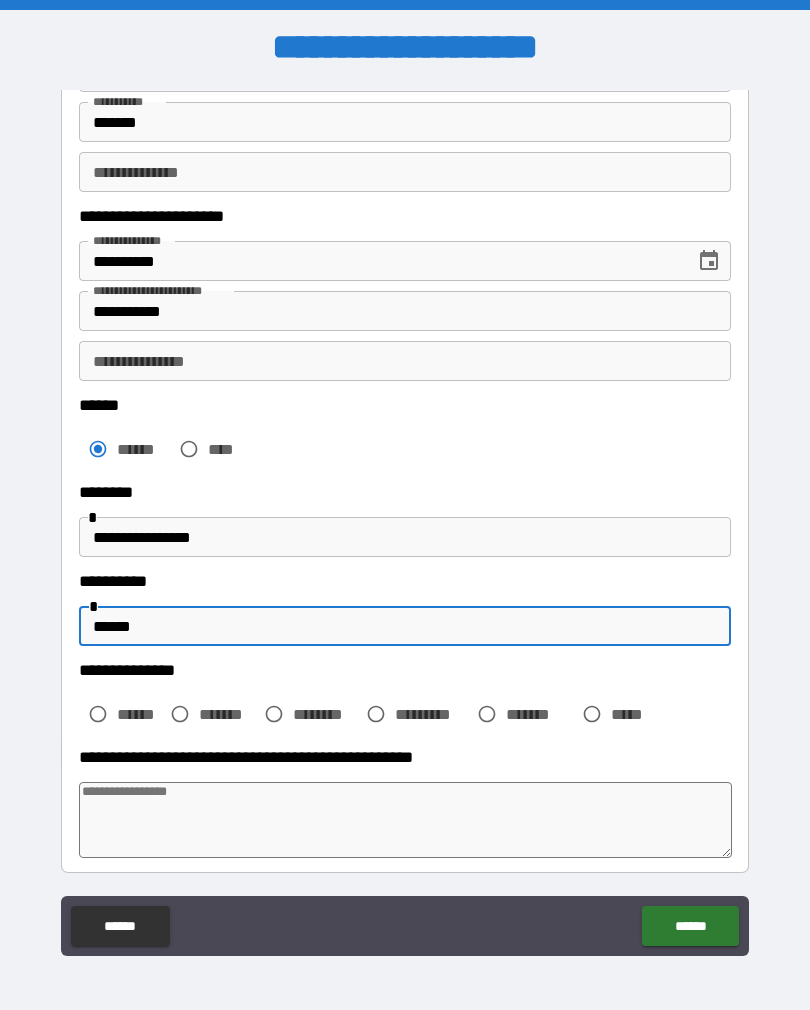 type on "*" 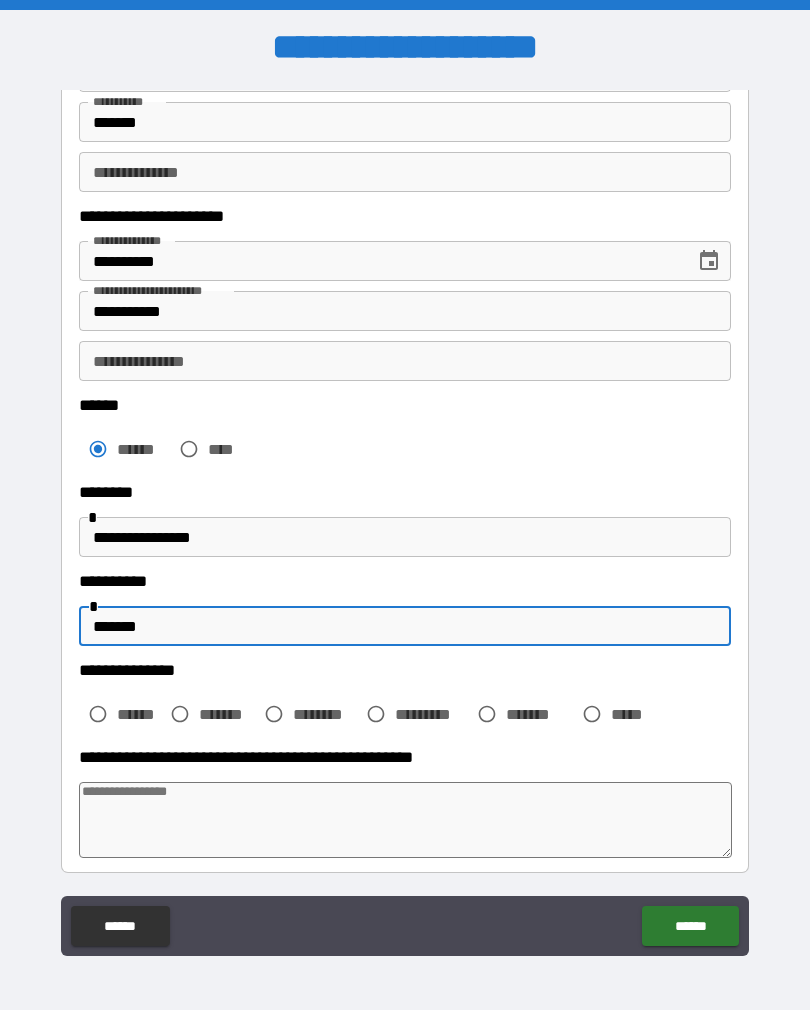 type on "*" 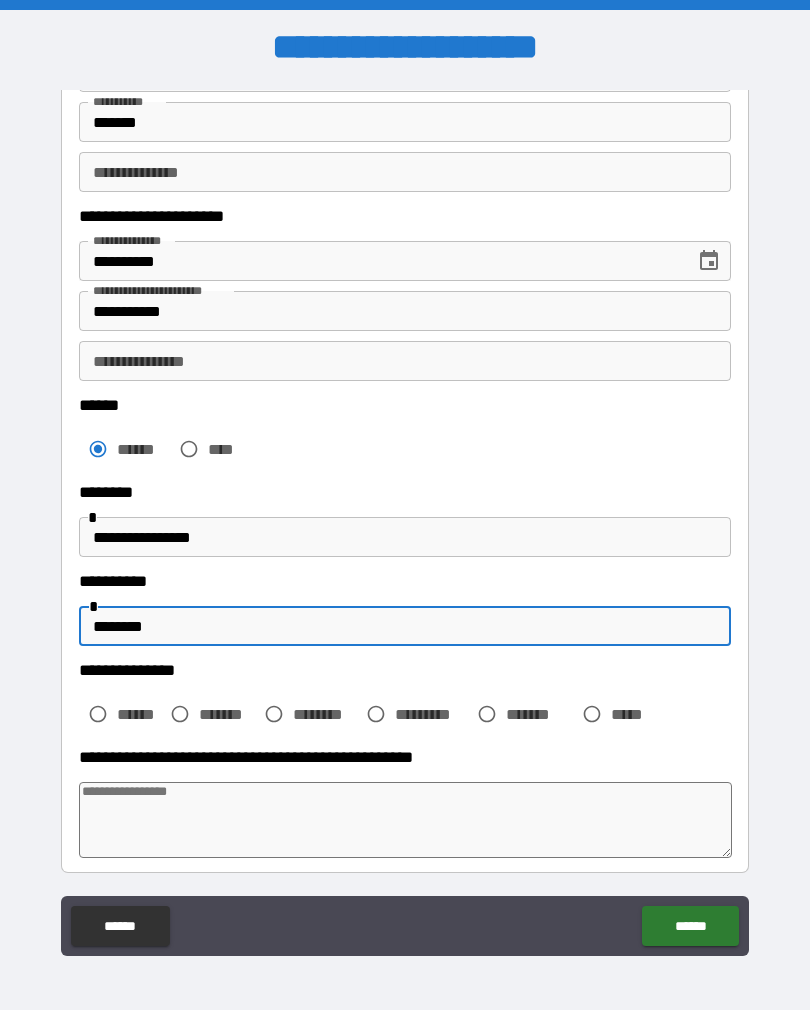 type on "*" 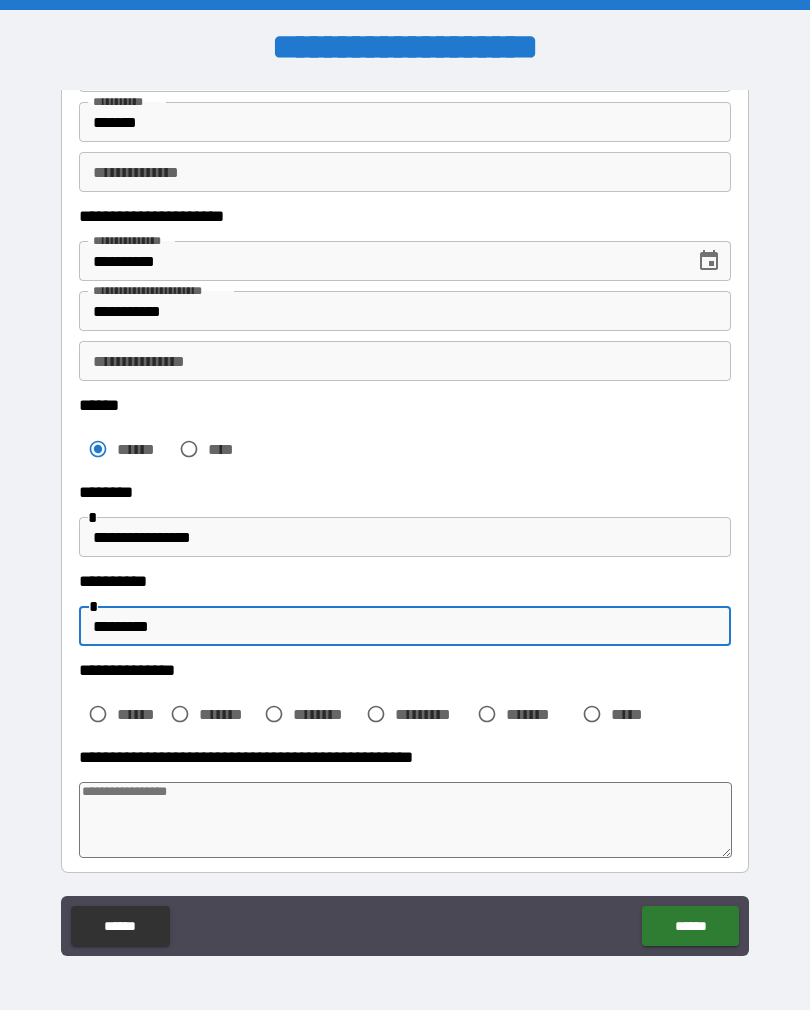 type on "*" 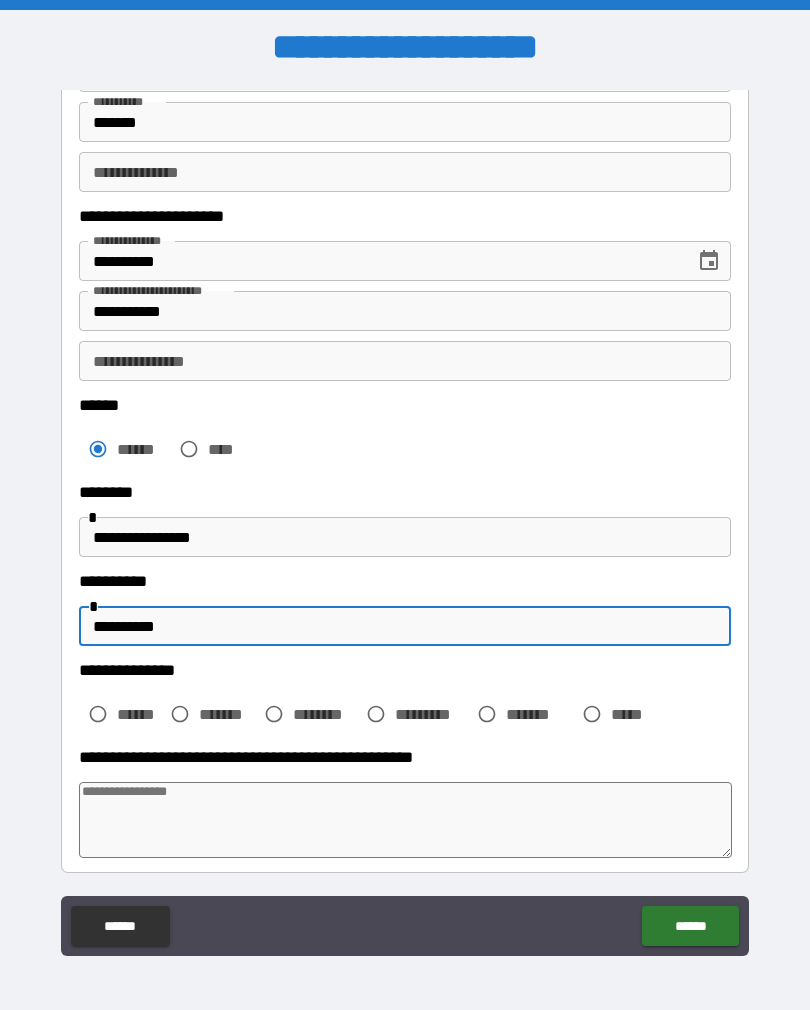type on "*" 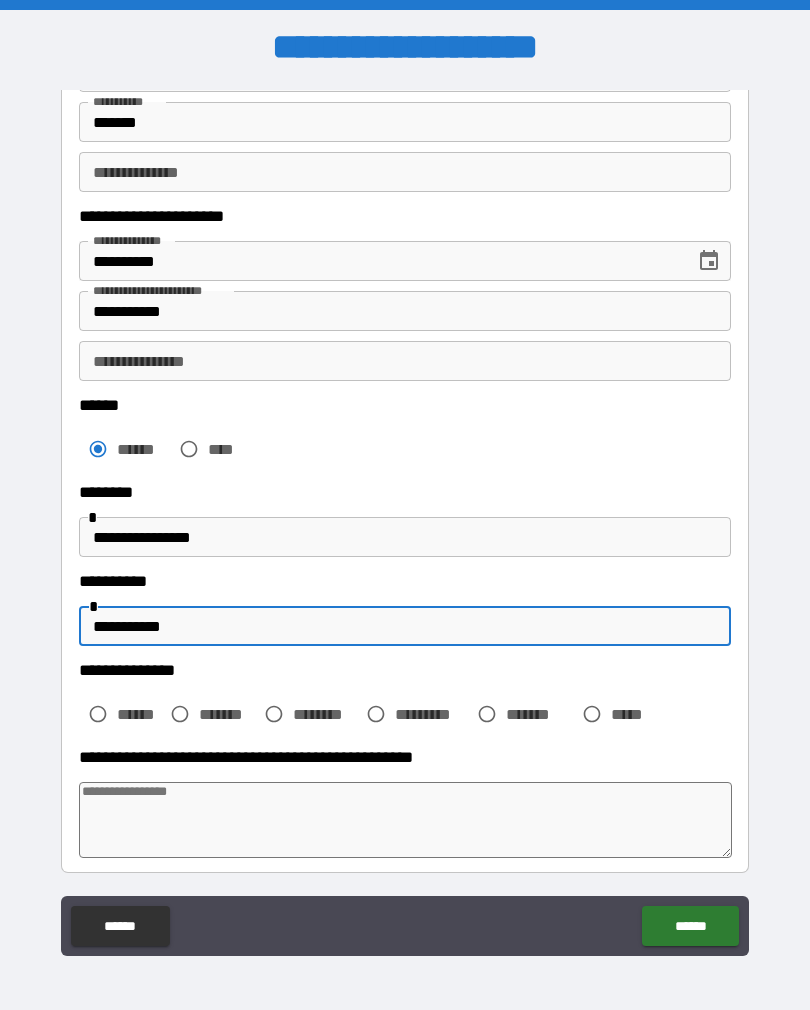 type on "*" 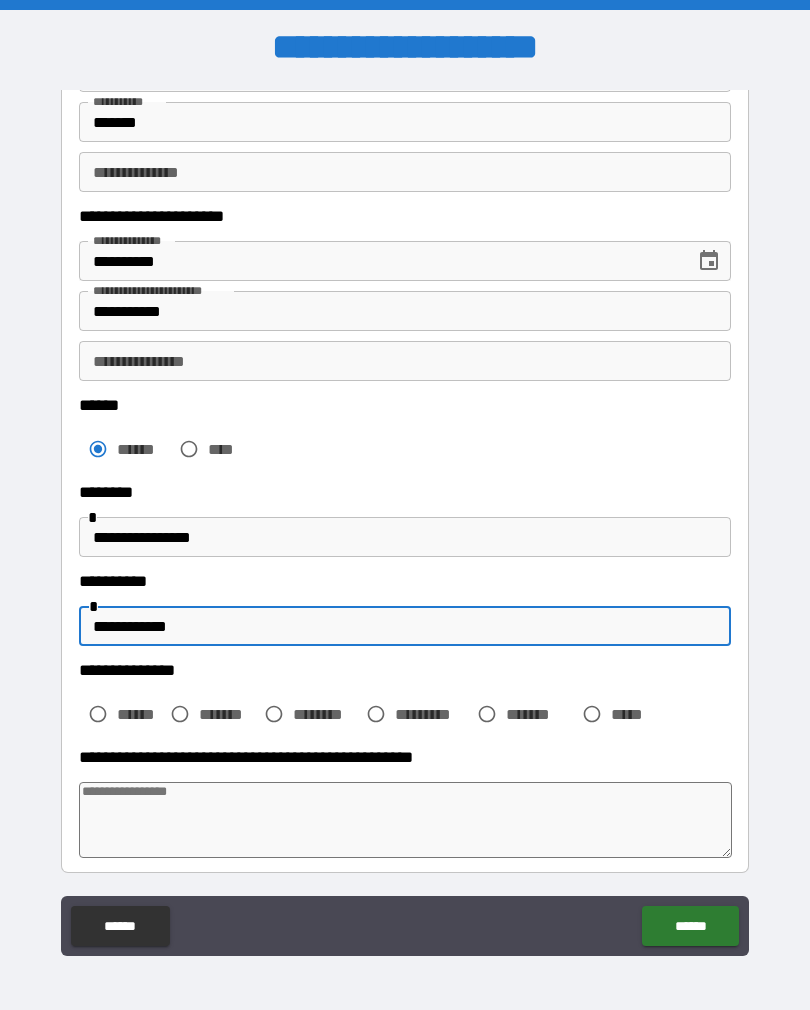 type on "*" 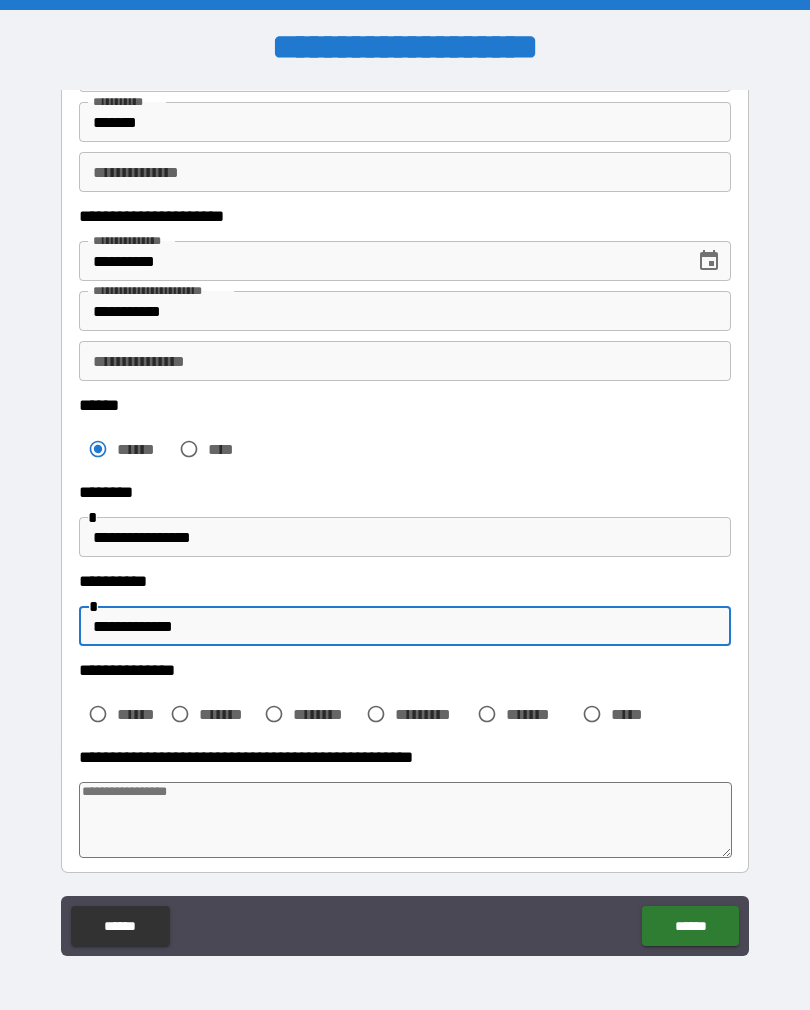 type on "*" 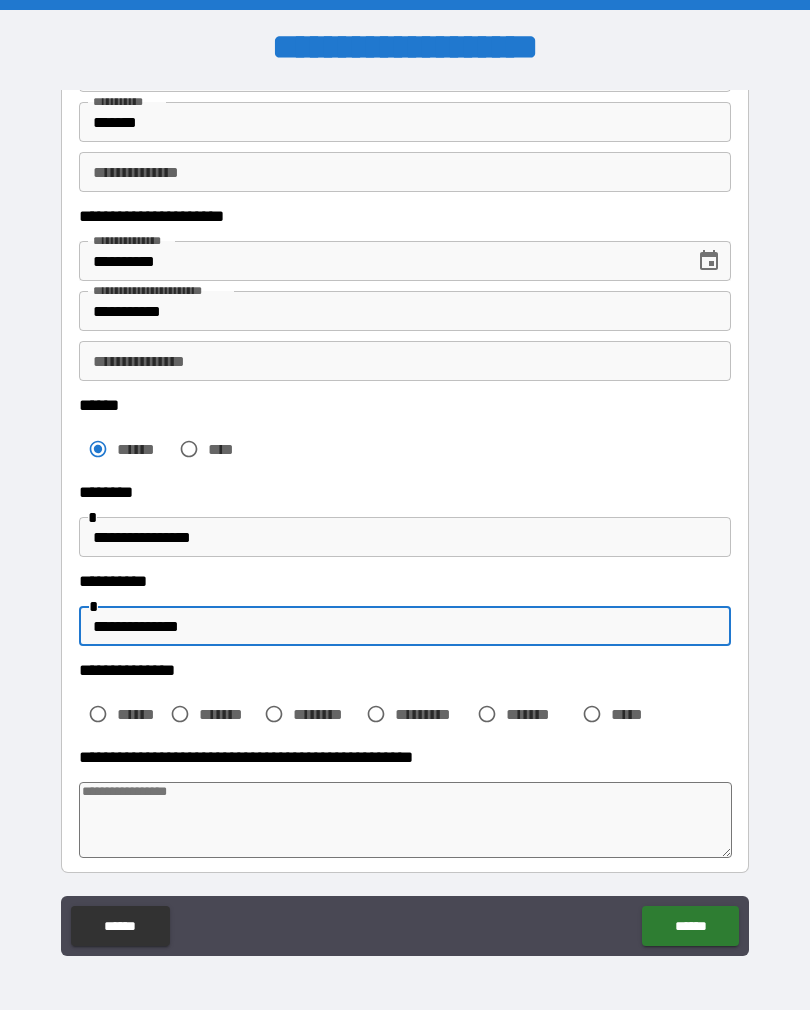 type on "*" 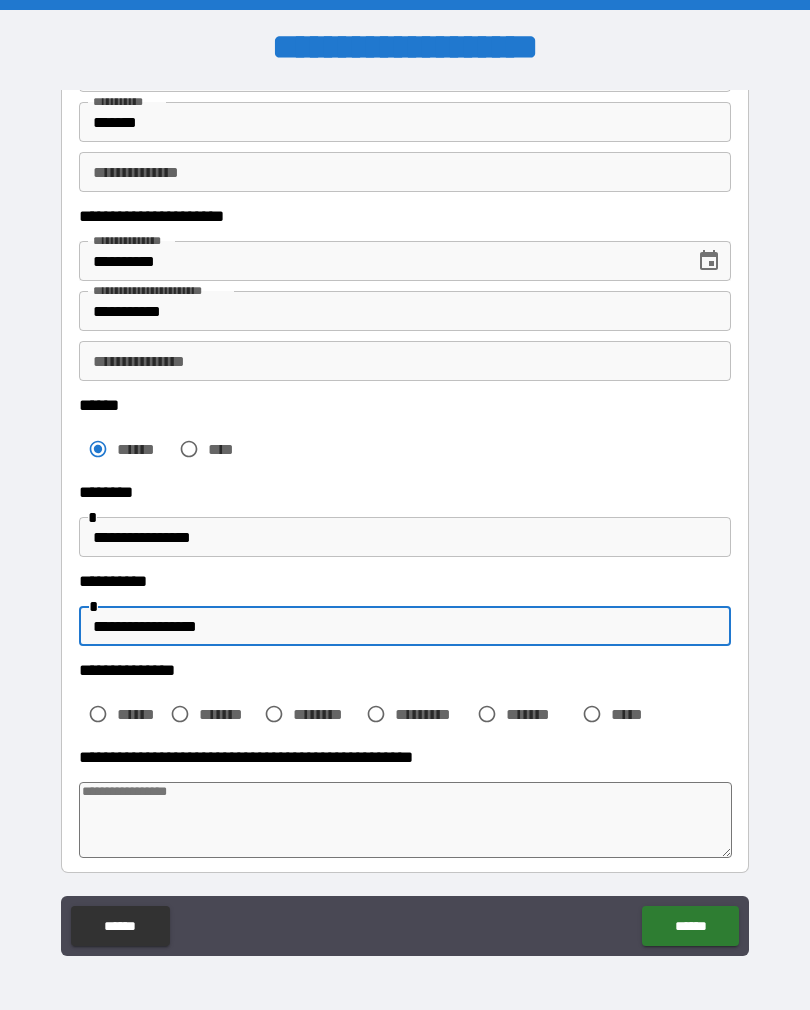 type on "*" 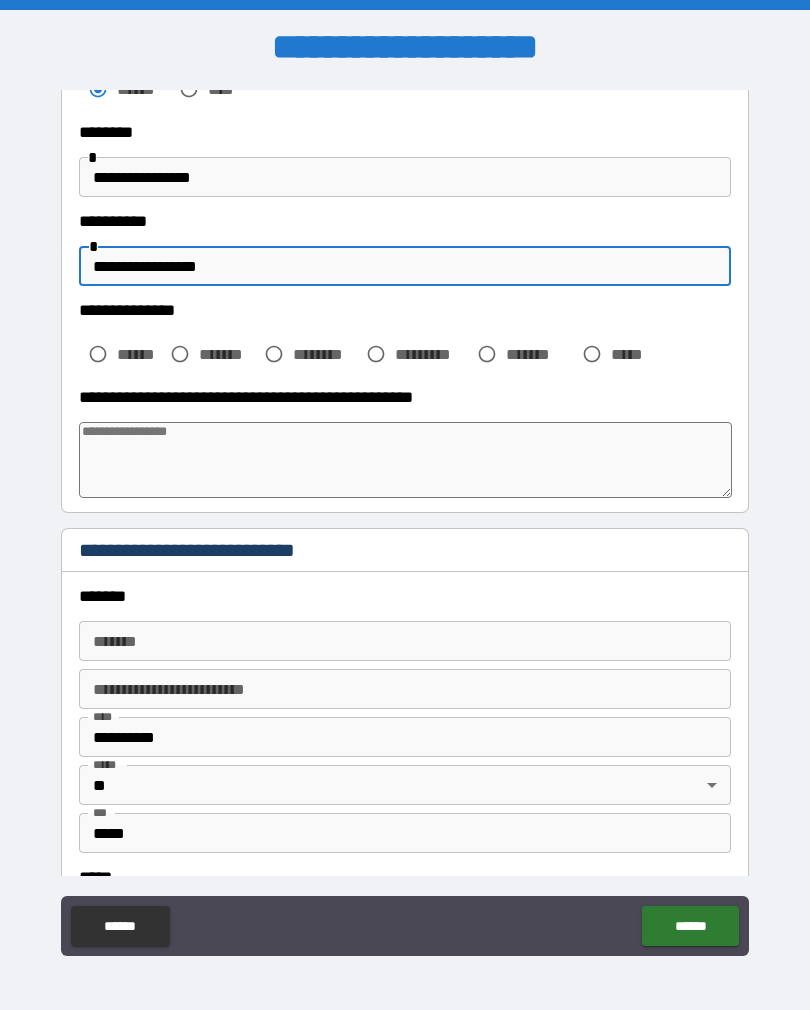 scroll, scrollTop: 598, scrollLeft: 0, axis: vertical 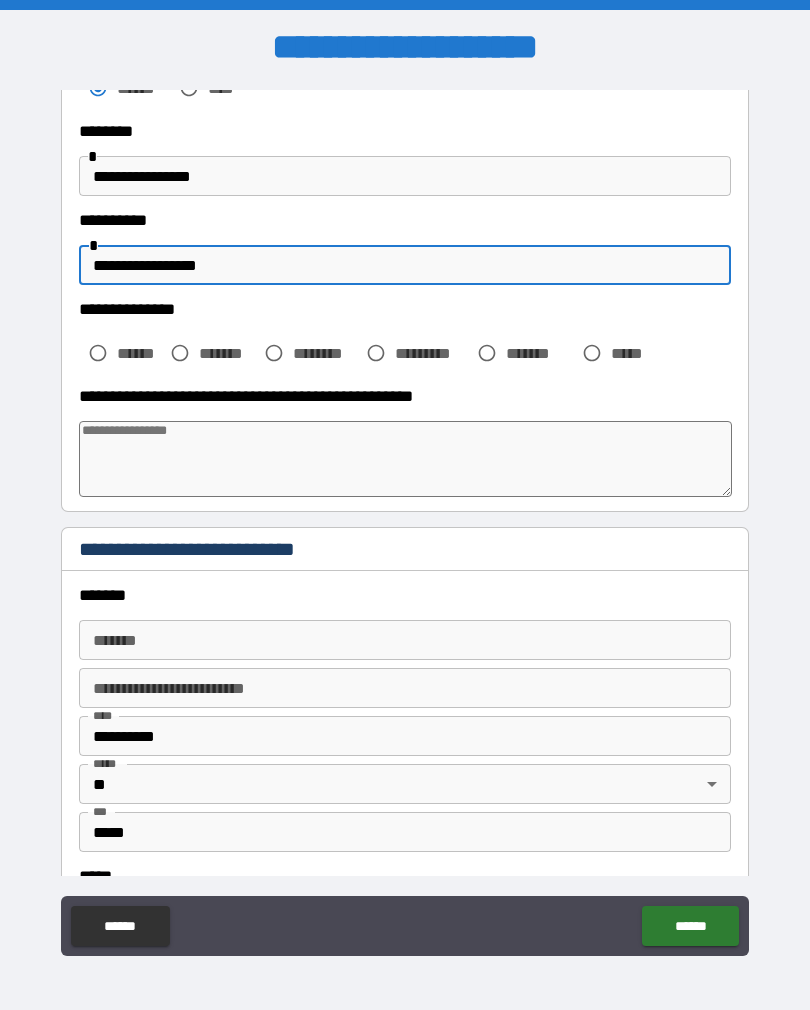 type on "**********" 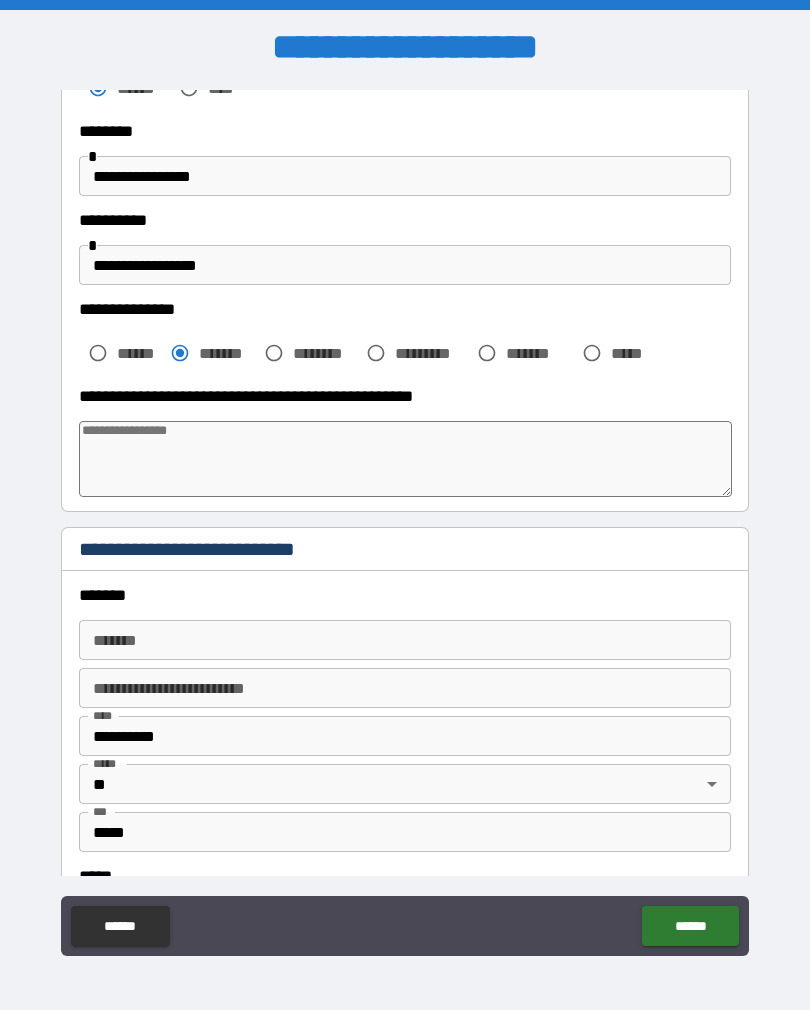 type on "*" 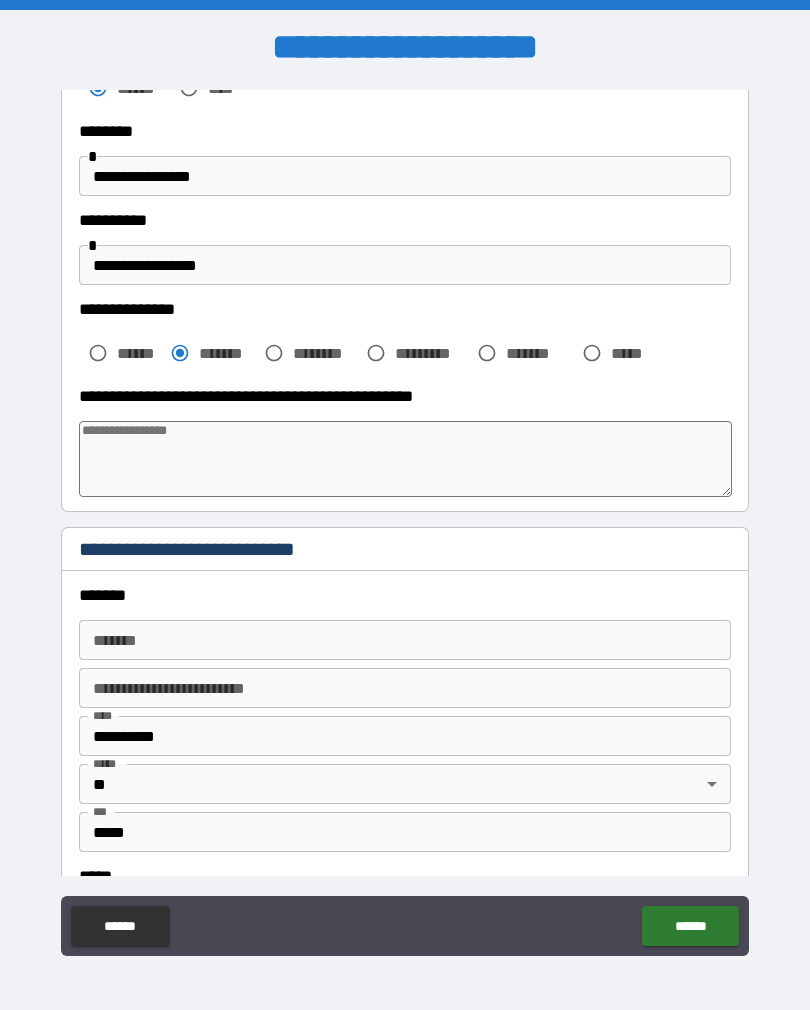 click at bounding box center (405, 459) 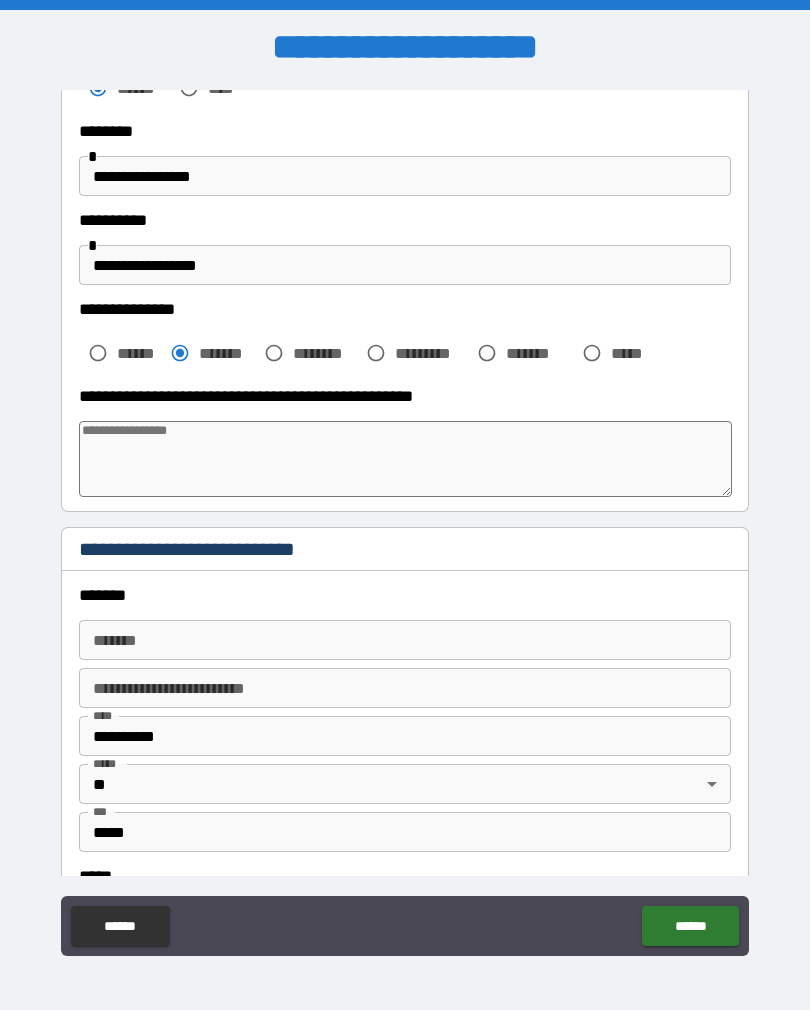 type on "*" 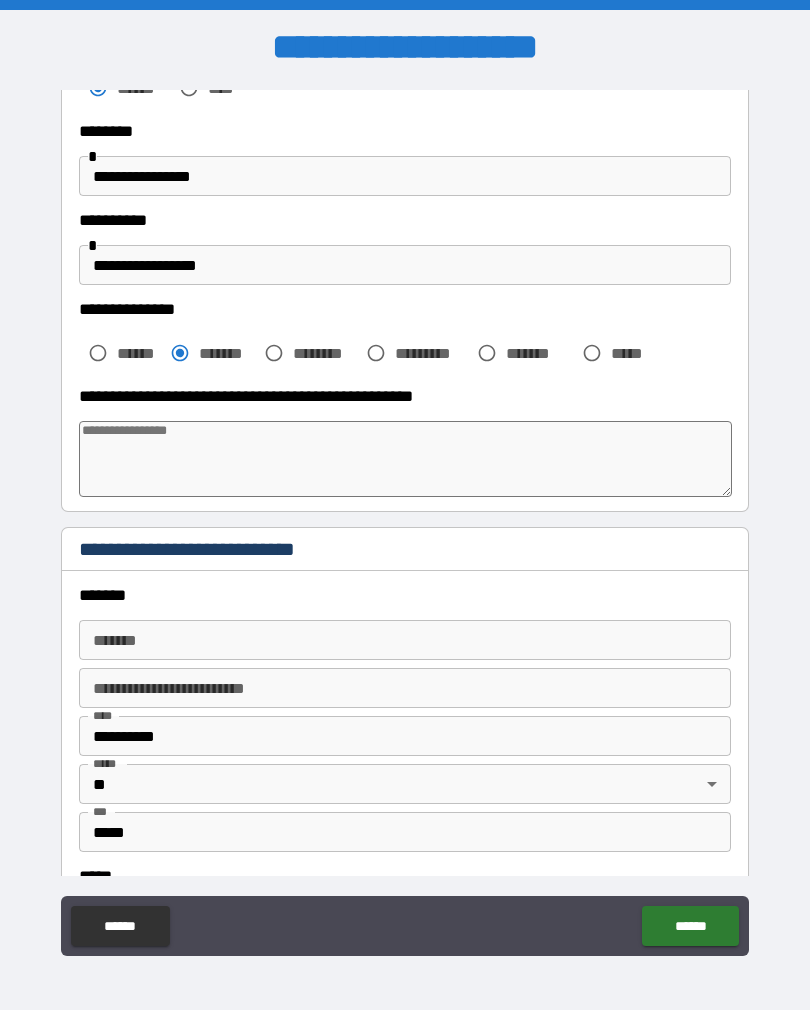 type on "*" 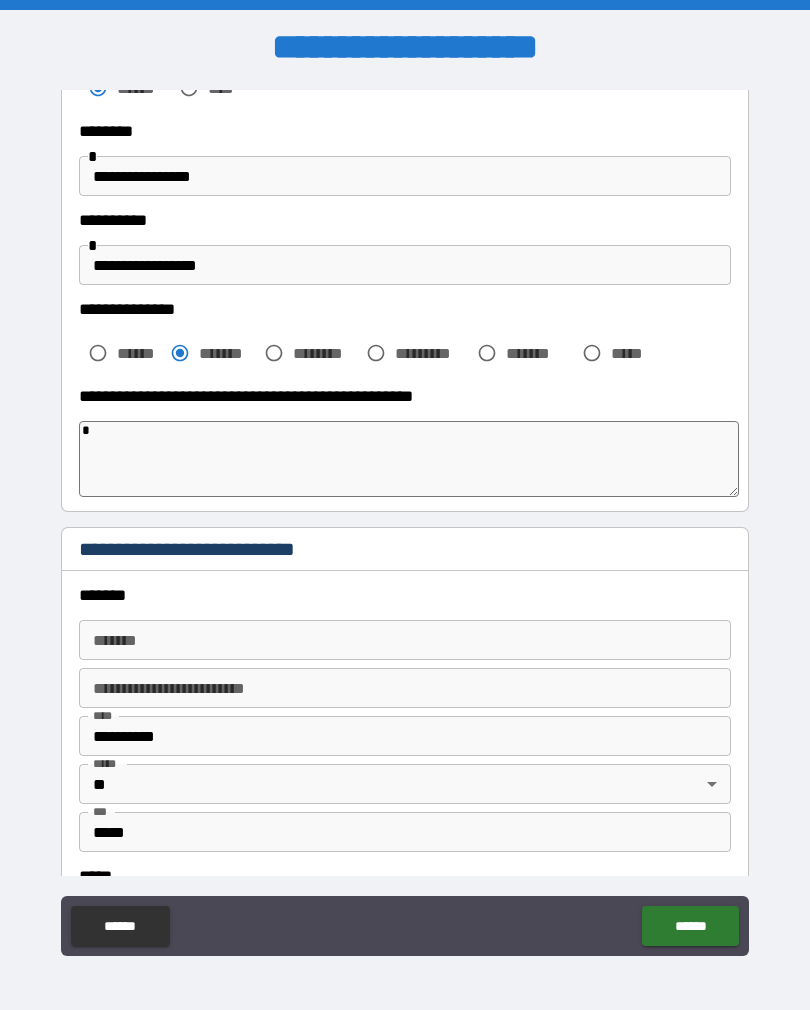 type on "**" 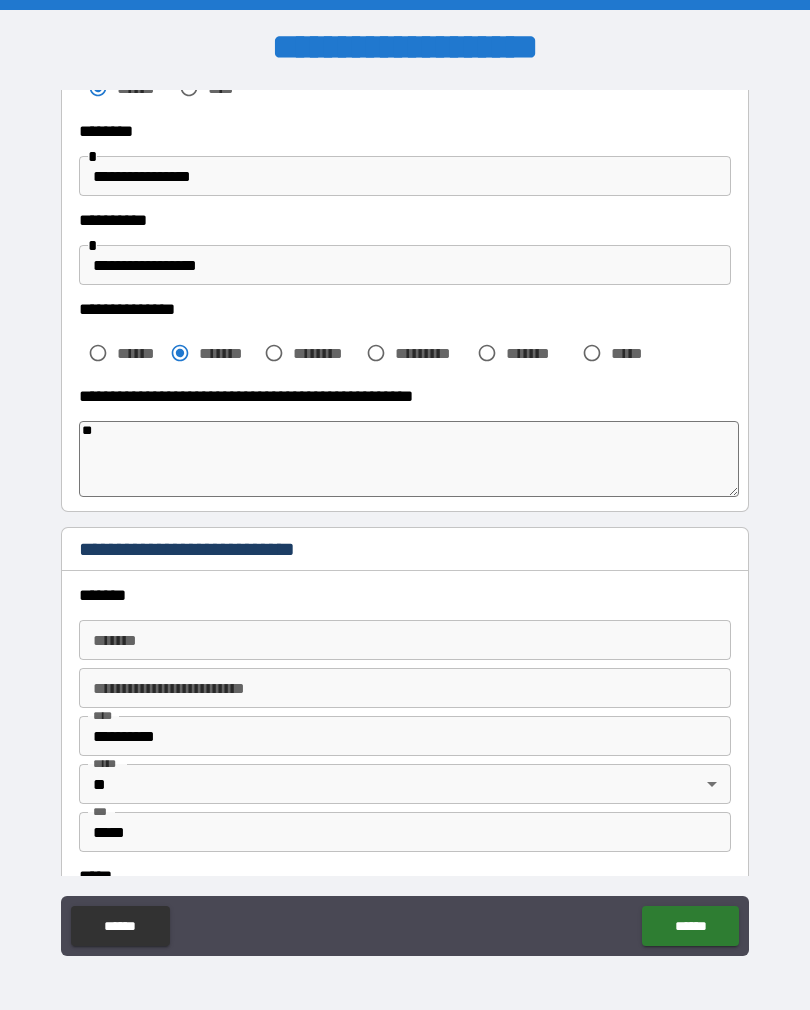 type on "*" 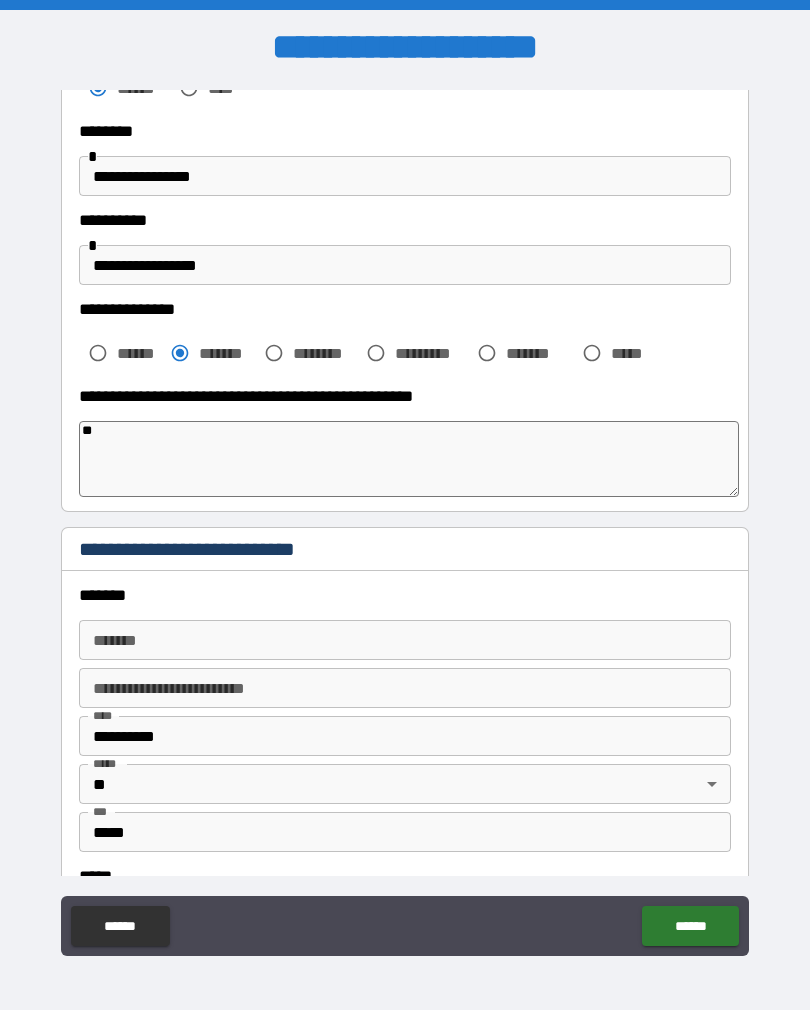 type on "***" 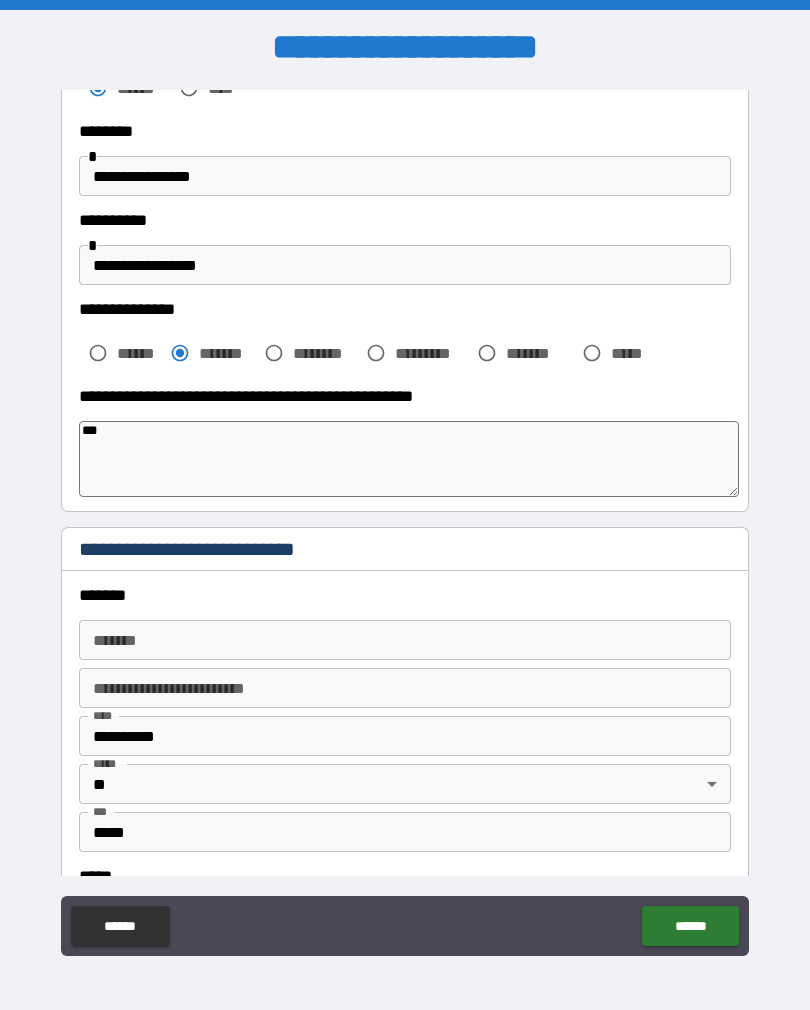 type on "*" 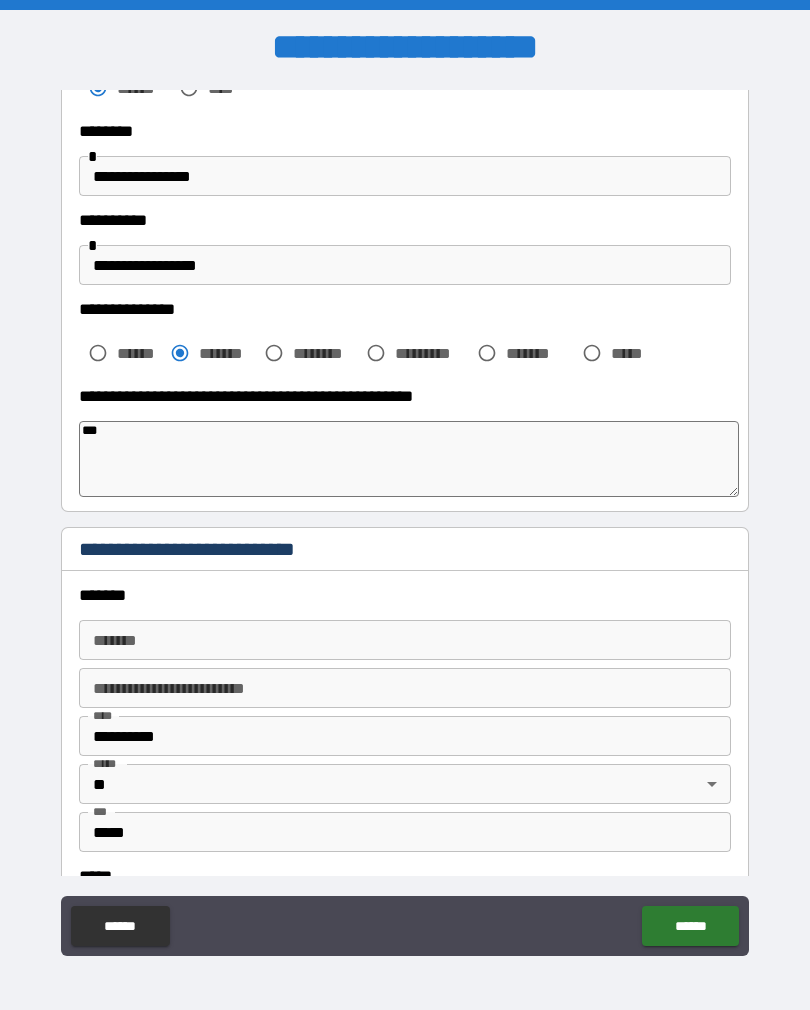 type on "****" 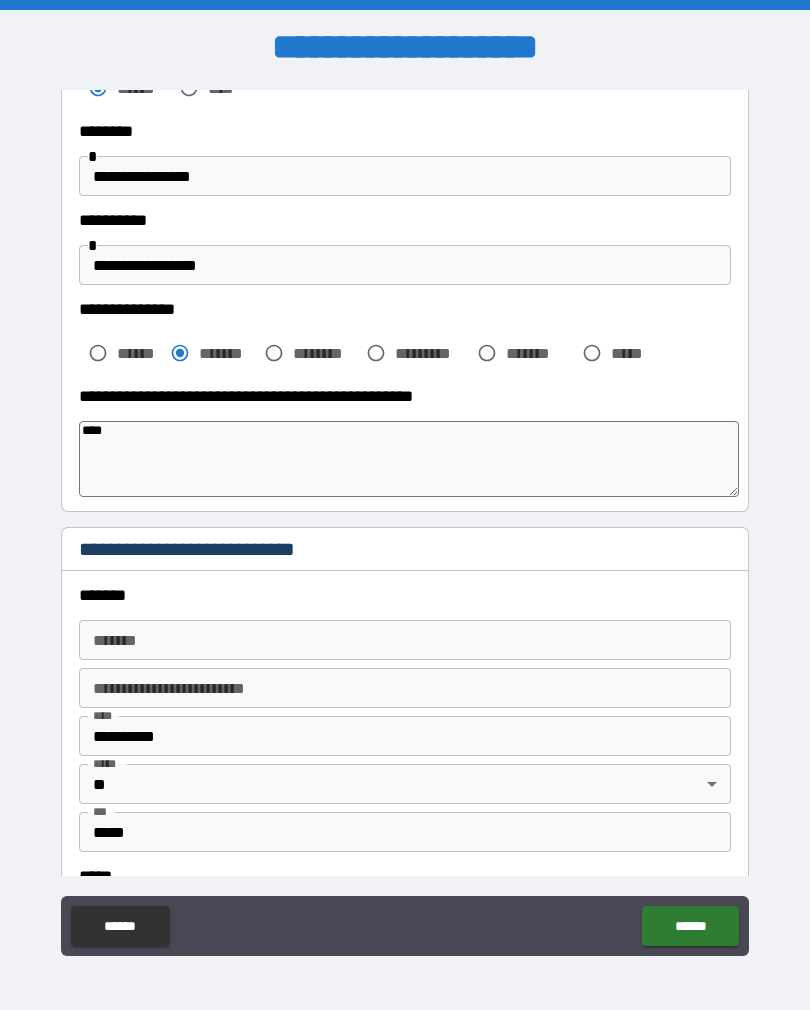 type on "*" 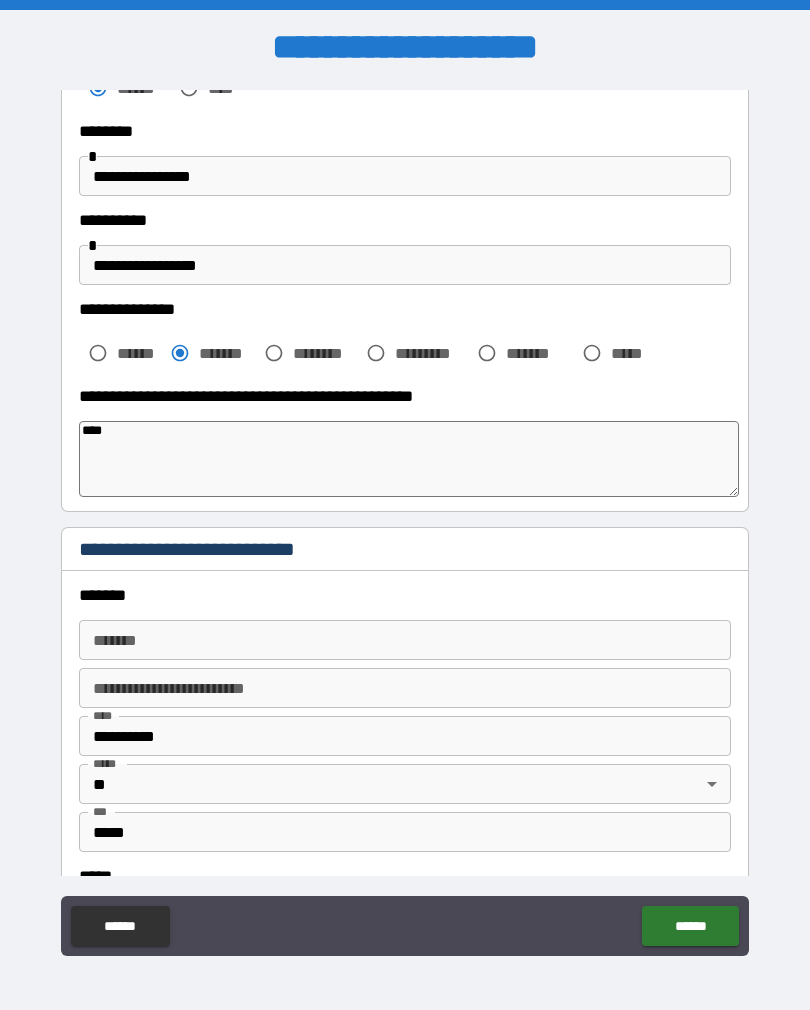 type on "*****" 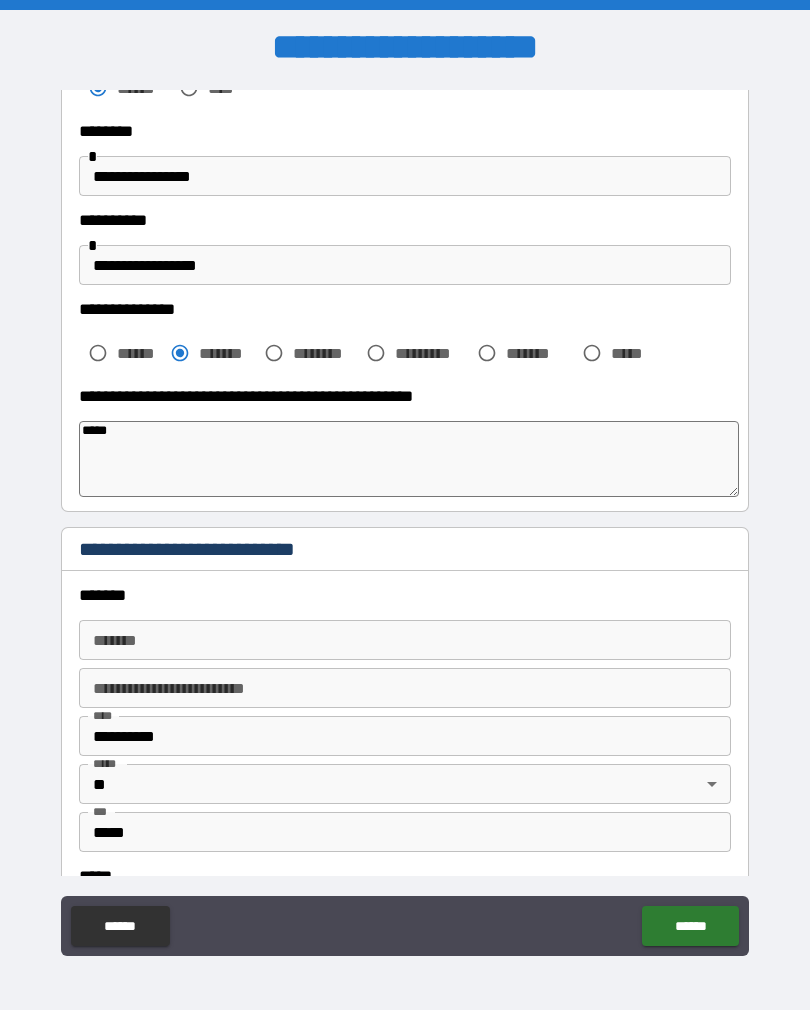type on "*" 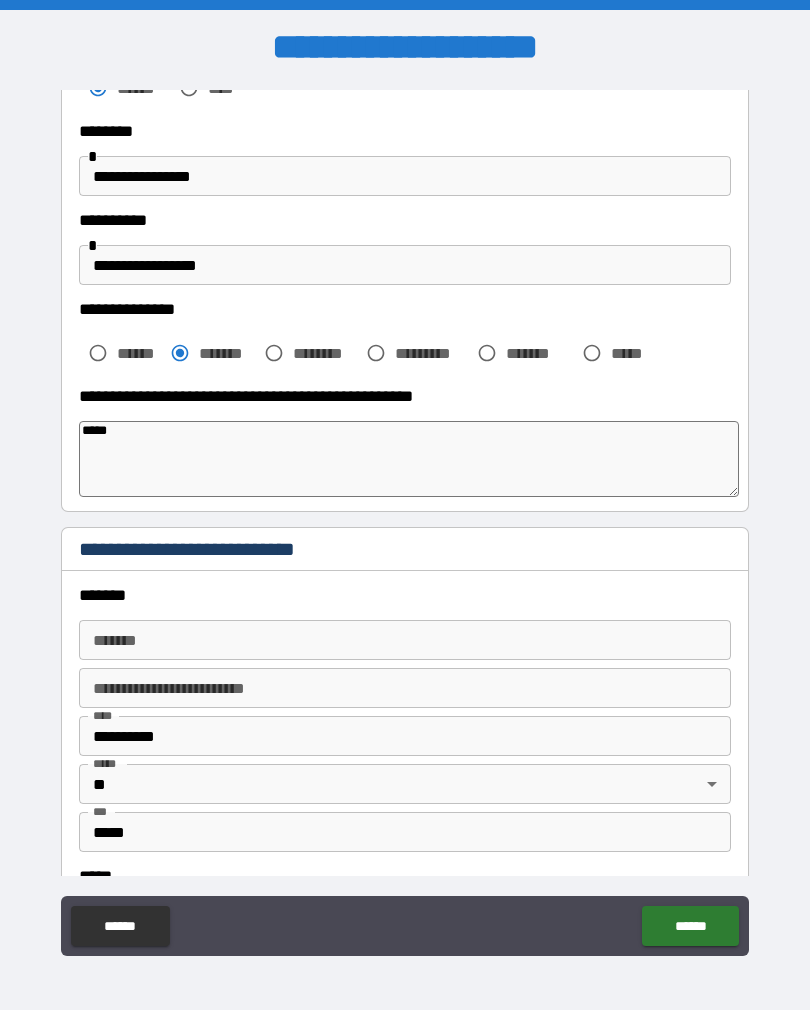 type on "*****" 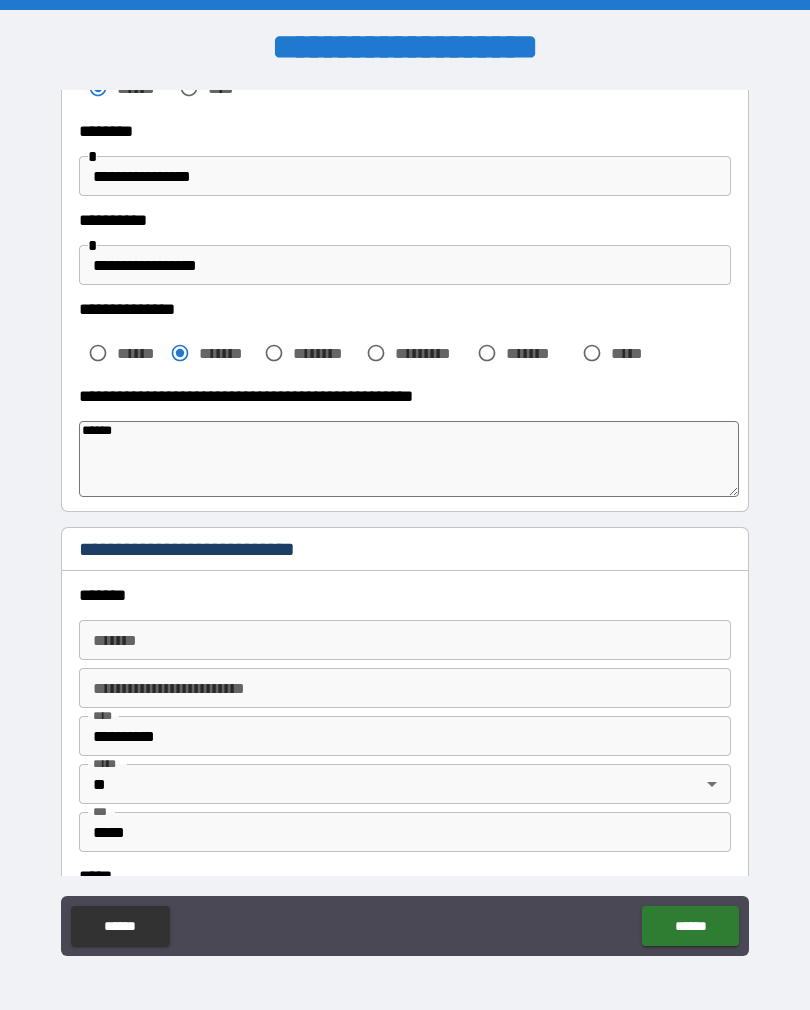 type on "*" 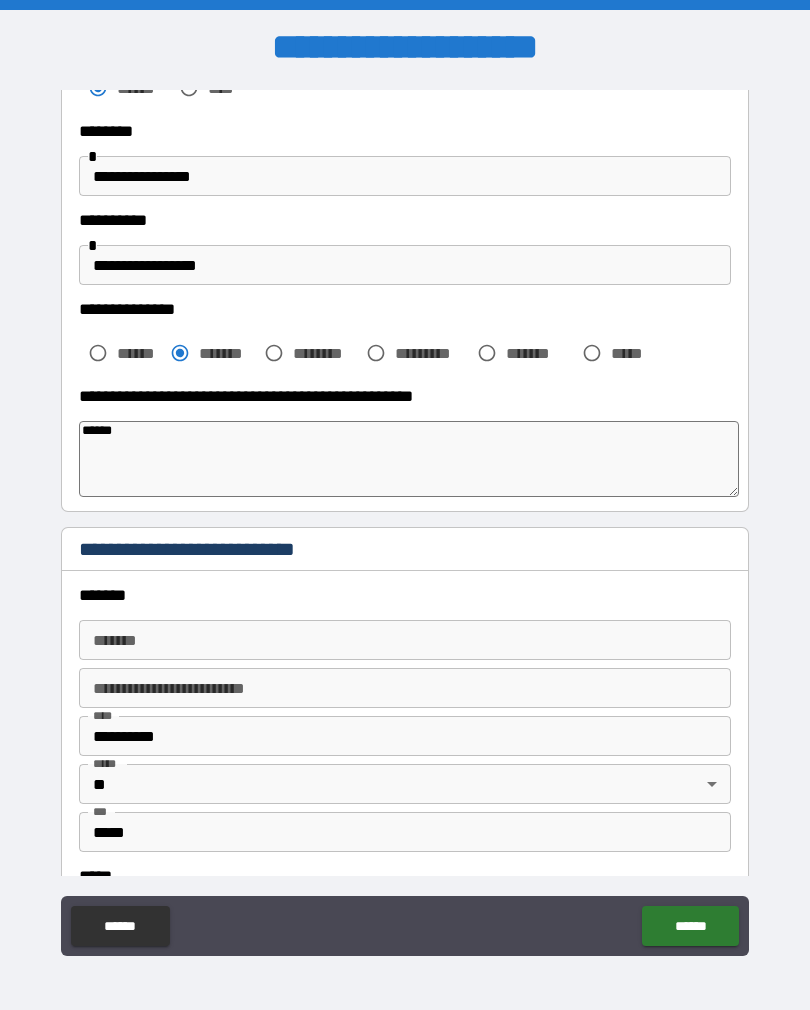 type on "*******" 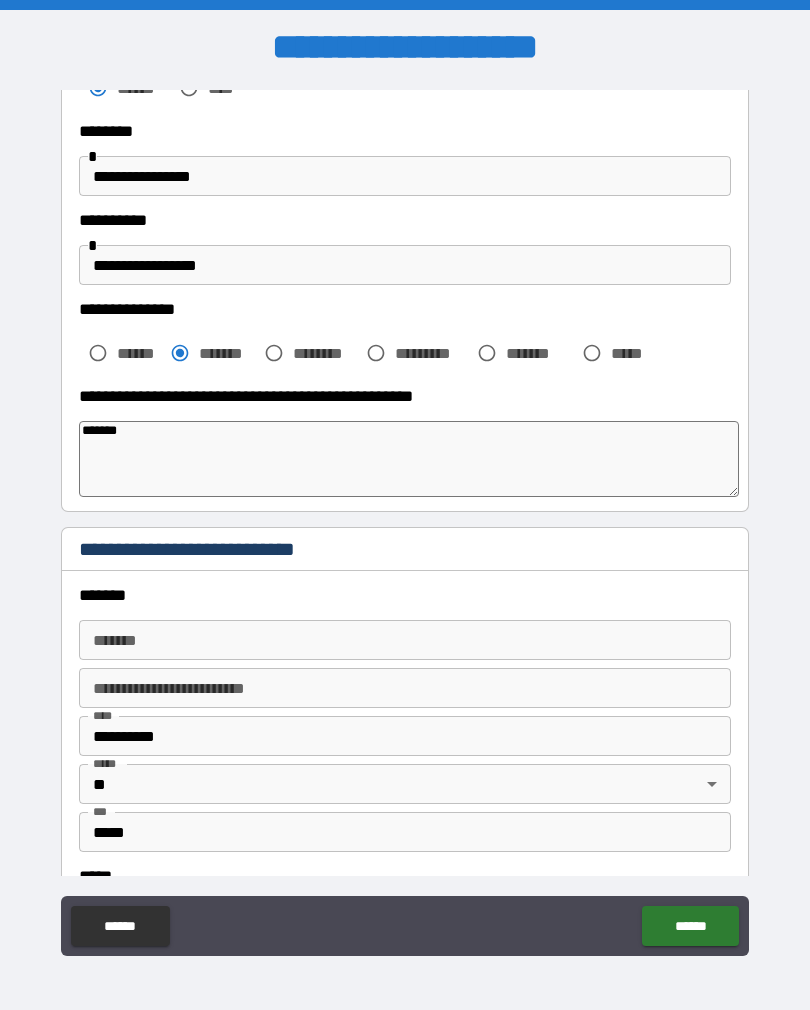 type on "*" 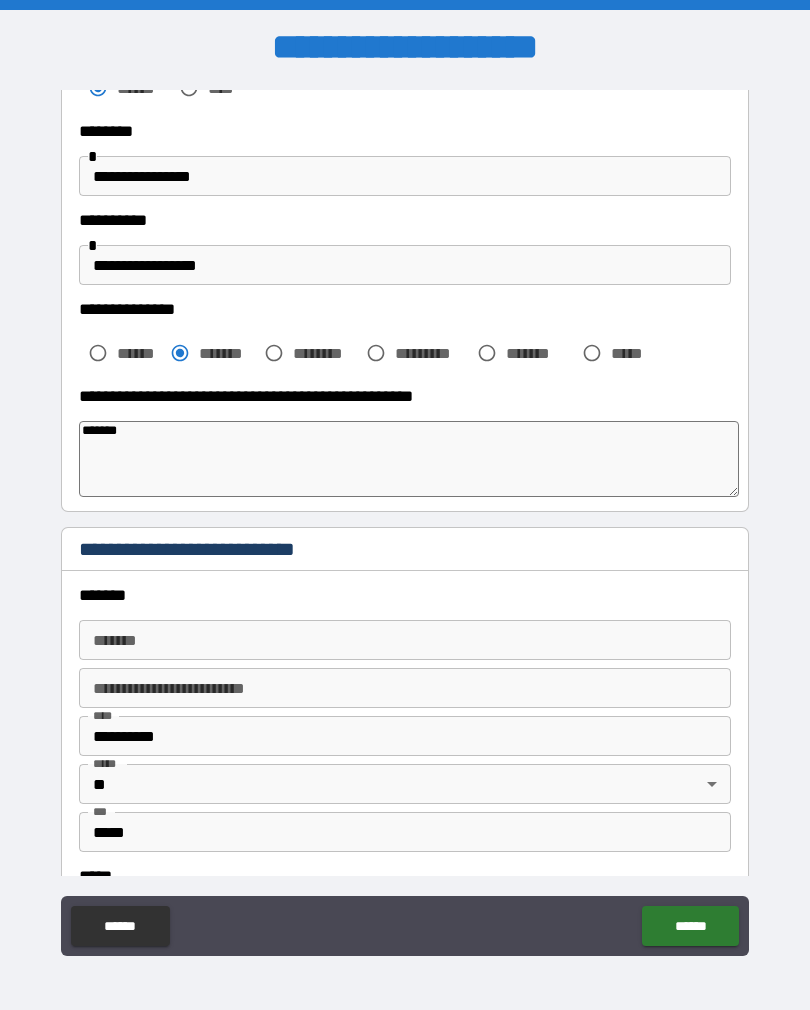 type on "********" 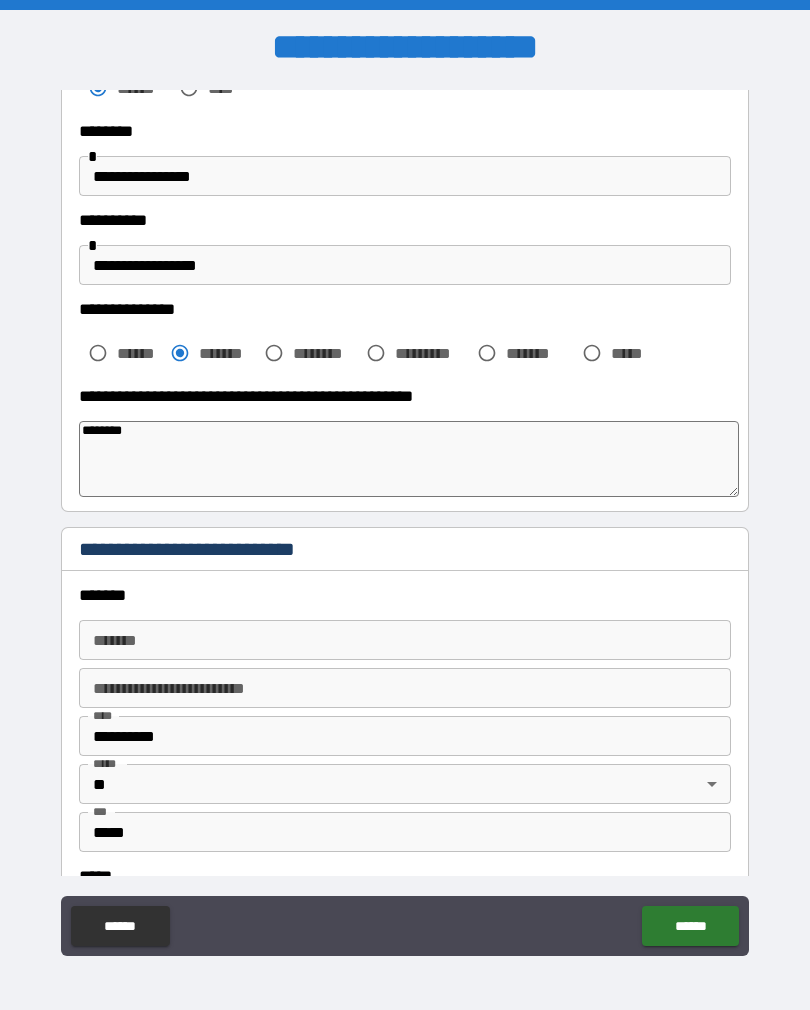 type on "*" 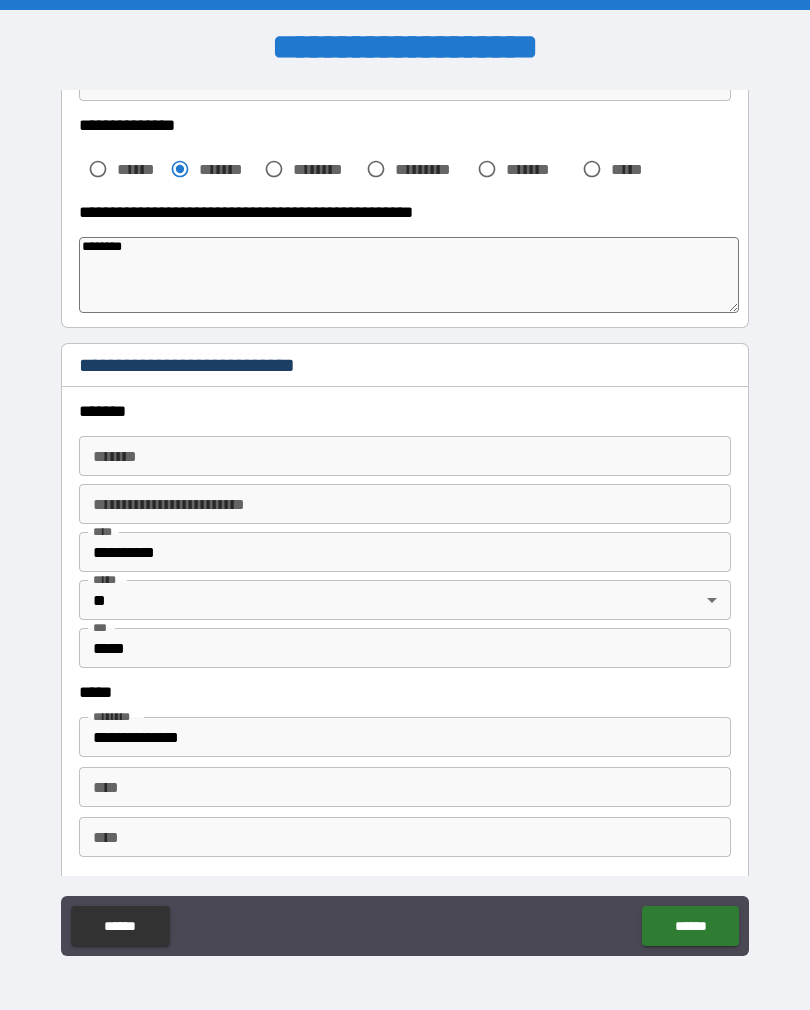 scroll, scrollTop: 772, scrollLeft: 0, axis: vertical 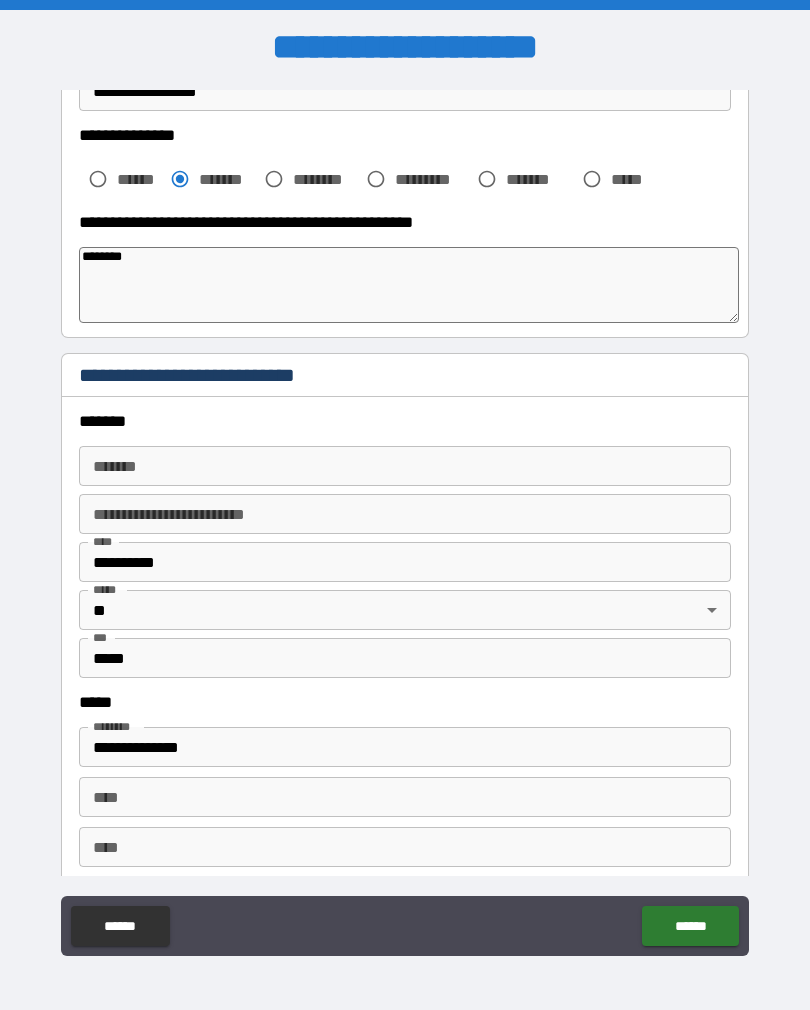 type on "********" 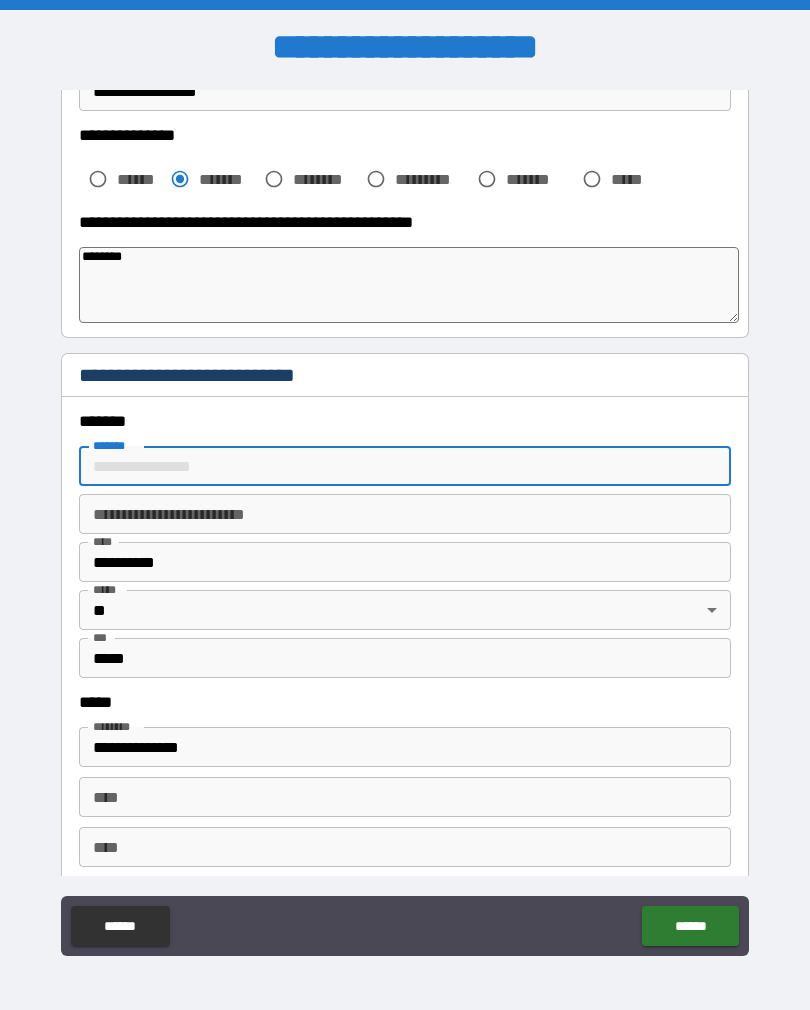 type on "*" 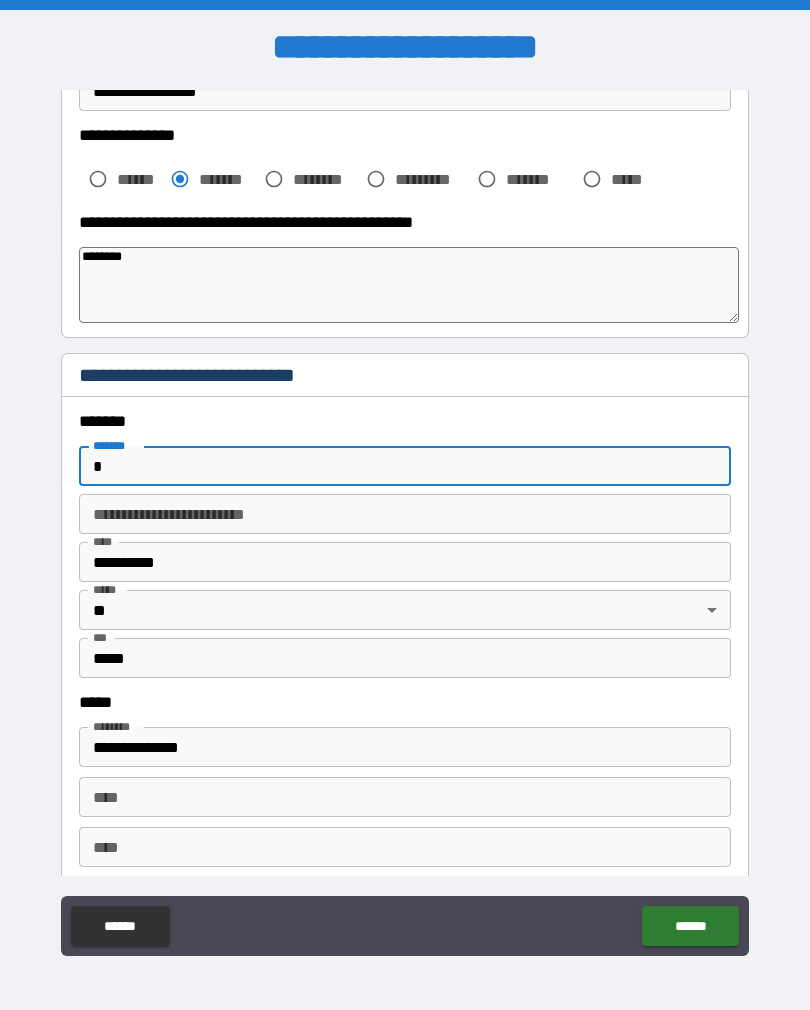 type on "*" 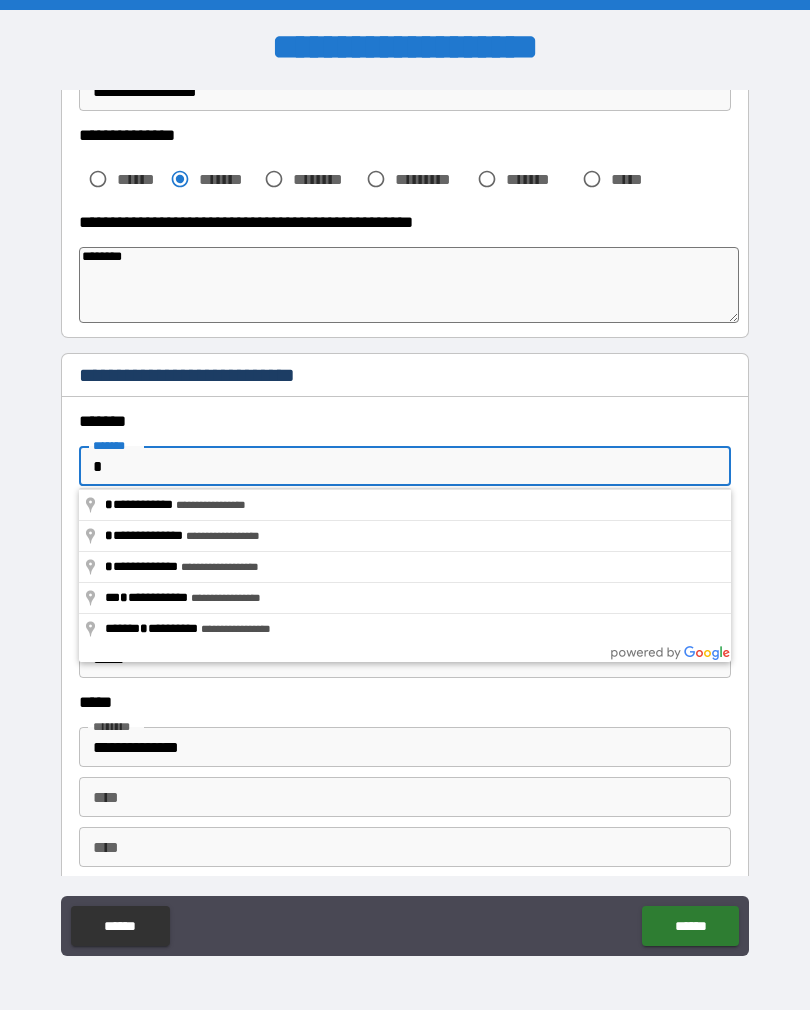 type 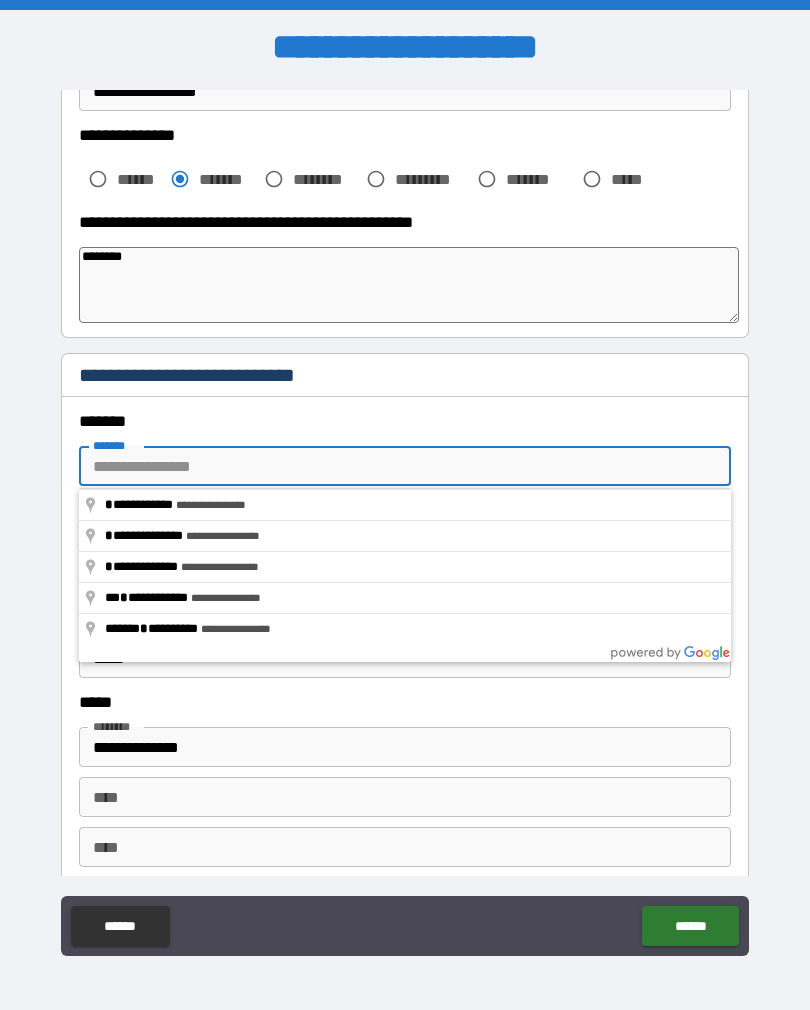 type on "*" 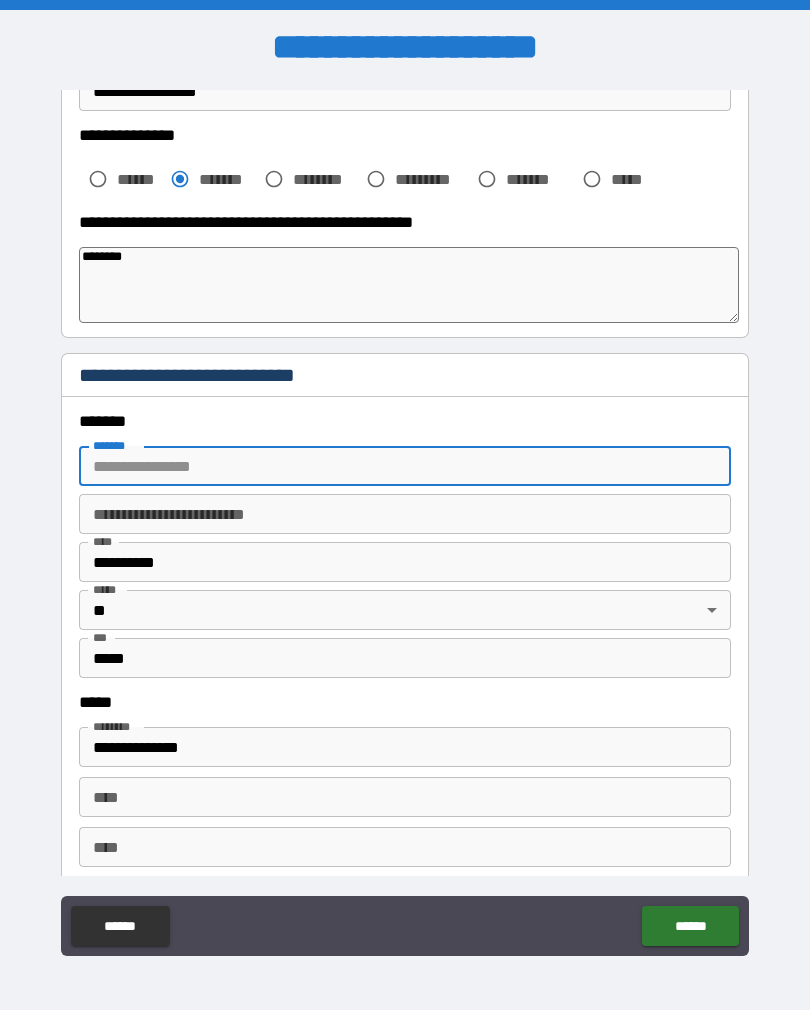 type on "*" 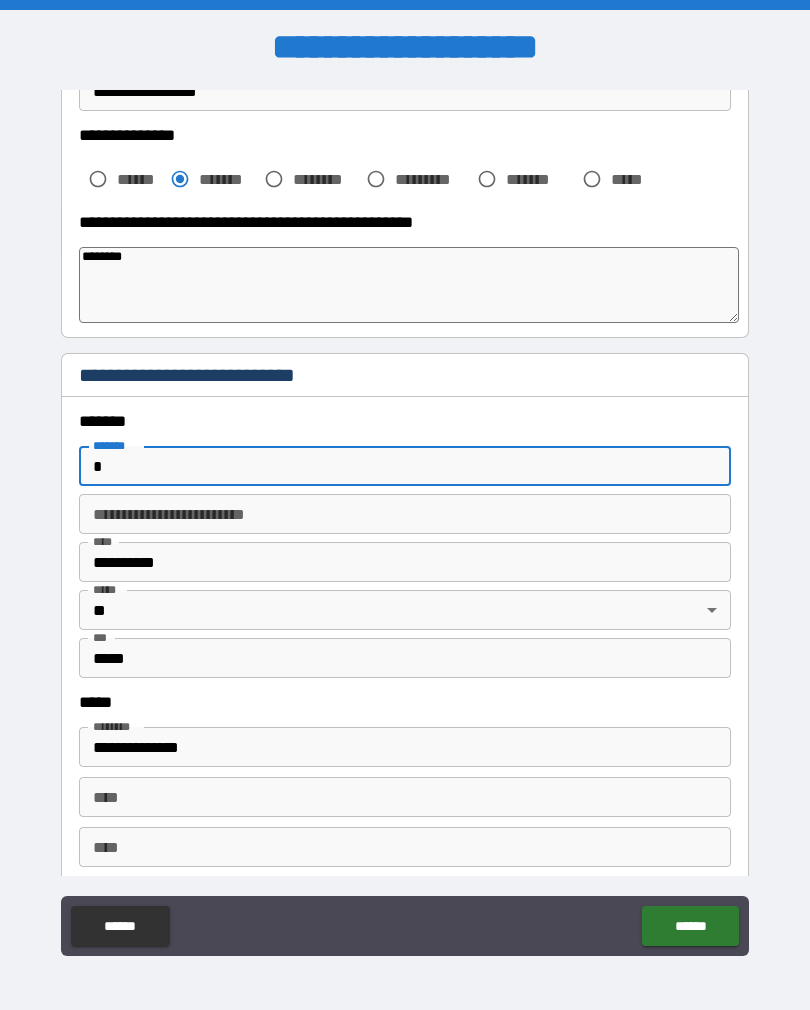 type on "*" 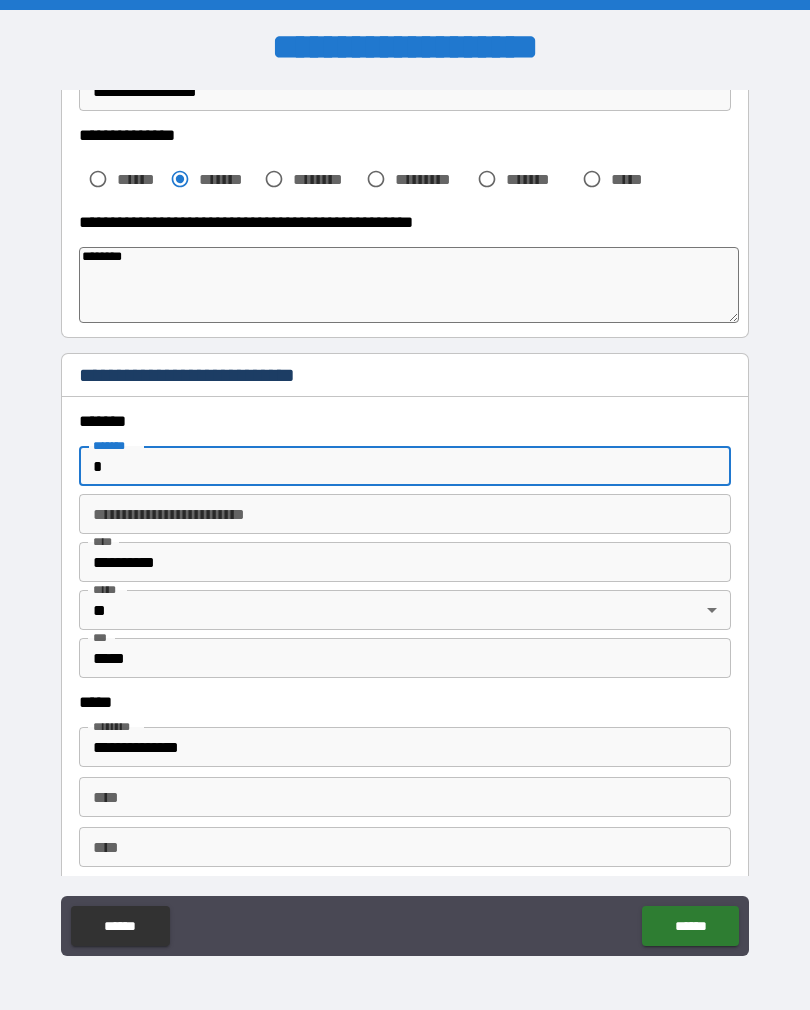 type on "**" 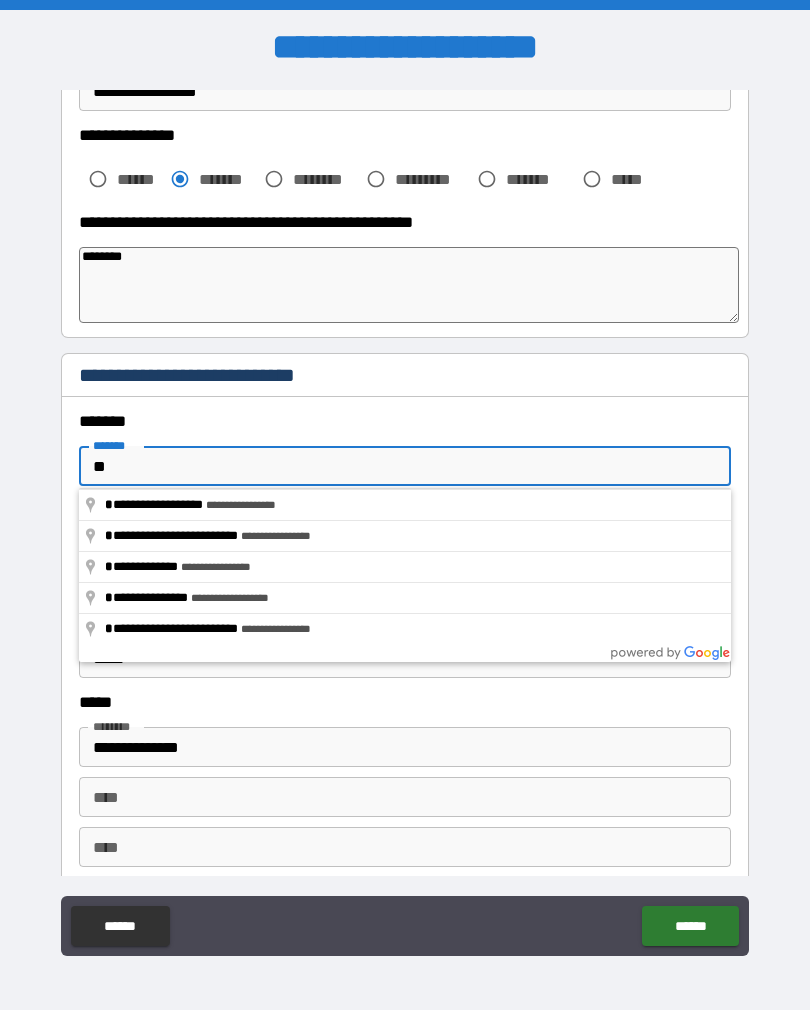 type on "*" 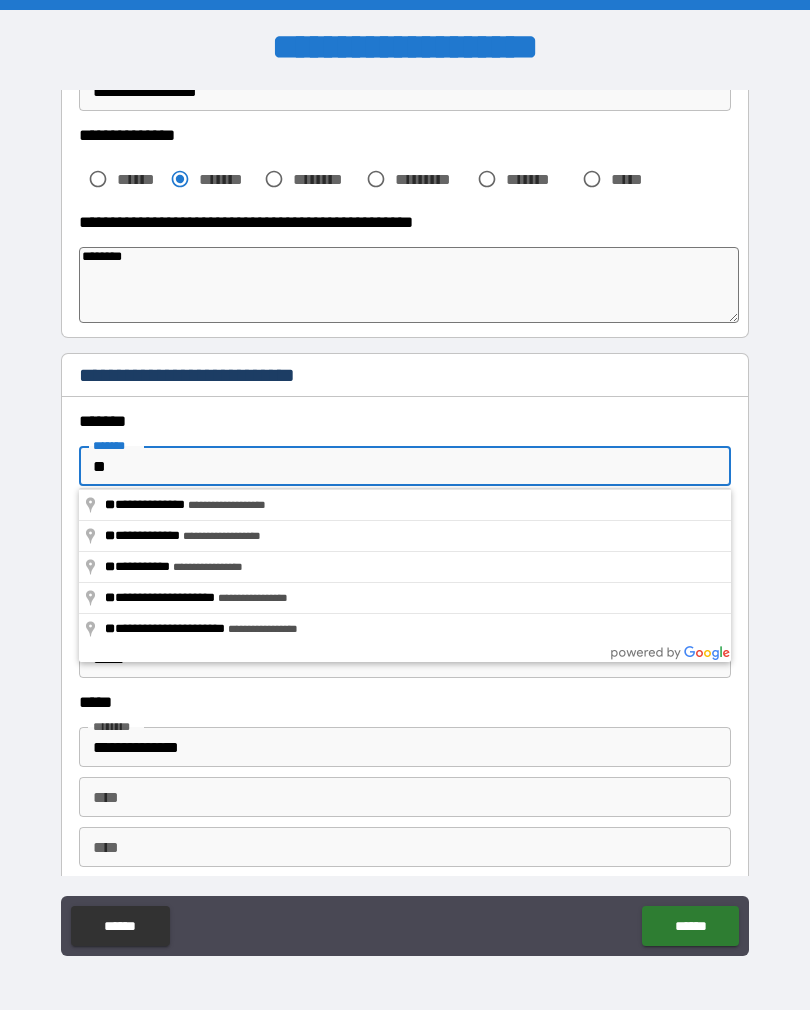 type on "***" 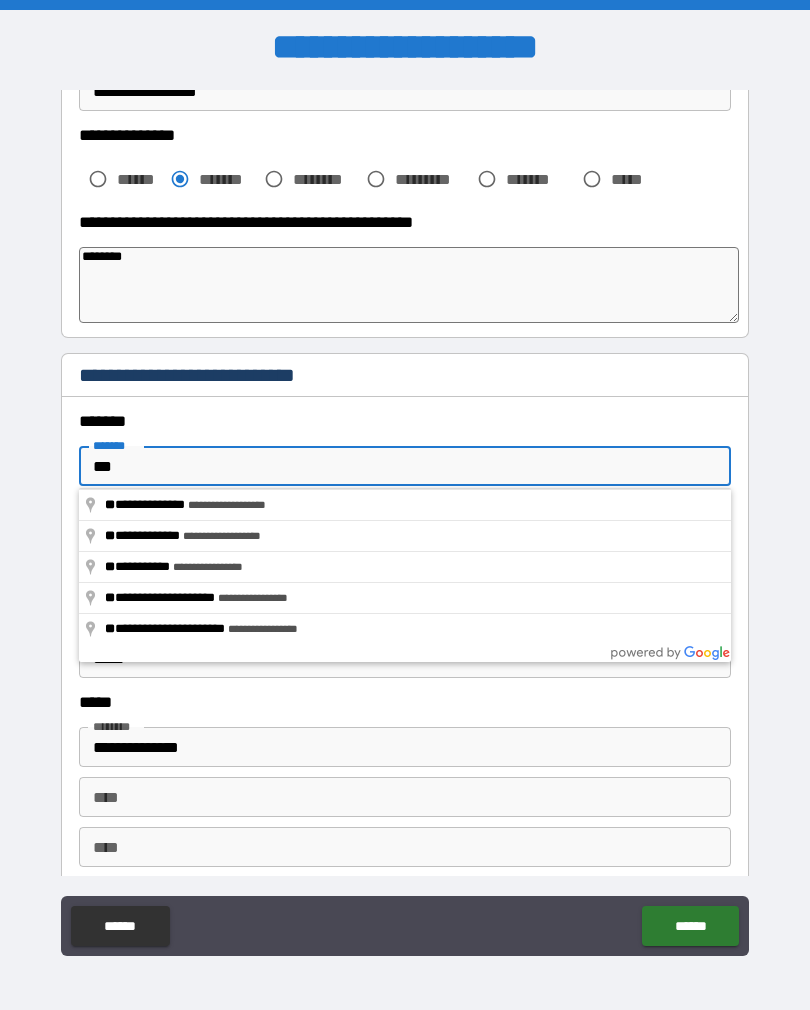 type on "*" 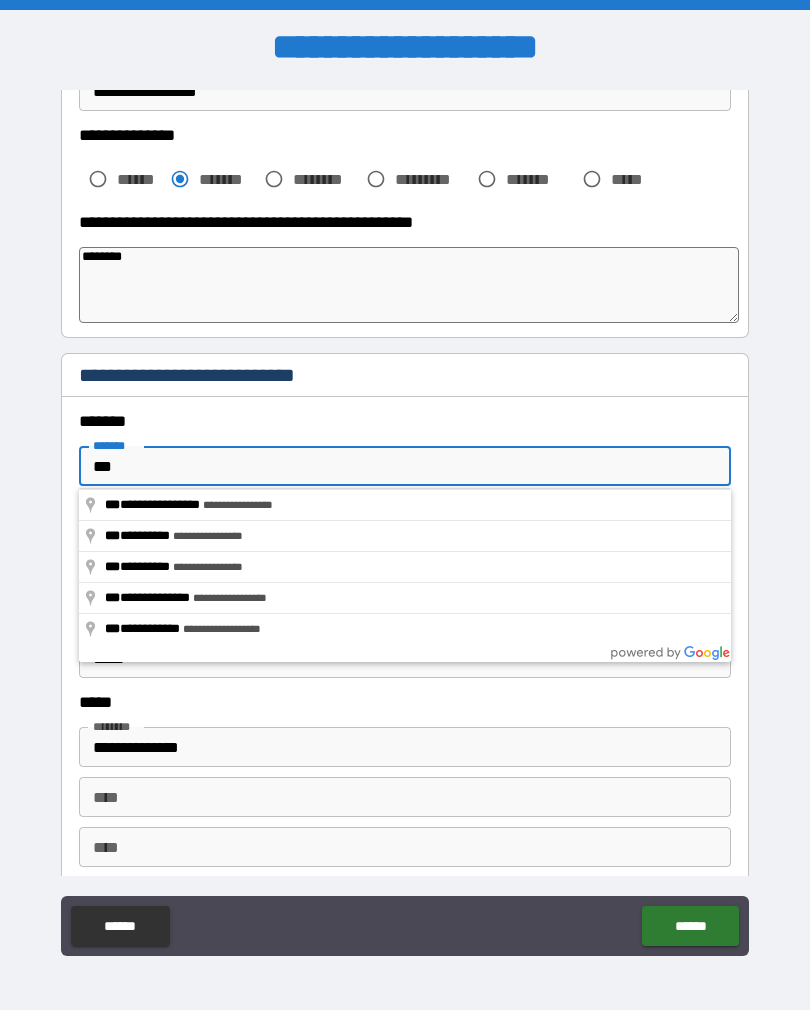 type on "***" 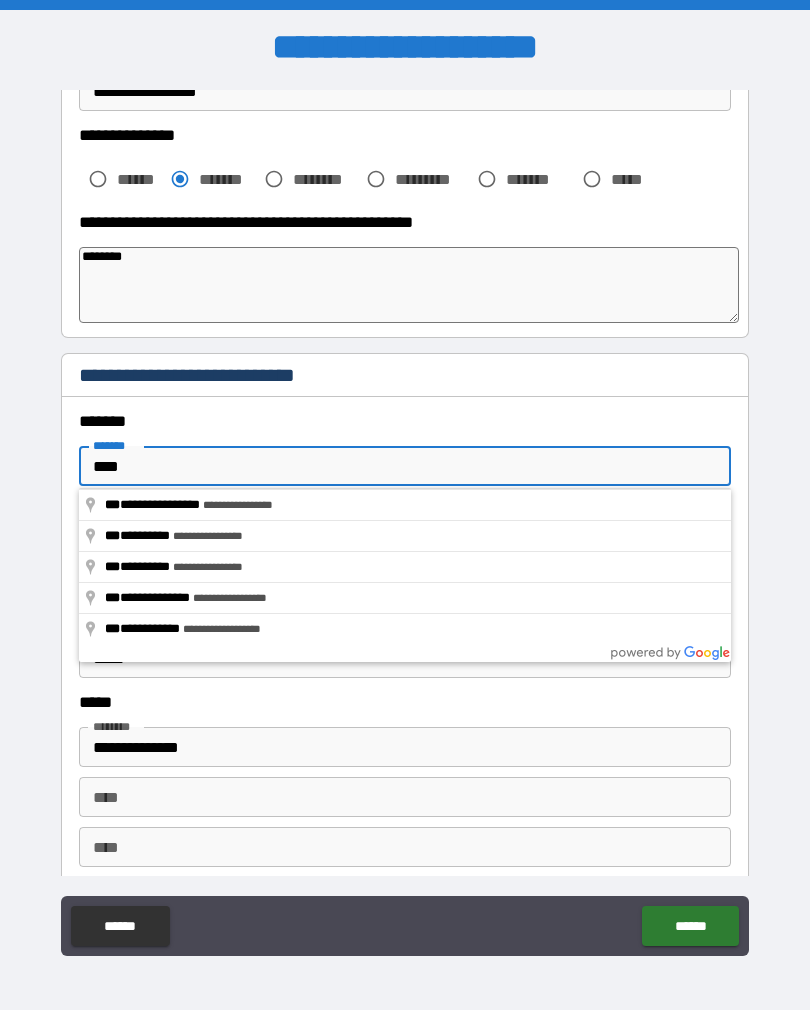 type on "*" 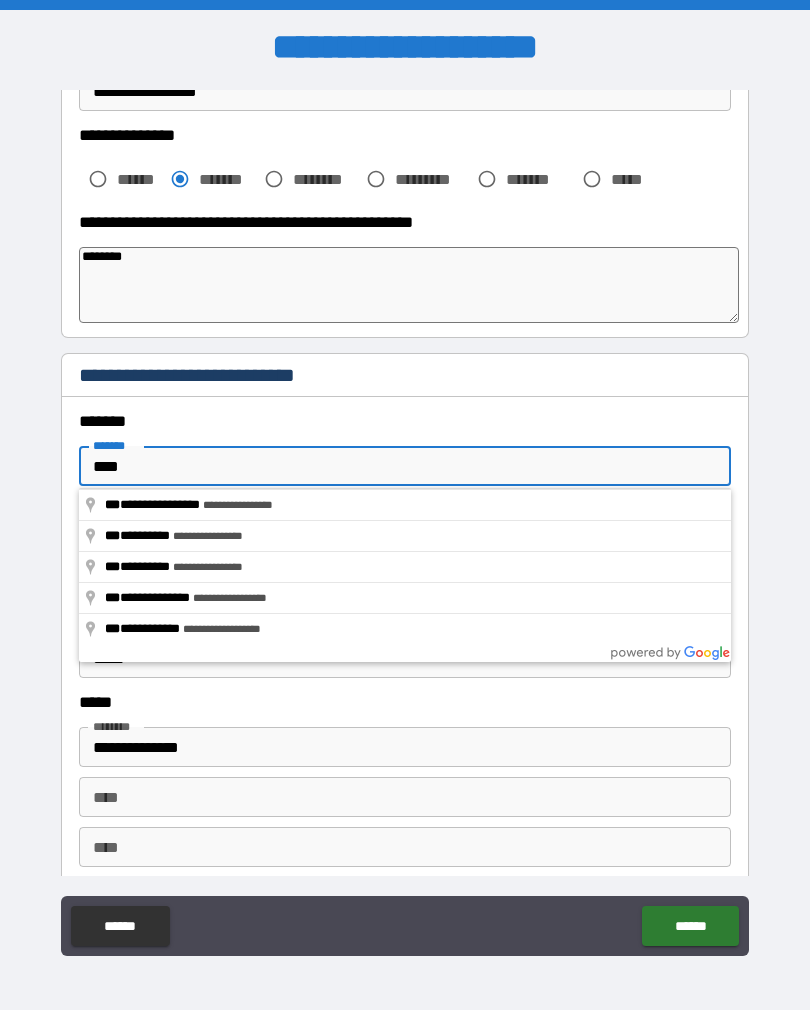 type on "*****" 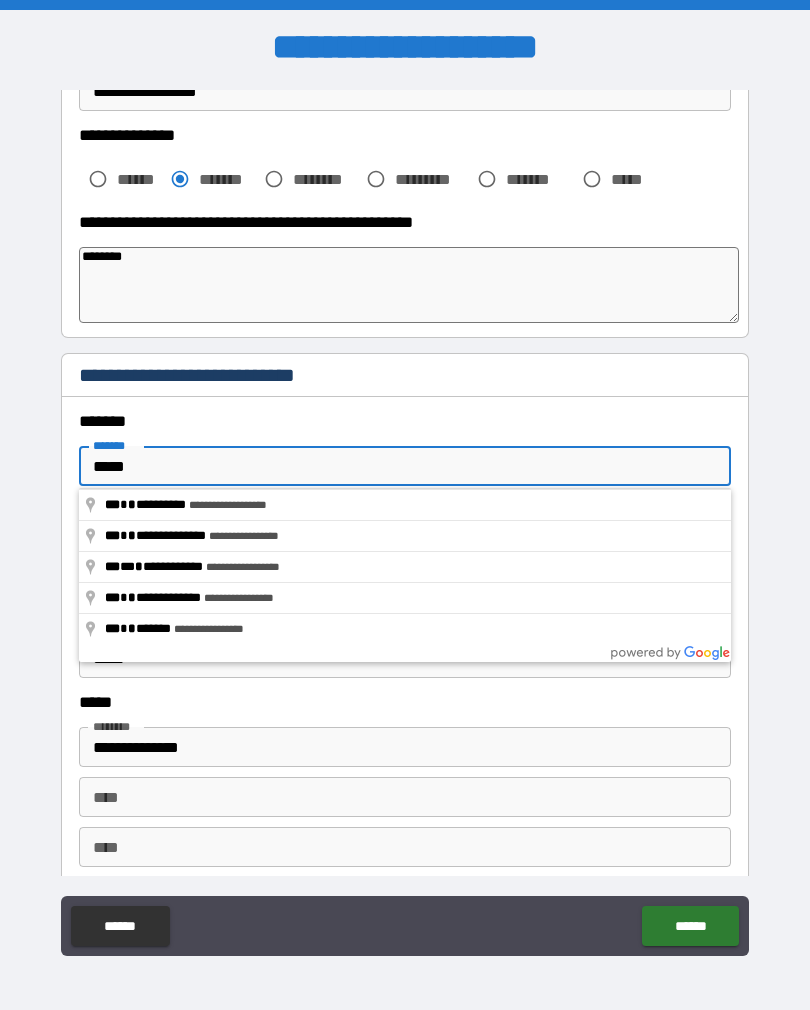 type on "*" 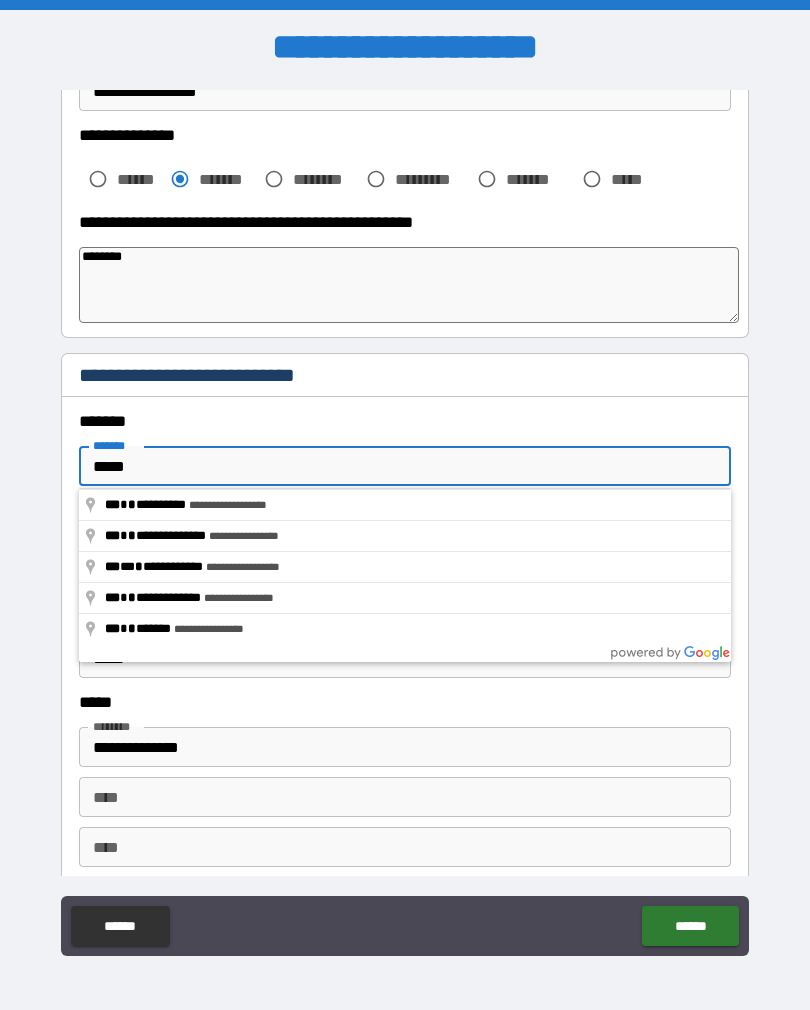 type on "*****" 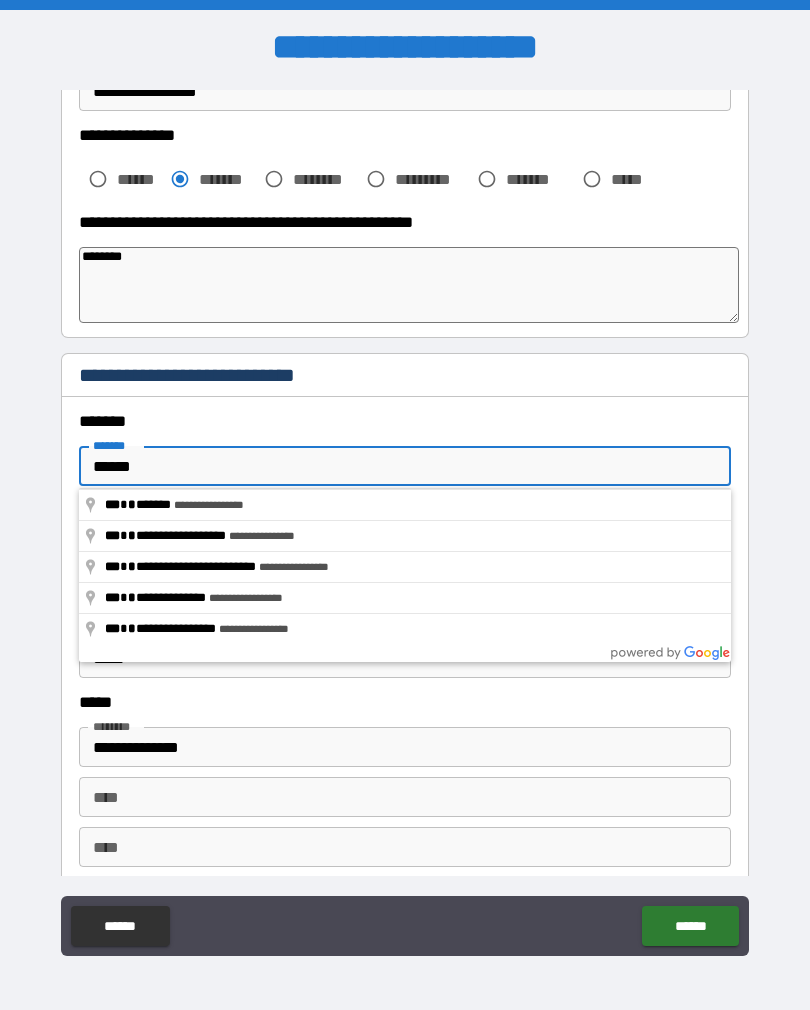 type on "*" 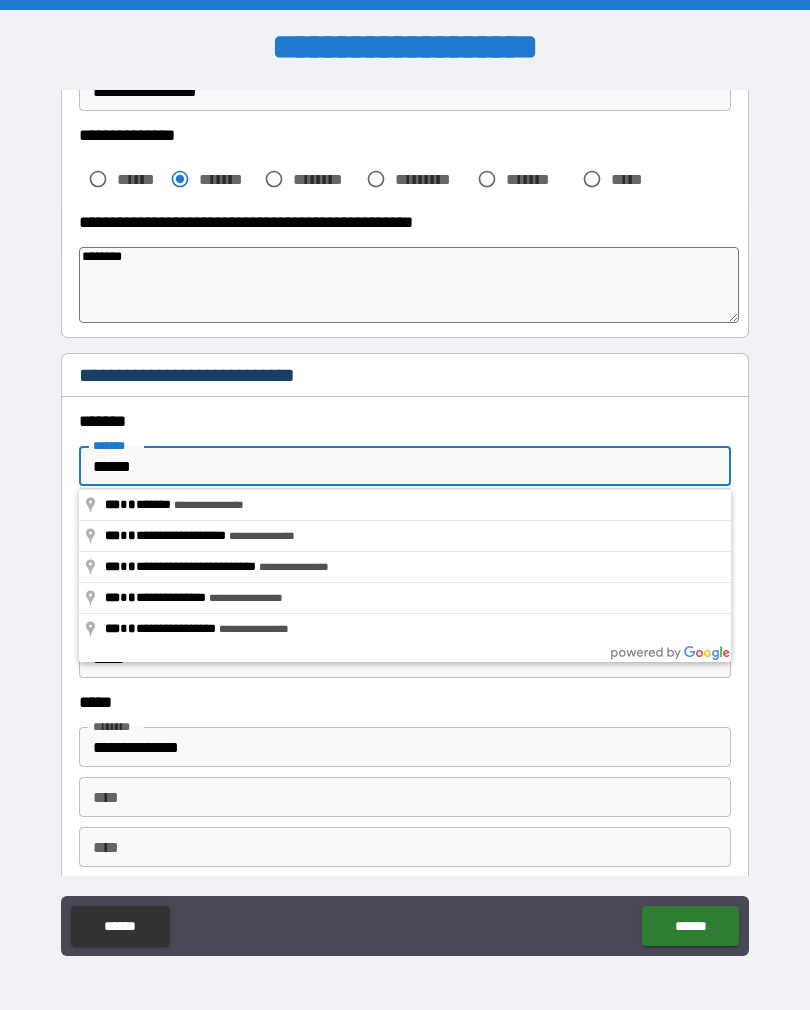 type on "*****" 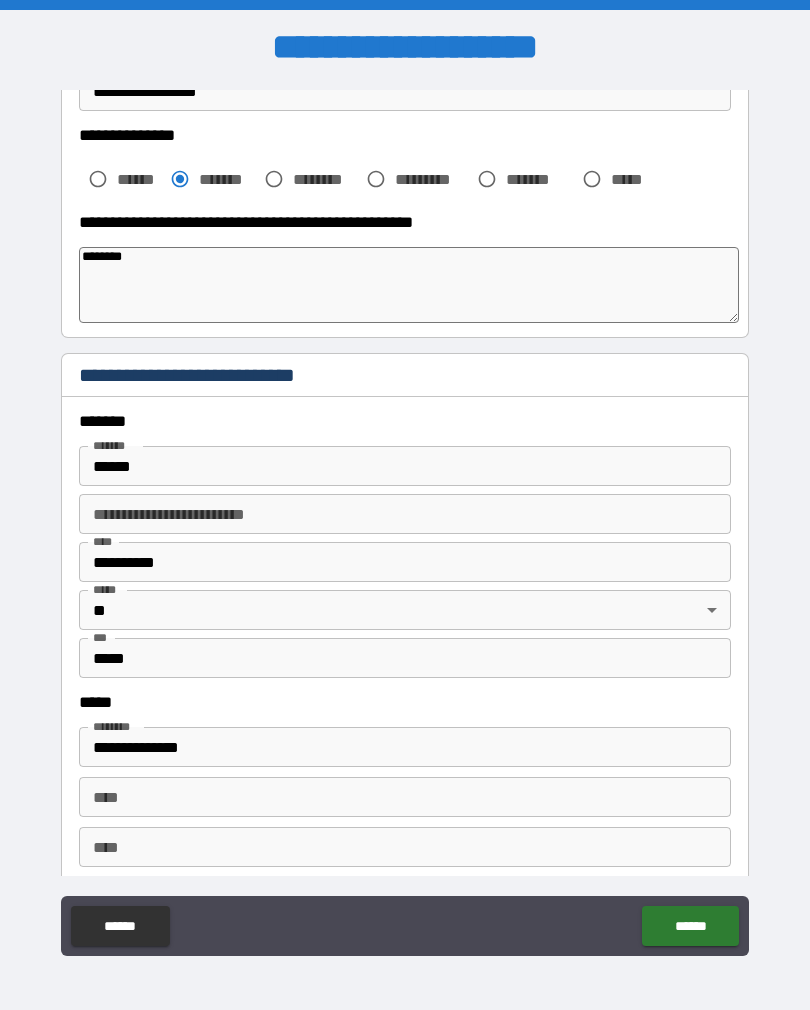 type on "*" 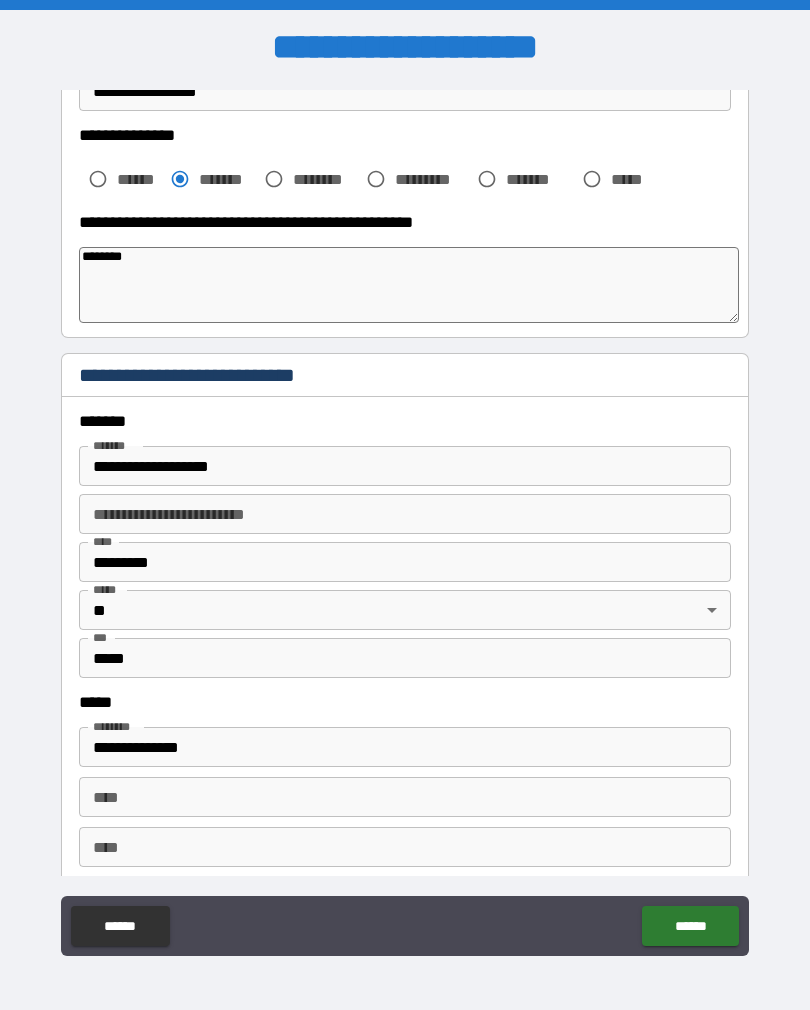 type on "*" 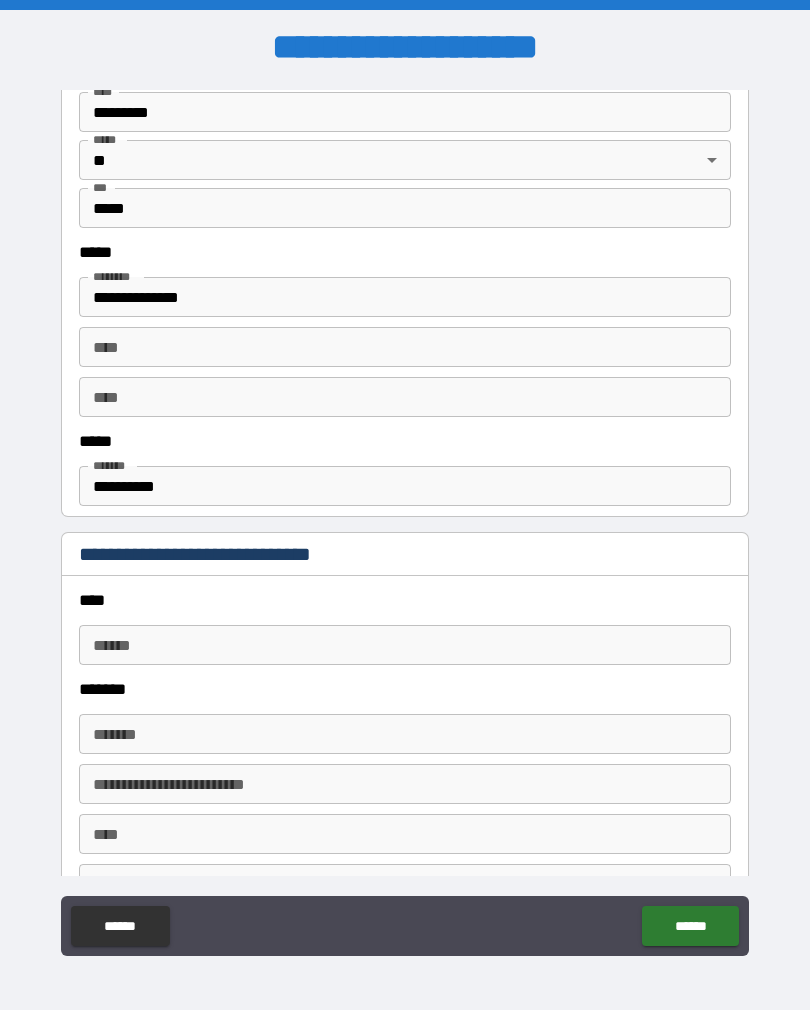 scroll, scrollTop: 1222, scrollLeft: 0, axis: vertical 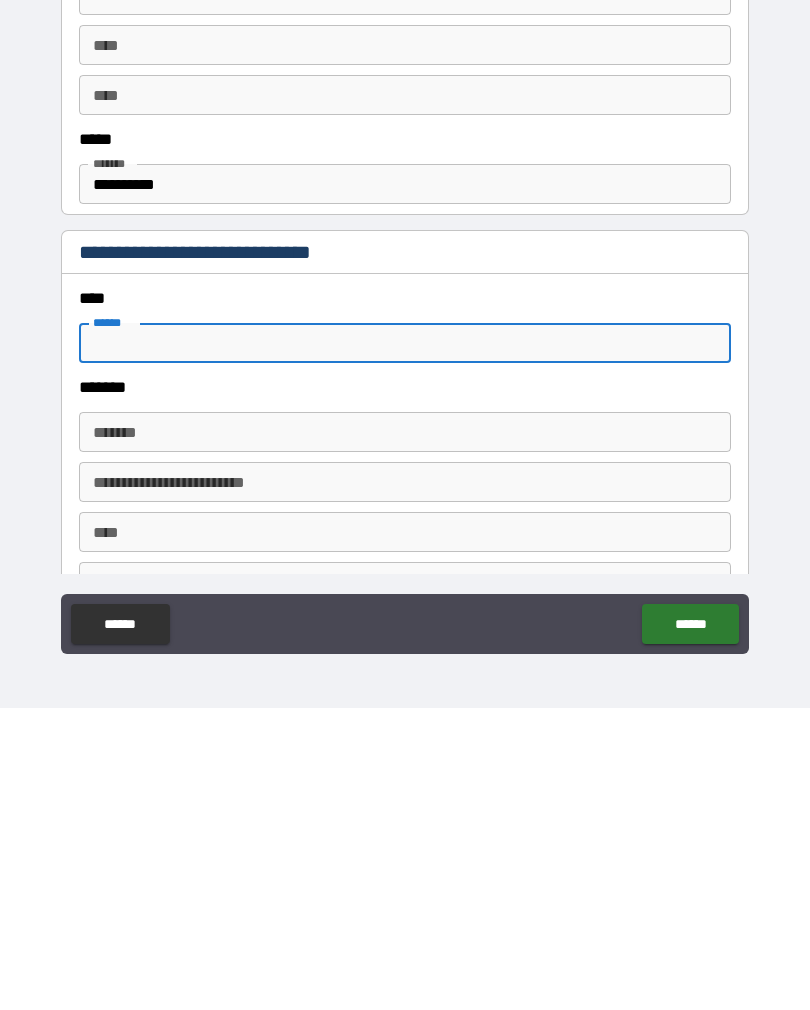 type on "*" 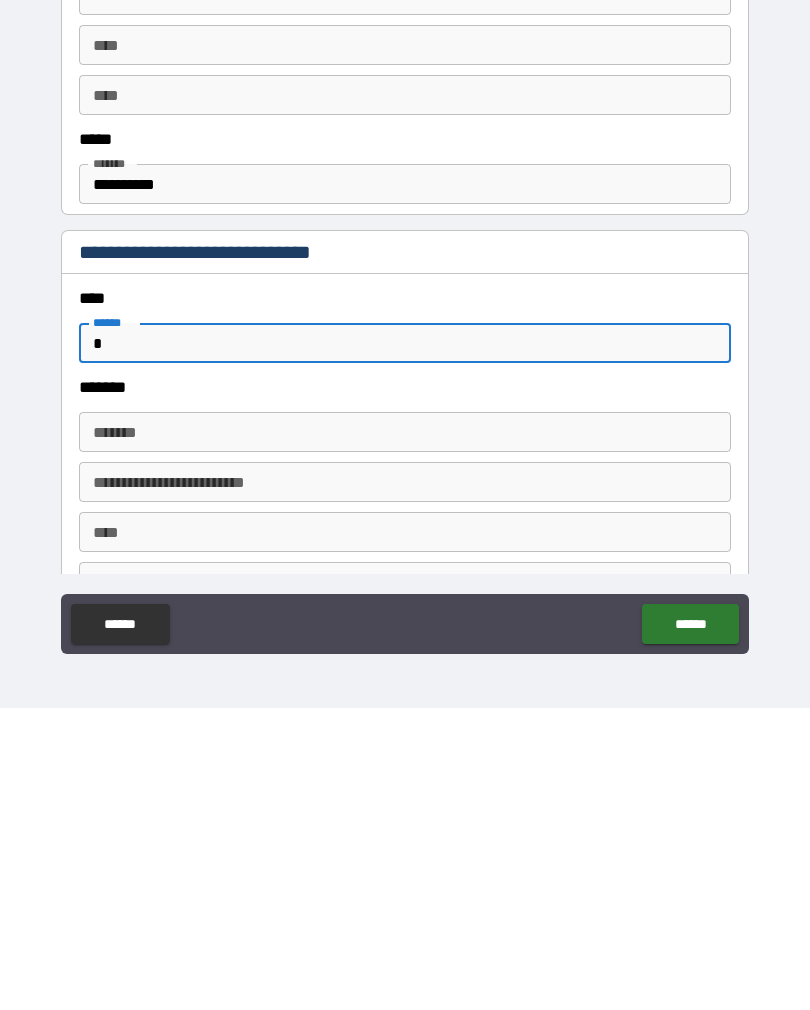 type on "*" 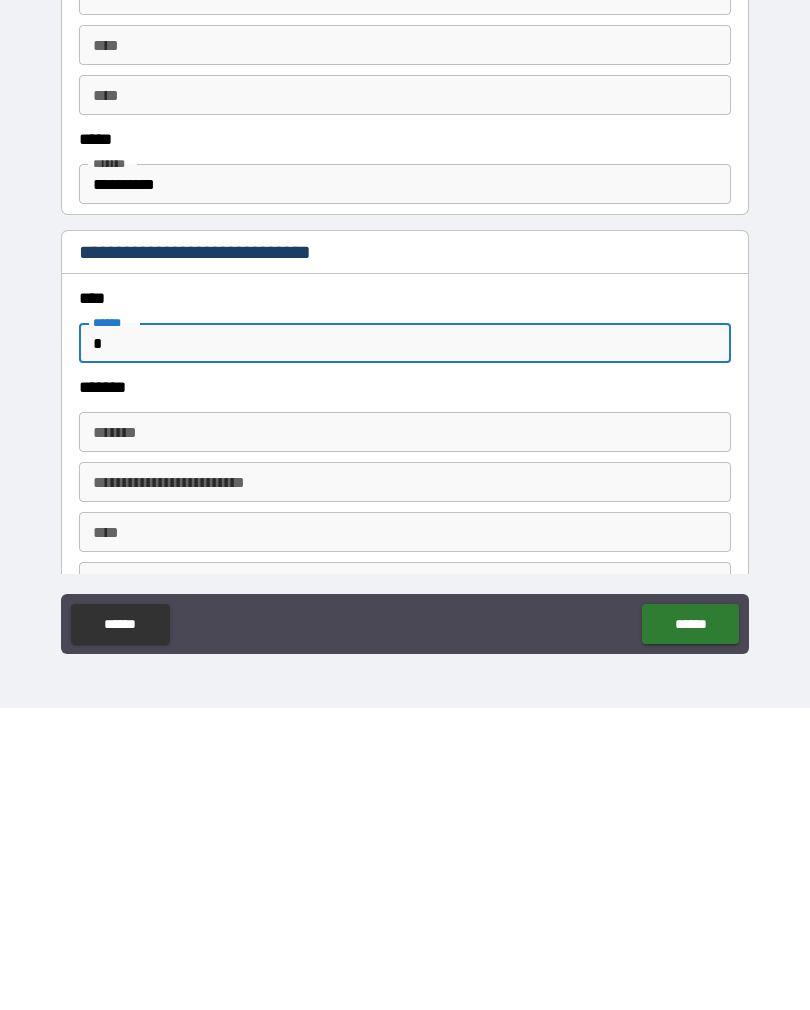 type on "**" 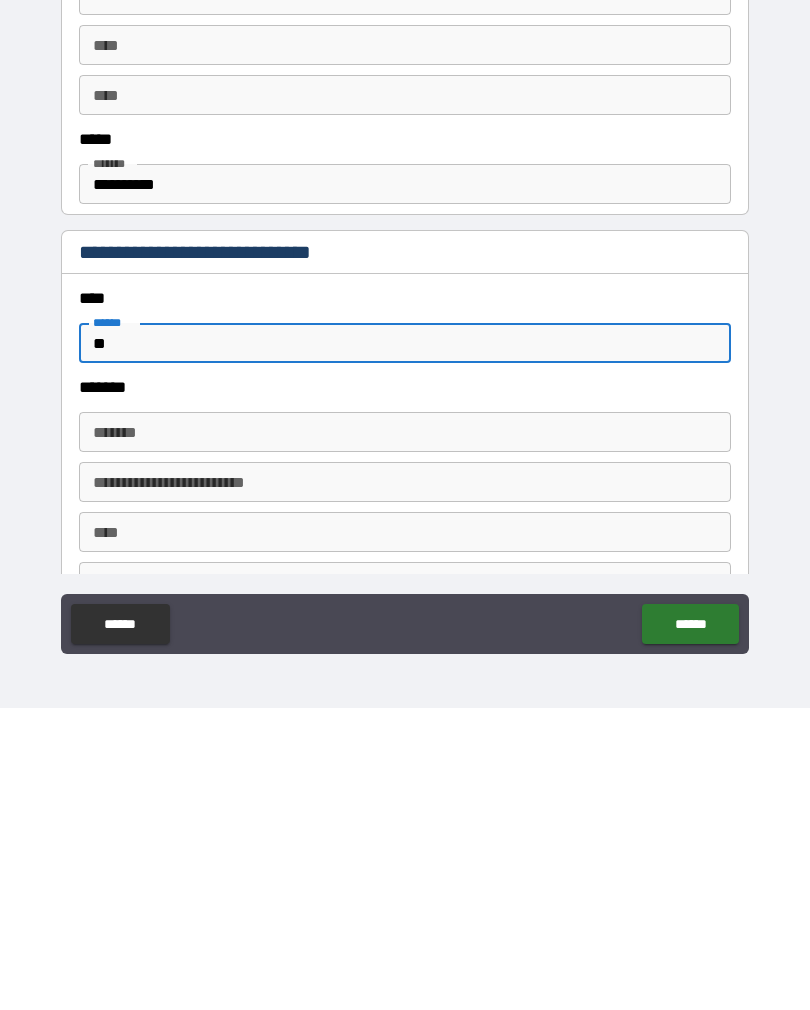 type on "*" 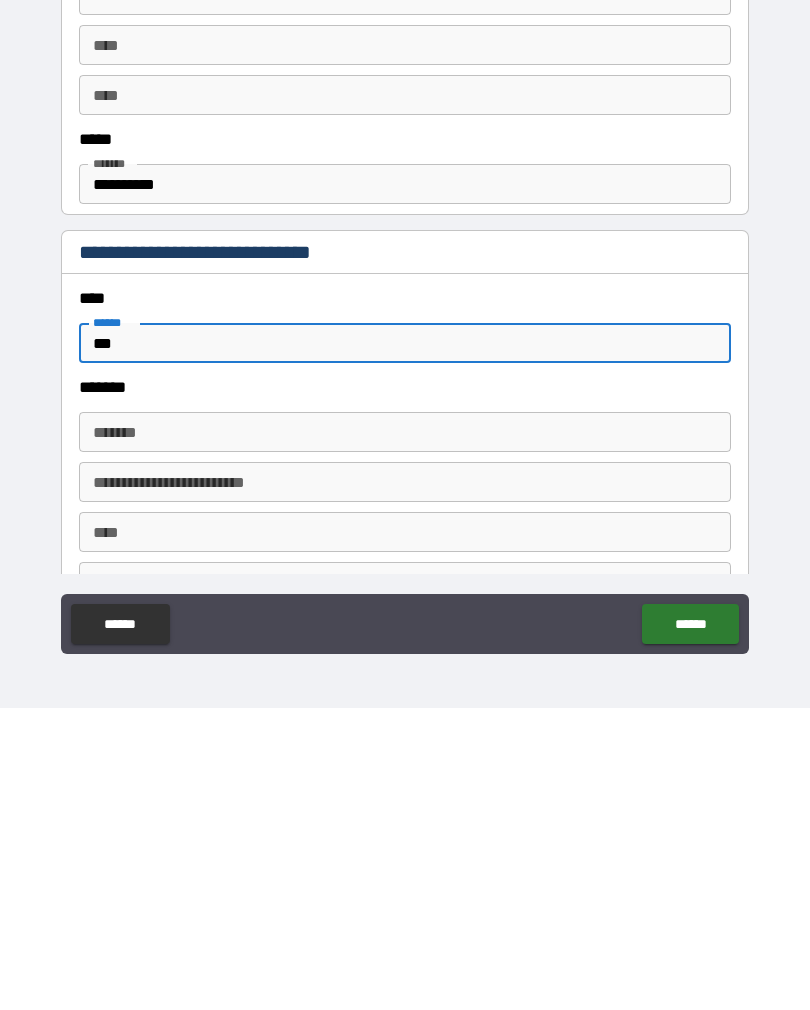 type on "*" 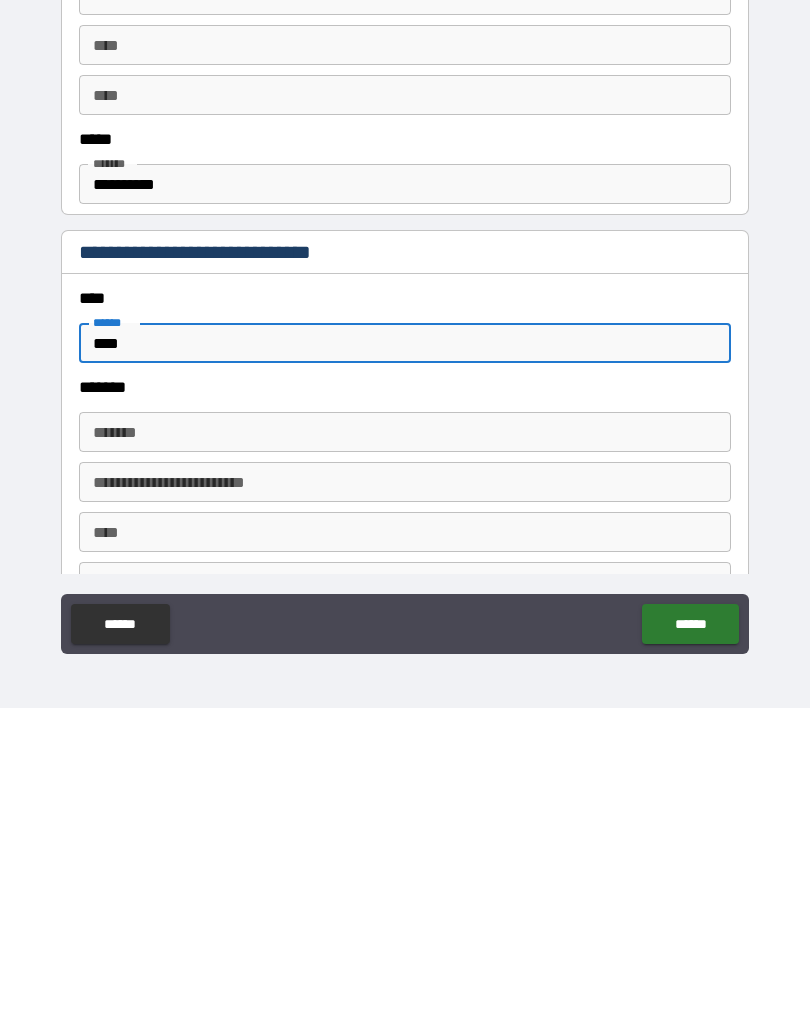 type on "*" 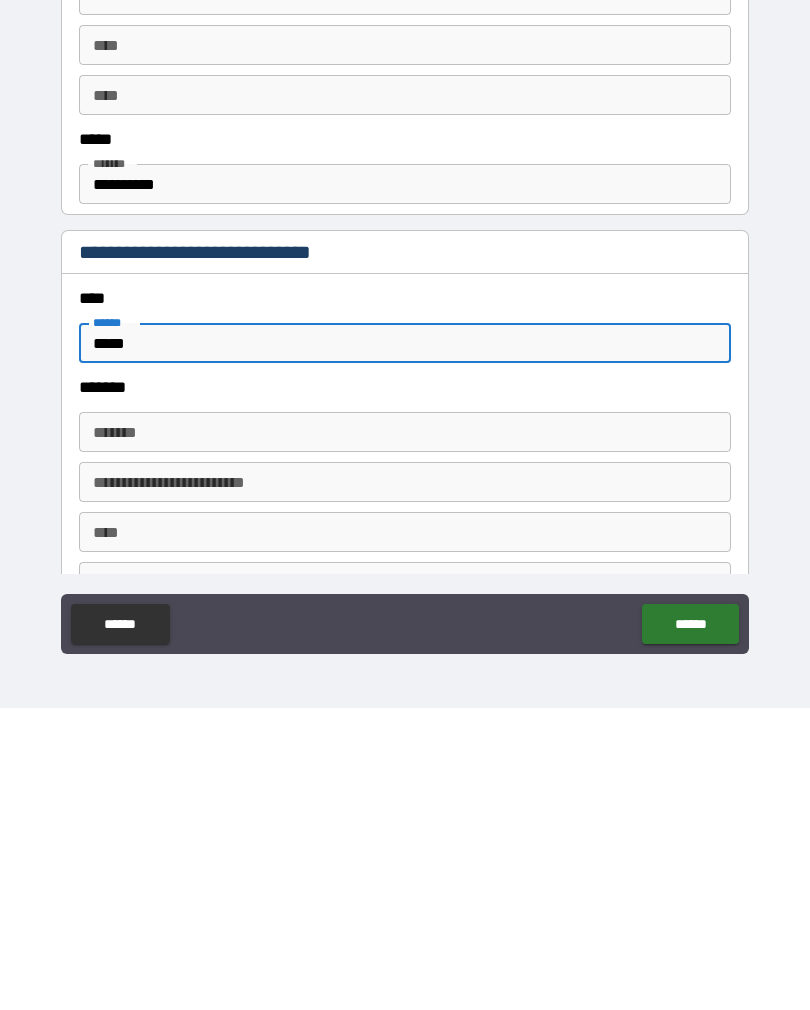 type on "*" 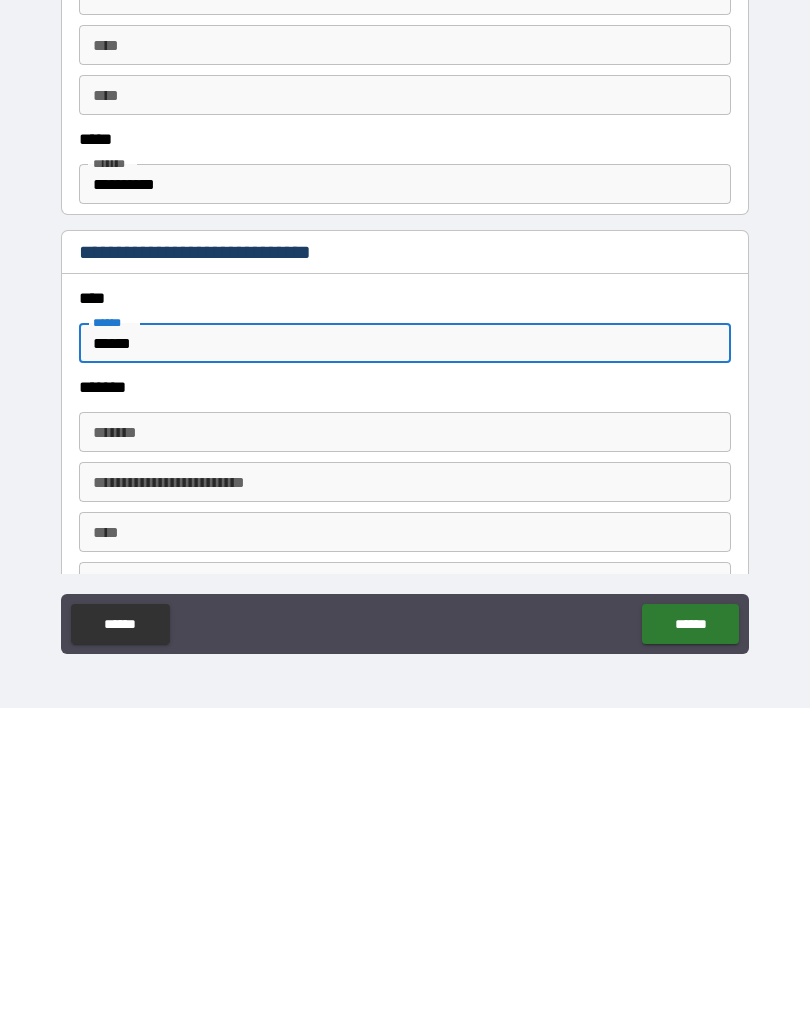 type on "*" 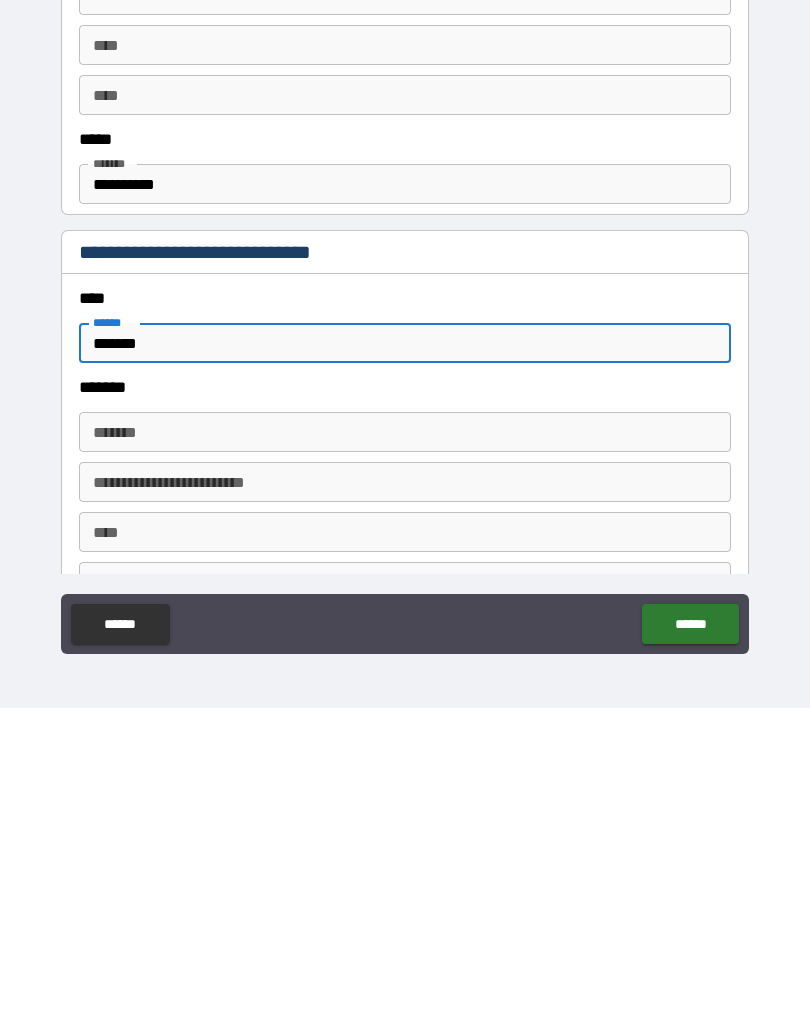 type on "*" 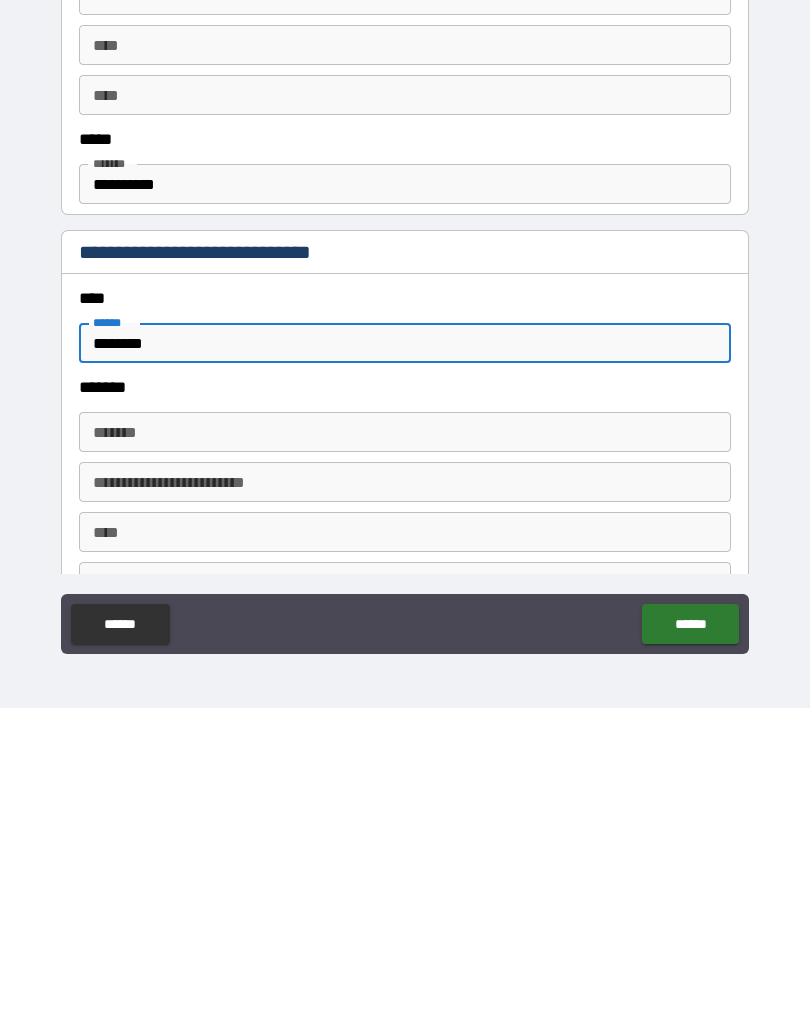 type on "*" 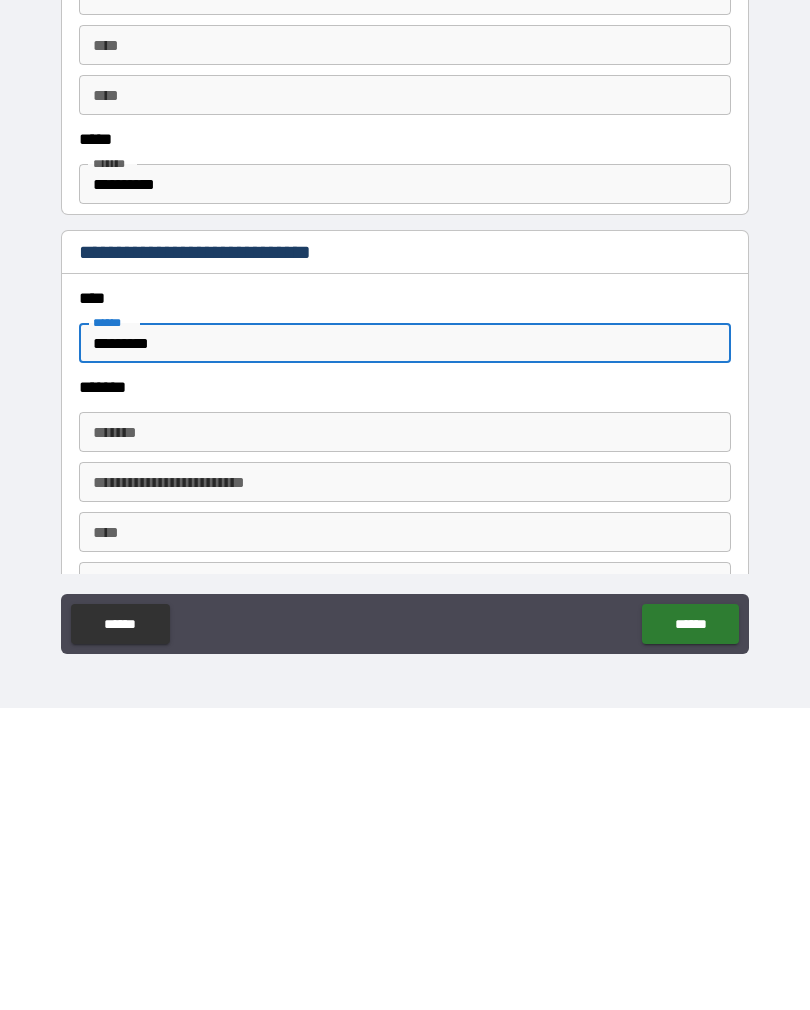 type on "*" 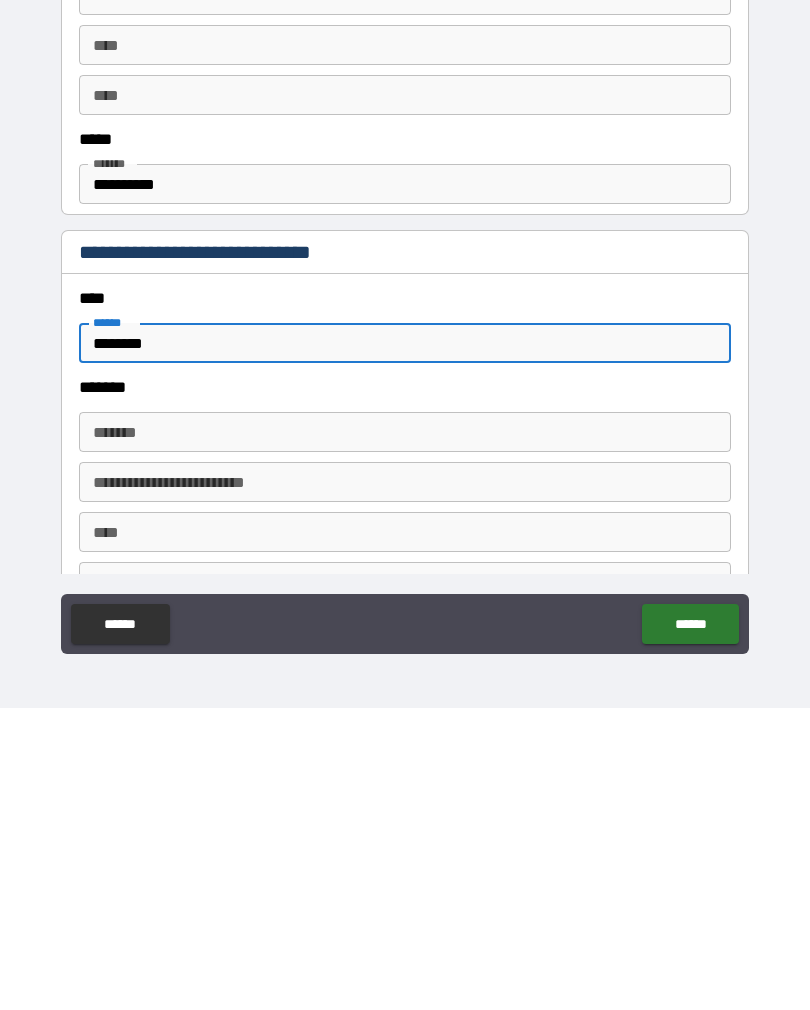 type on "*" 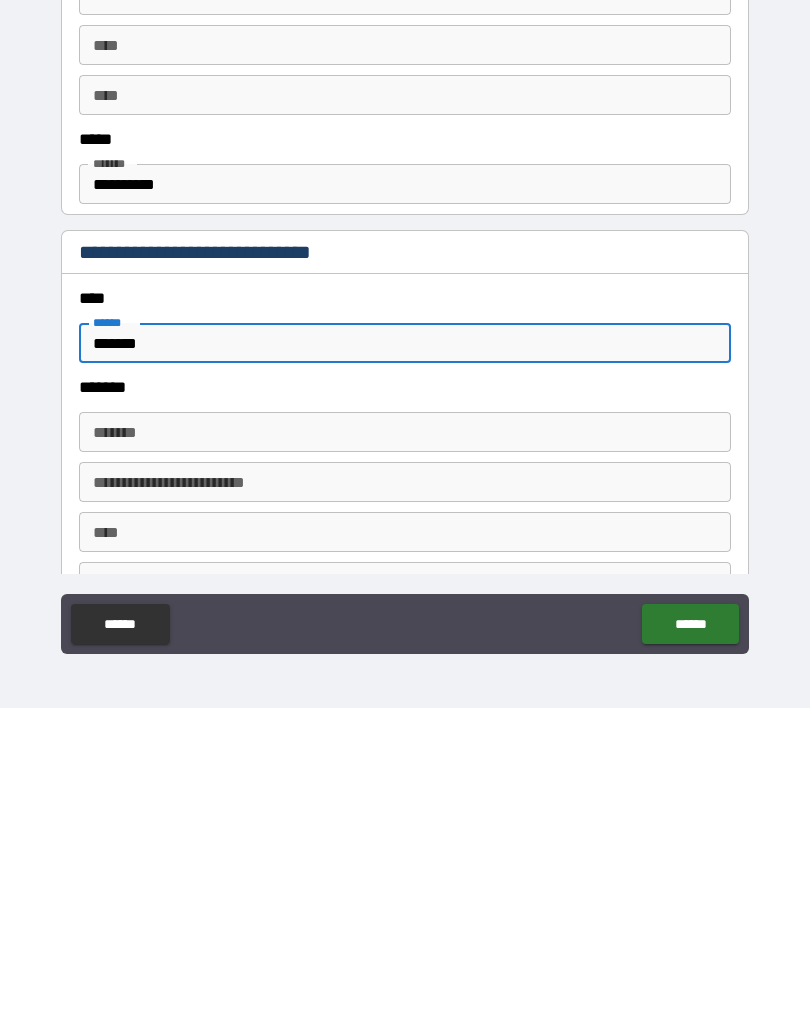 type on "*" 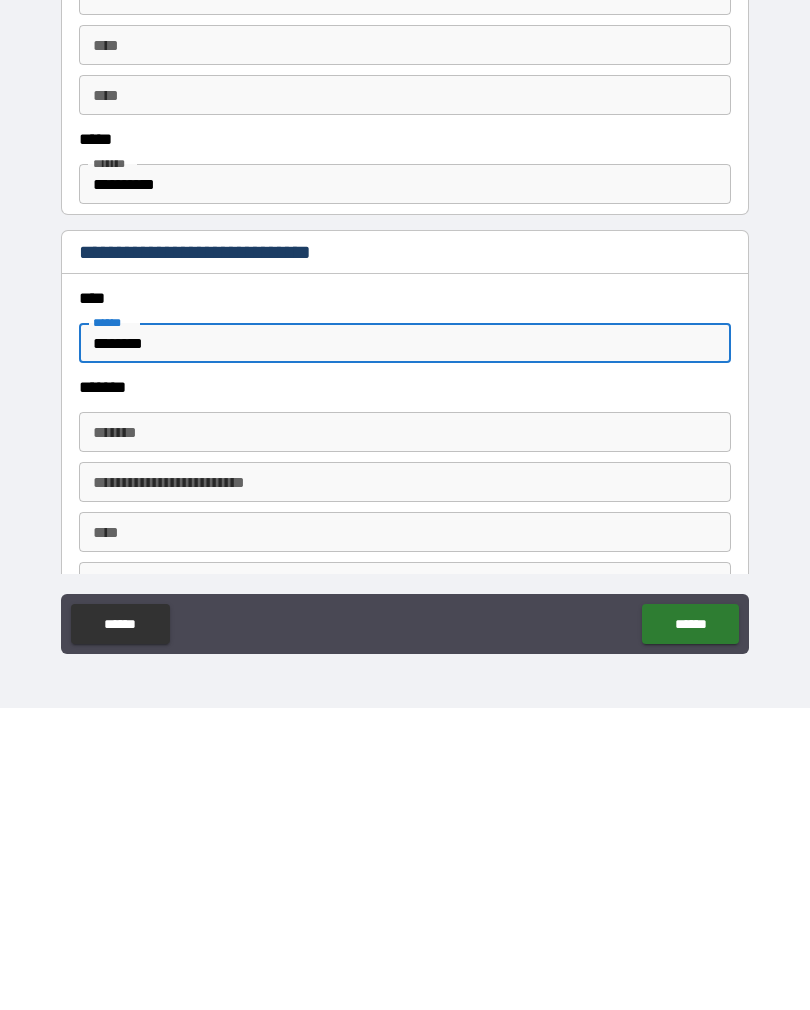 type on "*" 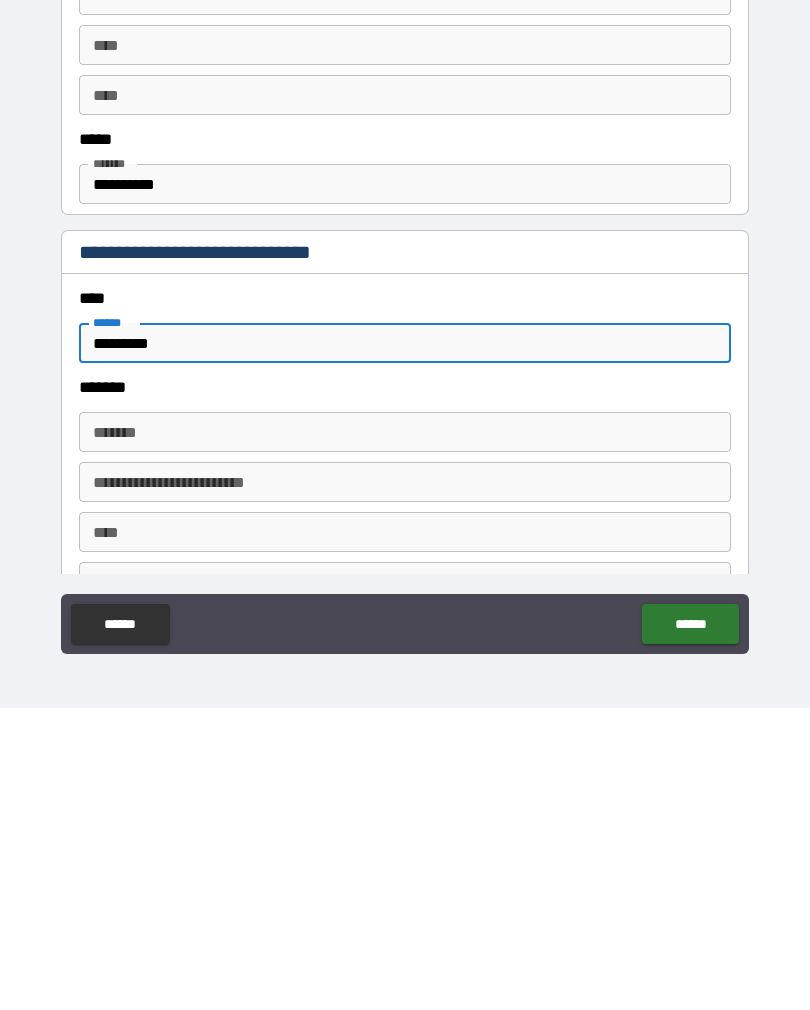 type on "*" 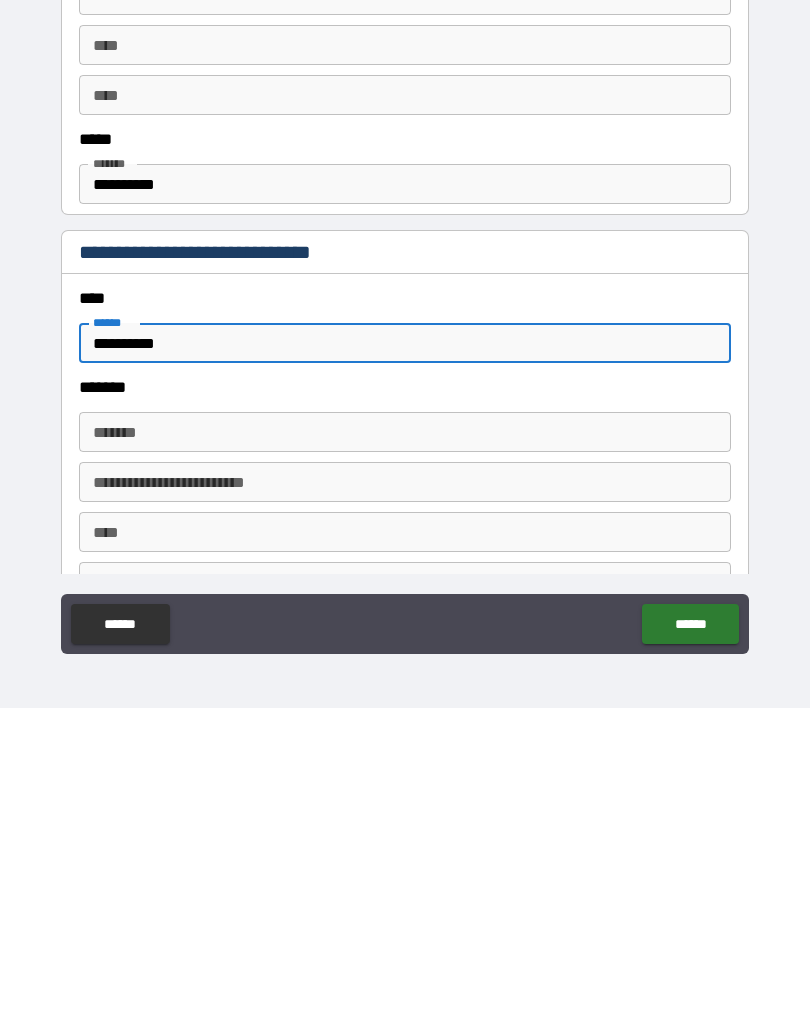 type on "*" 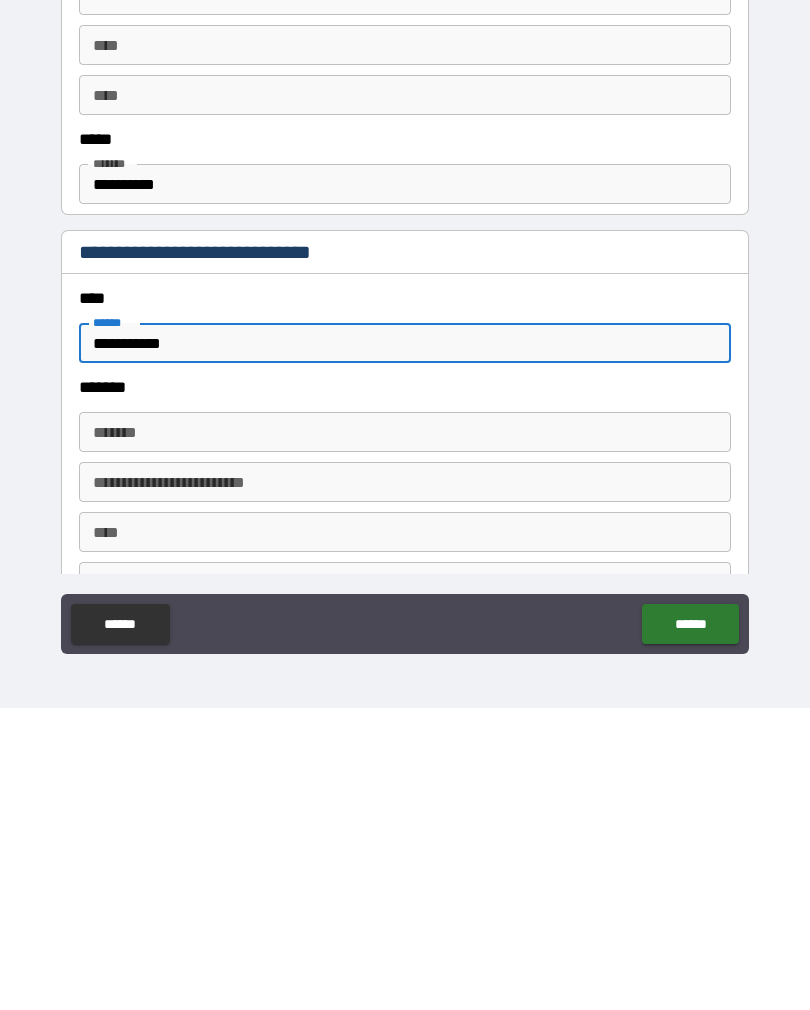type on "*" 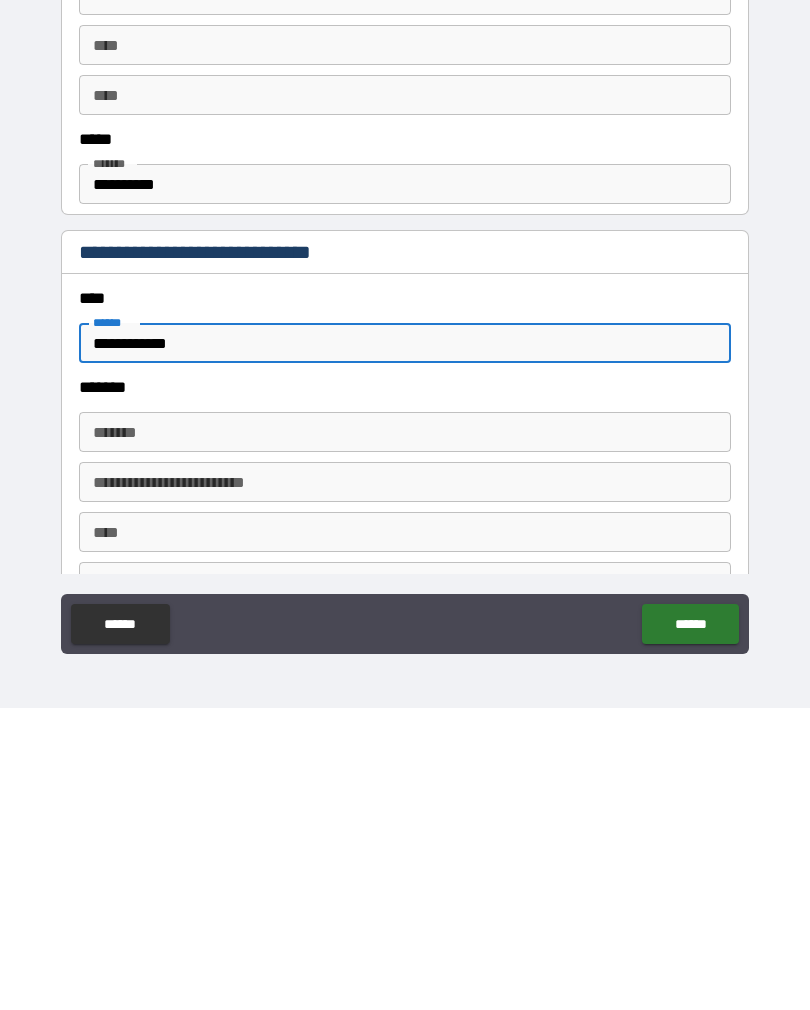 type on "*" 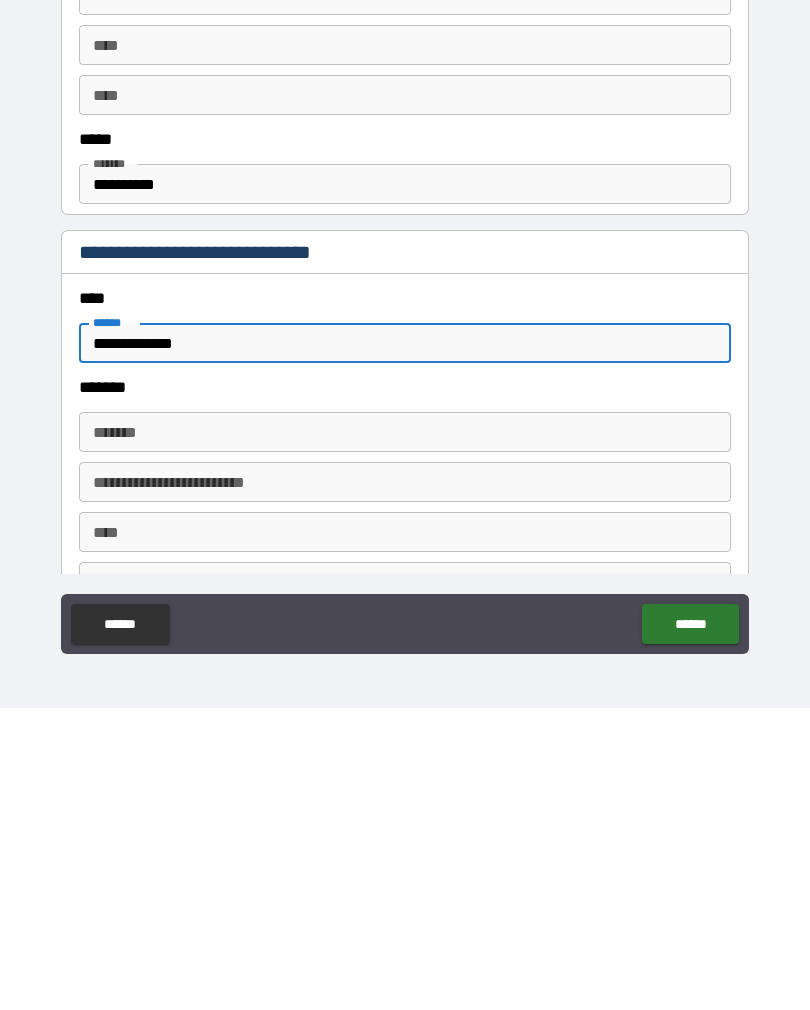type on "*" 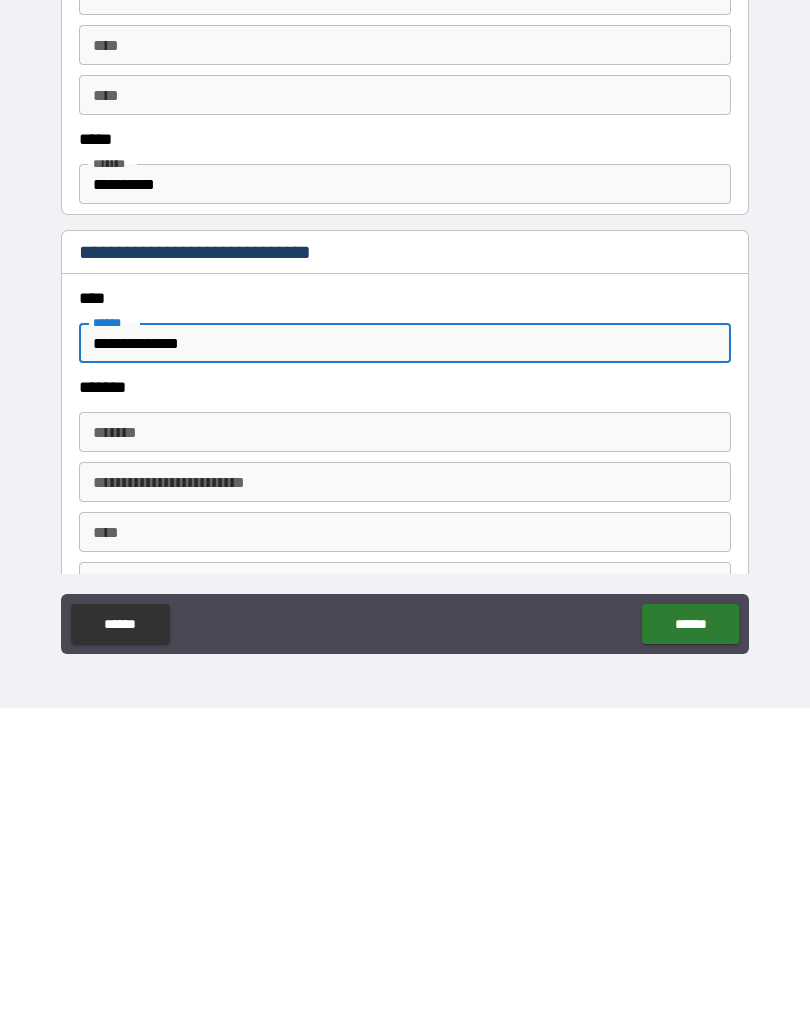 type on "*" 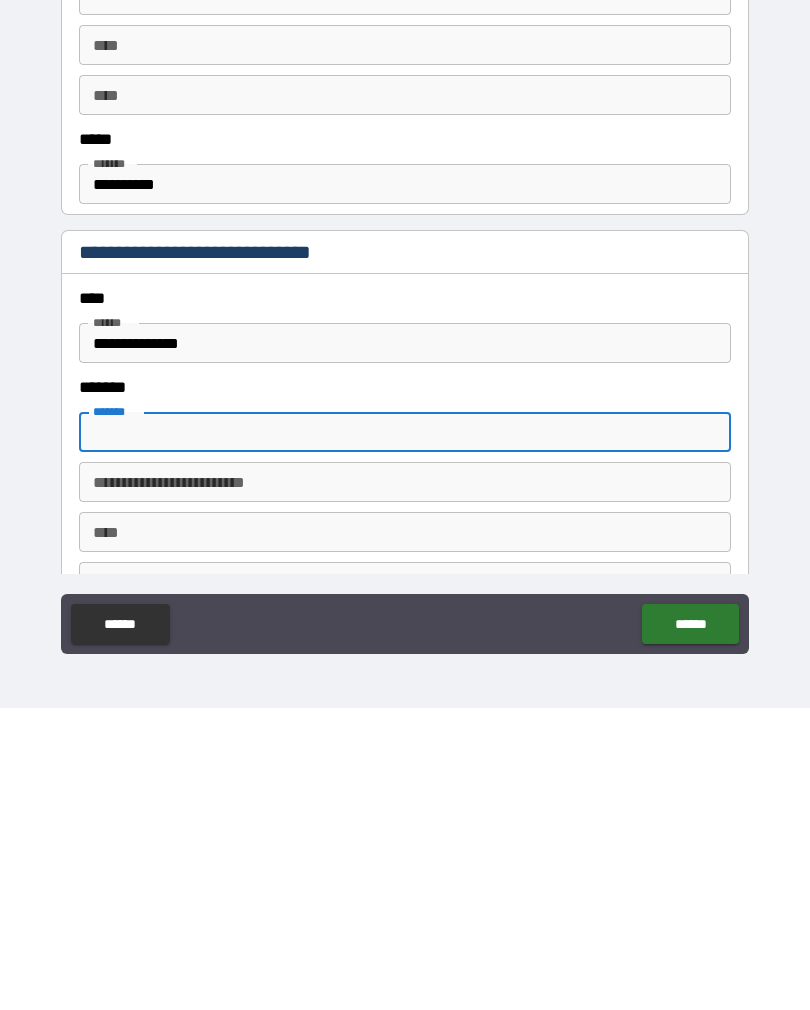 type on "*" 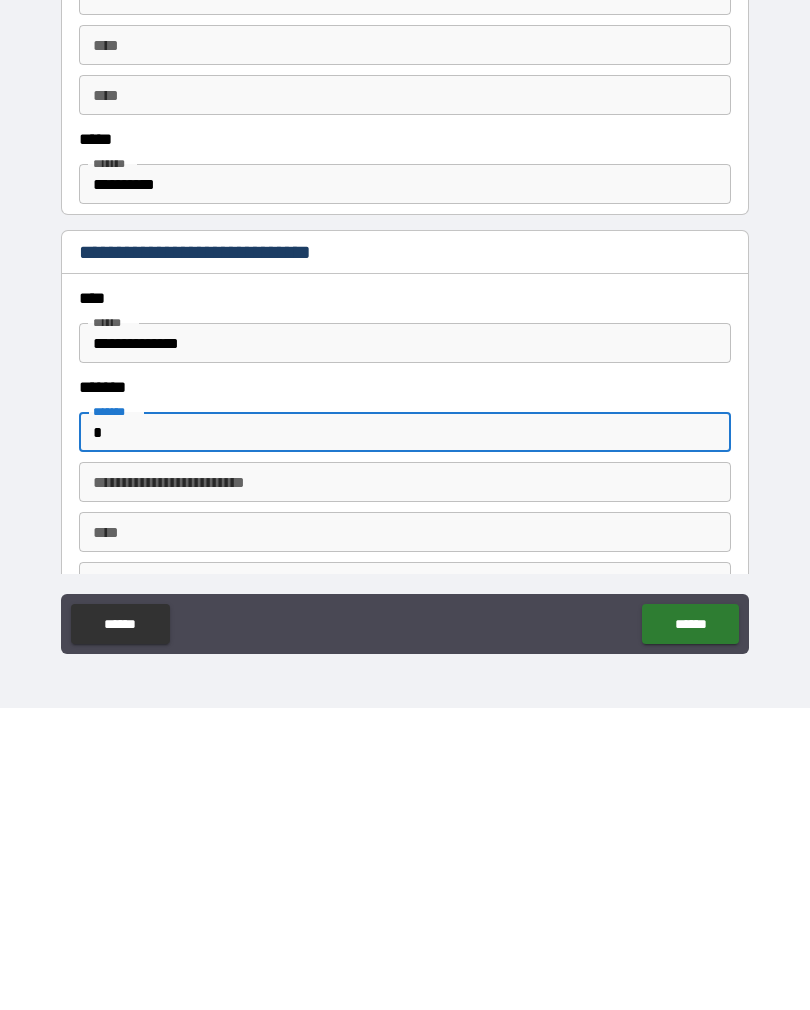 type on "*" 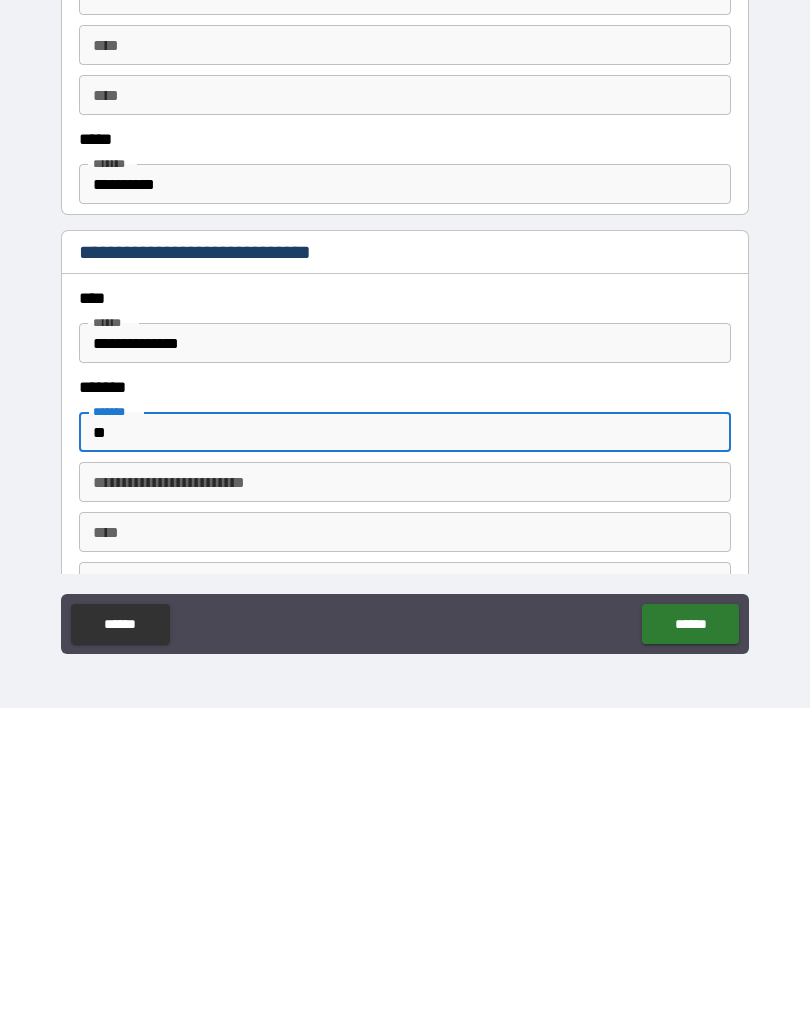 type on "*" 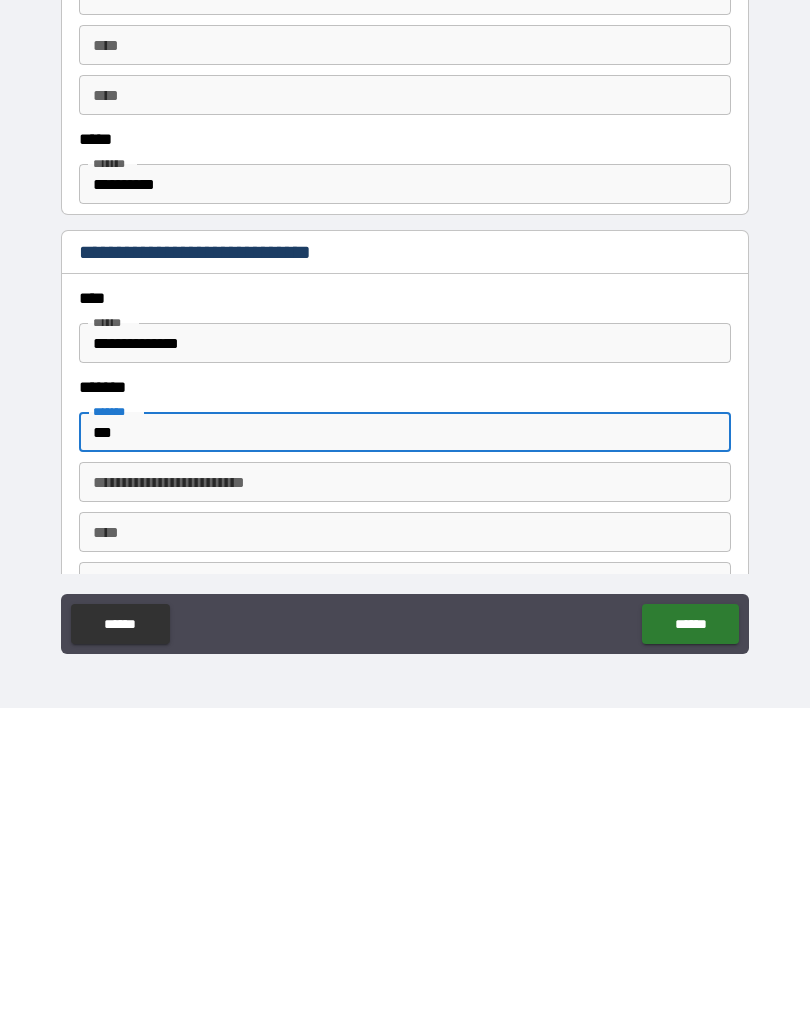 type on "*" 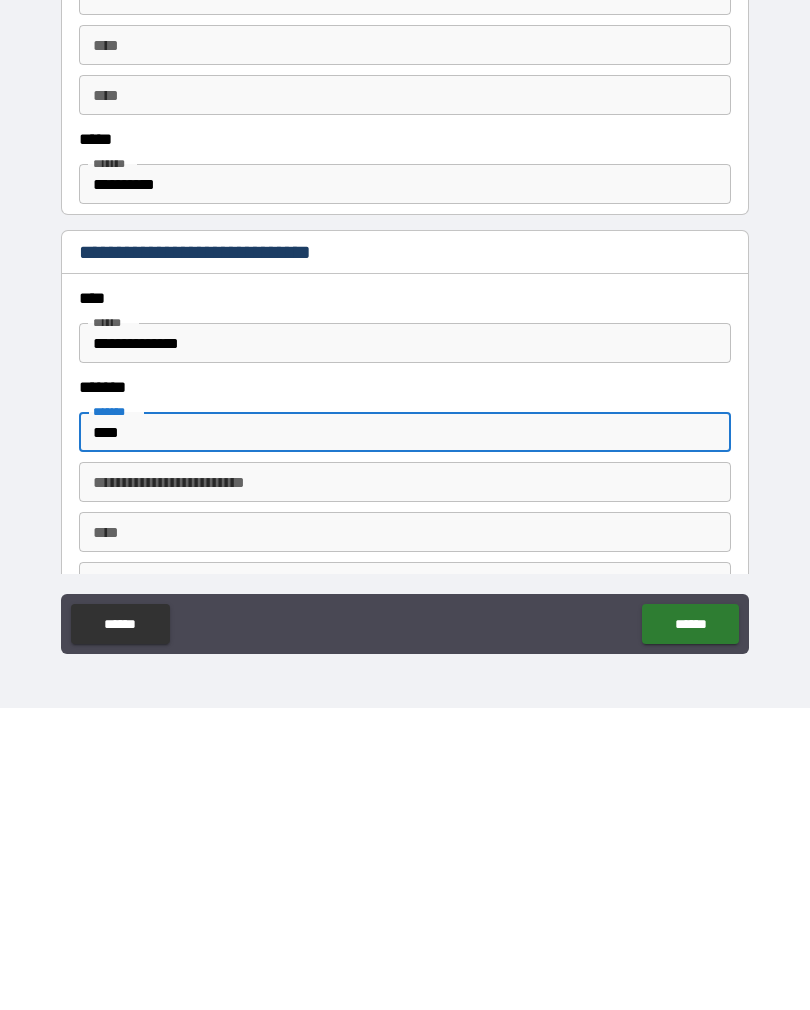 type on "*" 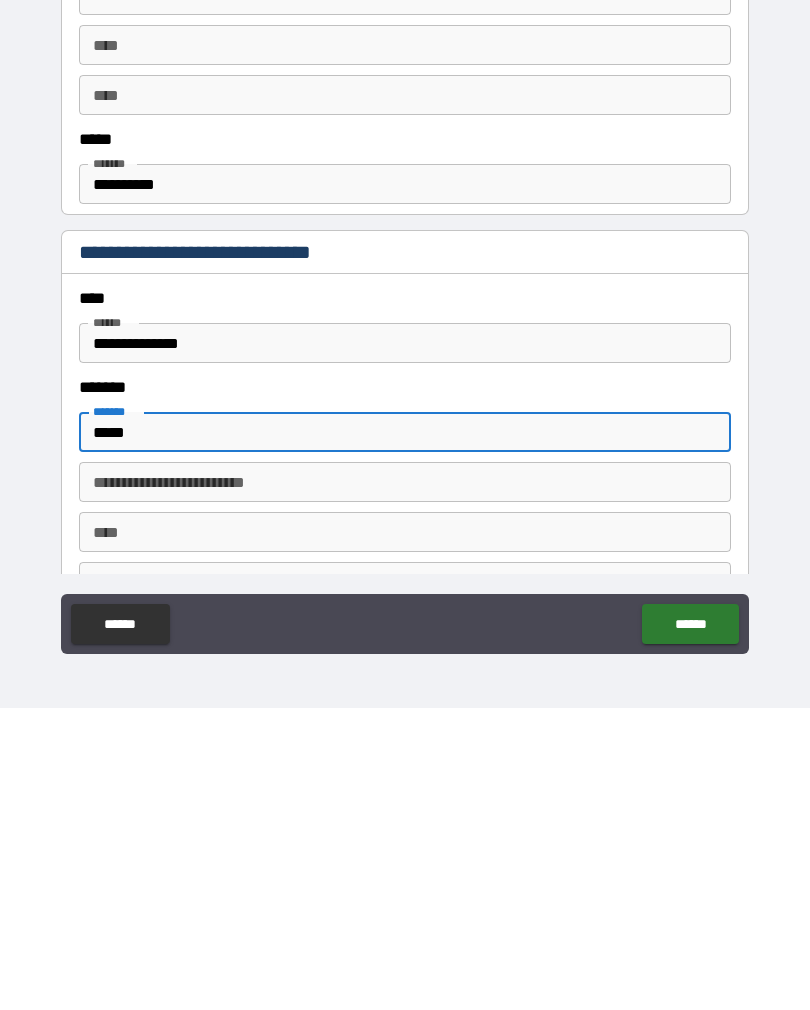 type on "*" 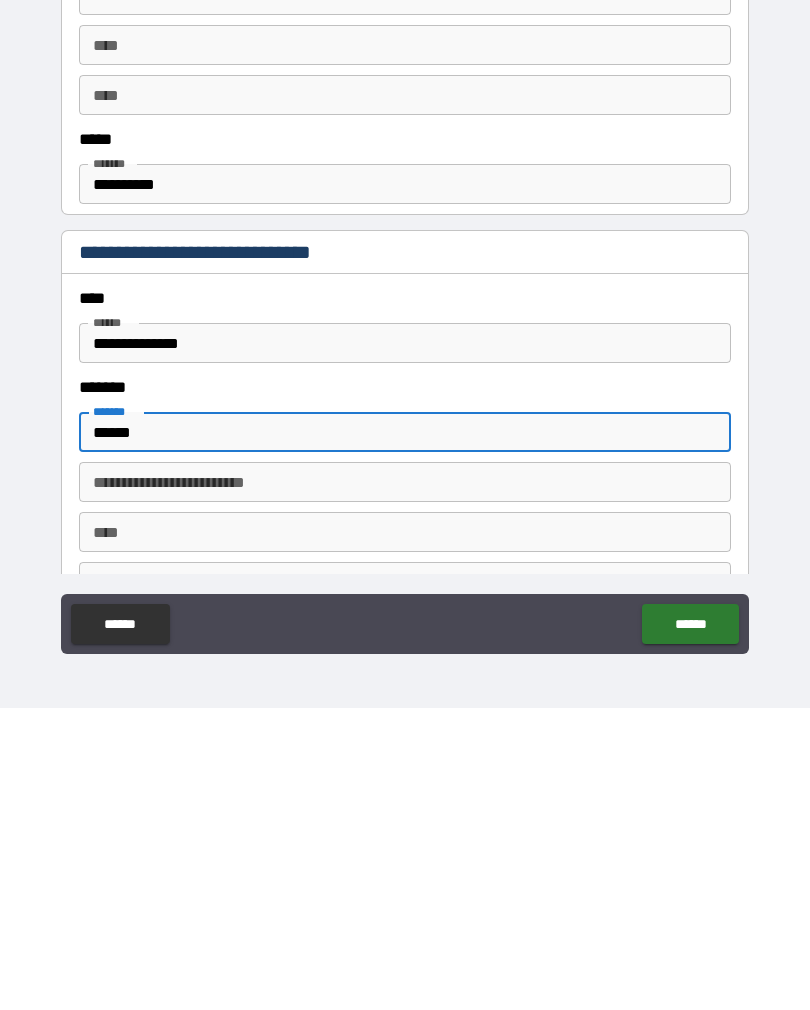 type on "*" 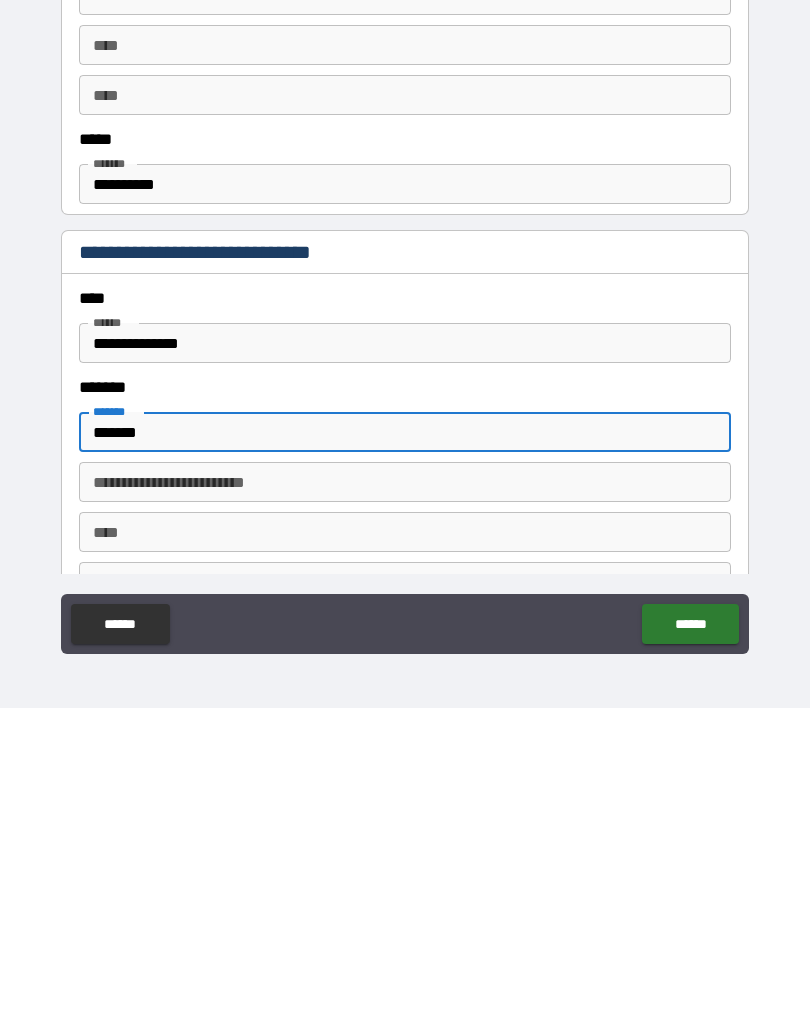 type on "*" 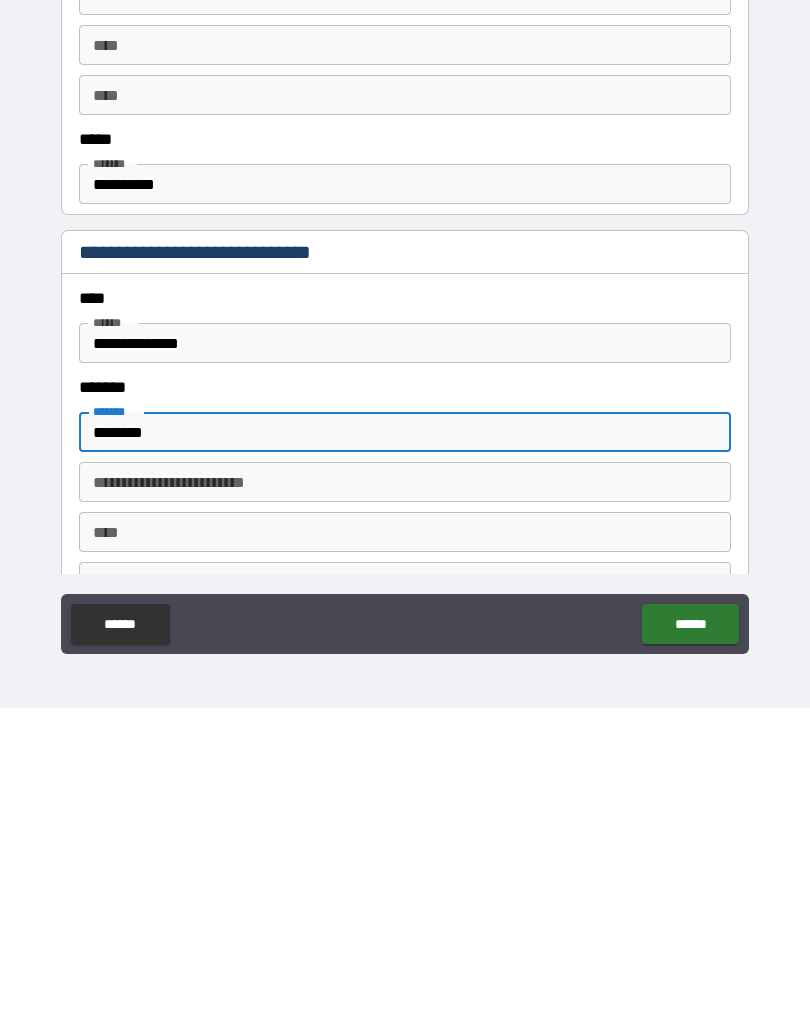 type on "*" 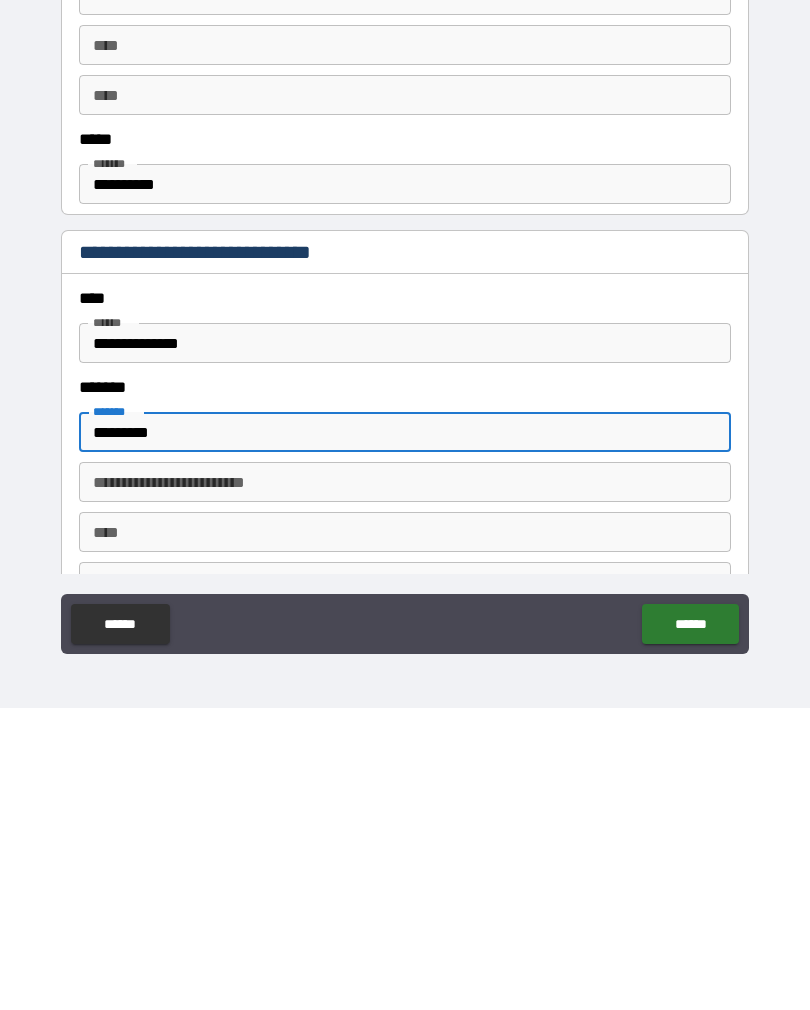 type on "*" 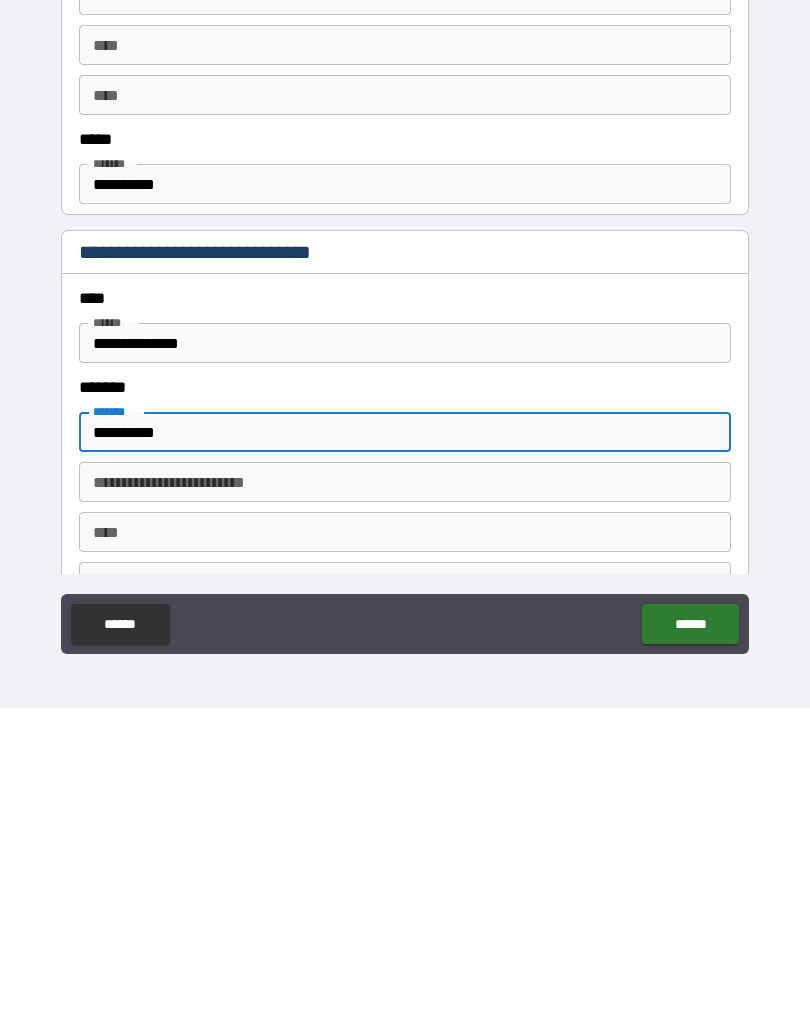 type on "*" 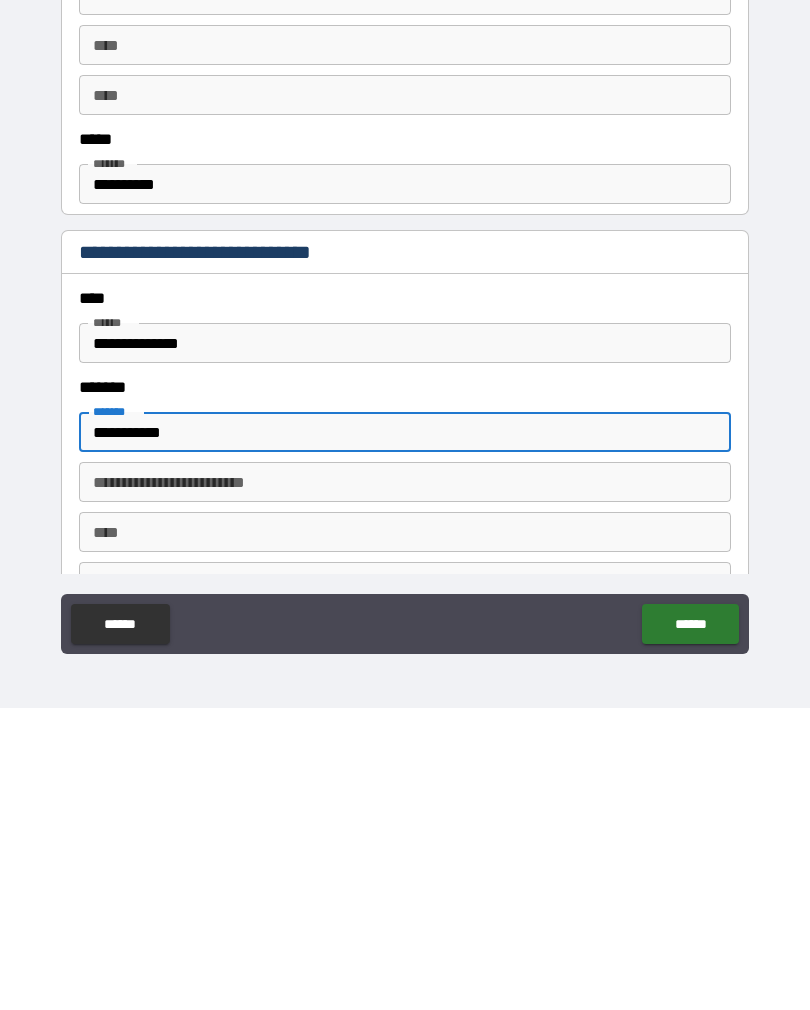 type on "*" 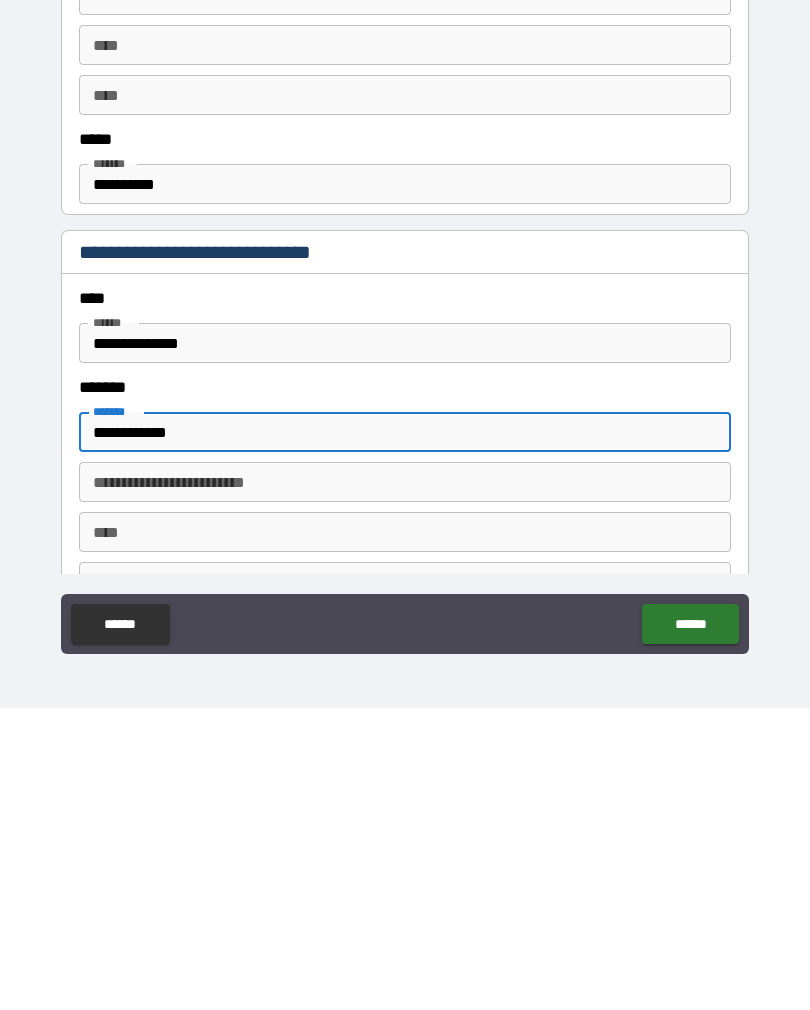 type on "*" 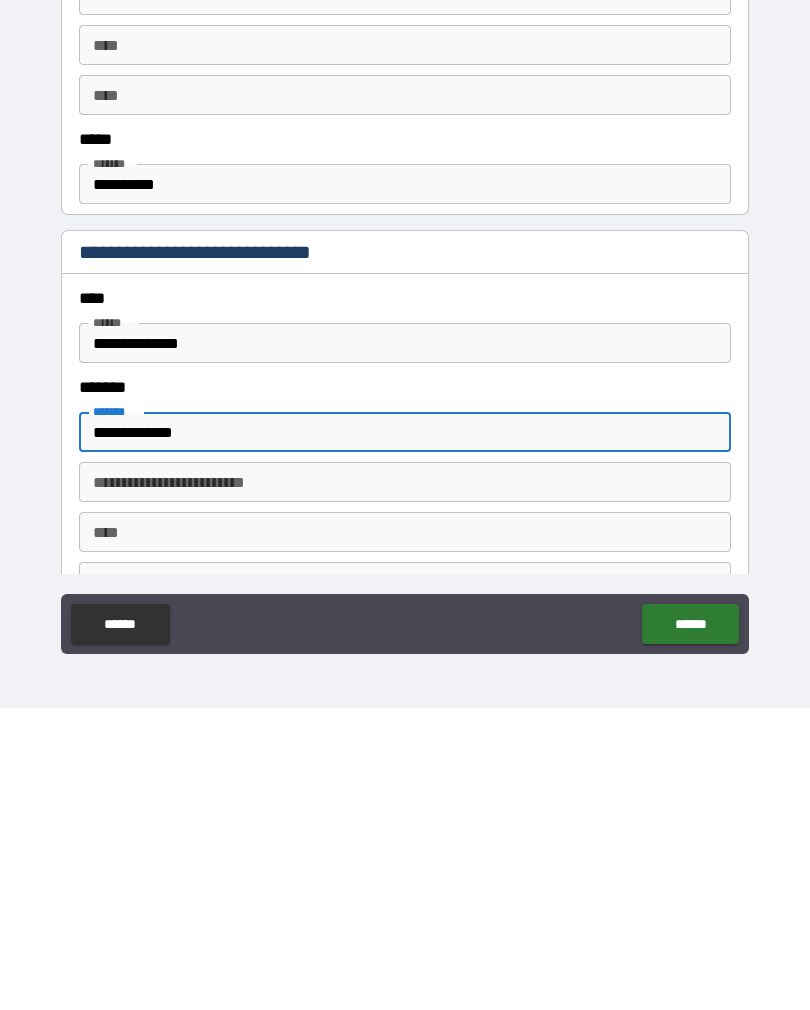 type on "*" 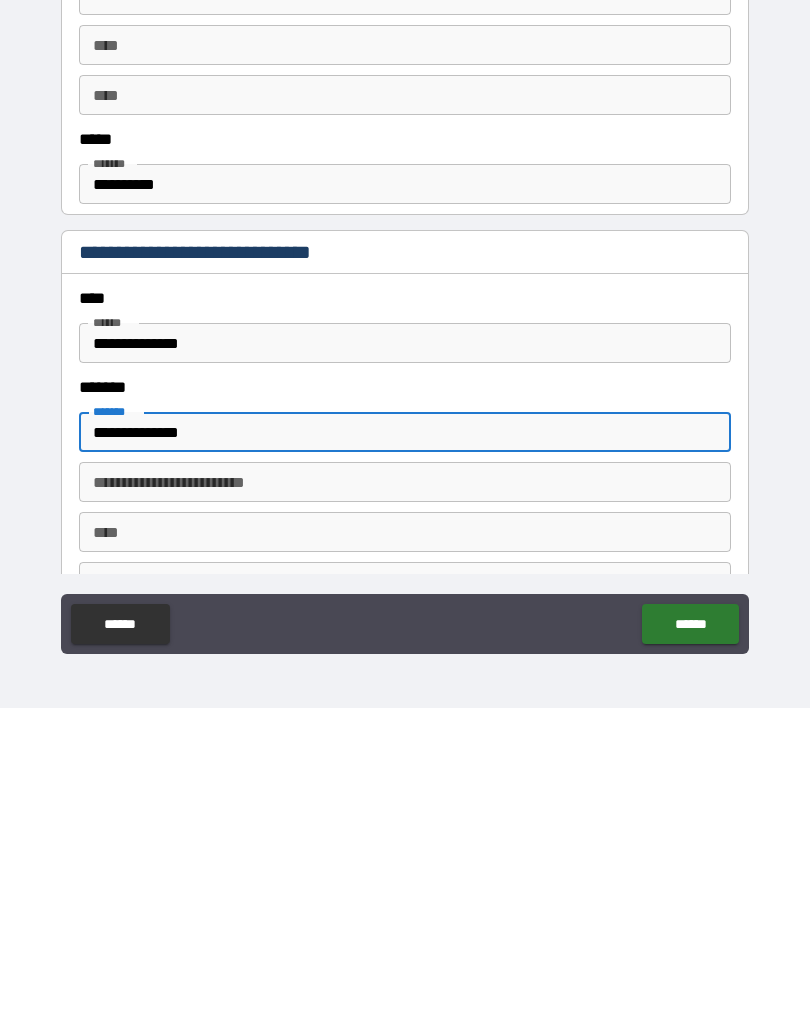 type on "*" 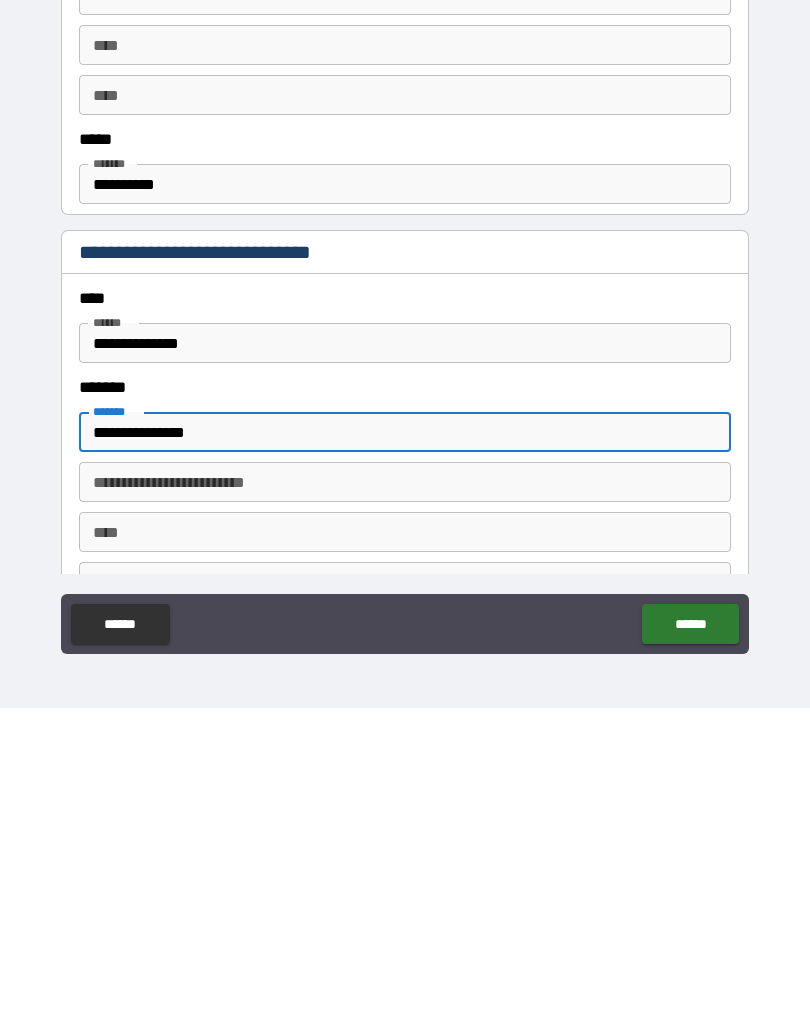 type on "*" 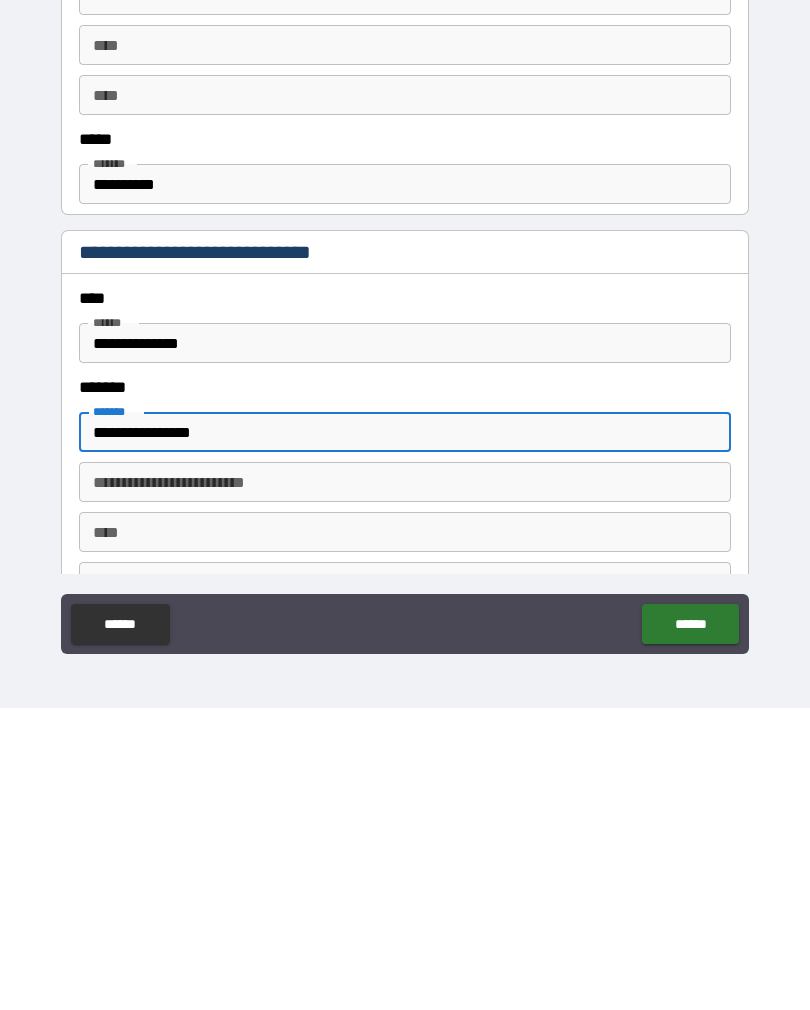 type on "*" 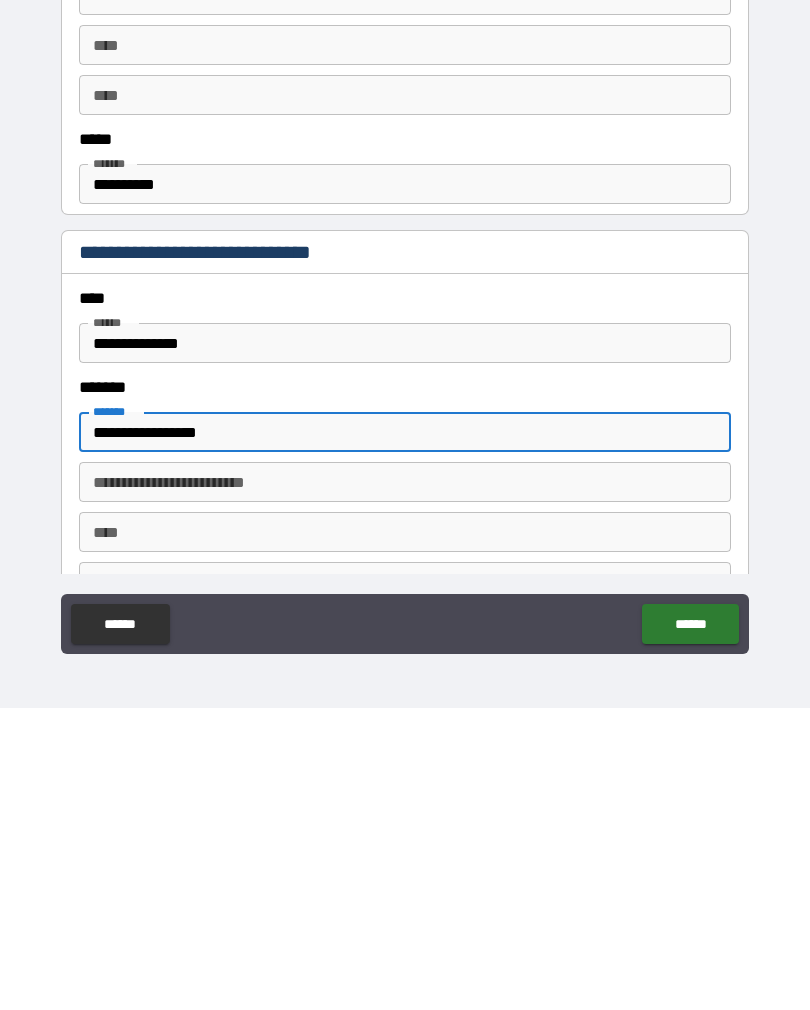 type on "*" 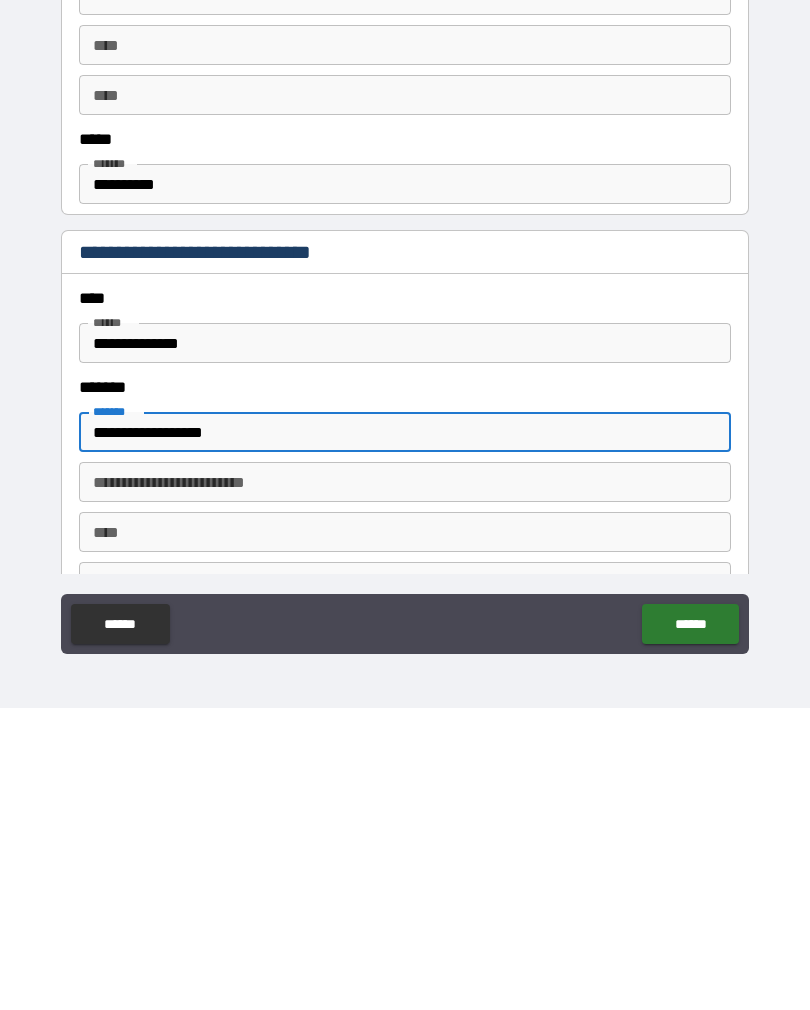 type on "*" 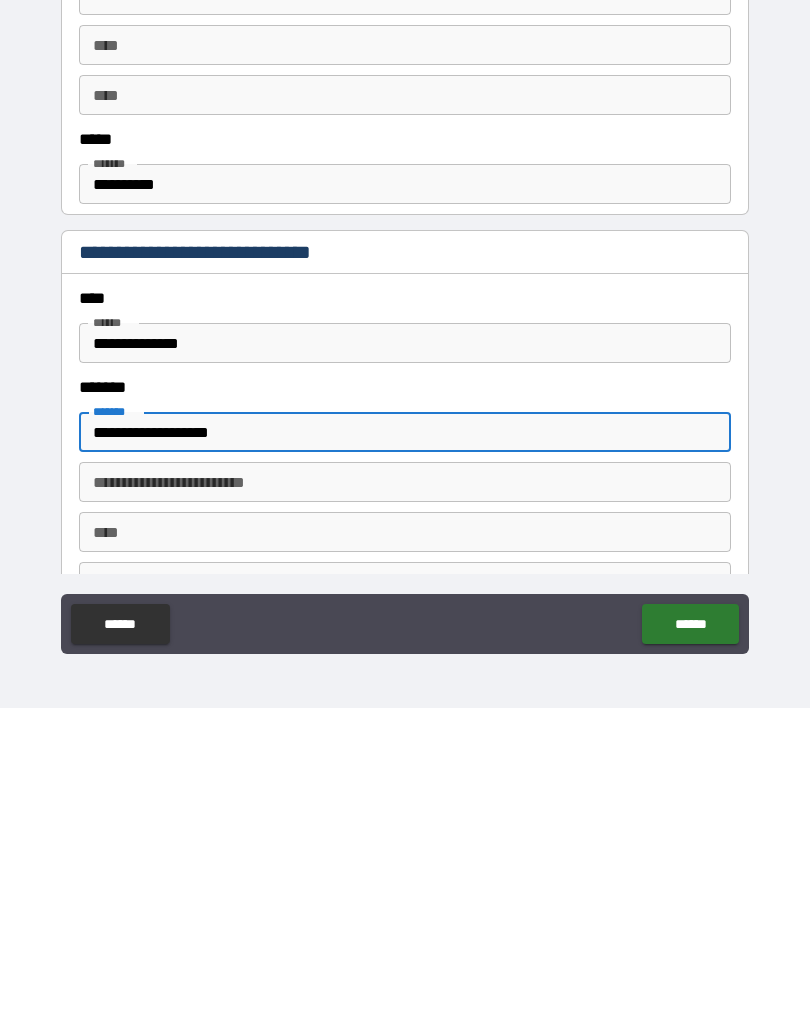 type on "*" 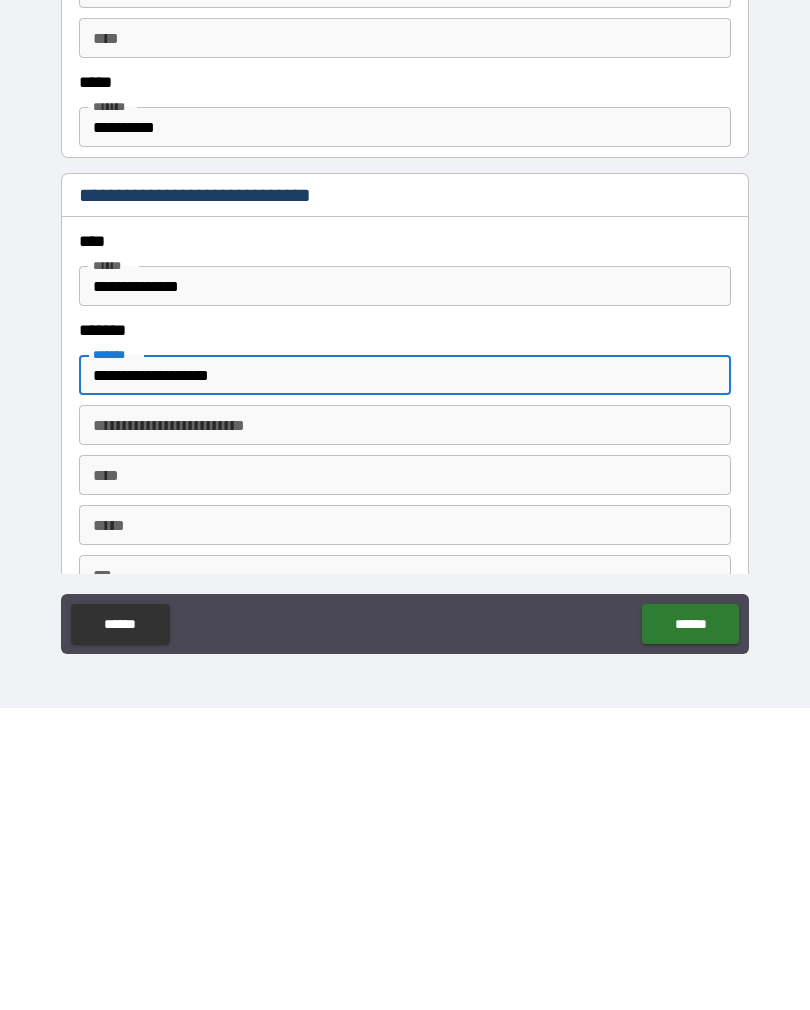 scroll, scrollTop: 1280, scrollLeft: 0, axis: vertical 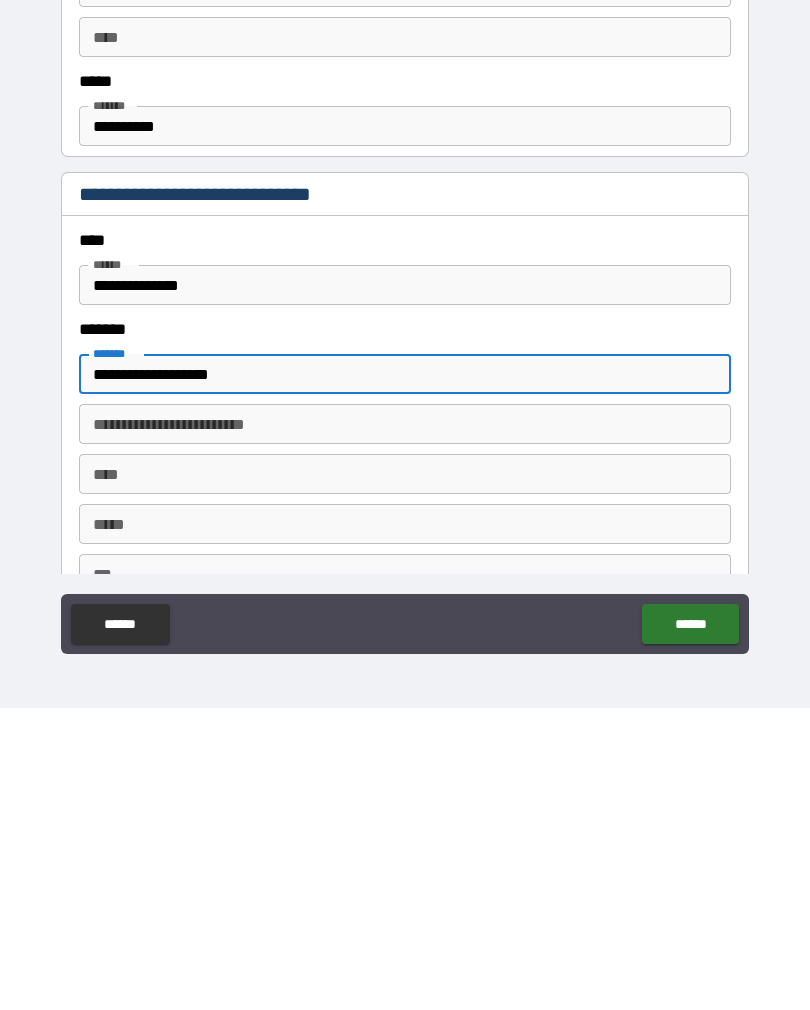 type 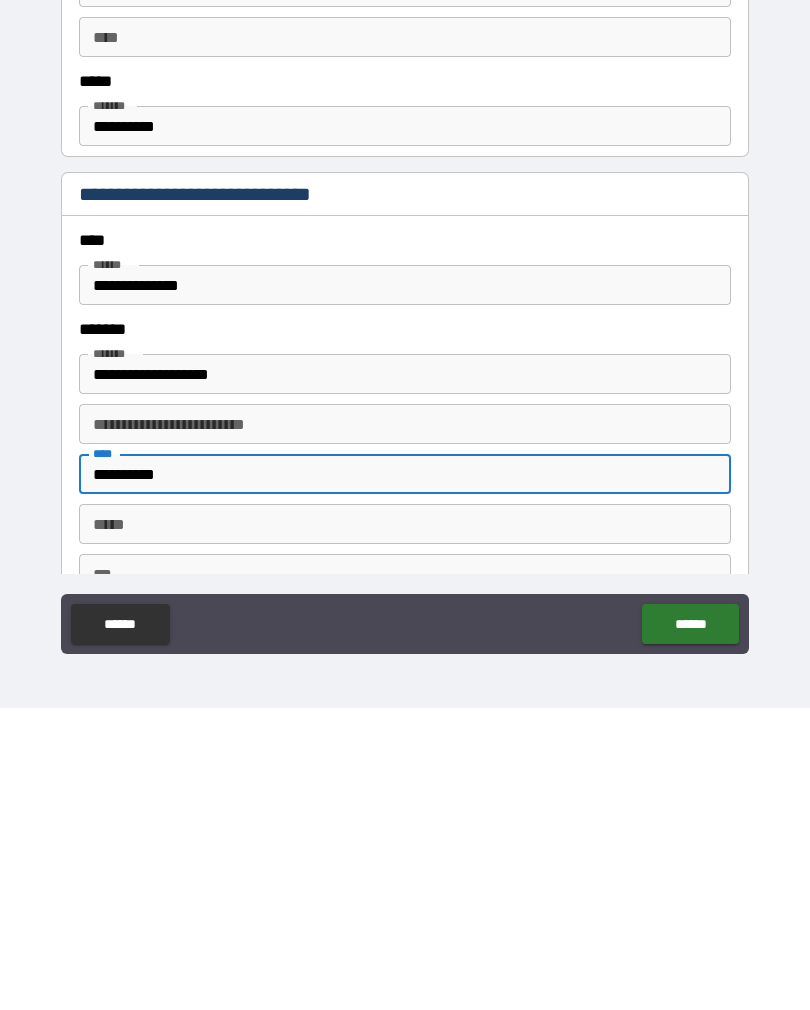 click on "*****" at bounding box center [405, 826] 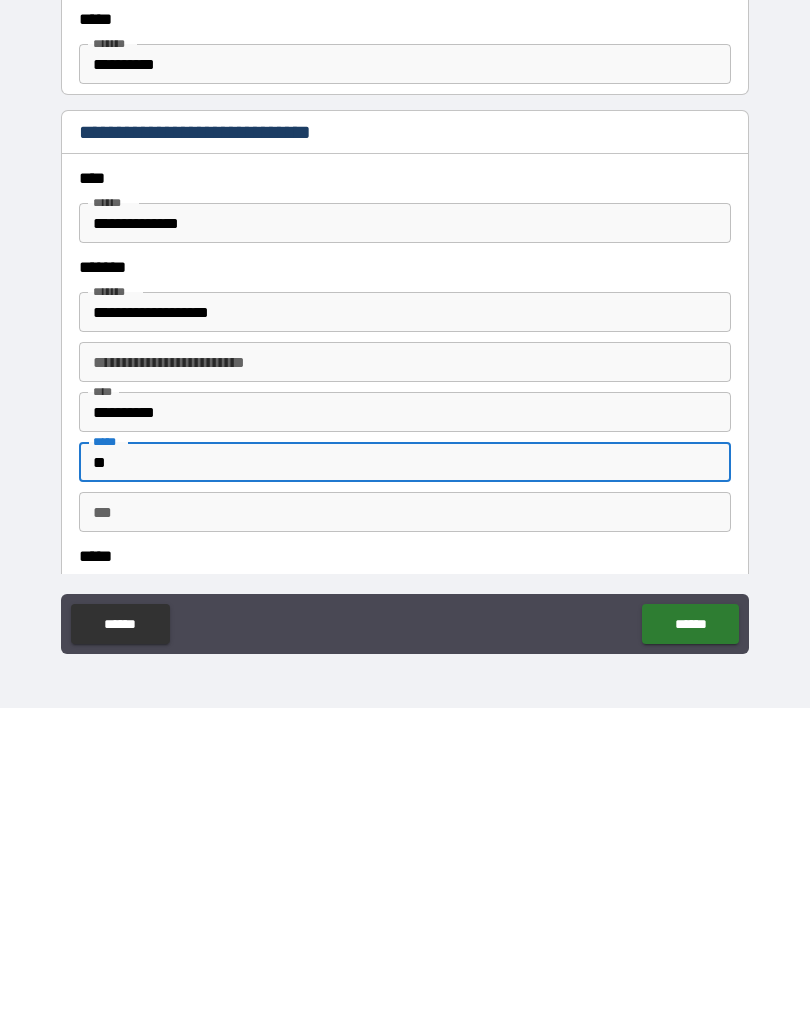 scroll, scrollTop: 1350, scrollLeft: 0, axis: vertical 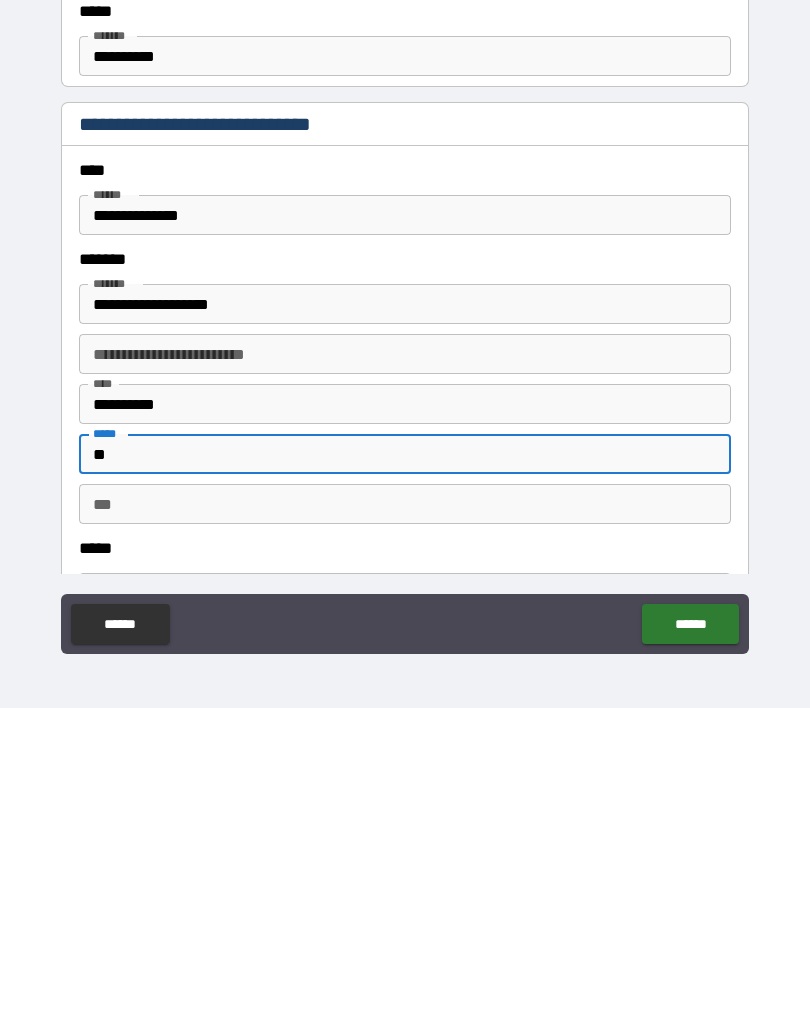click on "***" at bounding box center (405, 806) 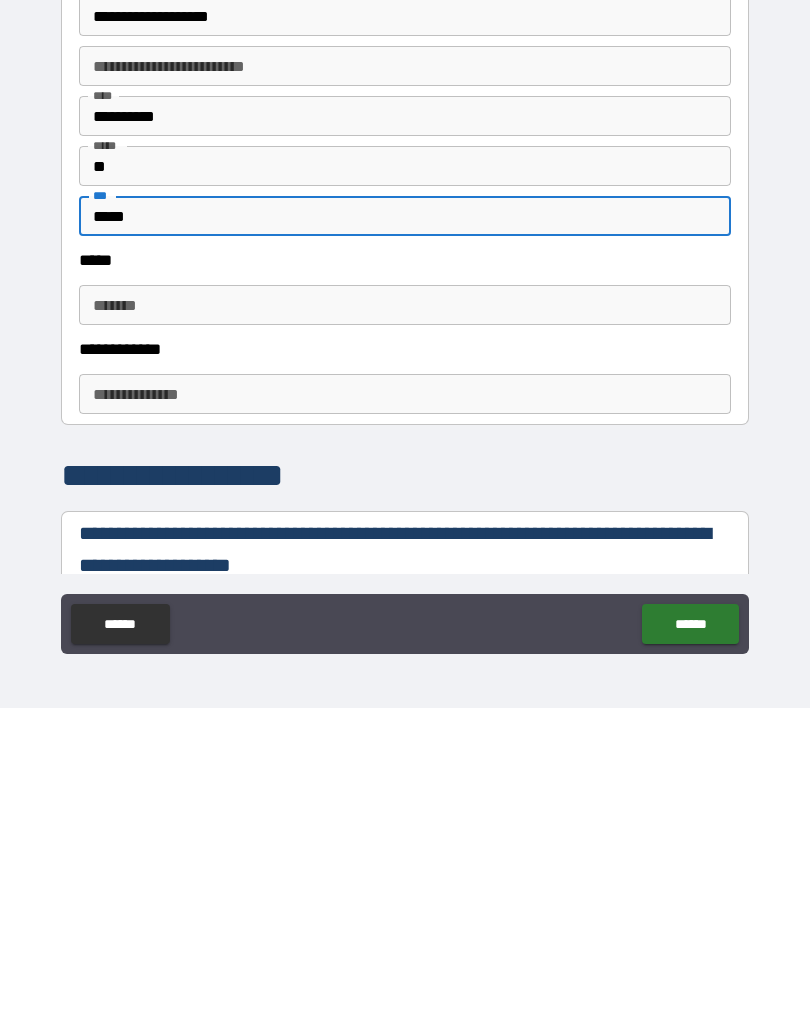 scroll, scrollTop: 1642, scrollLeft: 0, axis: vertical 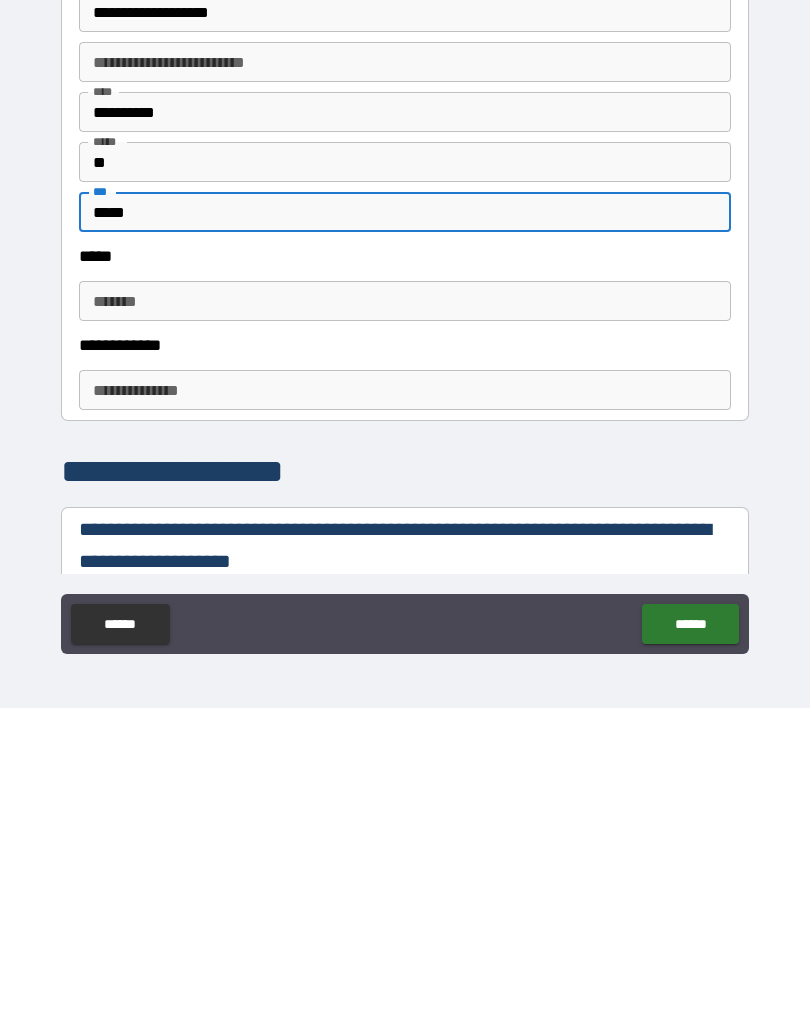 click on "*****   *" at bounding box center [405, 603] 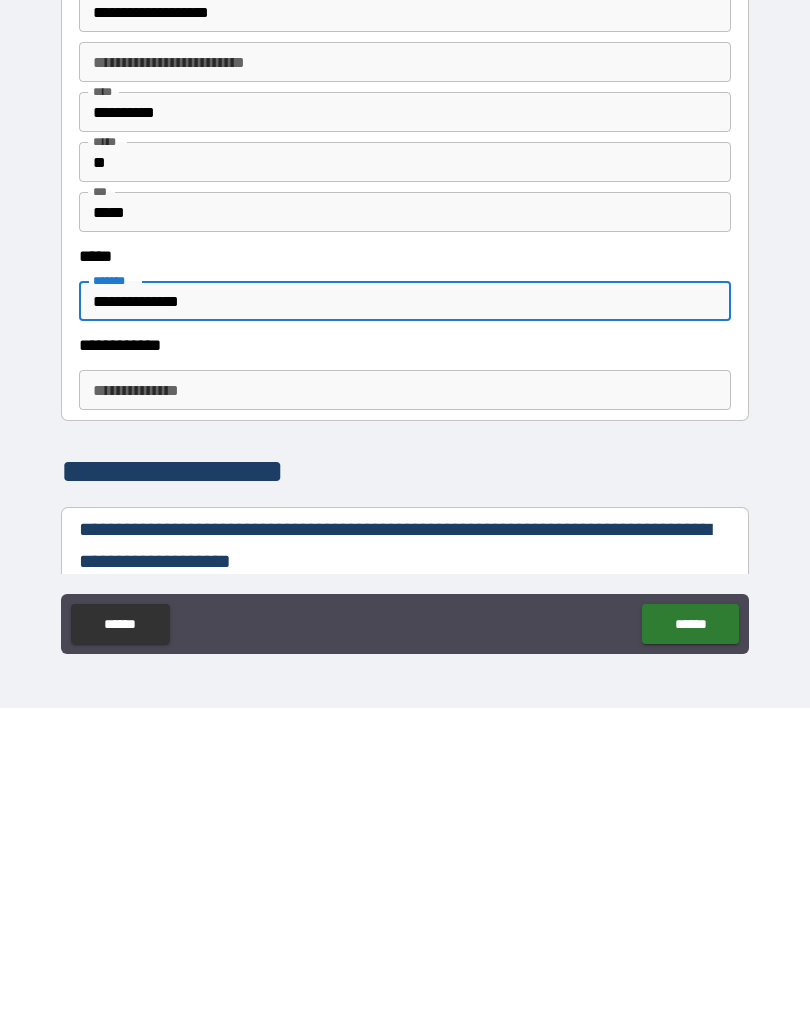 click on "**********" at bounding box center [405, 692] 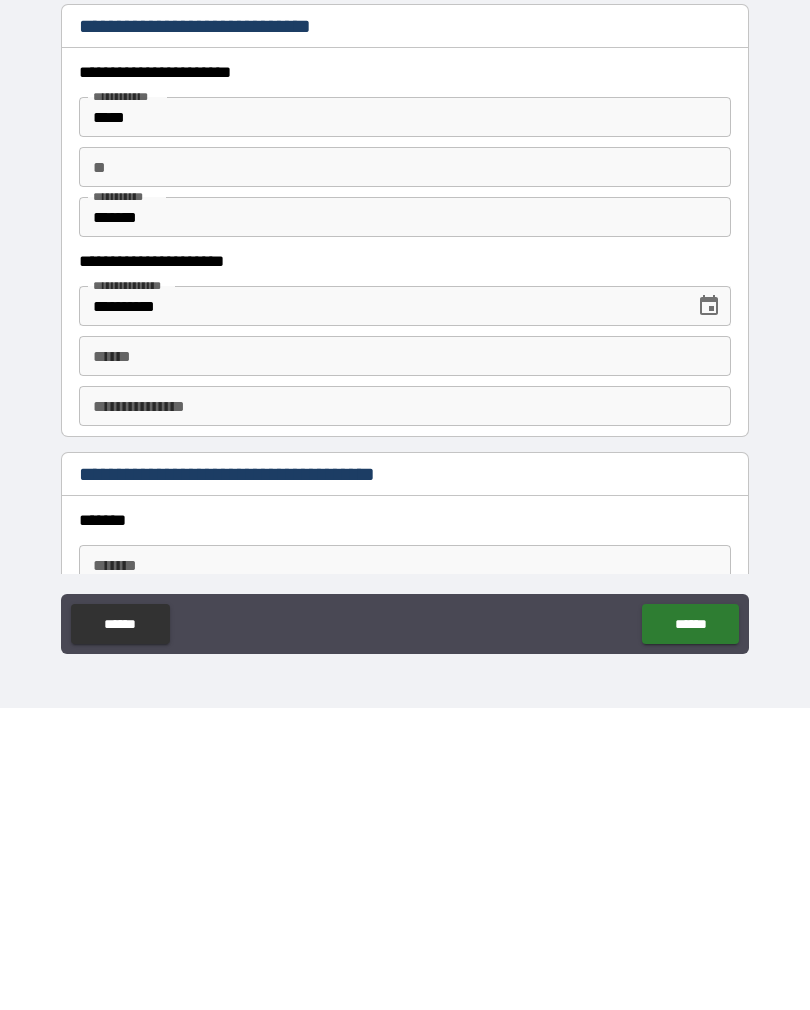 scroll, scrollTop: 2340, scrollLeft: 0, axis: vertical 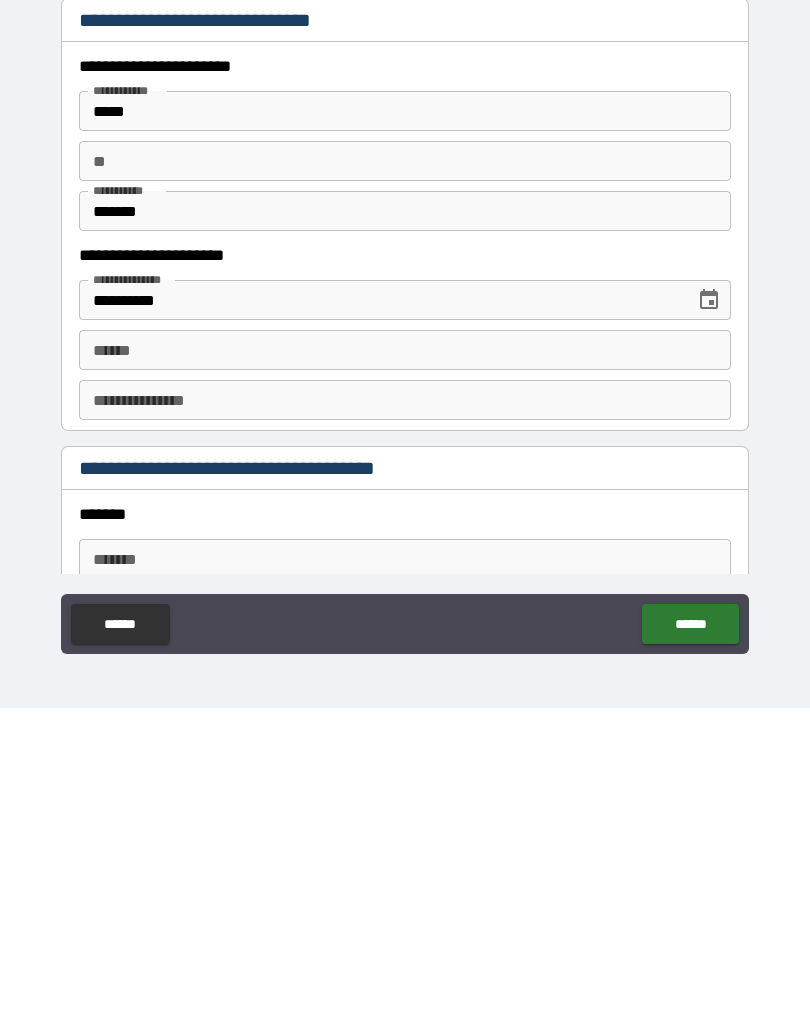 click on "****   *" at bounding box center [405, 652] 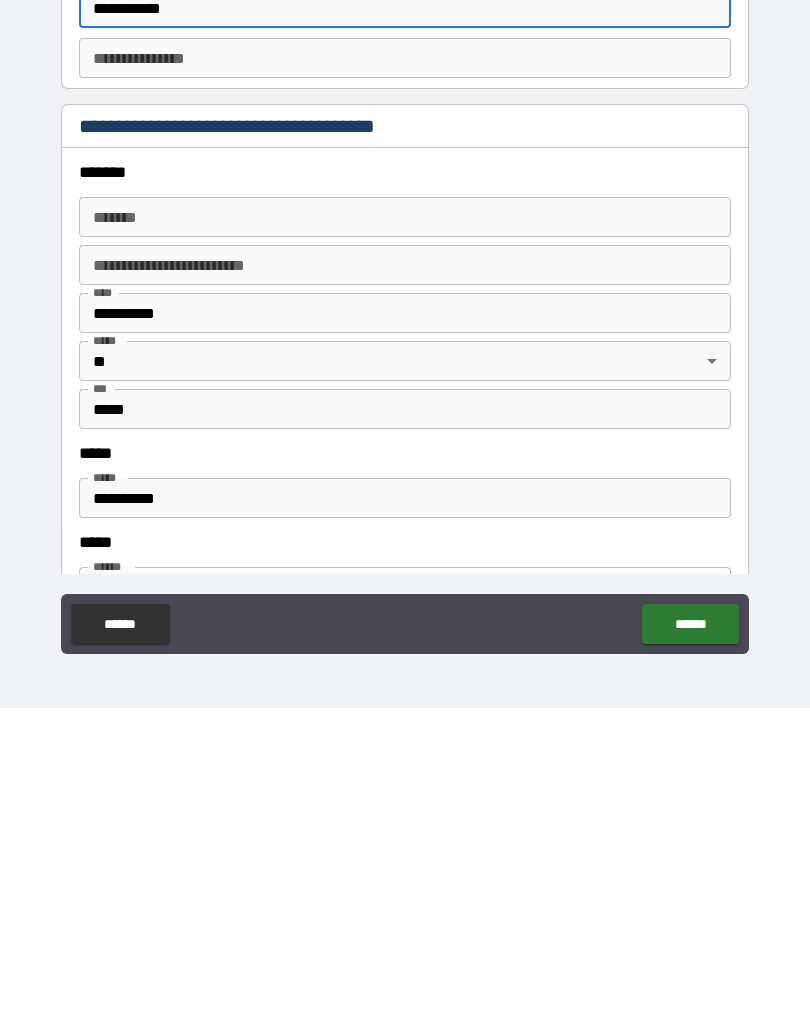 scroll, scrollTop: 2671, scrollLeft: 0, axis: vertical 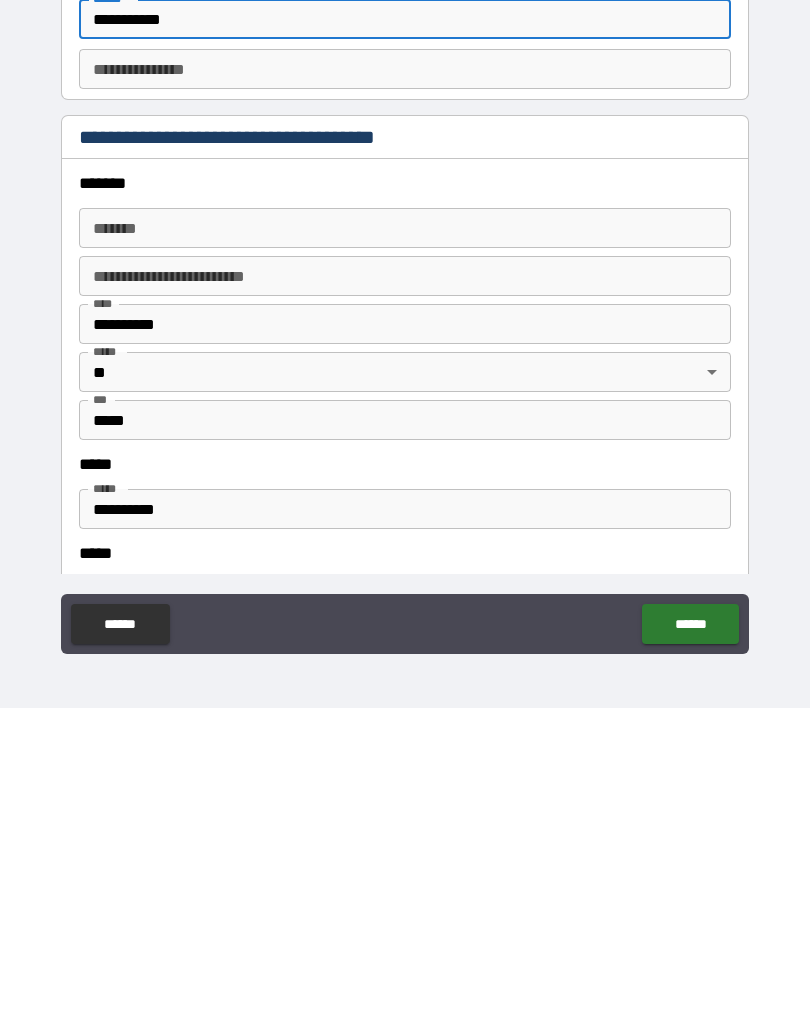 click on "*******" at bounding box center (405, 530) 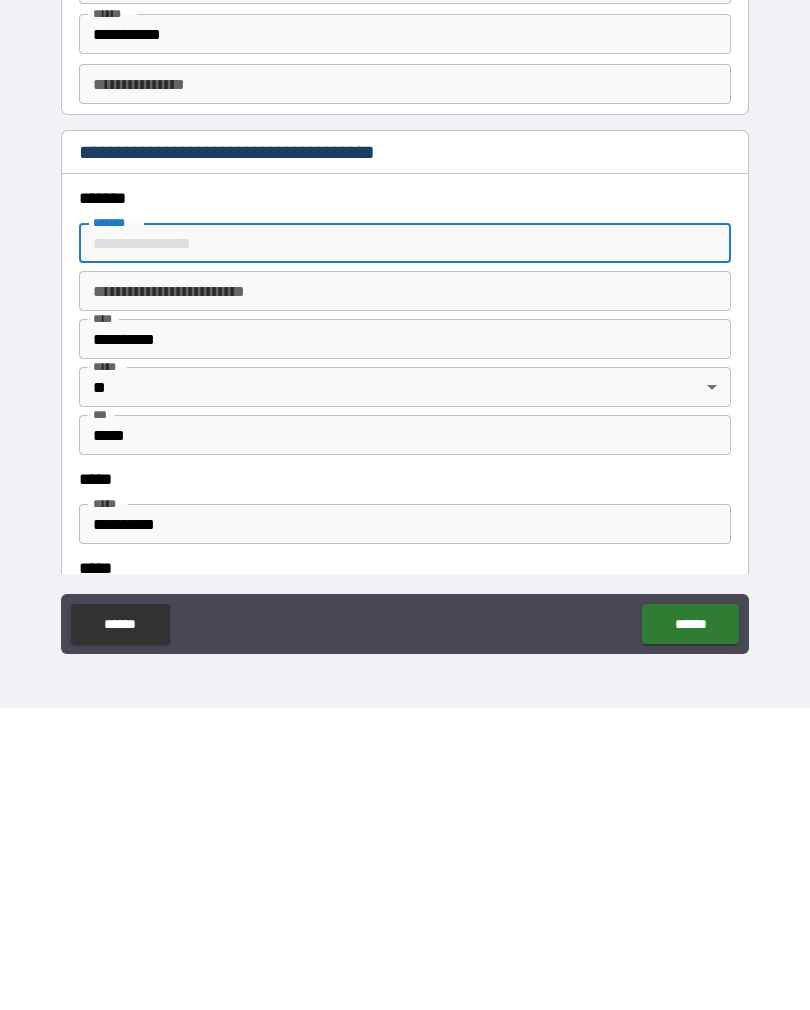 scroll, scrollTop: 2656, scrollLeft: 0, axis: vertical 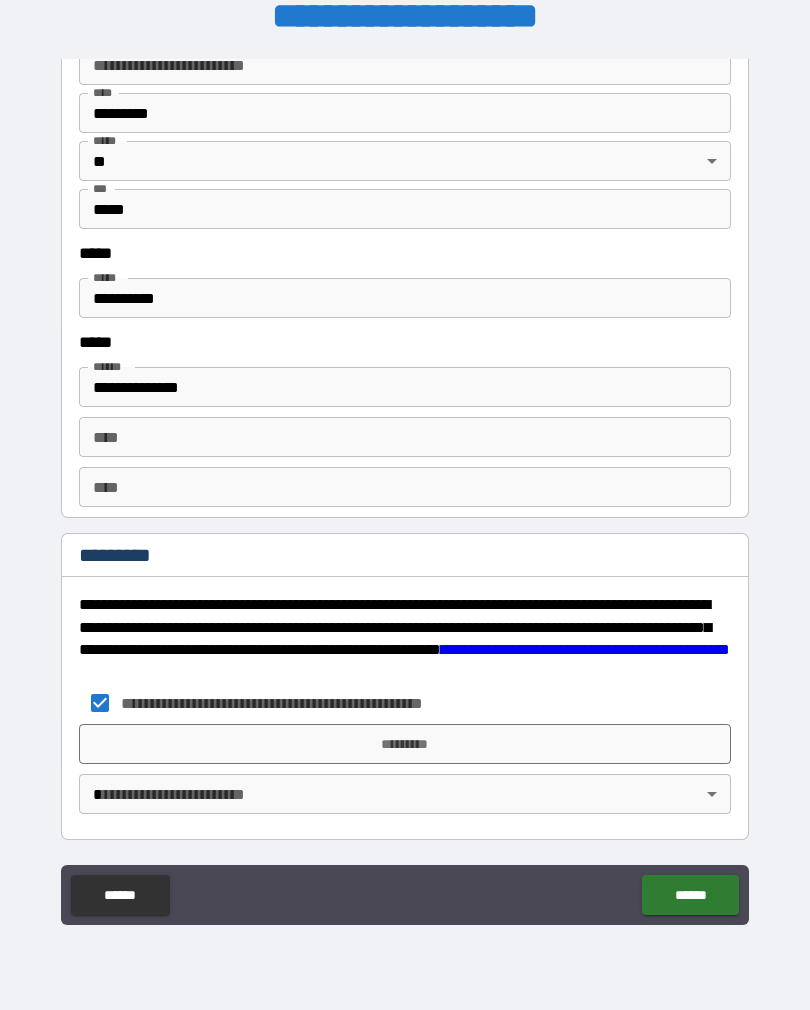click on "**********" at bounding box center (405, 489) 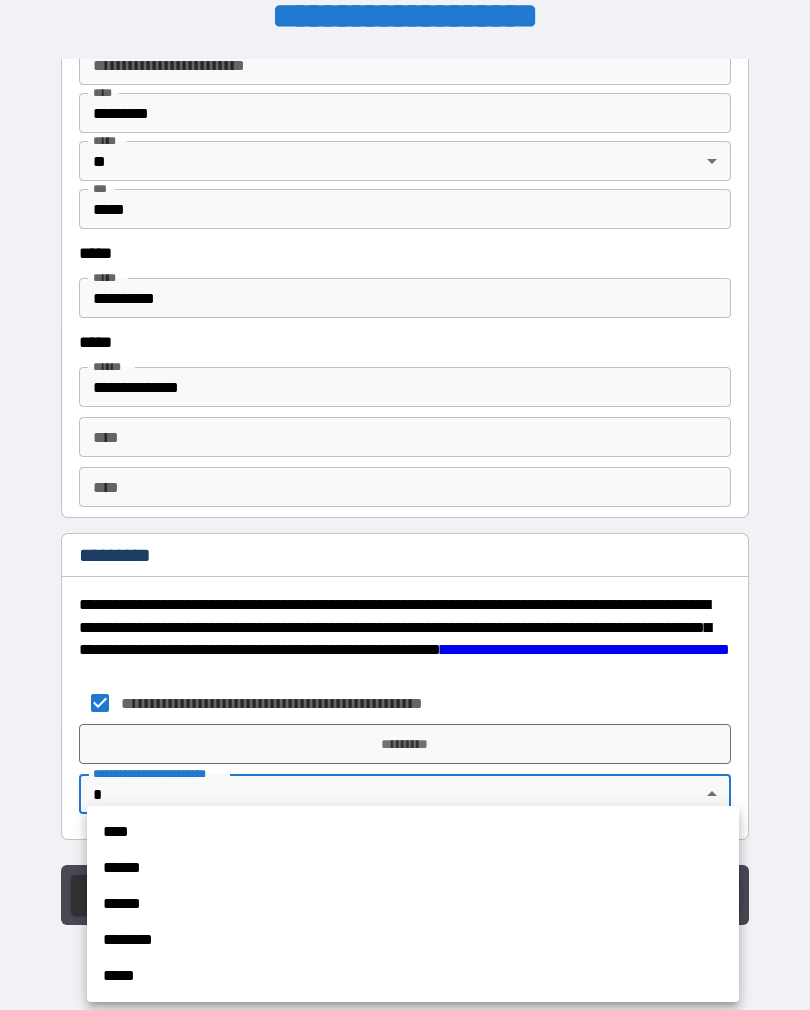 click on "****" at bounding box center (413, 832) 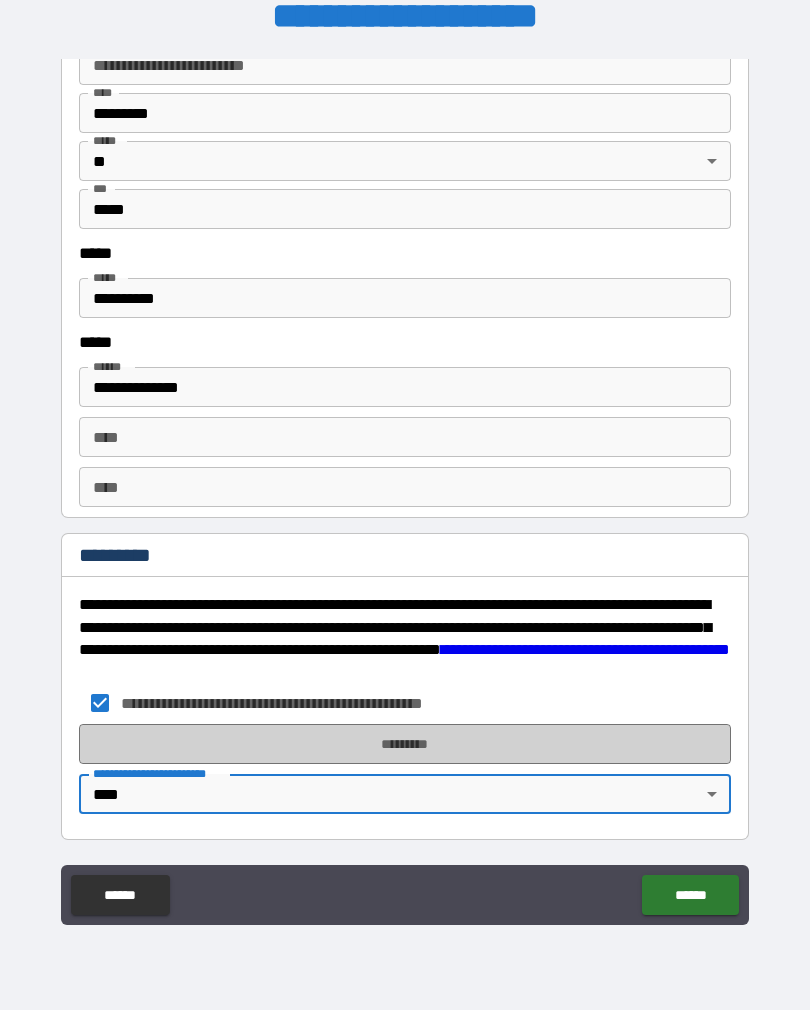click on "*********" at bounding box center (405, 744) 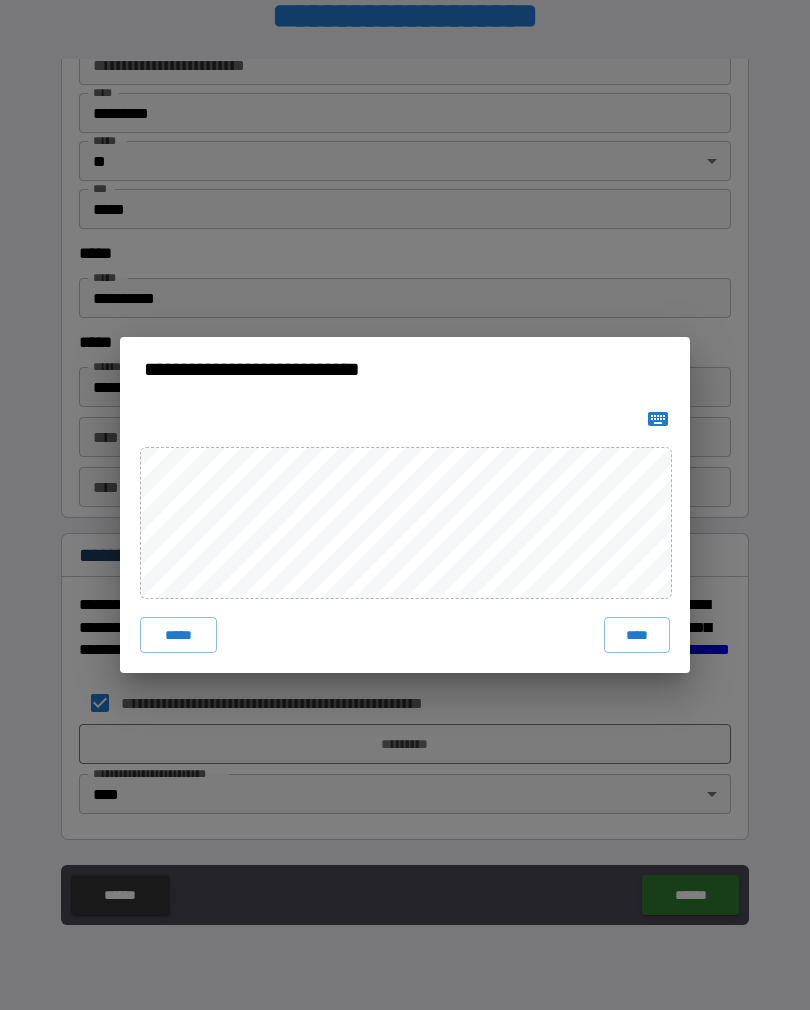 click on "****" at bounding box center [637, 635] 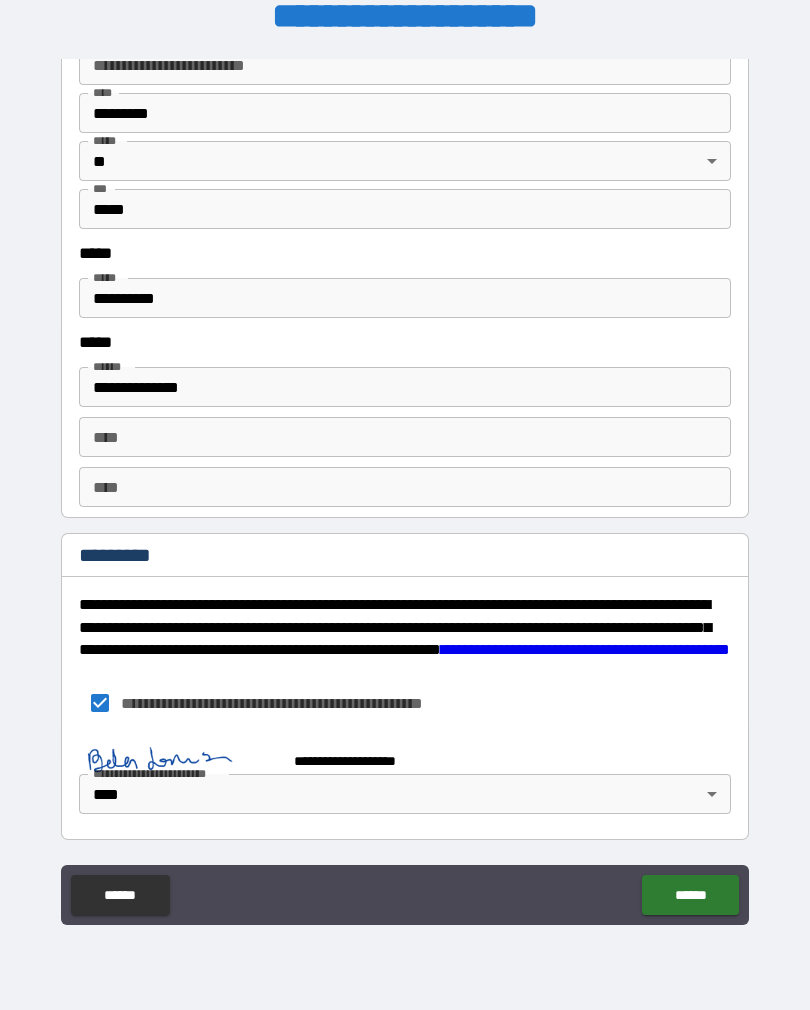 scroll, scrollTop: 3143, scrollLeft: 0, axis: vertical 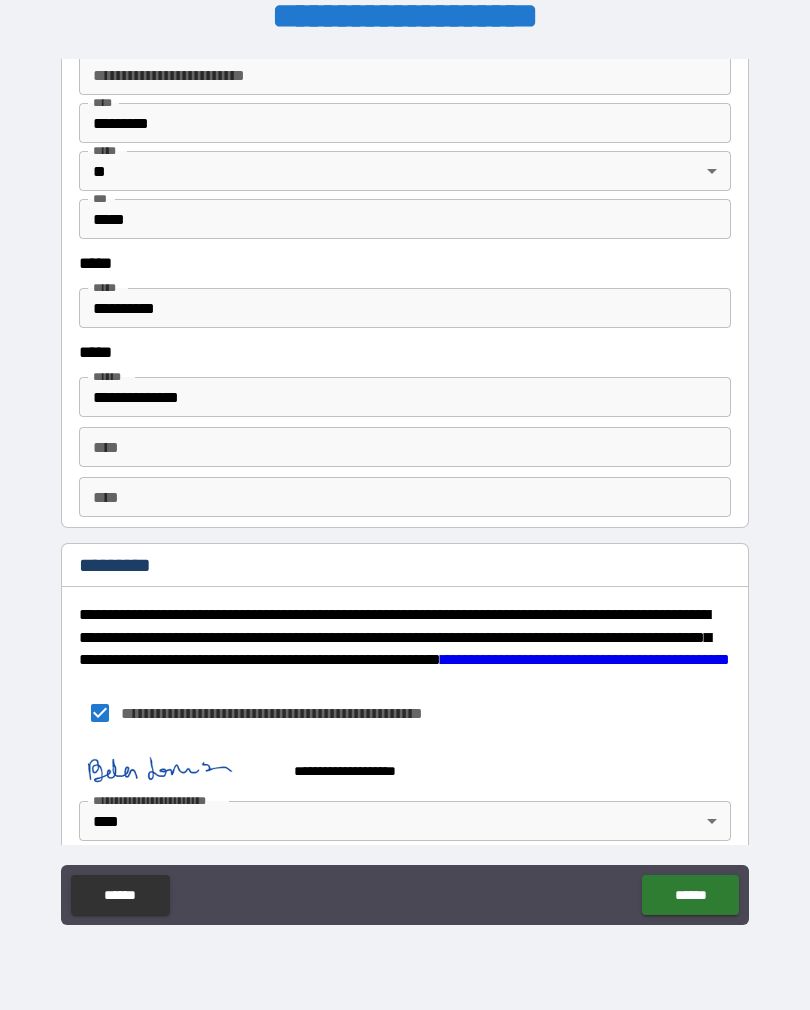 click on "******" at bounding box center [690, 895] 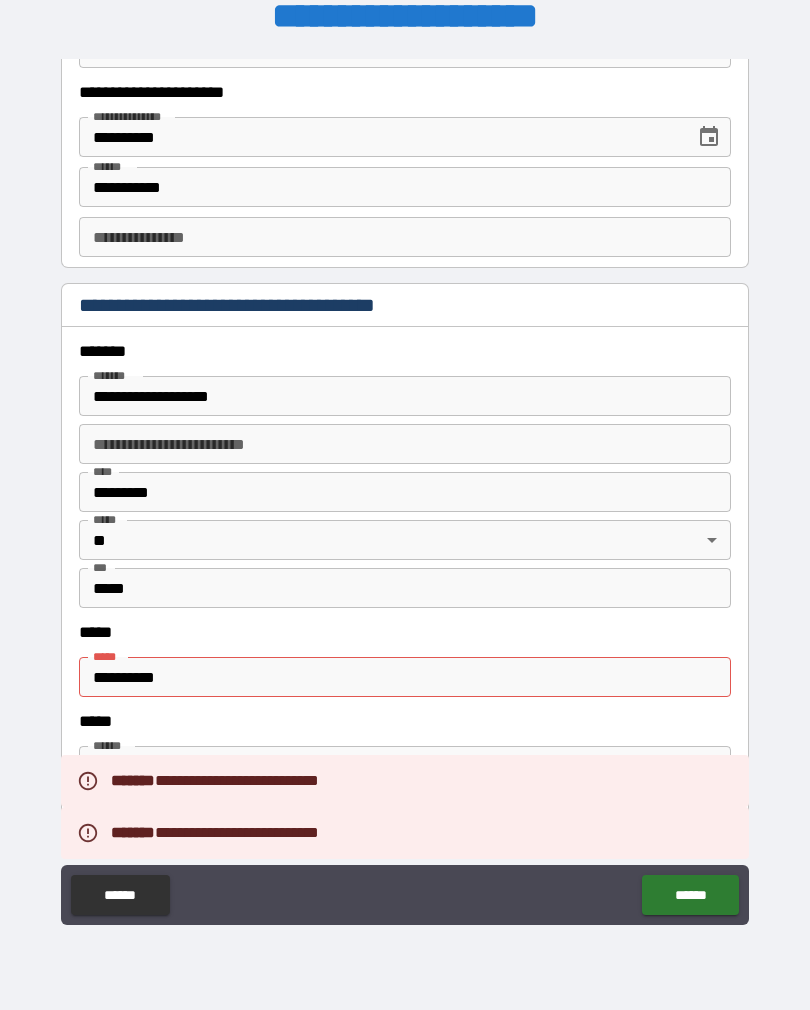 scroll, scrollTop: 2773, scrollLeft: 0, axis: vertical 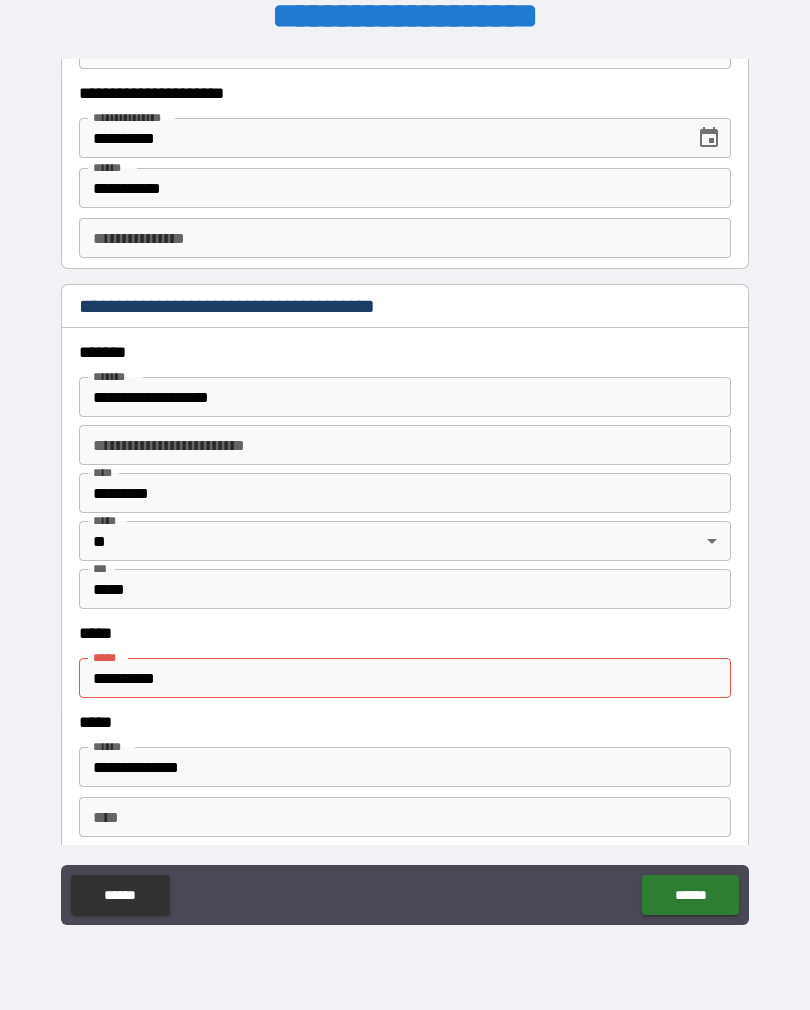 click on "**********" at bounding box center (405, 678) 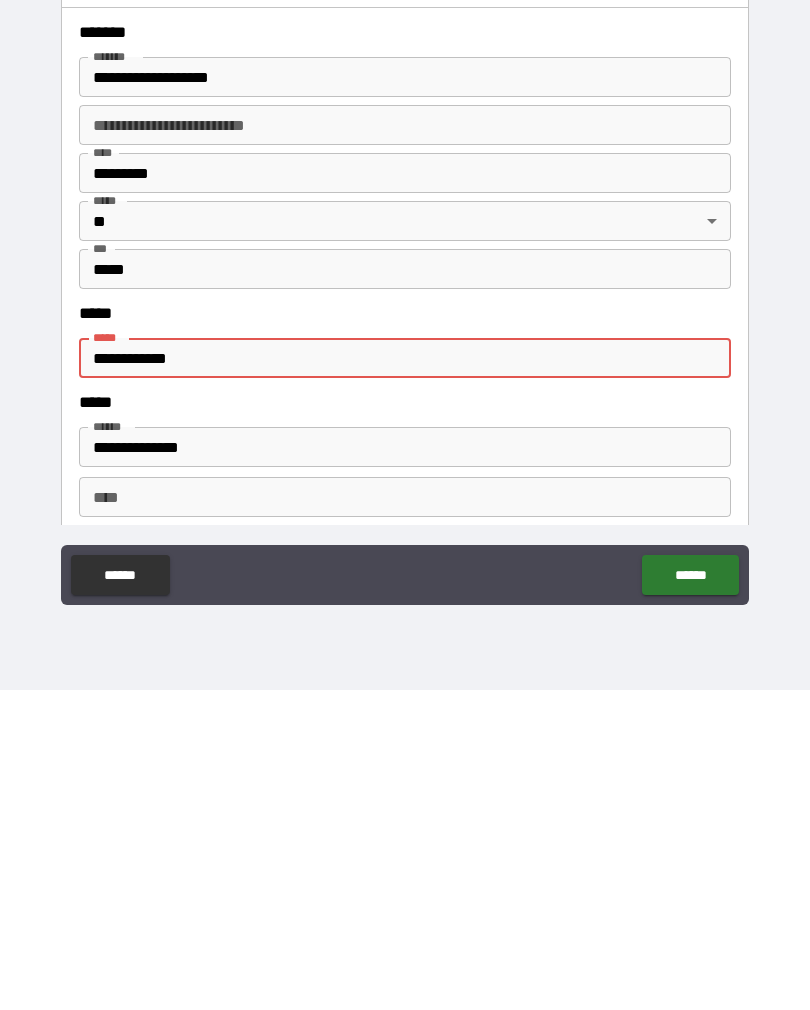 click on "**********" at bounding box center [405, 678] 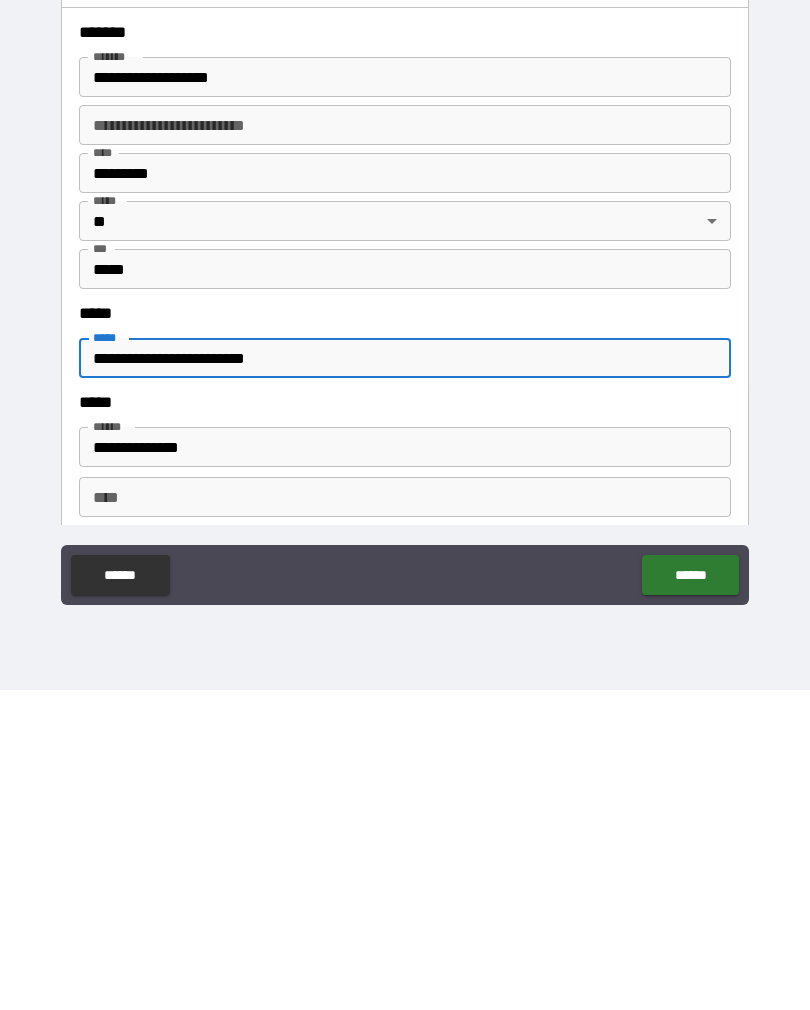 click on "******" at bounding box center (690, 895) 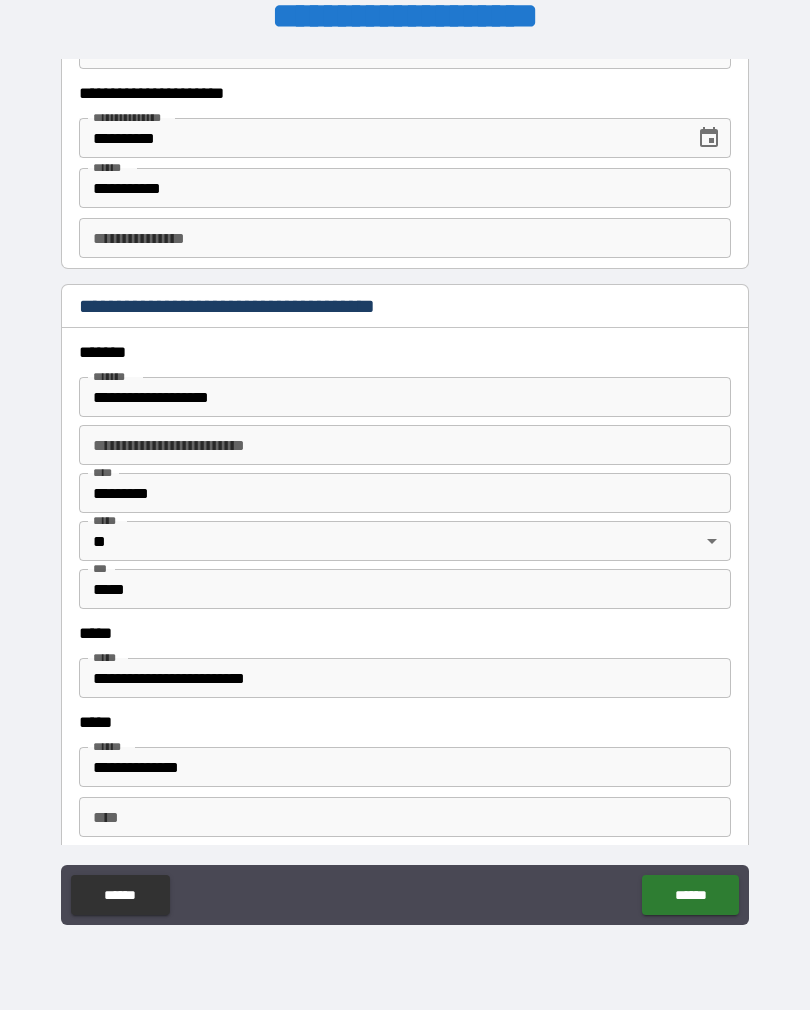 click on "**********" at bounding box center [405, 678] 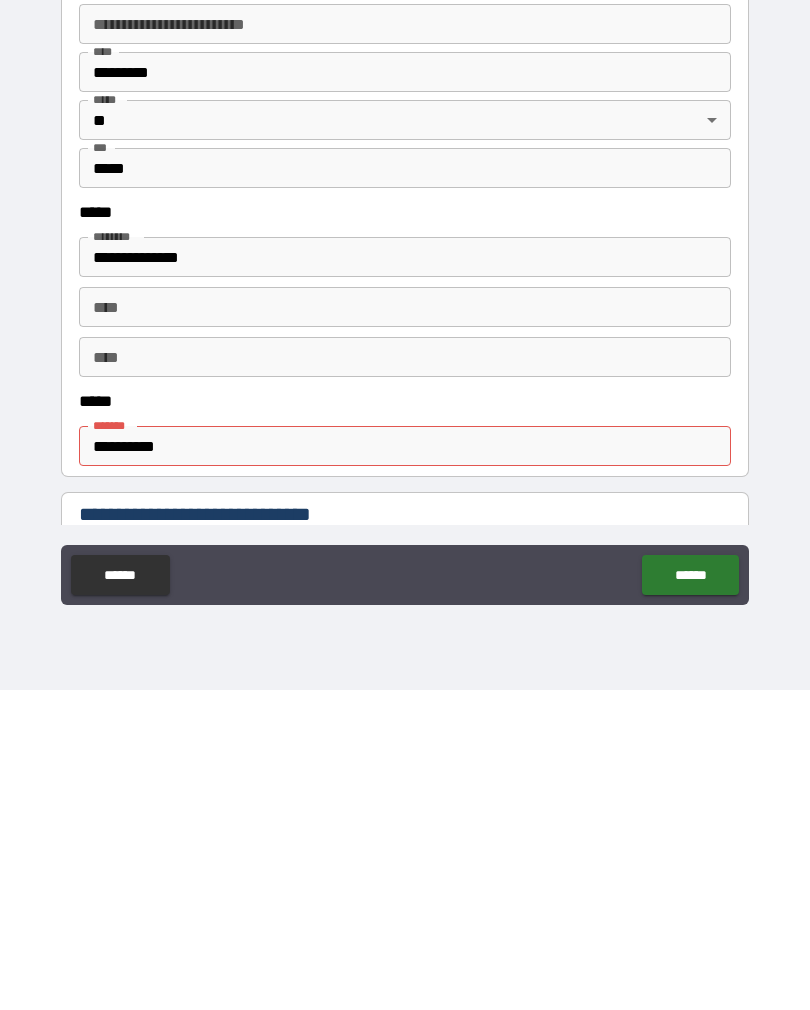 scroll, scrollTop: 910, scrollLeft: 0, axis: vertical 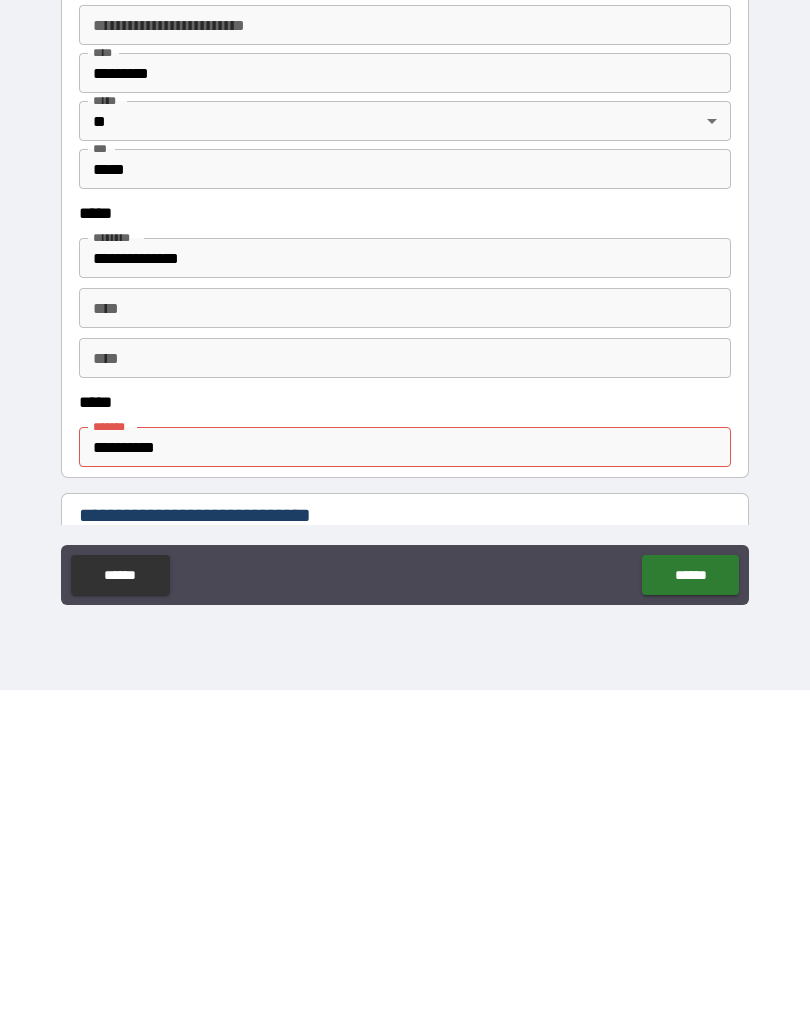 click on "**********" at bounding box center [405, 767] 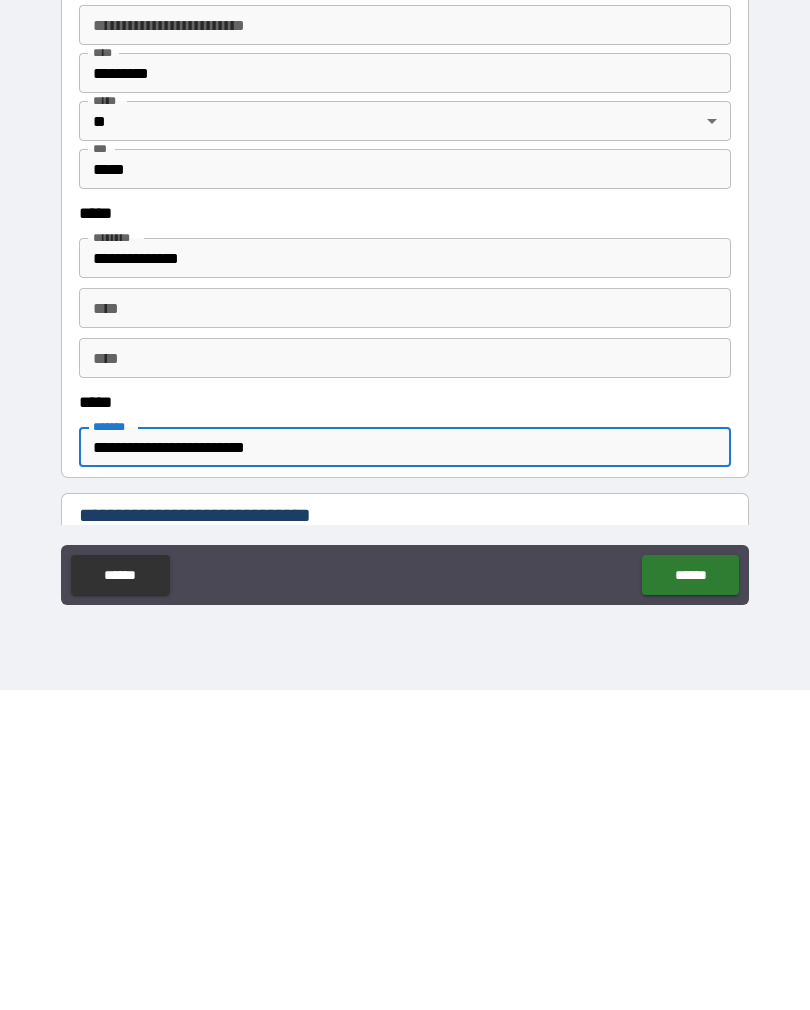 click on "******" at bounding box center (690, 895) 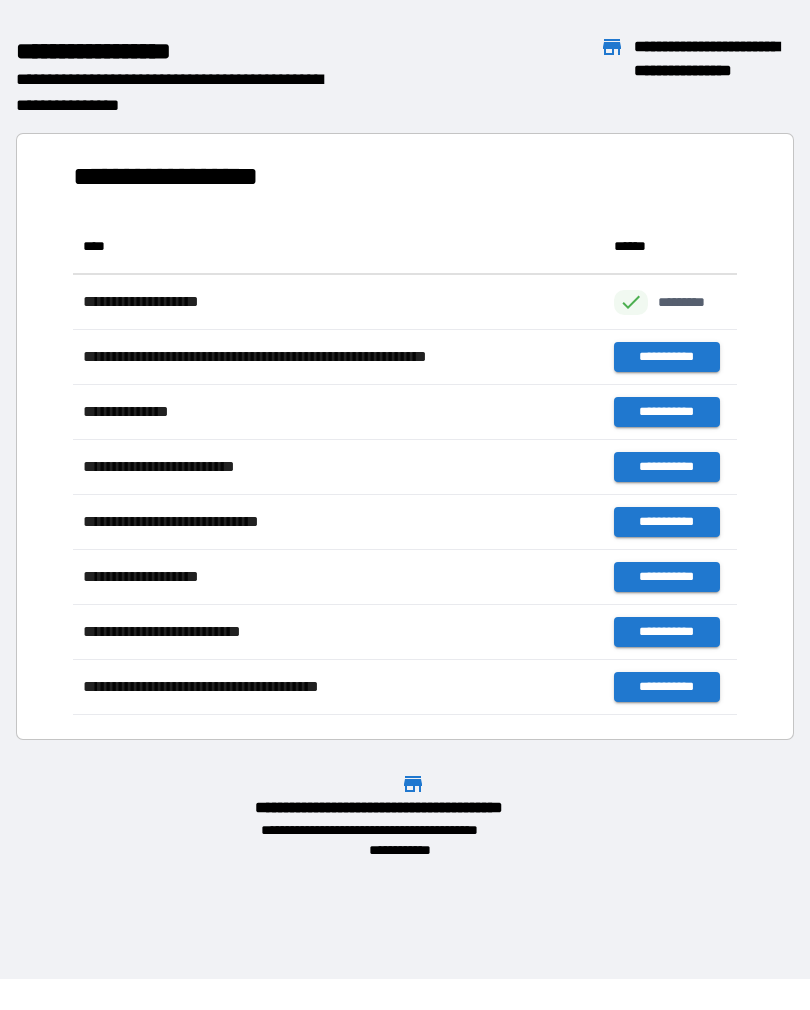 scroll, scrollTop: 1, scrollLeft: 1, axis: both 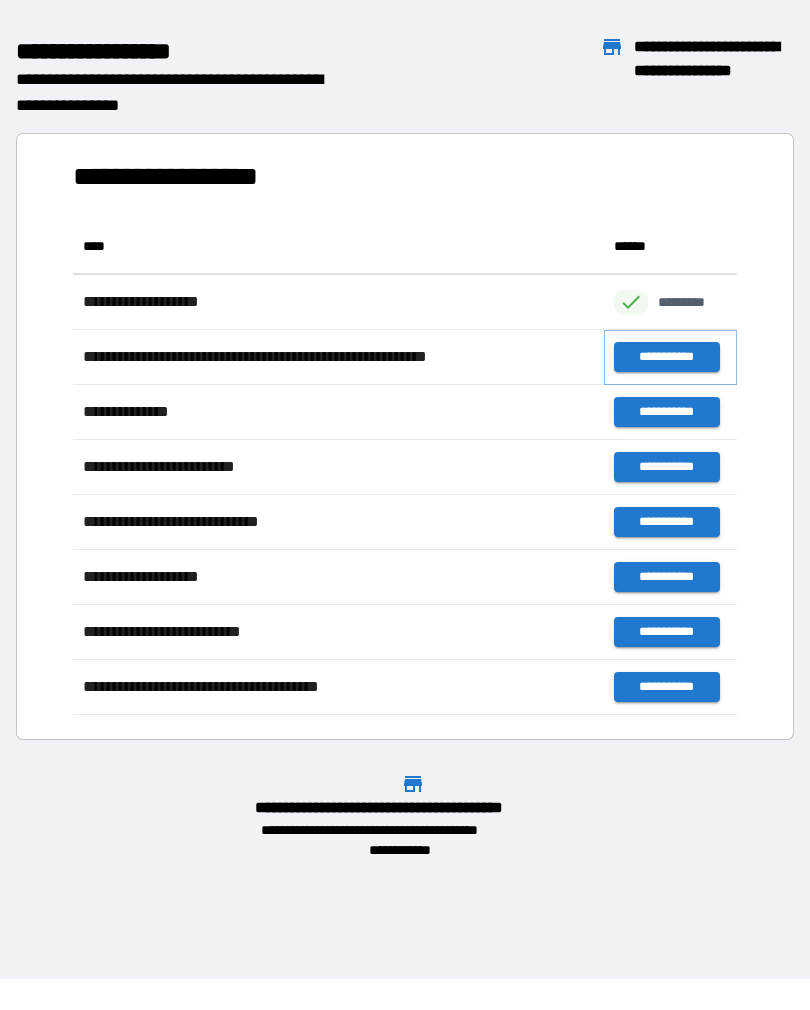 click on "**********" at bounding box center (666, 357) 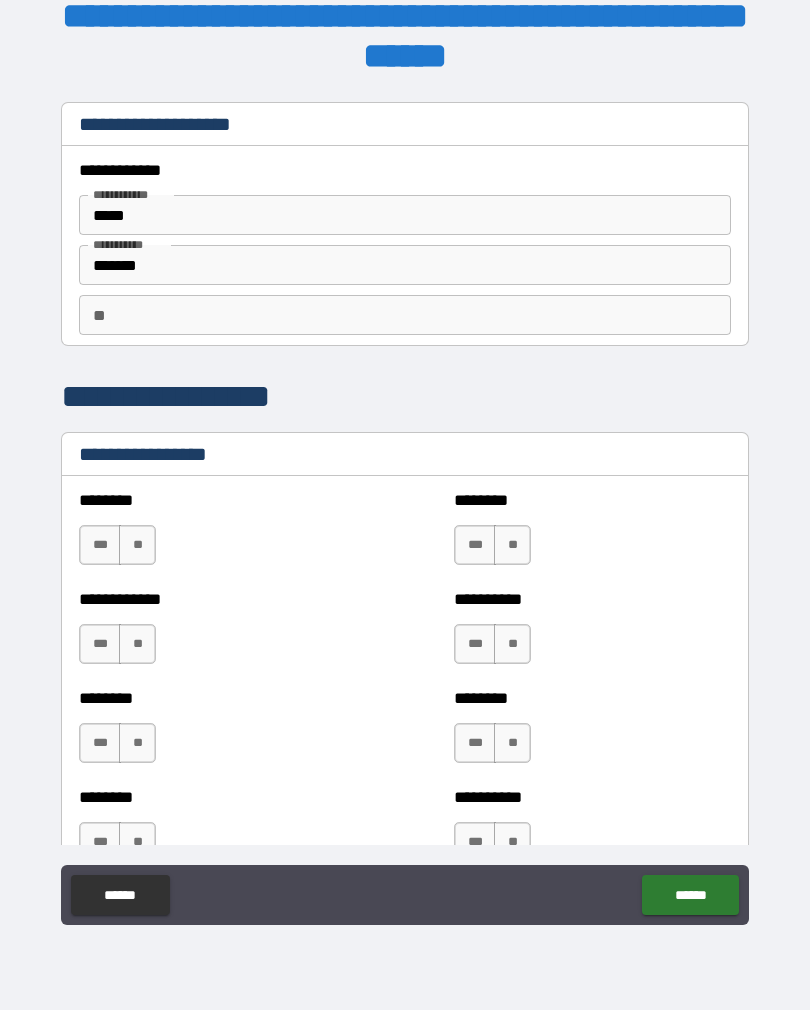 click on "***" at bounding box center (100, 545) 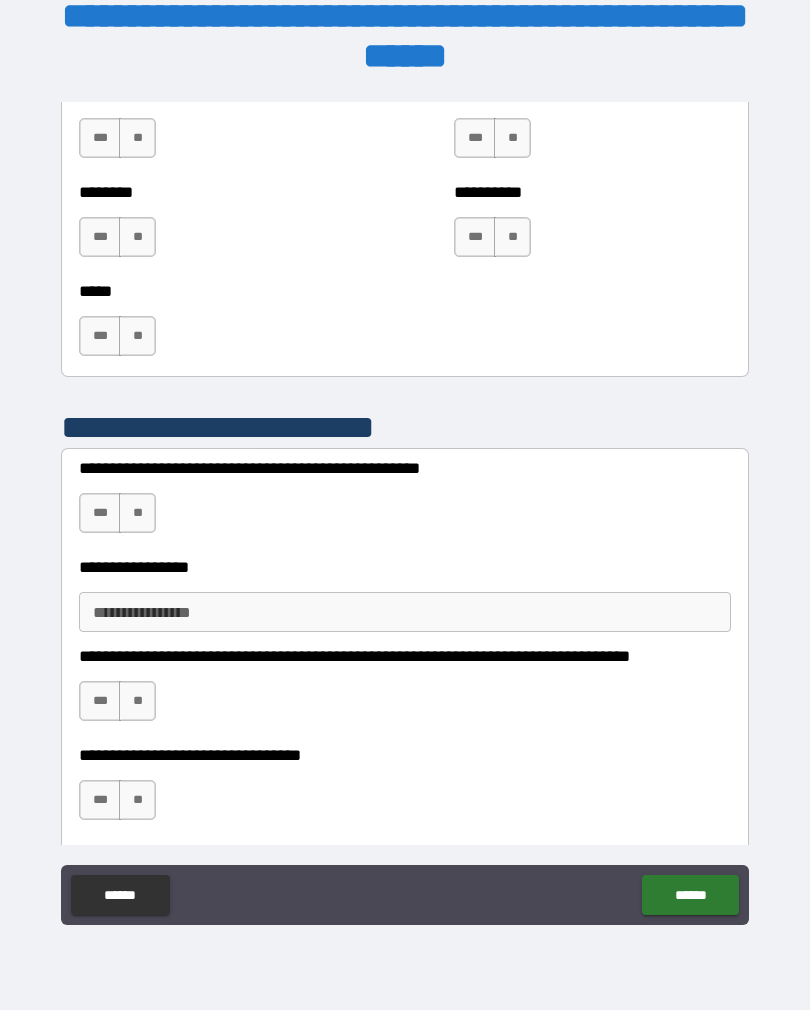 scroll, scrollTop: 605, scrollLeft: 0, axis: vertical 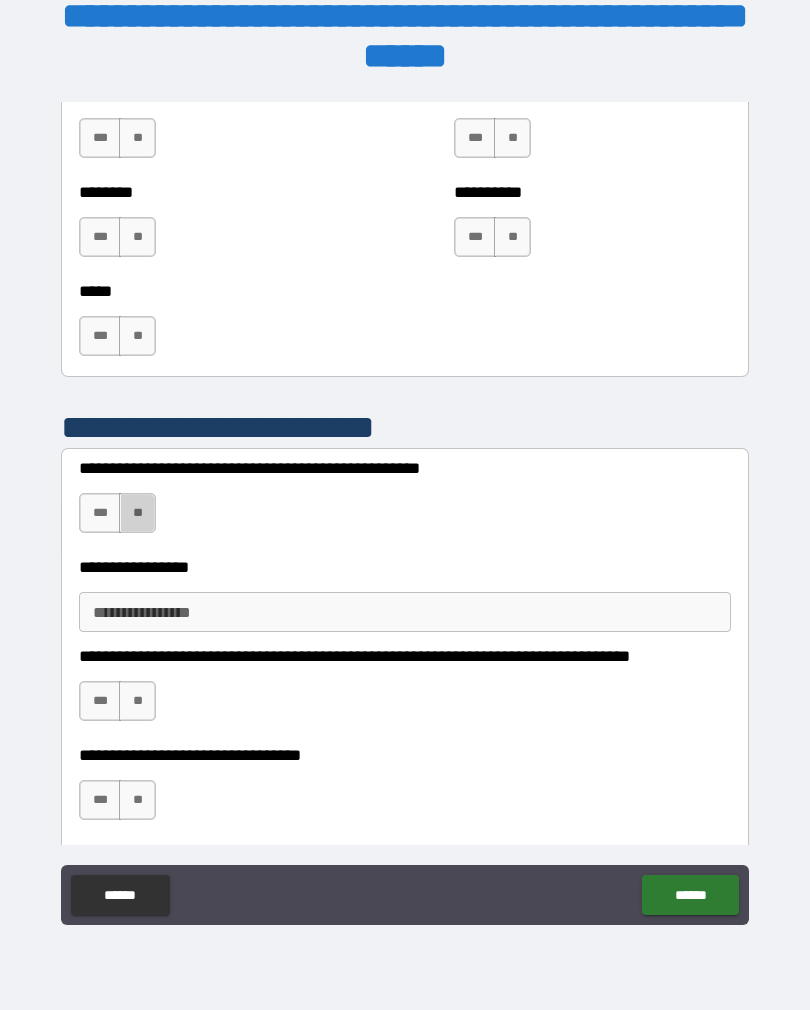click on "**" at bounding box center (137, 513) 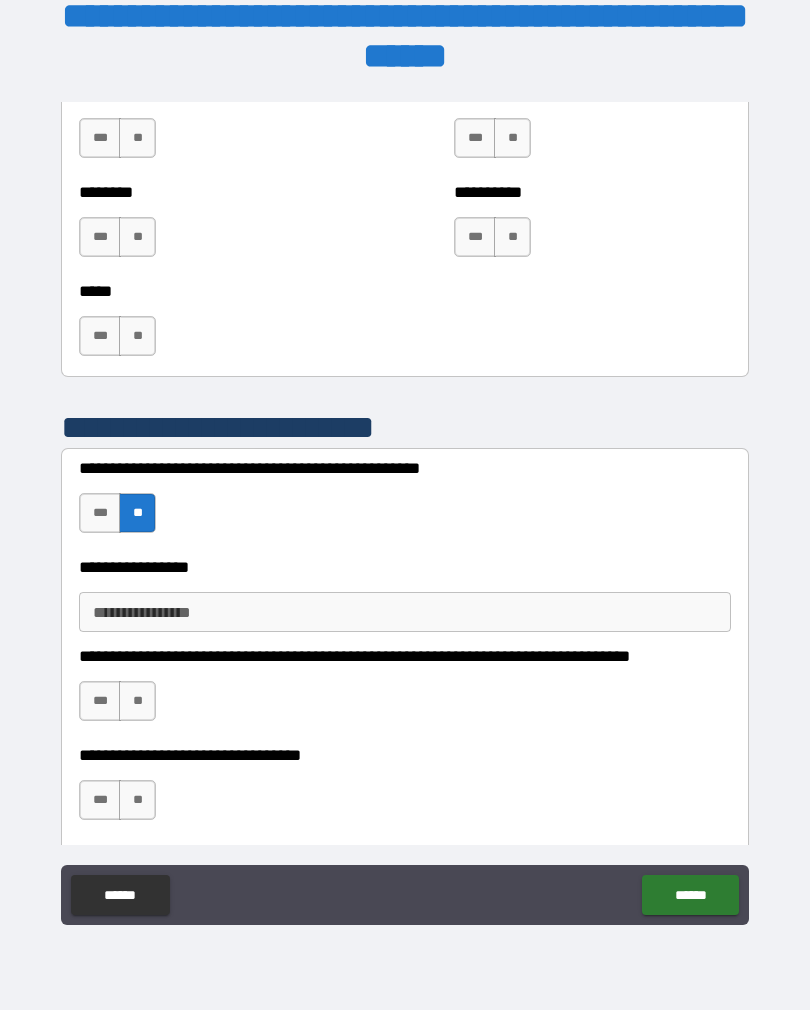 click on "**" at bounding box center [137, 701] 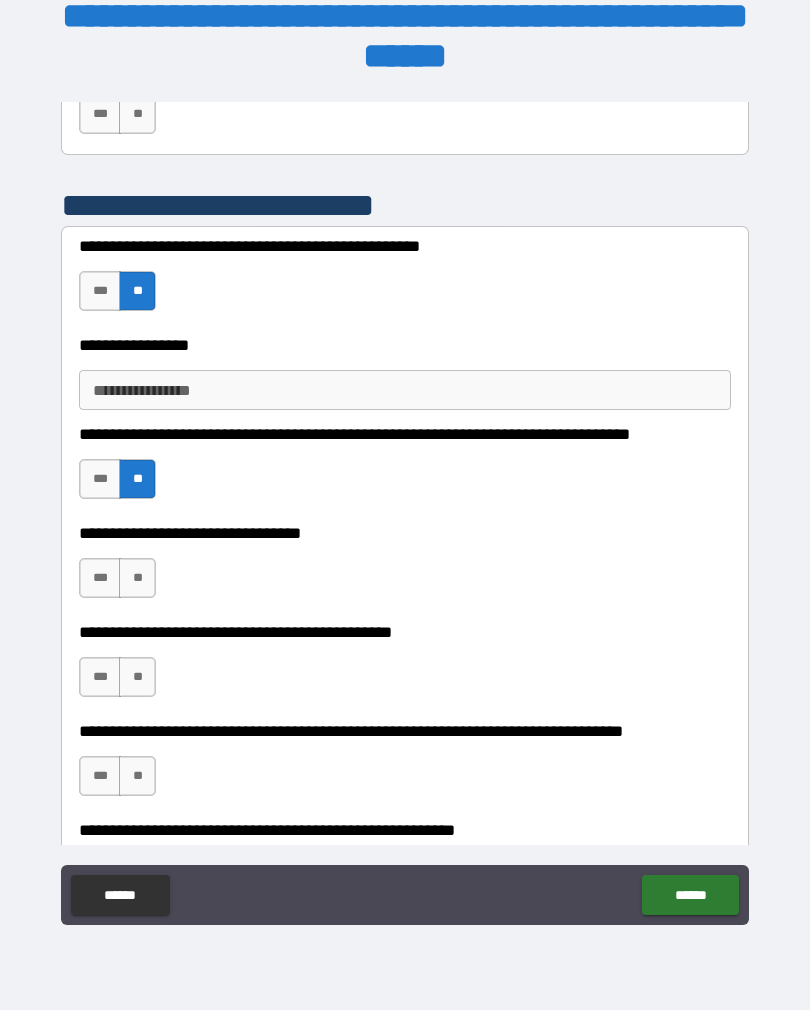 scroll, scrollTop: 827, scrollLeft: 0, axis: vertical 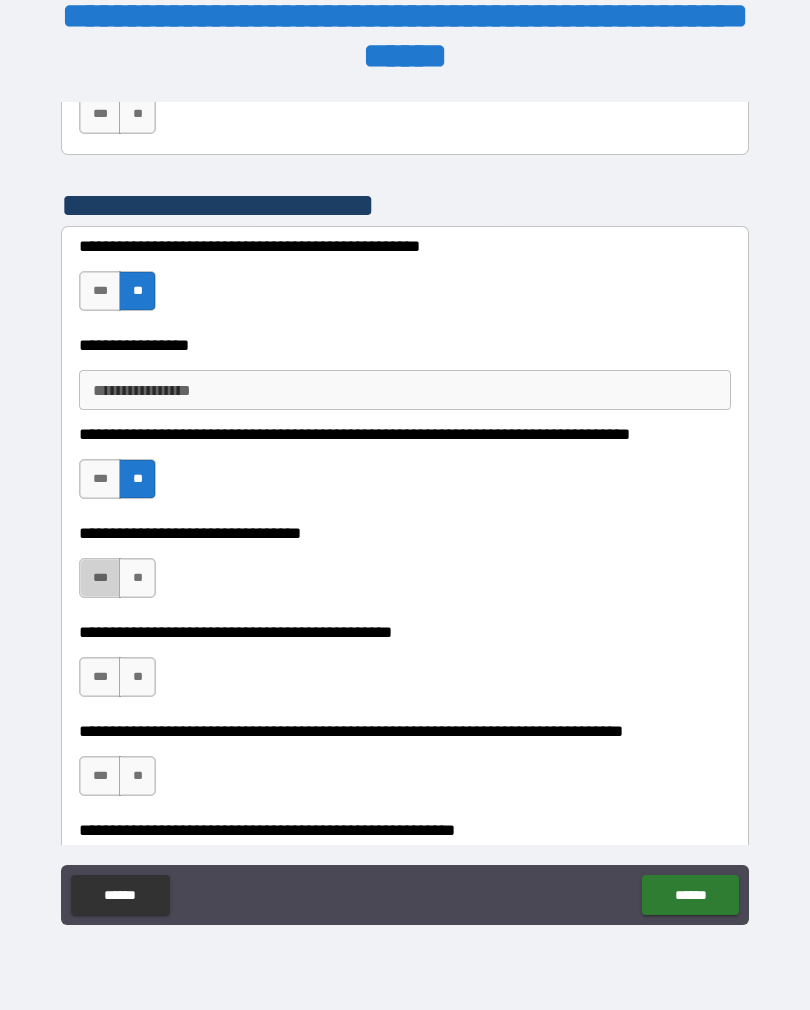 click on "***" at bounding box center (100, 578) 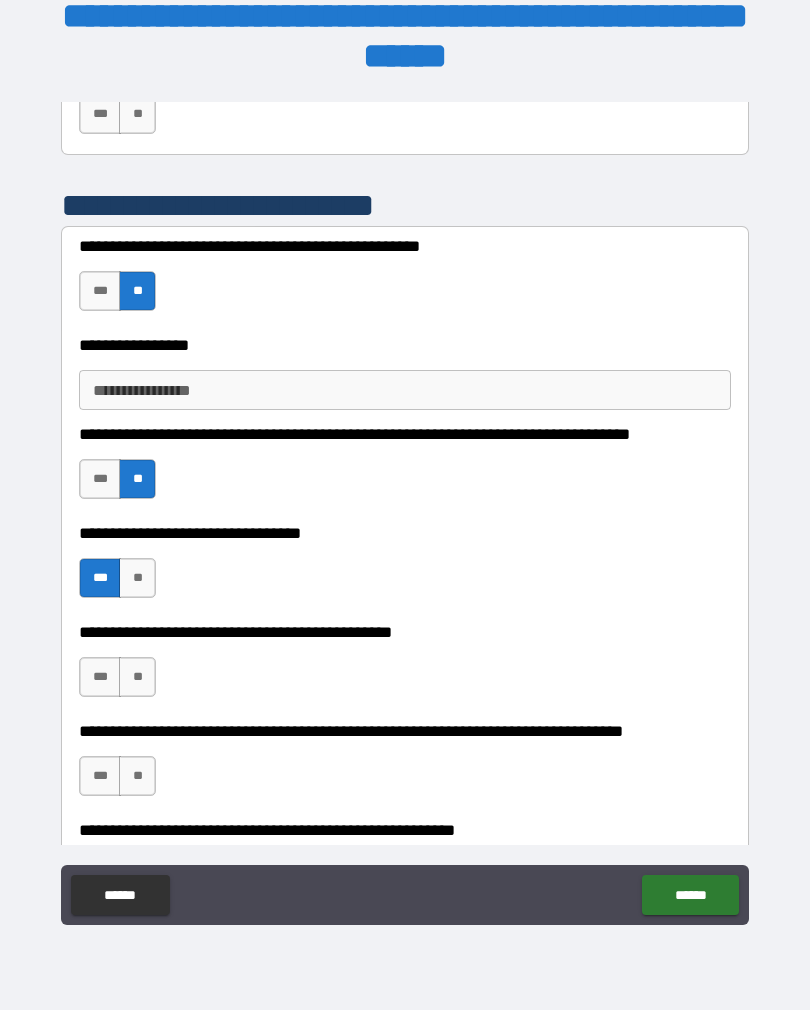 click on "**" at bounding box center [137, 677] 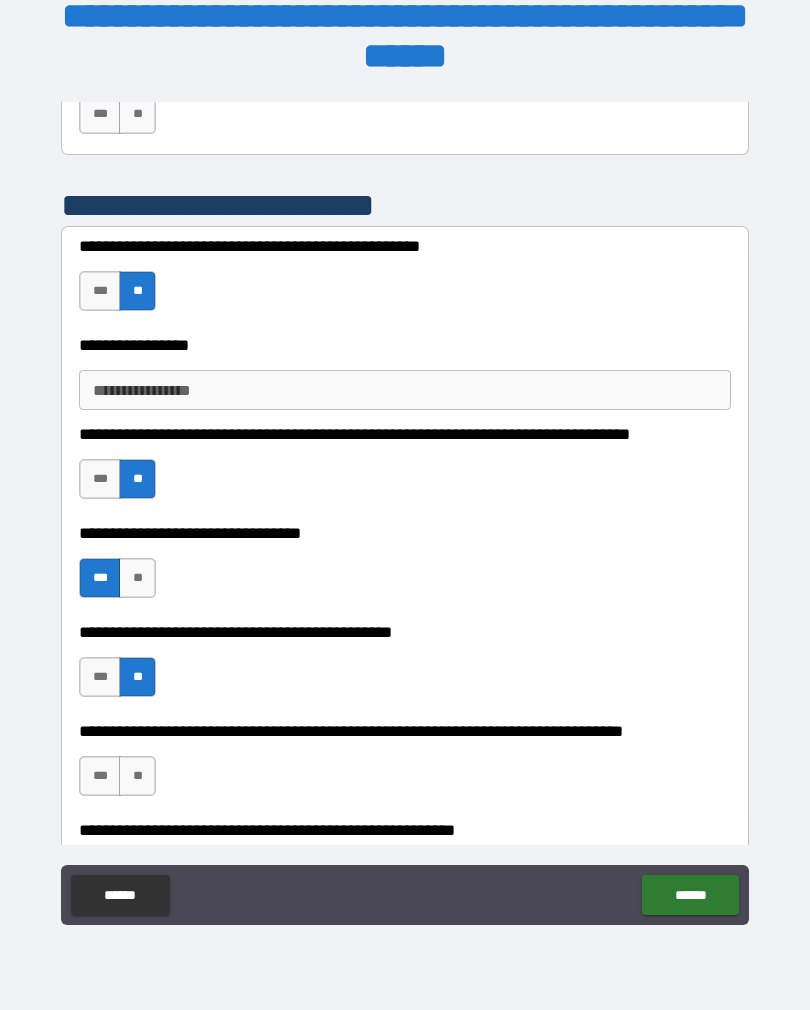 click on "**" at bounding box center [137, 776] 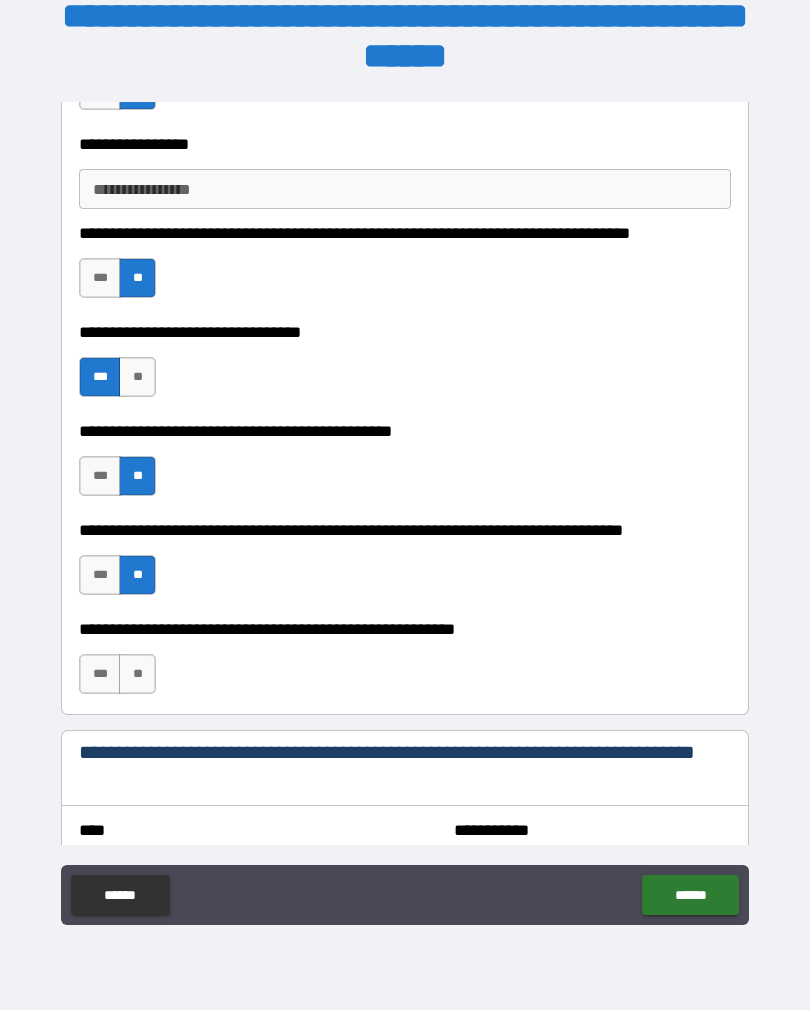 scroll, scrollTop: 1030, scrollLeft: 0, axis: vertical 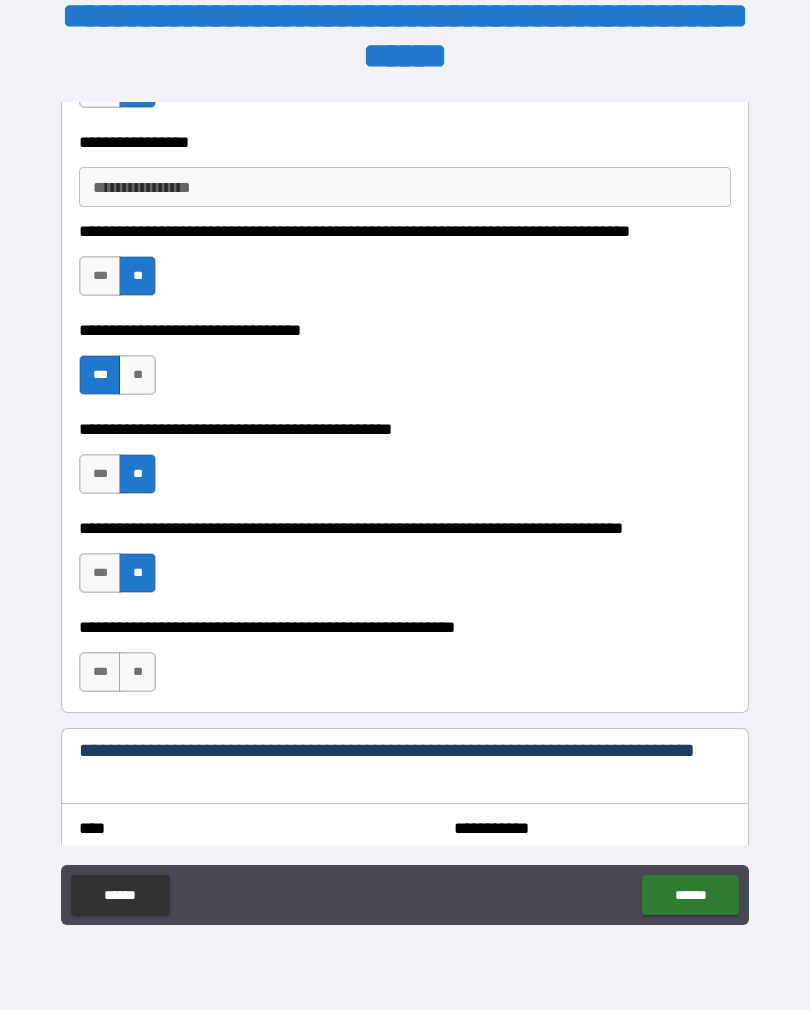 click on "**" at bounding box center [137, 672] 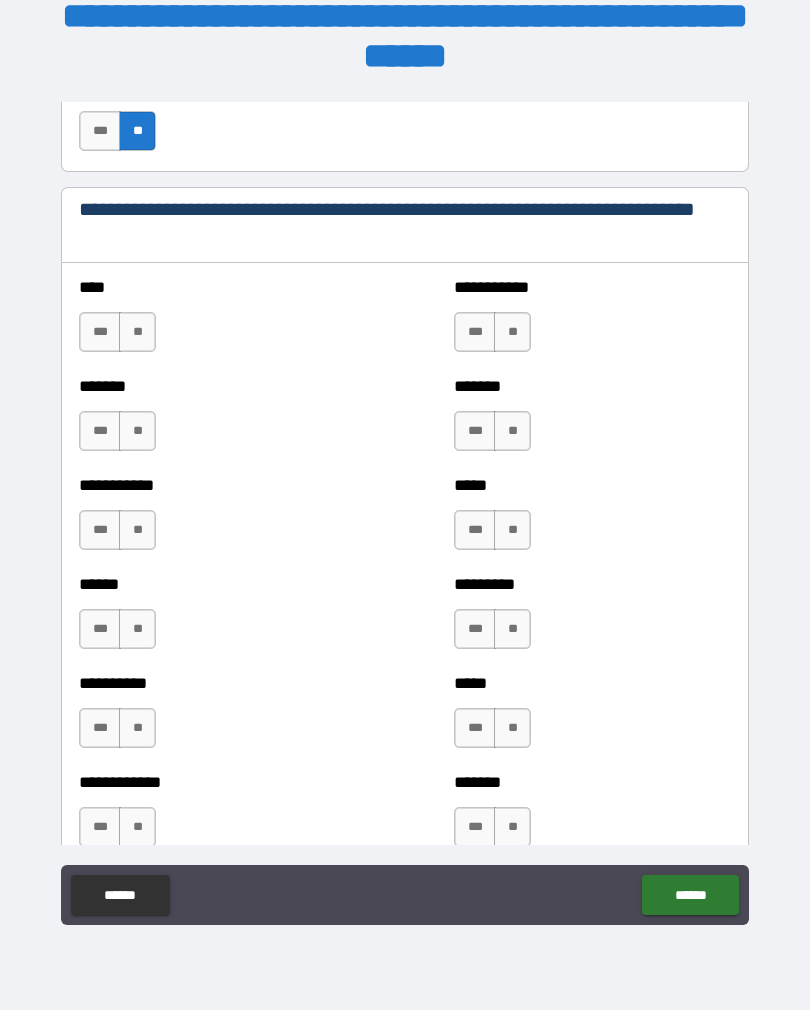 scroll, scrollTop: 1569, scrollLeft: 0, axis: vertical 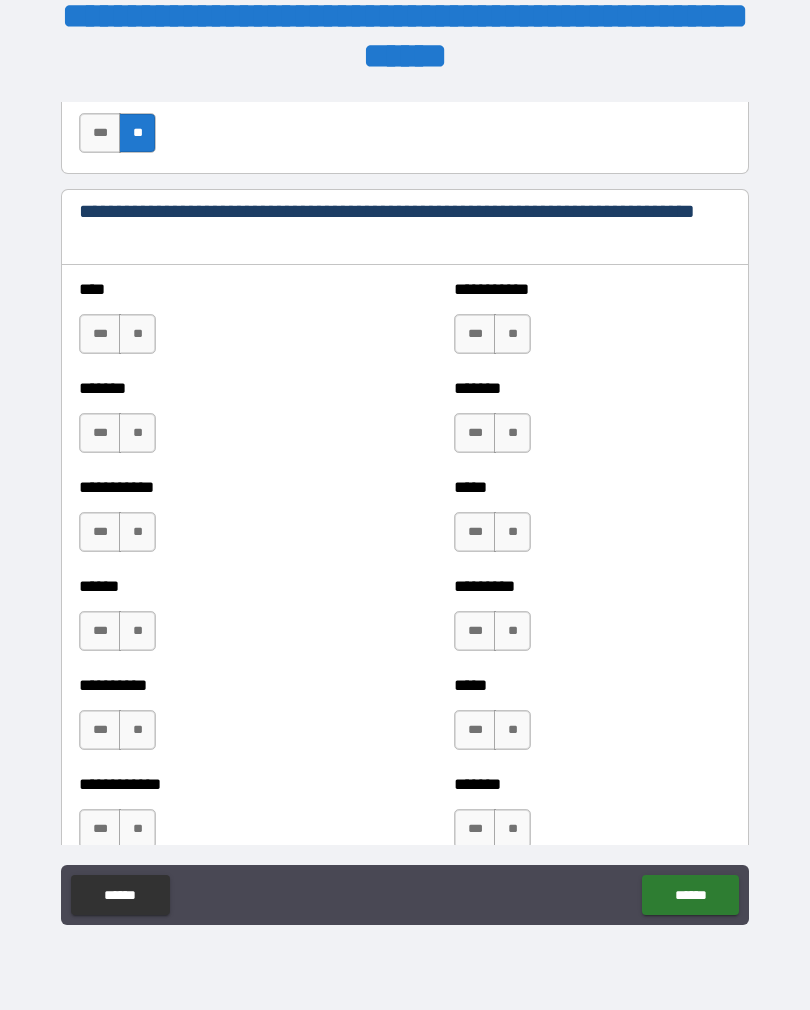 click on "**" at bounding box center (512, 334) 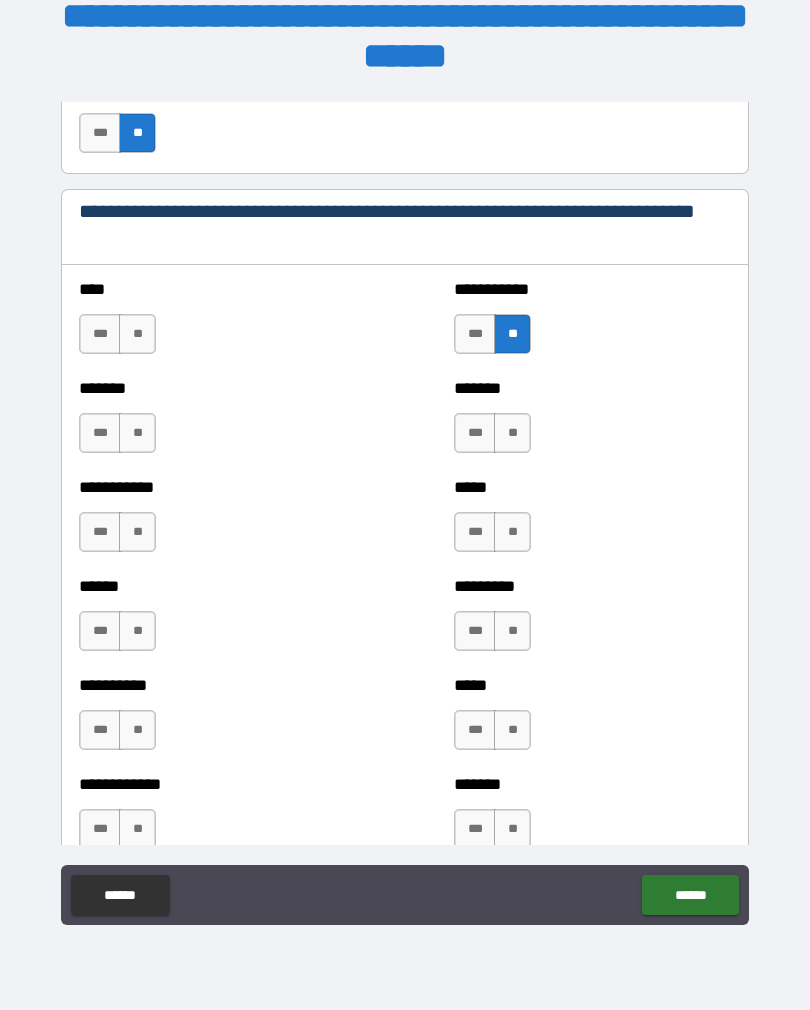click on "**" at bounding box center [512, 433] 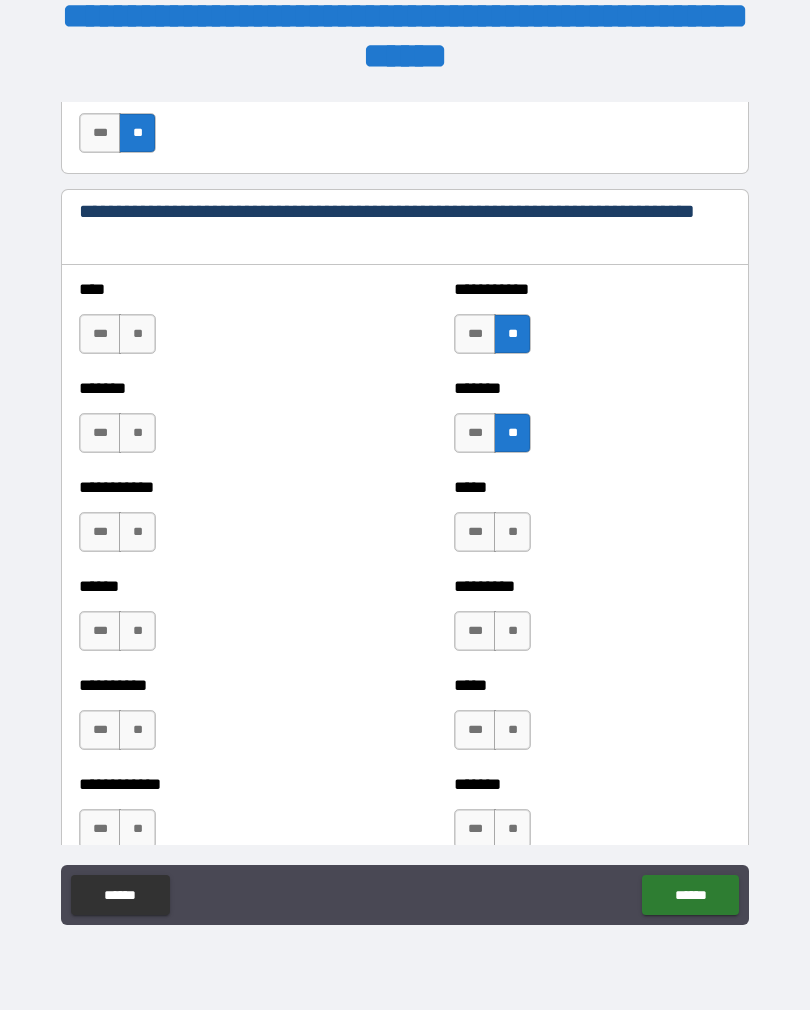 click on "**" at bounding box center (512, 532) 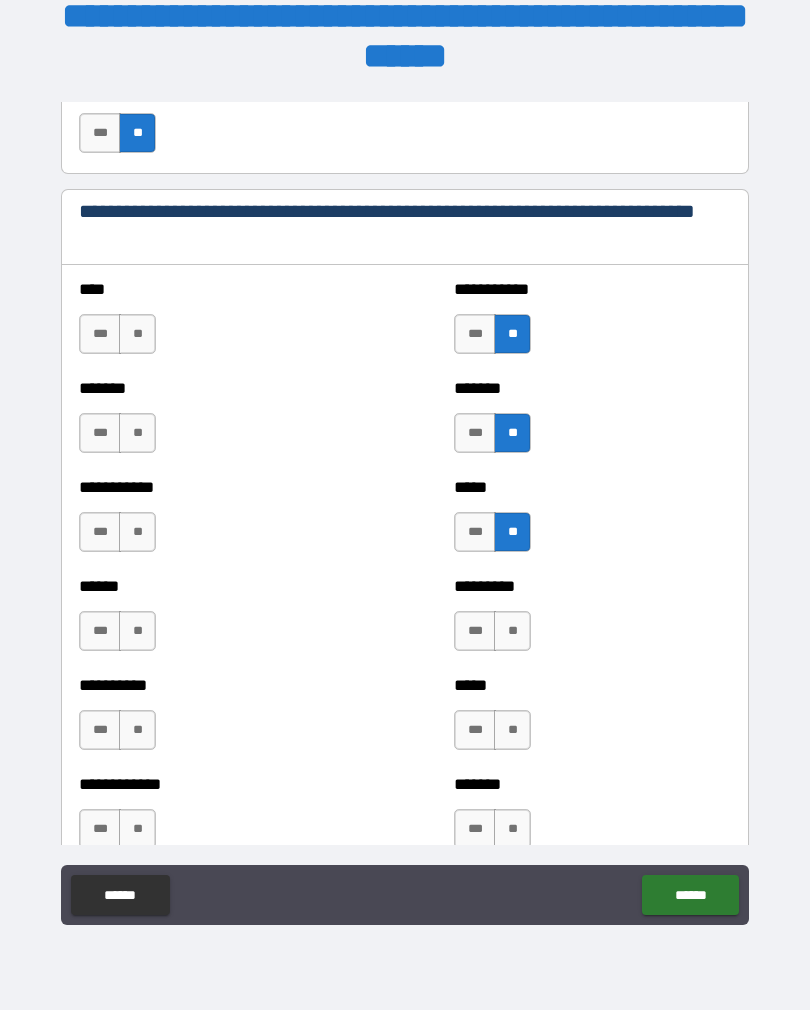click on "**" at bounding box center (512, 631) 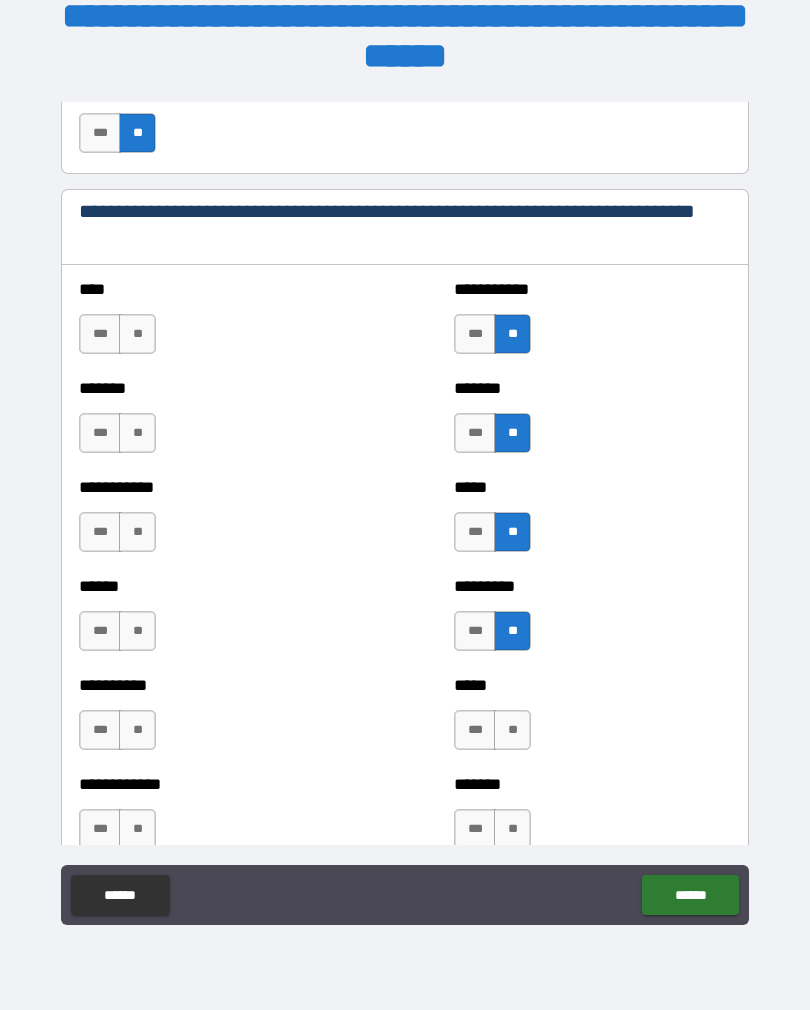 click on "**" at bounding box center [512, 730] 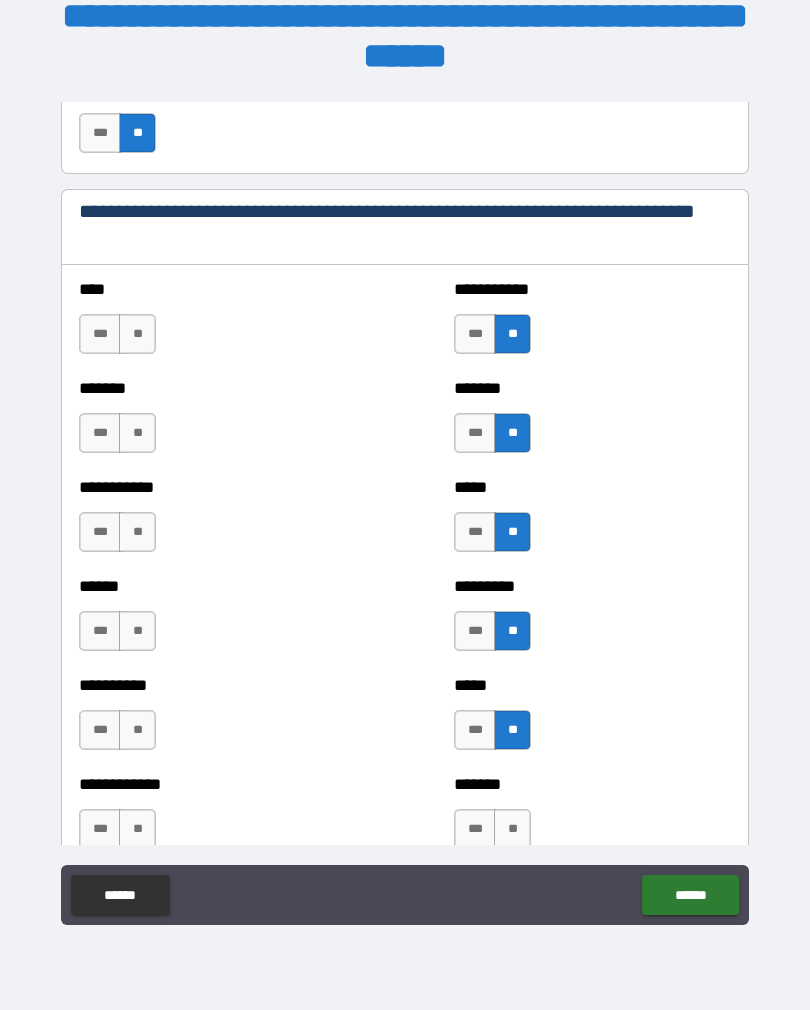 click on "**" at bounding box center [512, 829] 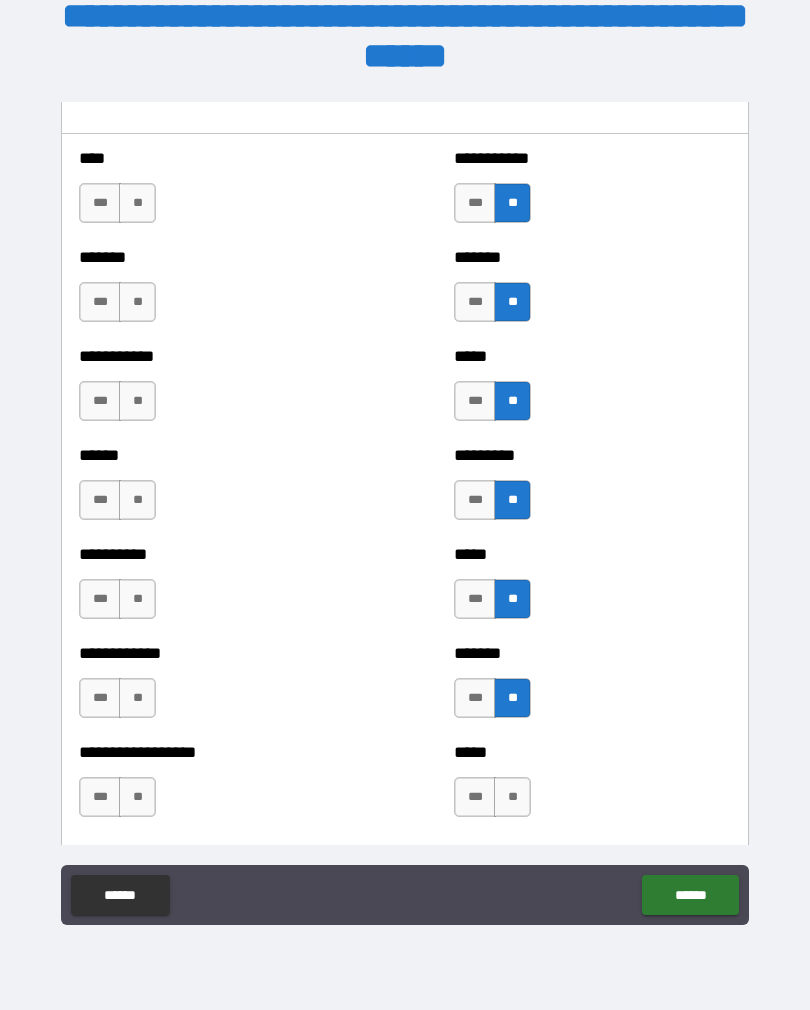 scroll, scrollTop: 1704, scrollLeft: 0, axis: vertical 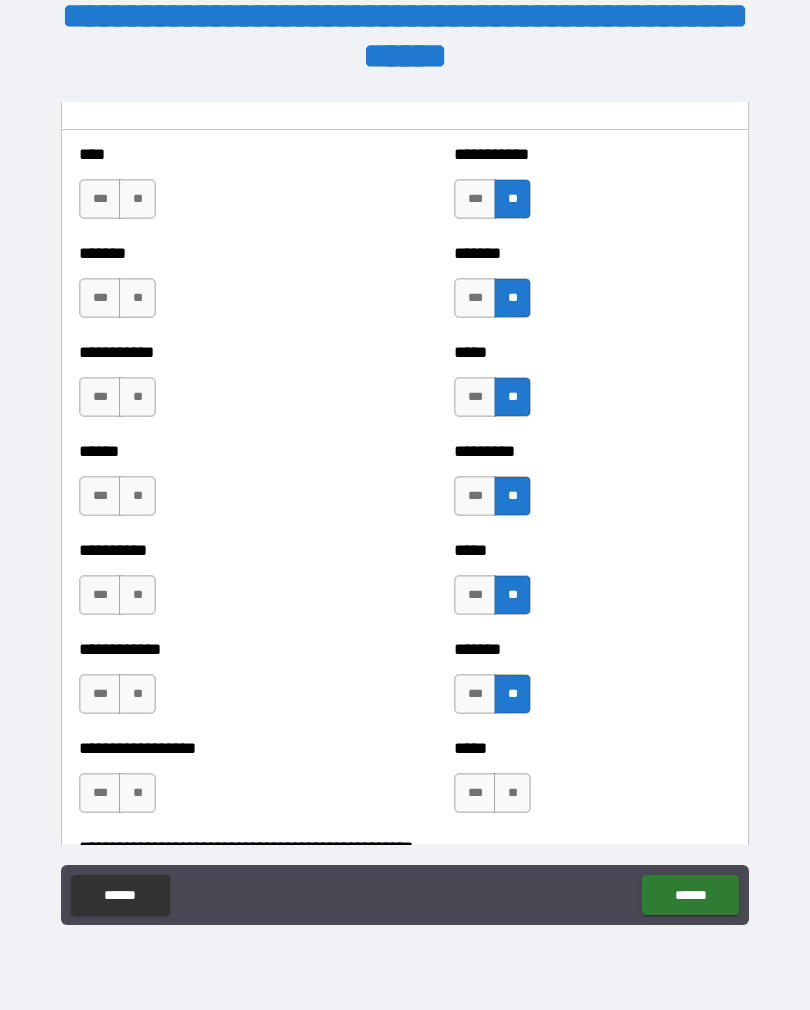 click on "**" at bounding box center [512, 793] 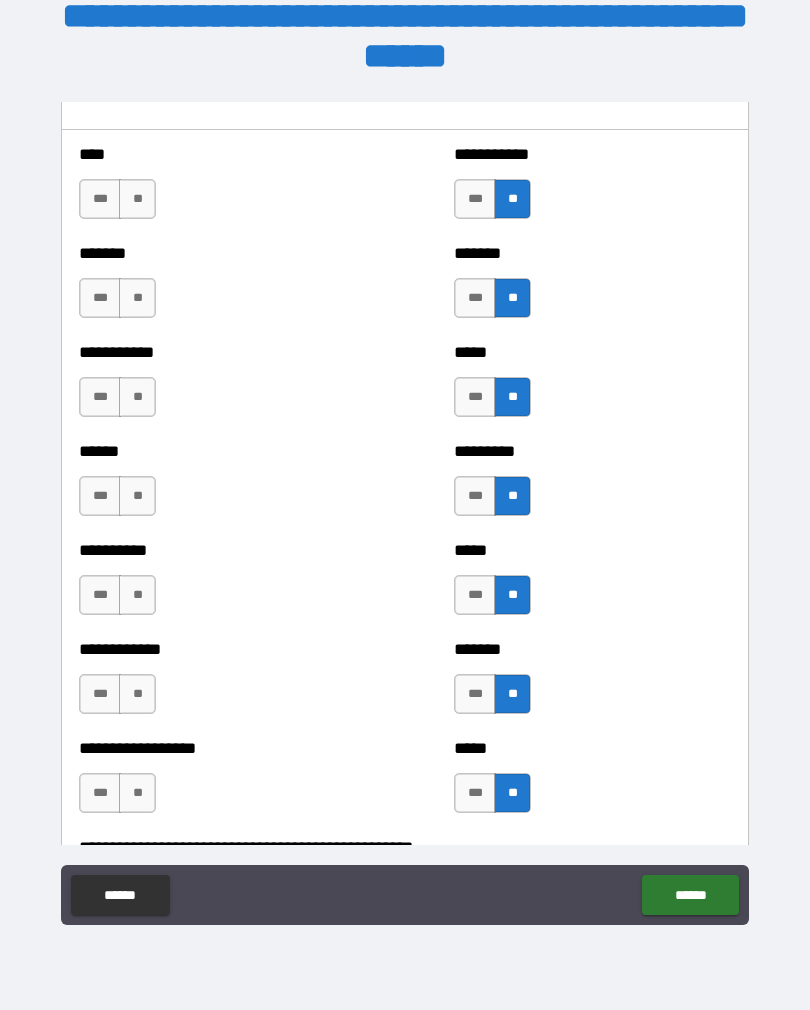 click on "**" at bounding box center (137, 793) 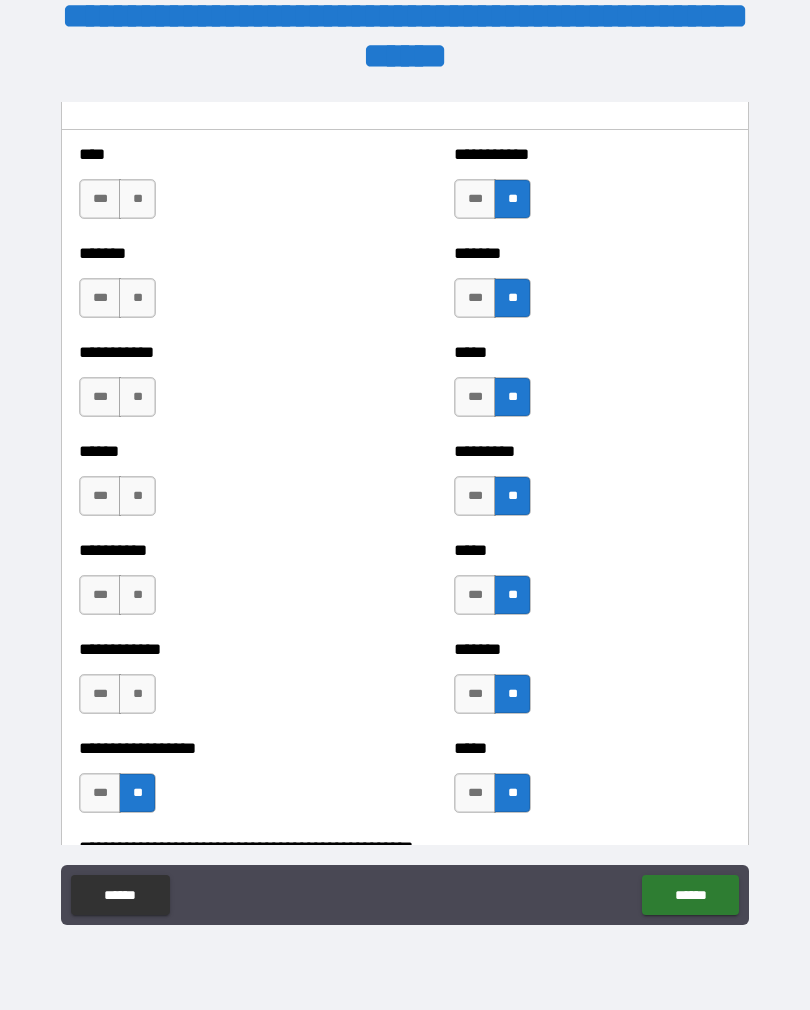 click on "**" at bounding box center (137, 694) 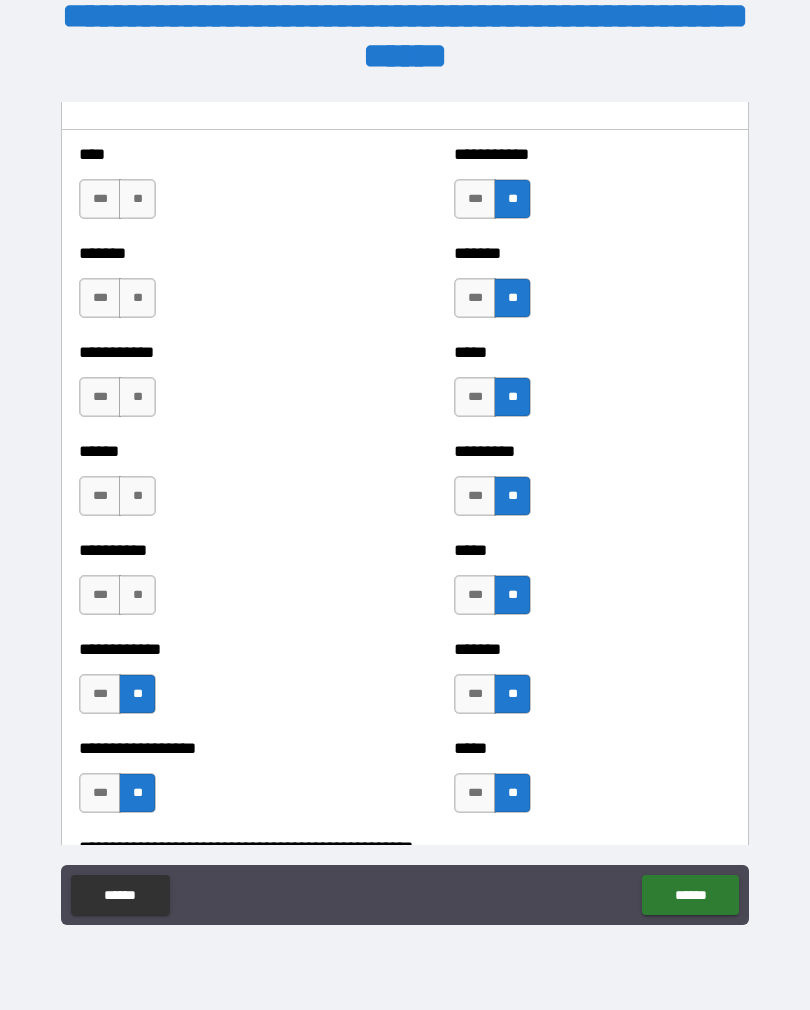 click on "**" at bounding box center (137, 595) 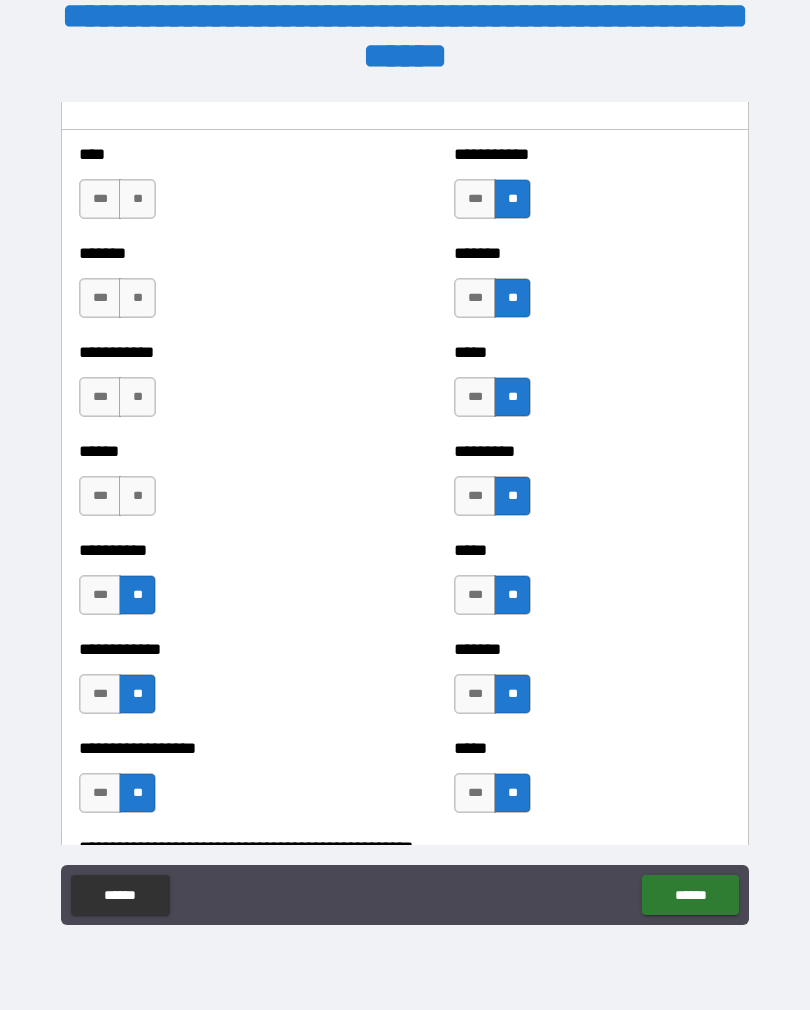 click on "**" at bounding box center (137, 496) 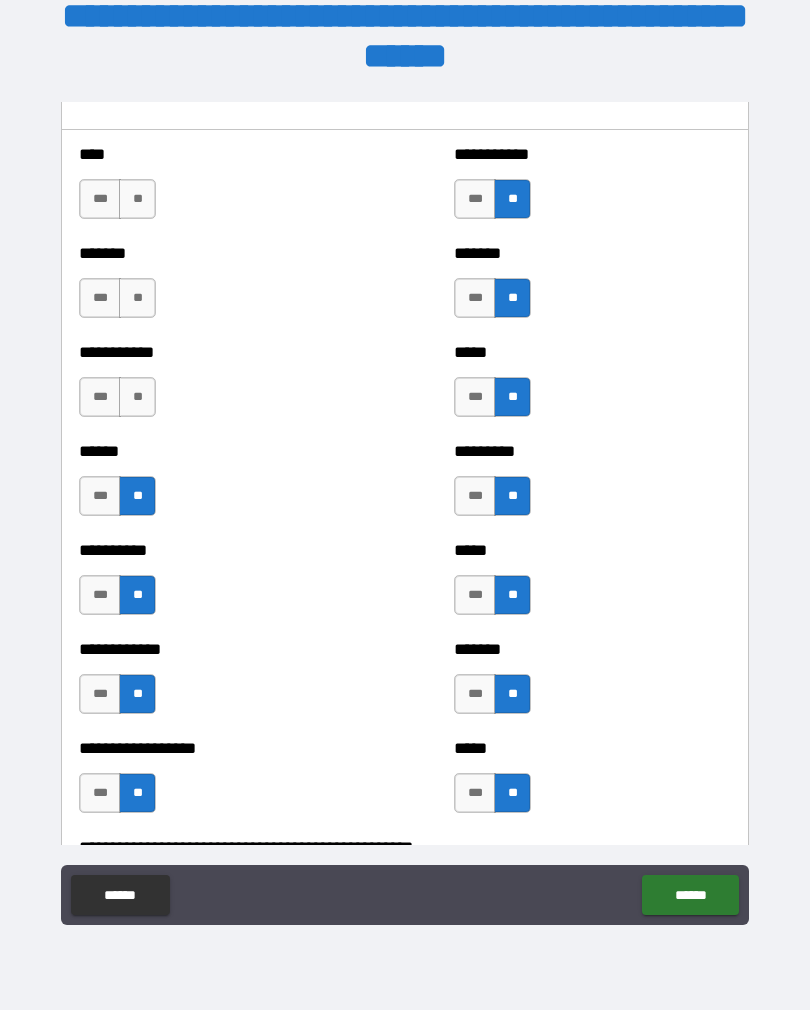 click on "**" at bounding box center (137, 397) 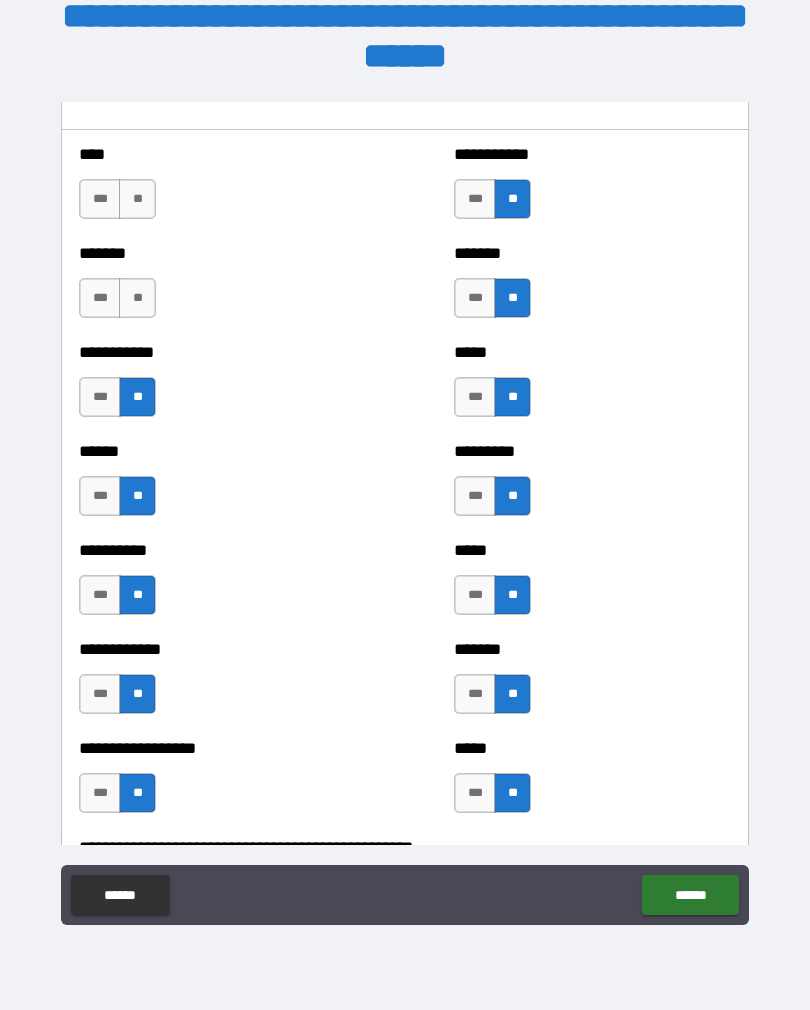 click on "**" at bounding box center (137, 298) 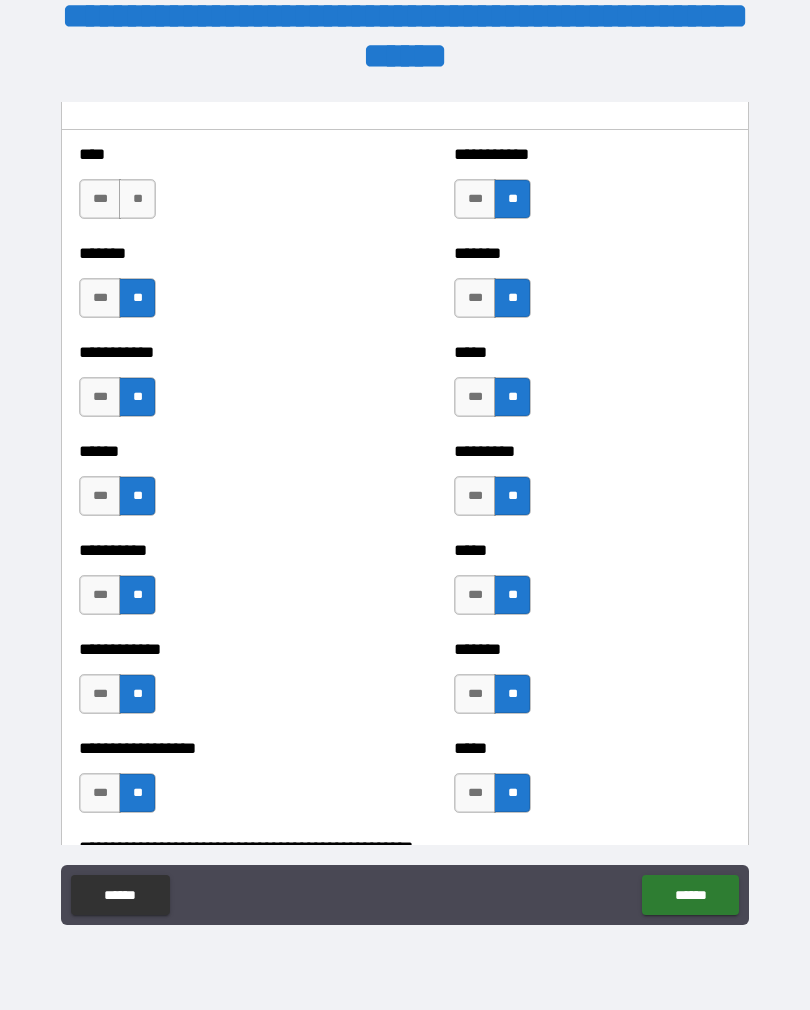click on "**" at bounding box center [137, 199] 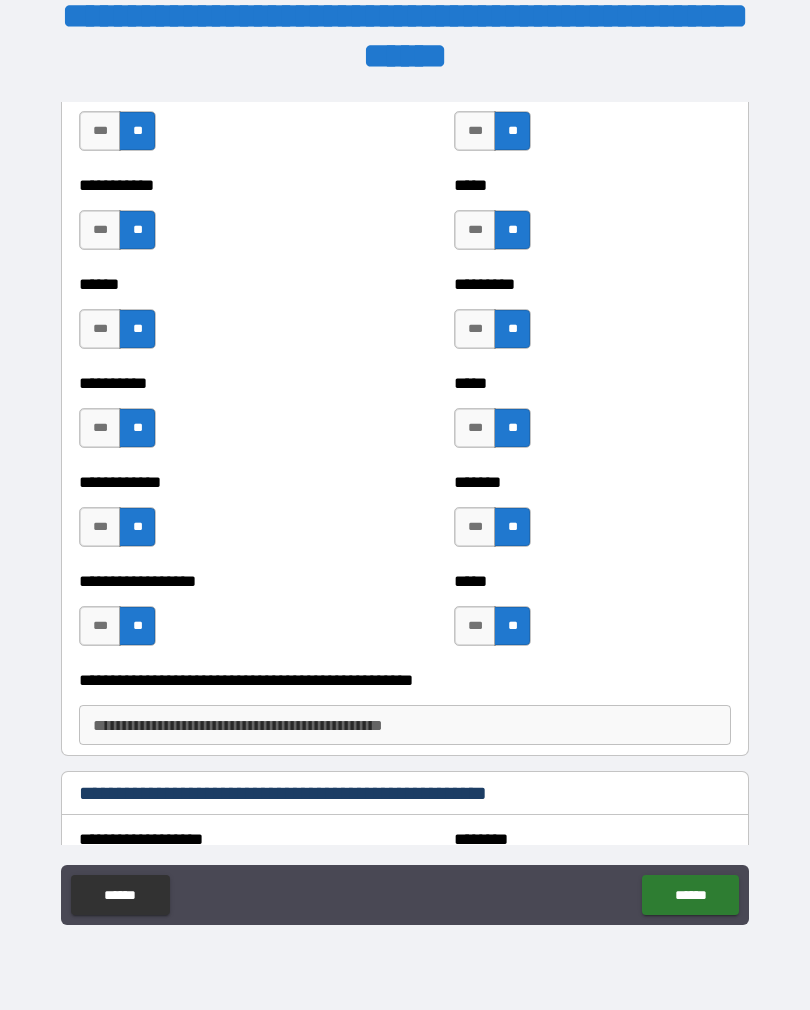 scroll, scrollTop: 1934, scrollLeft: 0, axis: vertical 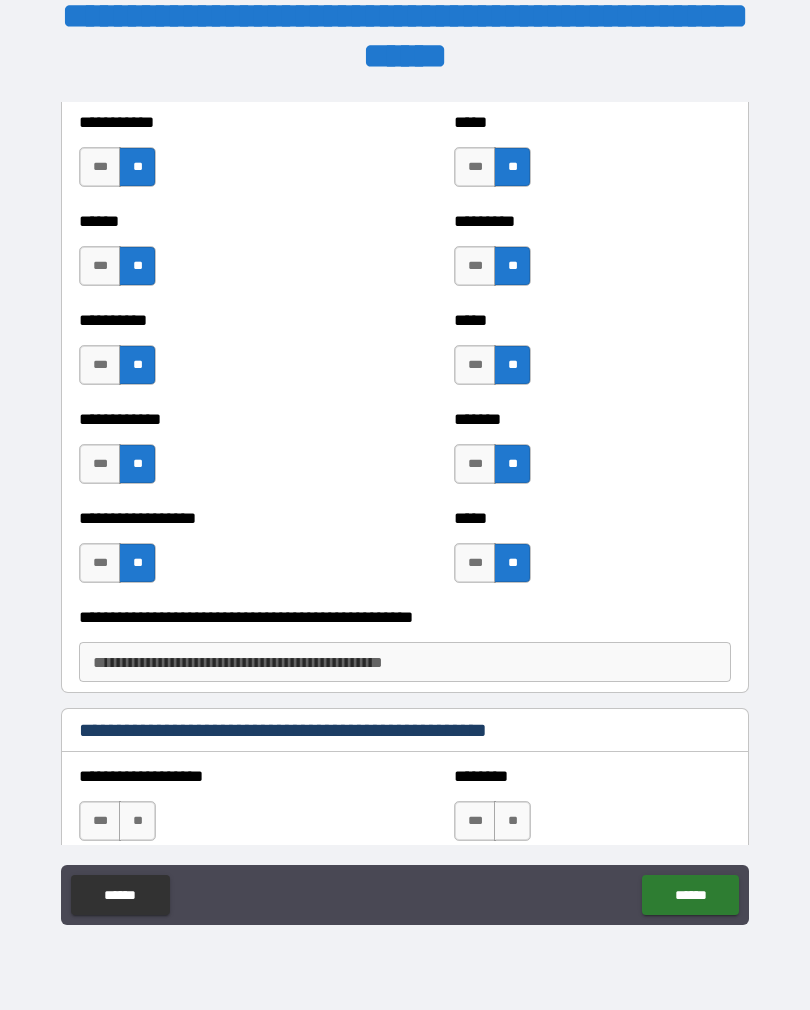 click on "**********" at bounding box center (405, 662) 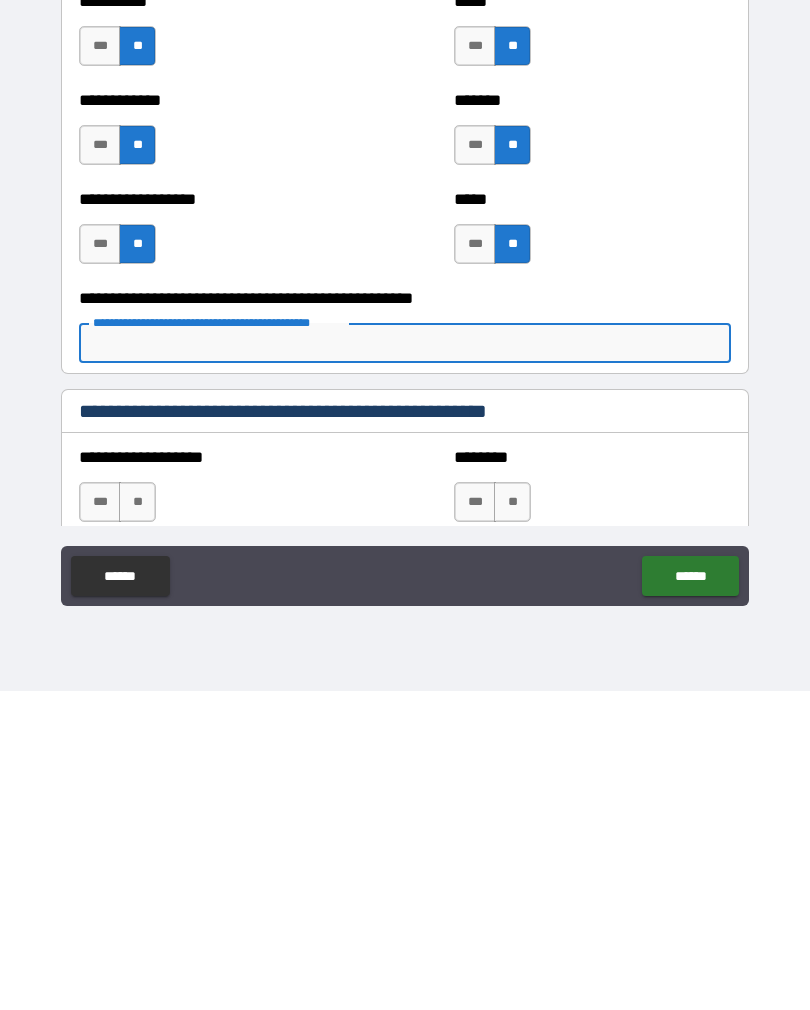 click on "**" at bounding box center (137, 821) 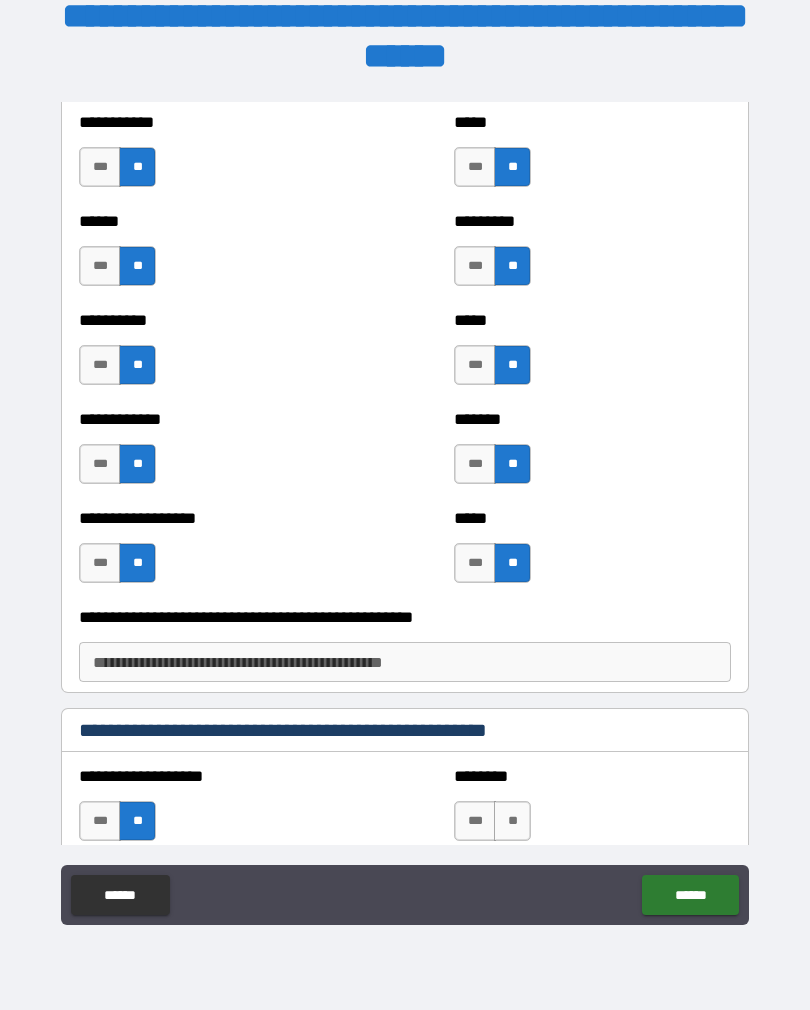 click on "**" at bounding box center (512, 821) 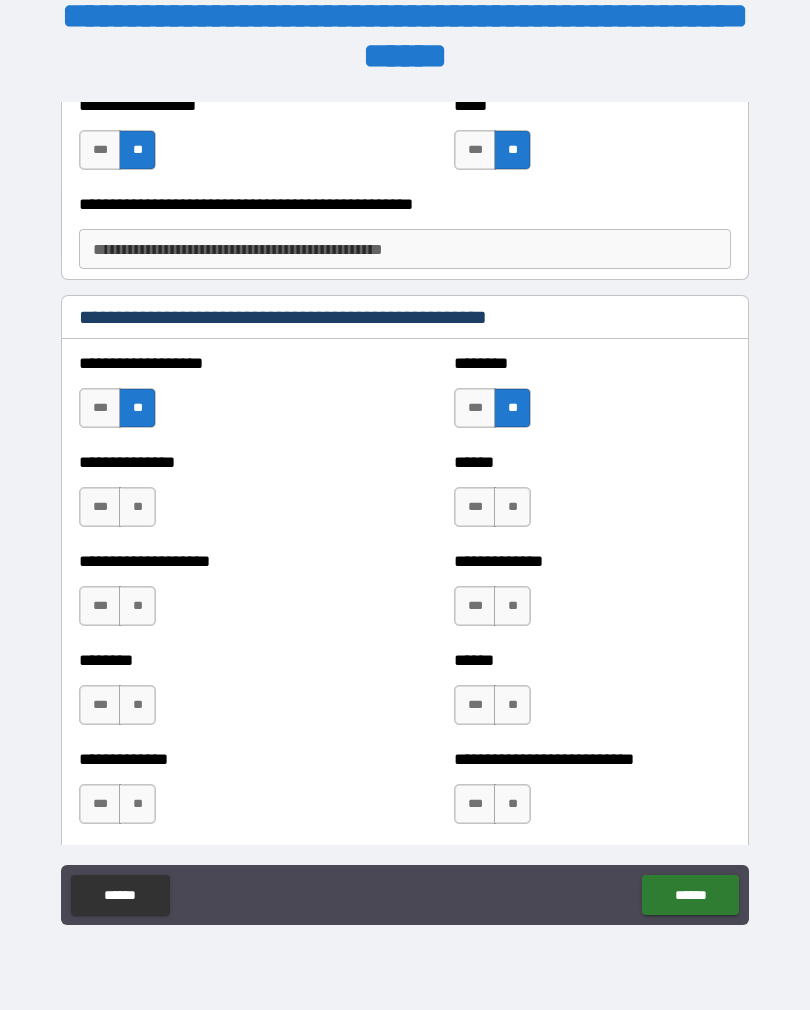 scroll, scrollTop: 2348, scrollLeft: 0, axis: vertical 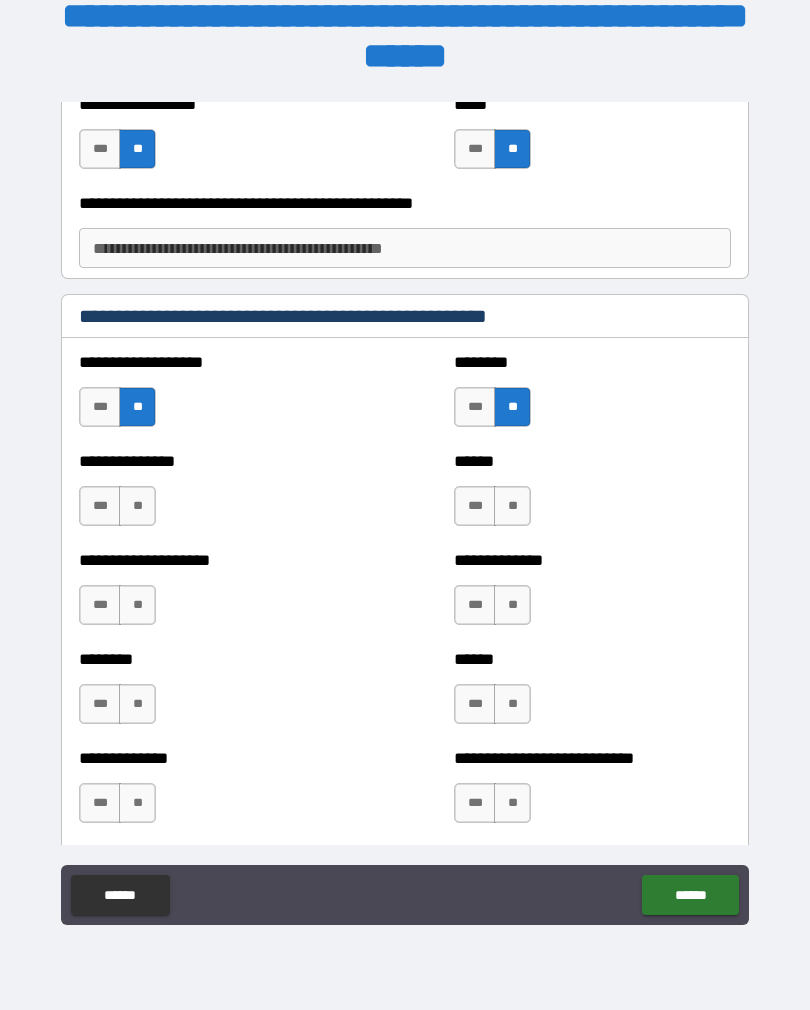 click on "**" at bounding box center (137, 506) 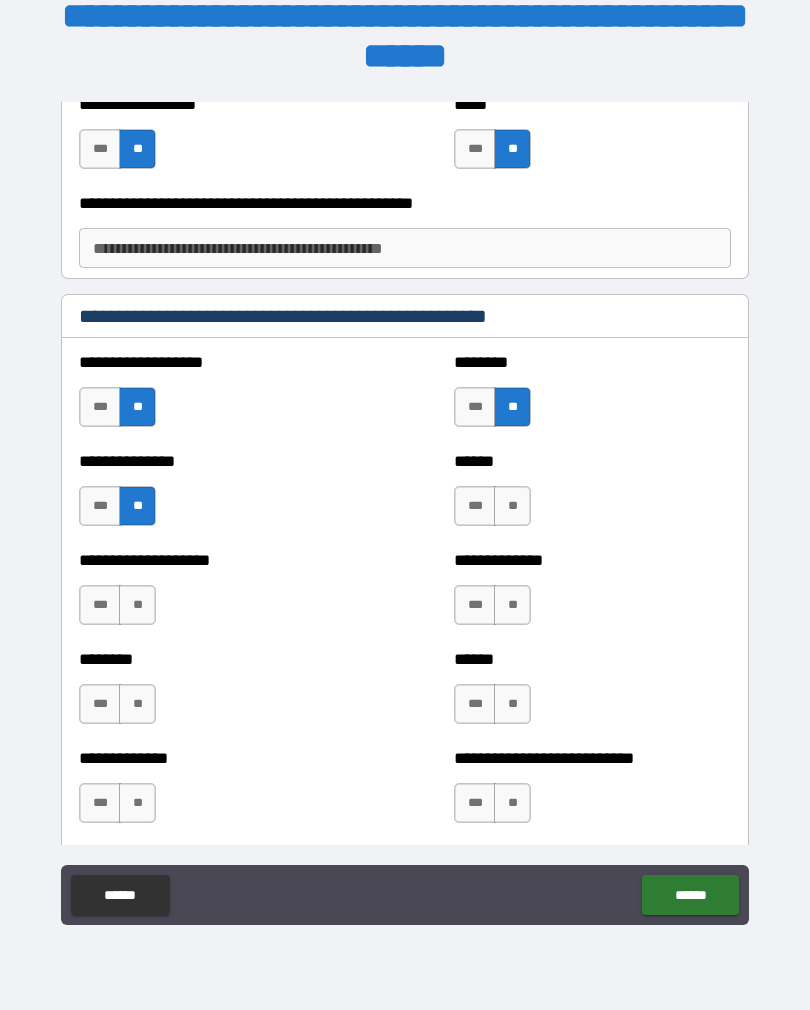 click on "**" at bounding box center [137, 605] 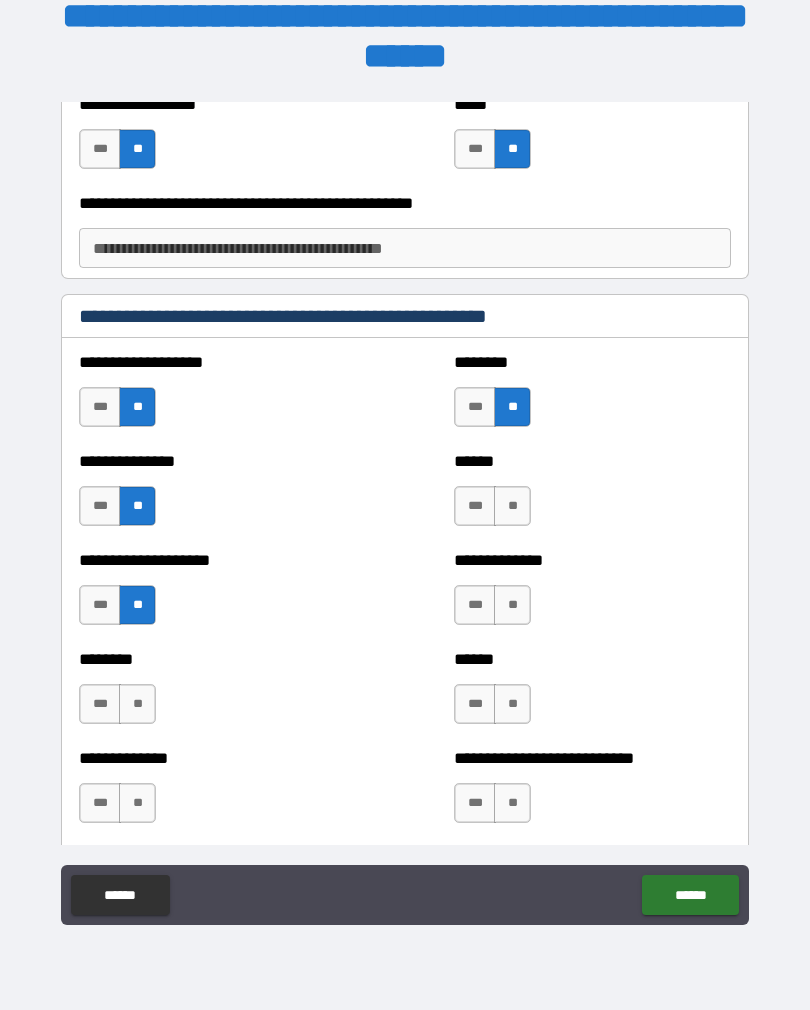 click on "**" at bounding box center [137, 704] 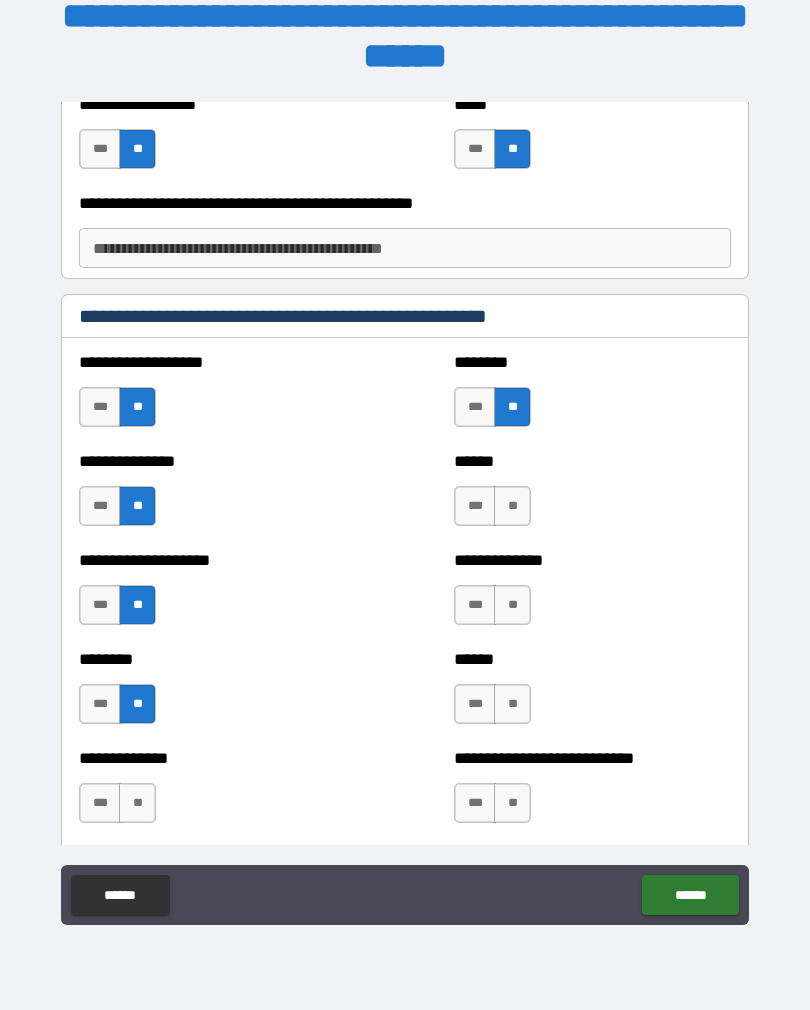 click on "**" at bounding box center (137, 803) 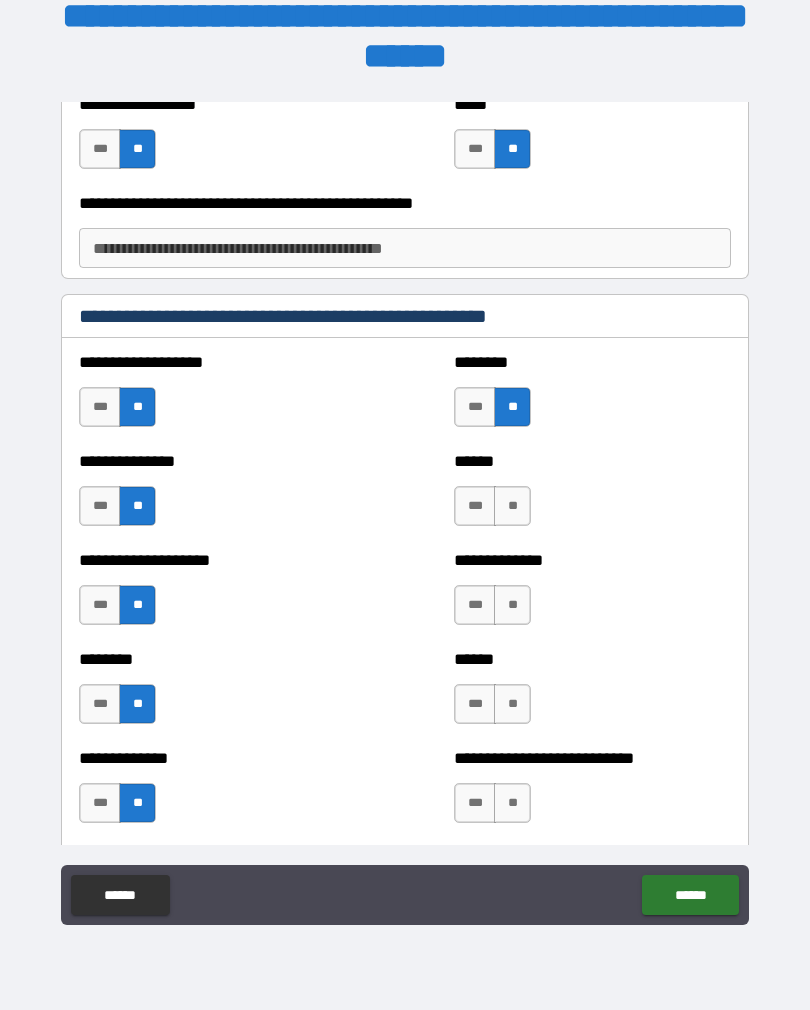 click on "**" at bounding box center (512, 506) 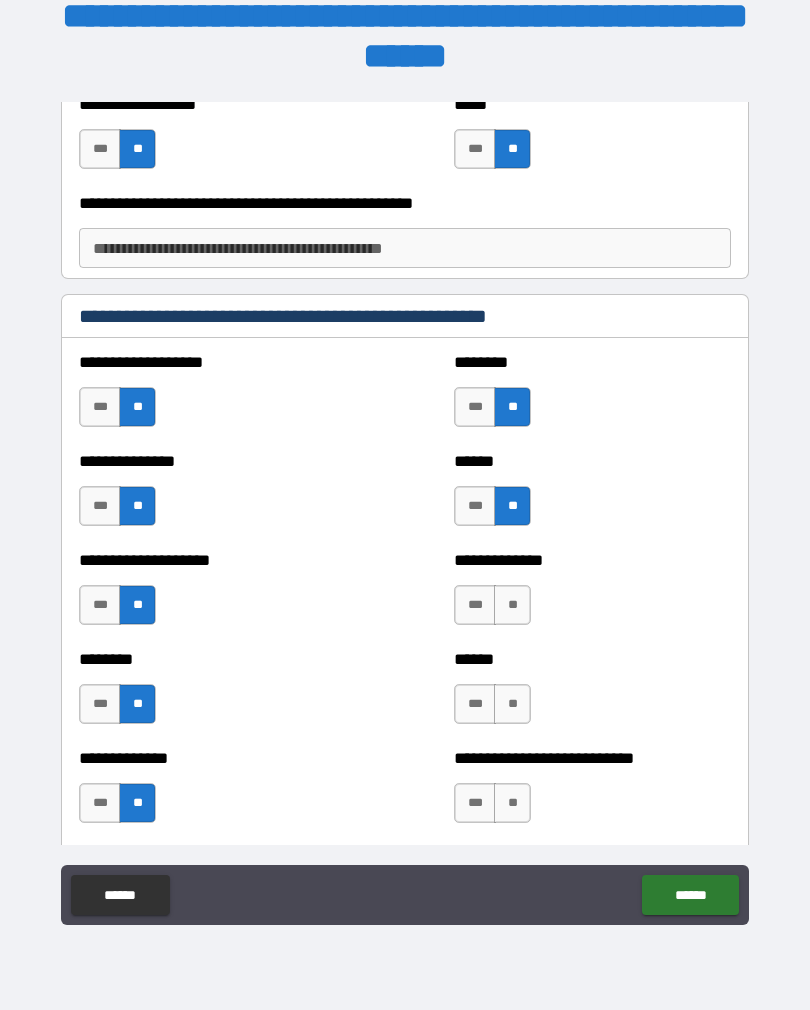 click on "**" at bounding box center [512, 605] 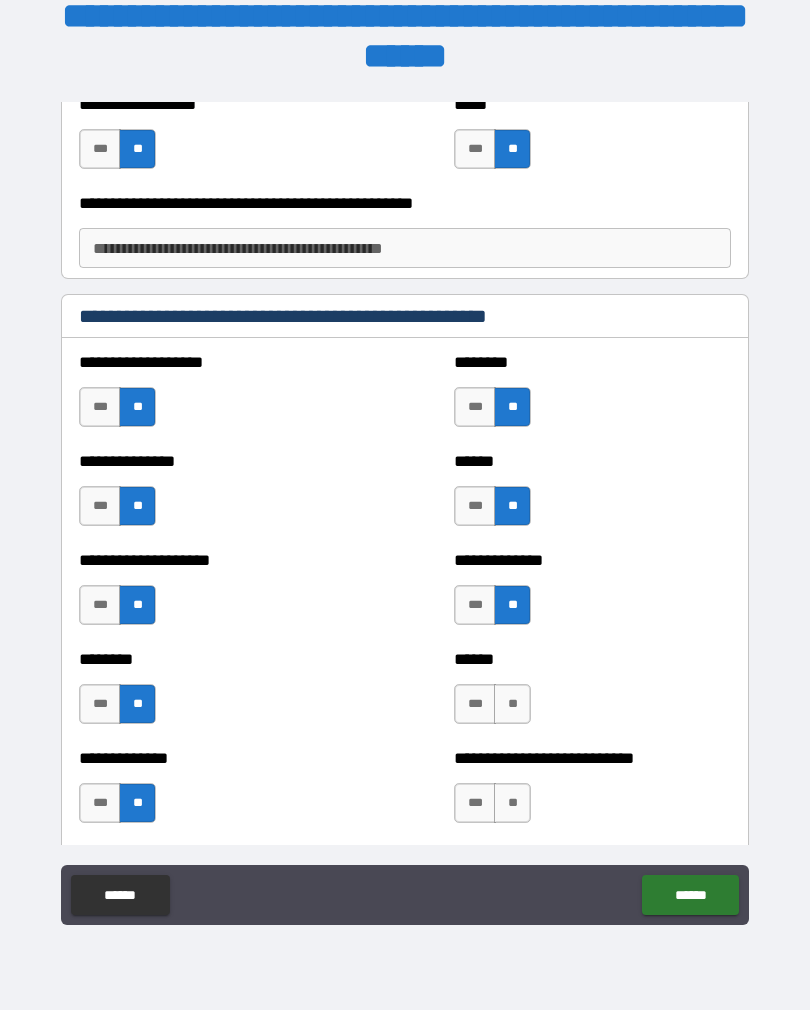 click on "**" at bounding box center (512, 704) 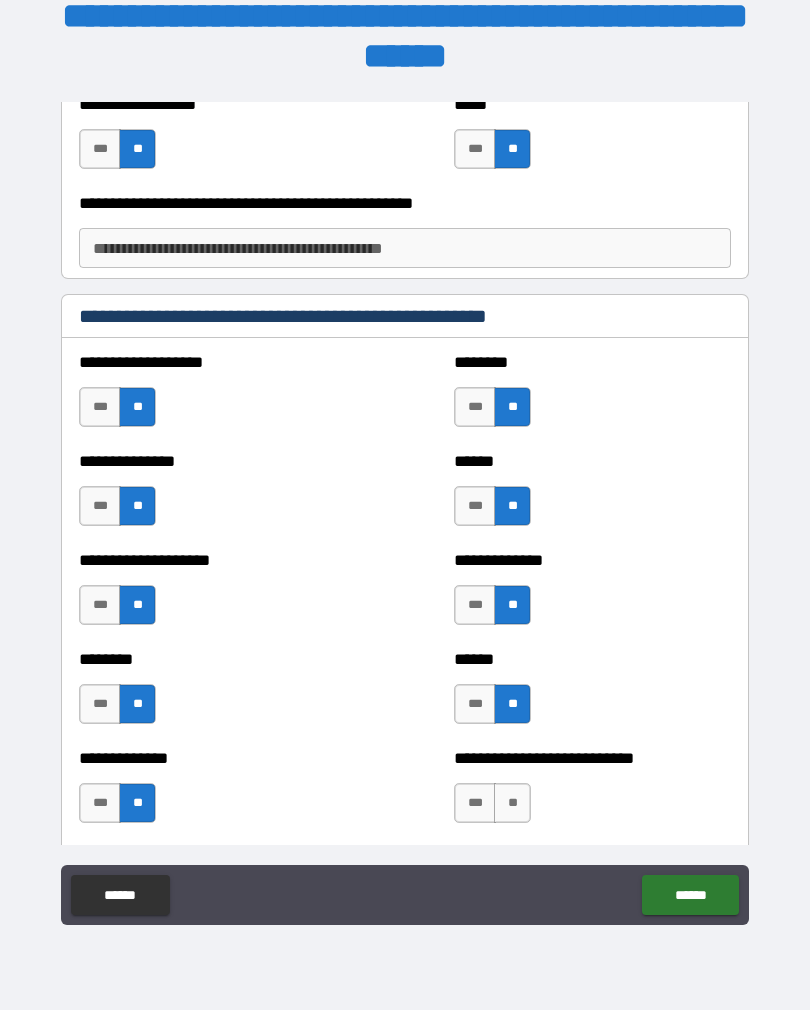 click on "**" at bounding box center (512, 803) 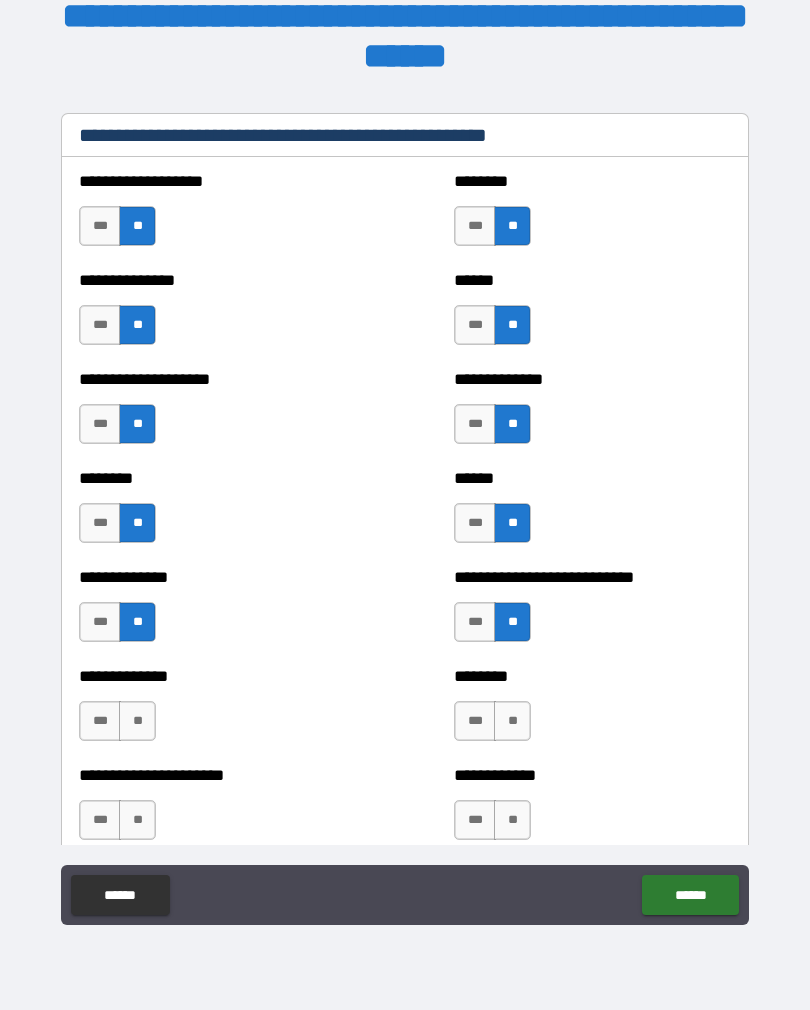scroll, scrollTop: 2541, scrollLeft: 0, axis: vertical 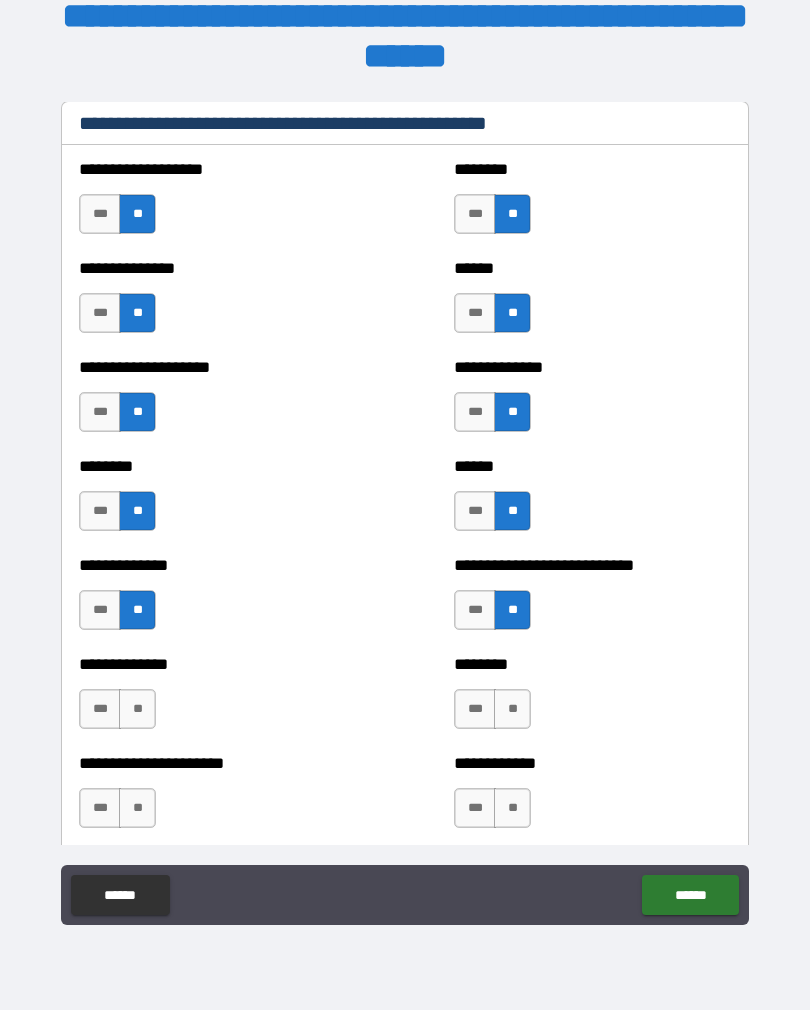 click on "**" at bounding box center (512, 709) 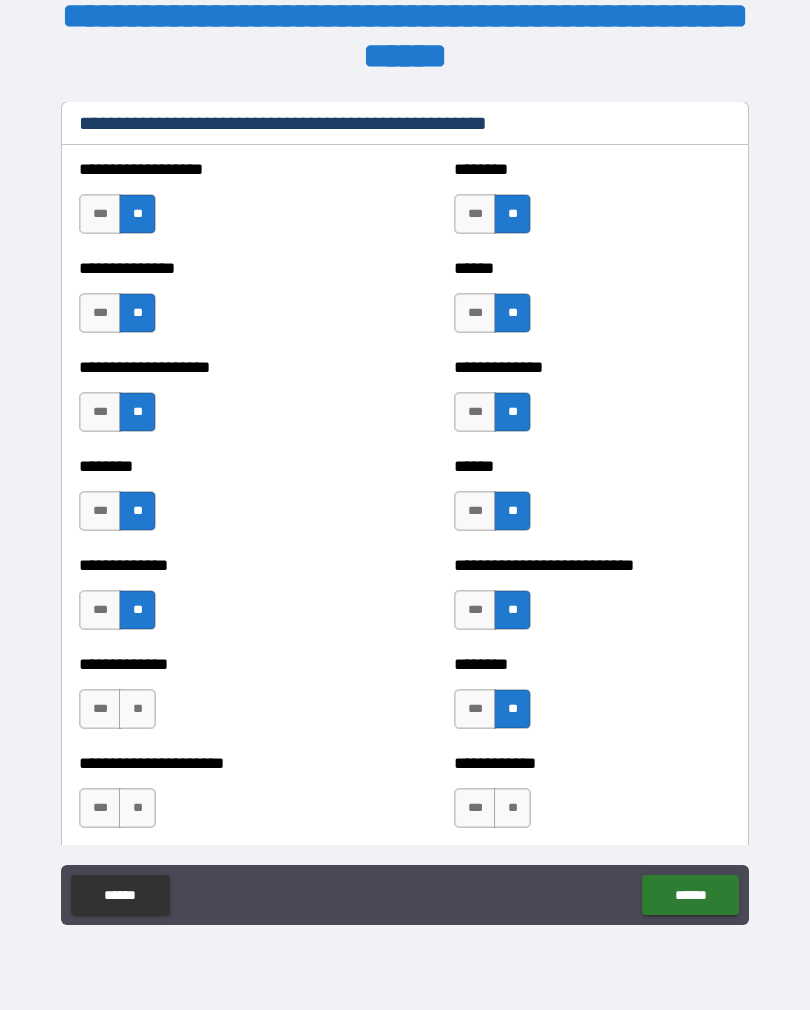 click on "**" at bounding box center [137, 709] 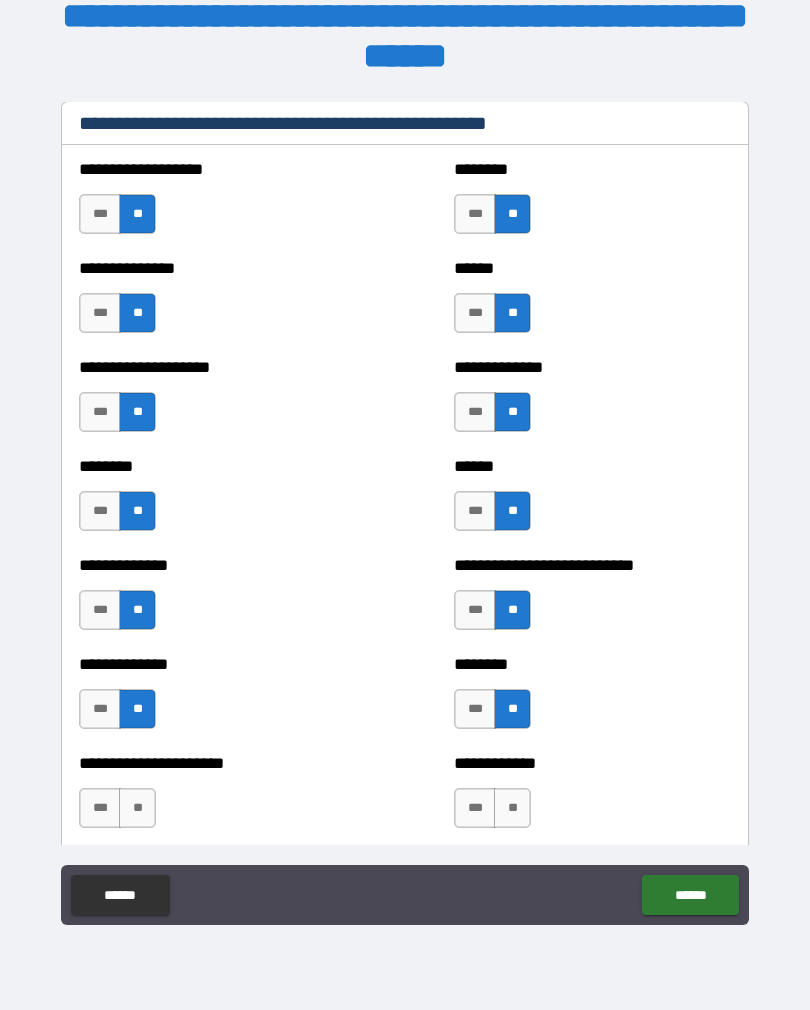 click on "**" at bounding box center (137, 808) 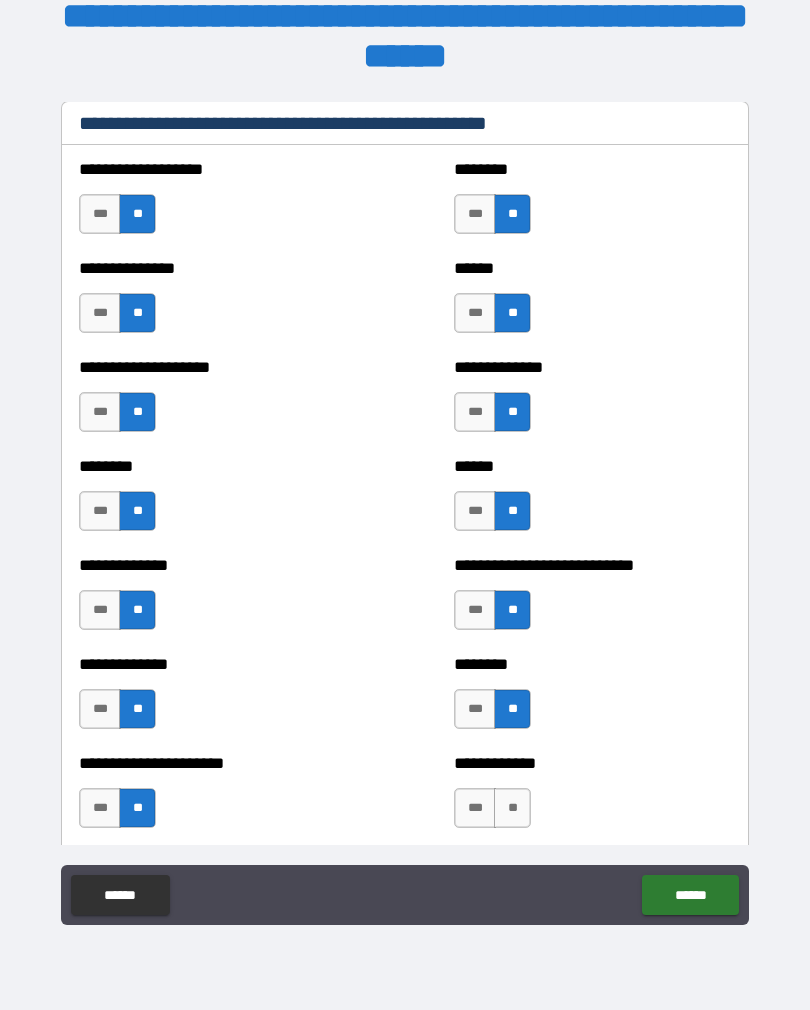 click on "**" at bounding box center [512, 808] 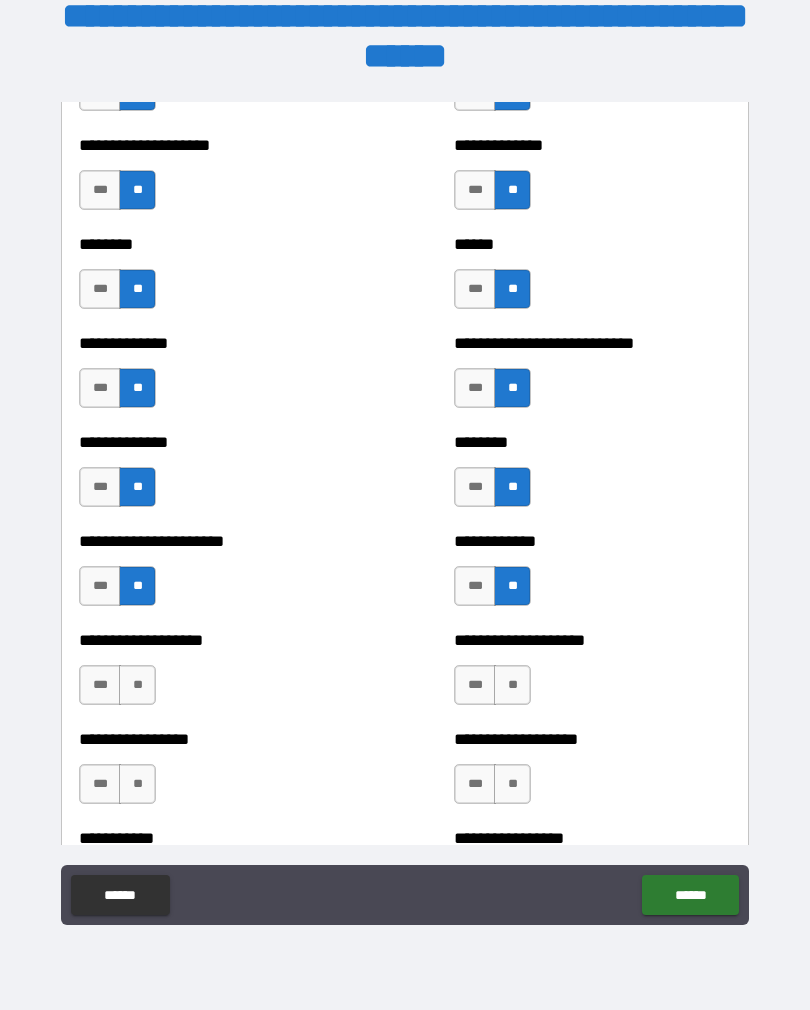 scroll, scrollTop: 2771, scrollLeft: 0, axis: vertical 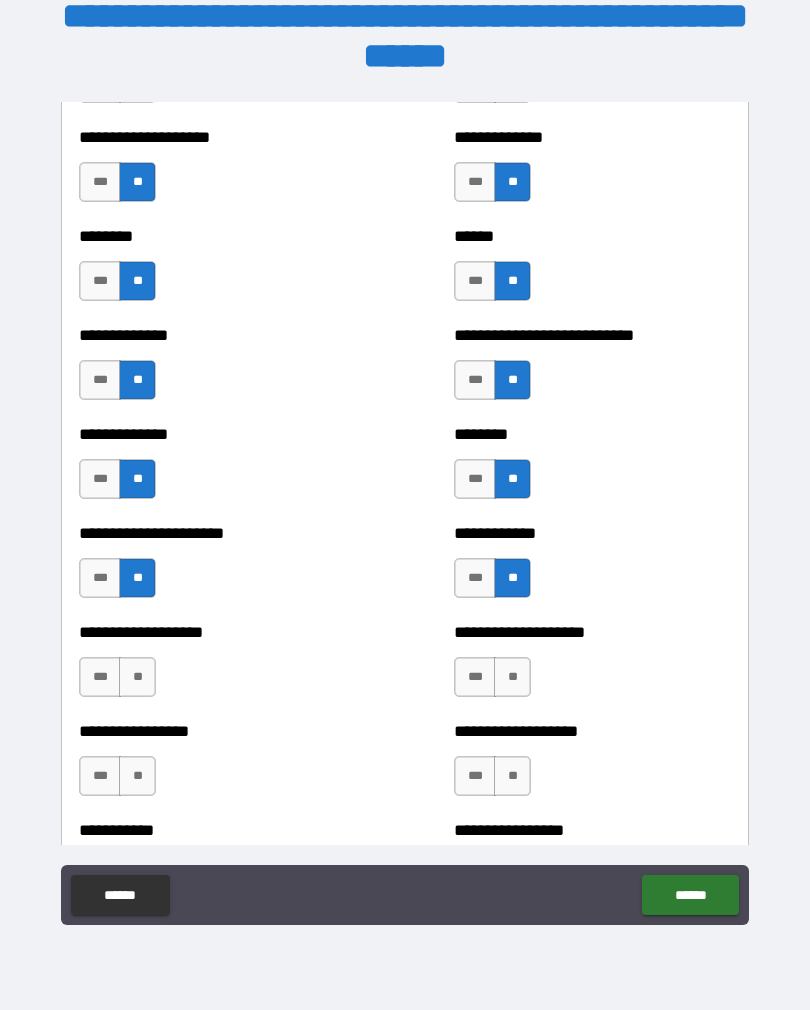 click on "**" at bounding box center (137, 677) 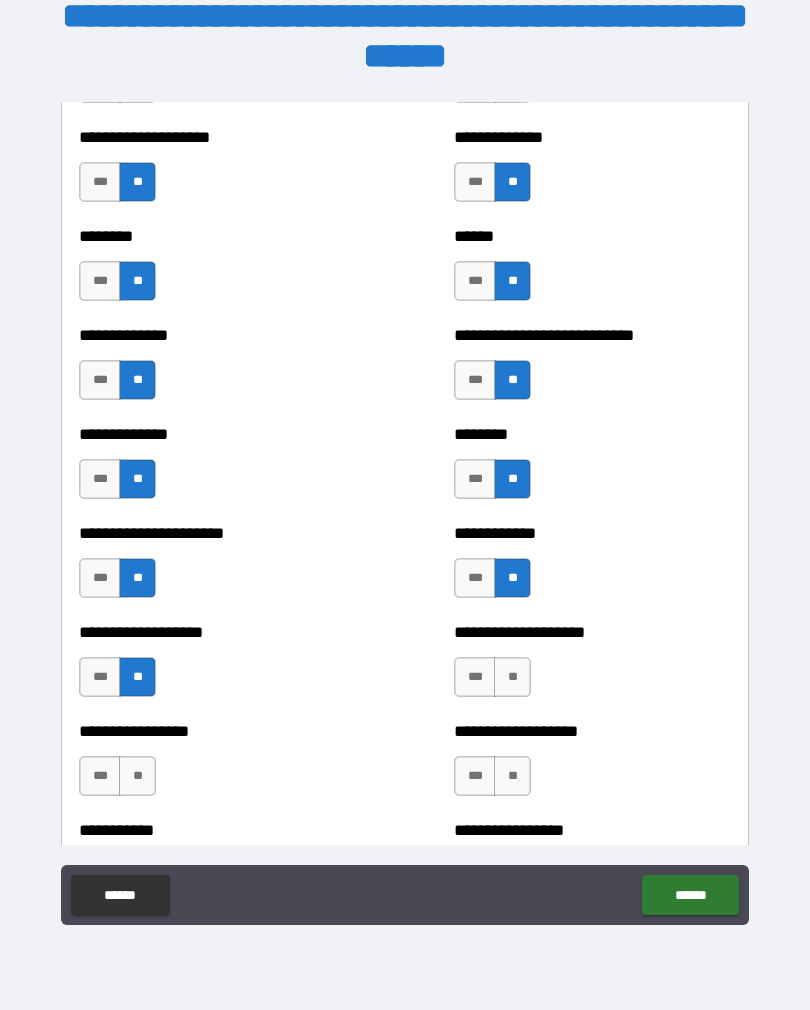 click on "**" at bounding box center (137, 776) 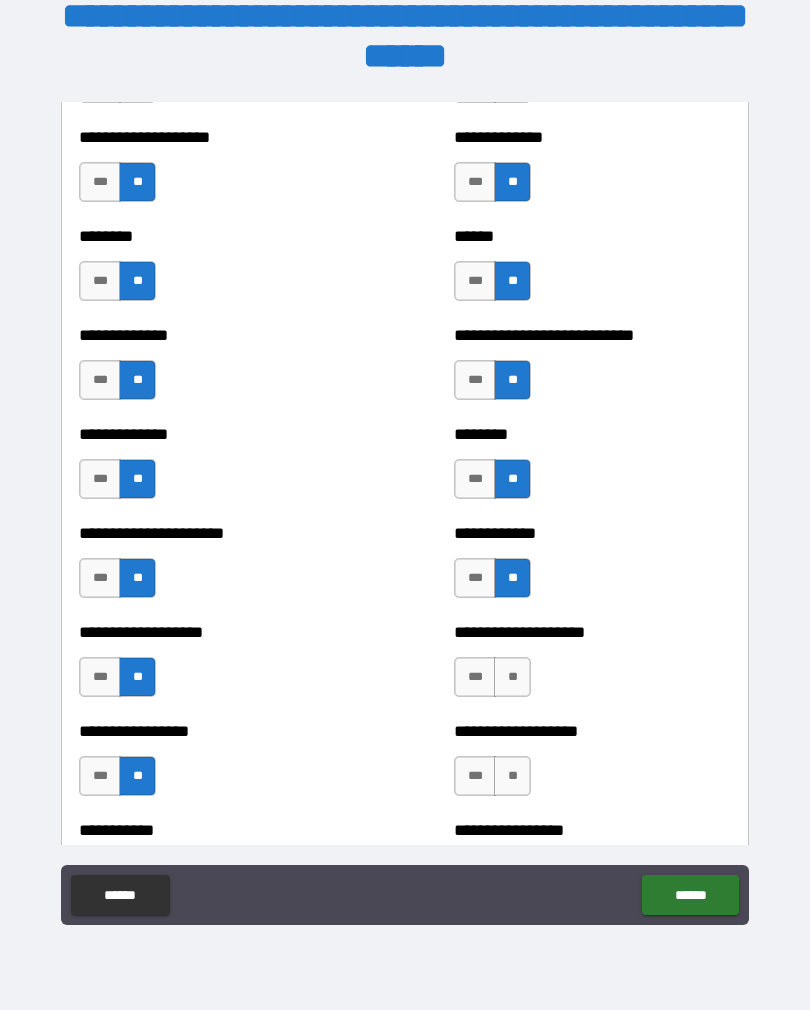 click on "**" at bounding box center (512, 677) 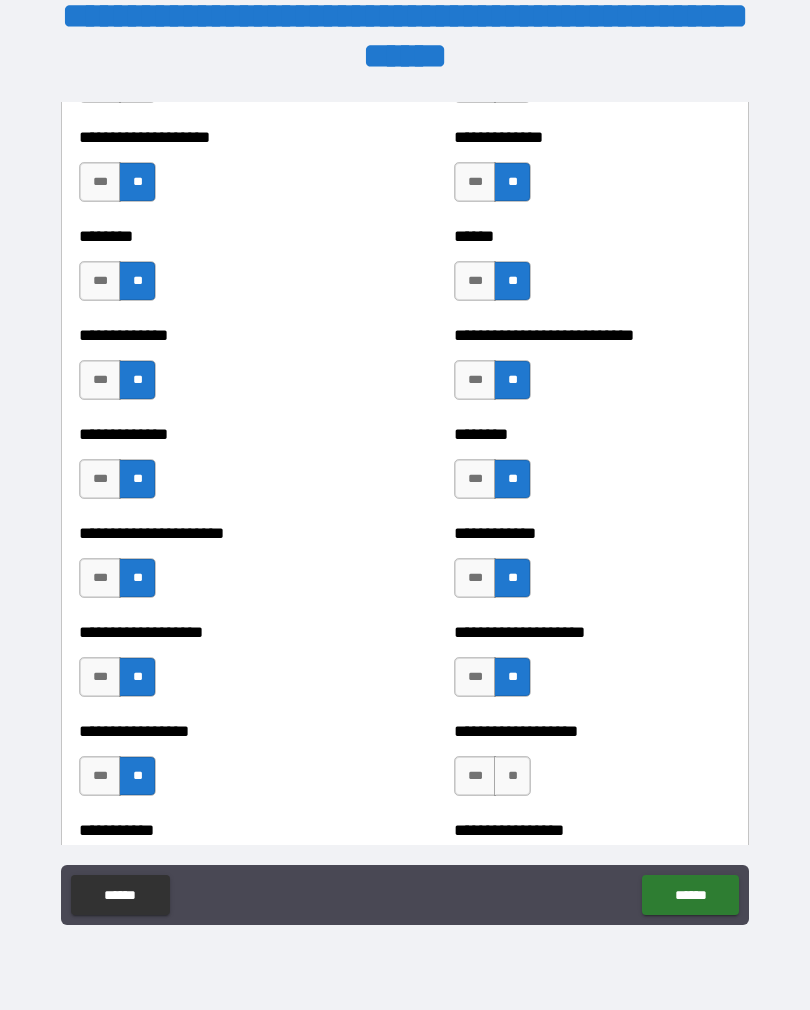 click on "**" at bounding box center [512, 776] 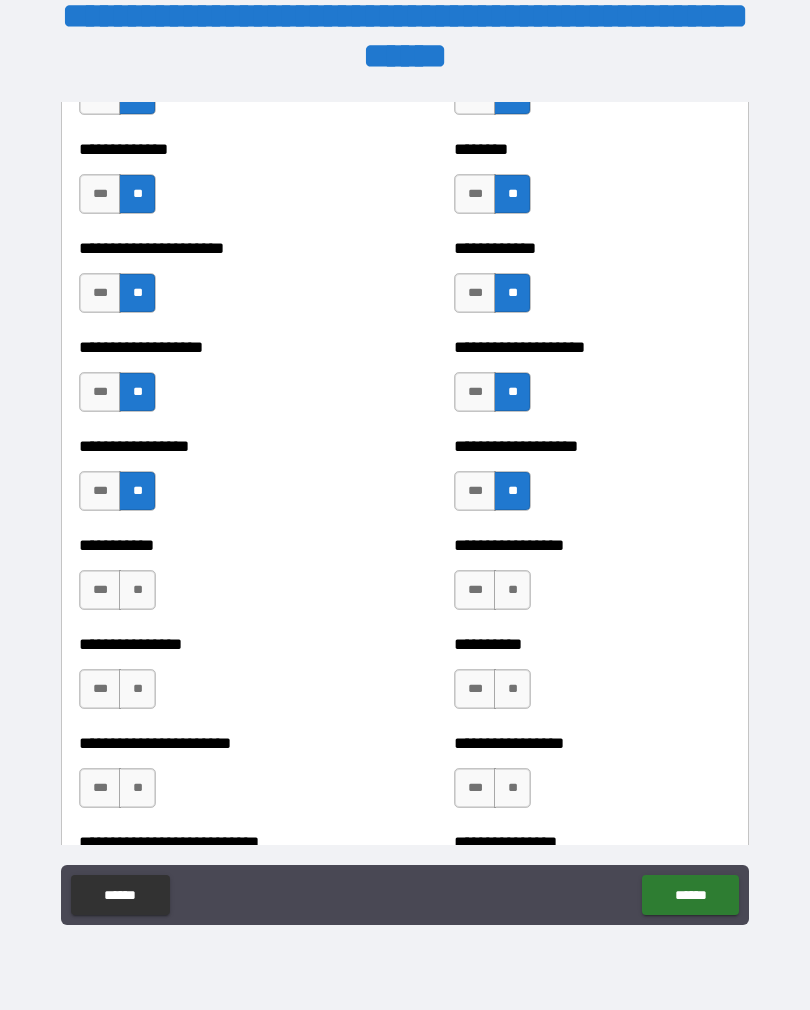 scroll, scrollTop: 3063, scrollLeft: 0, axis: vertical 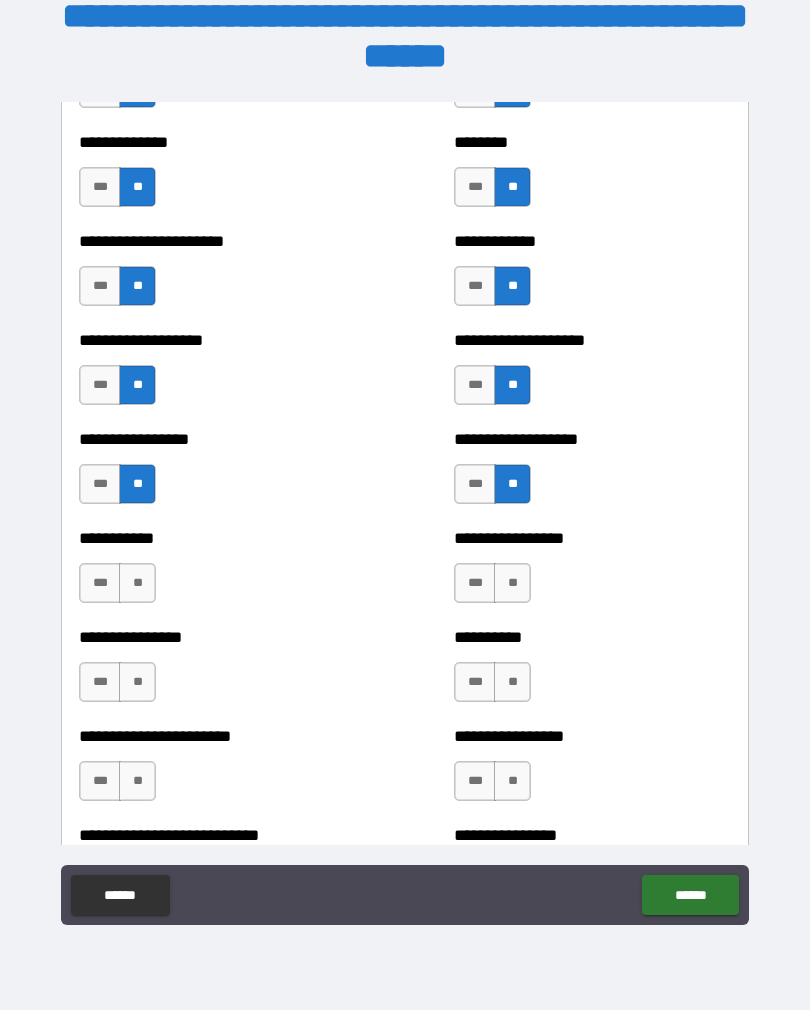 click on "**" at bounding box center (137, 583) 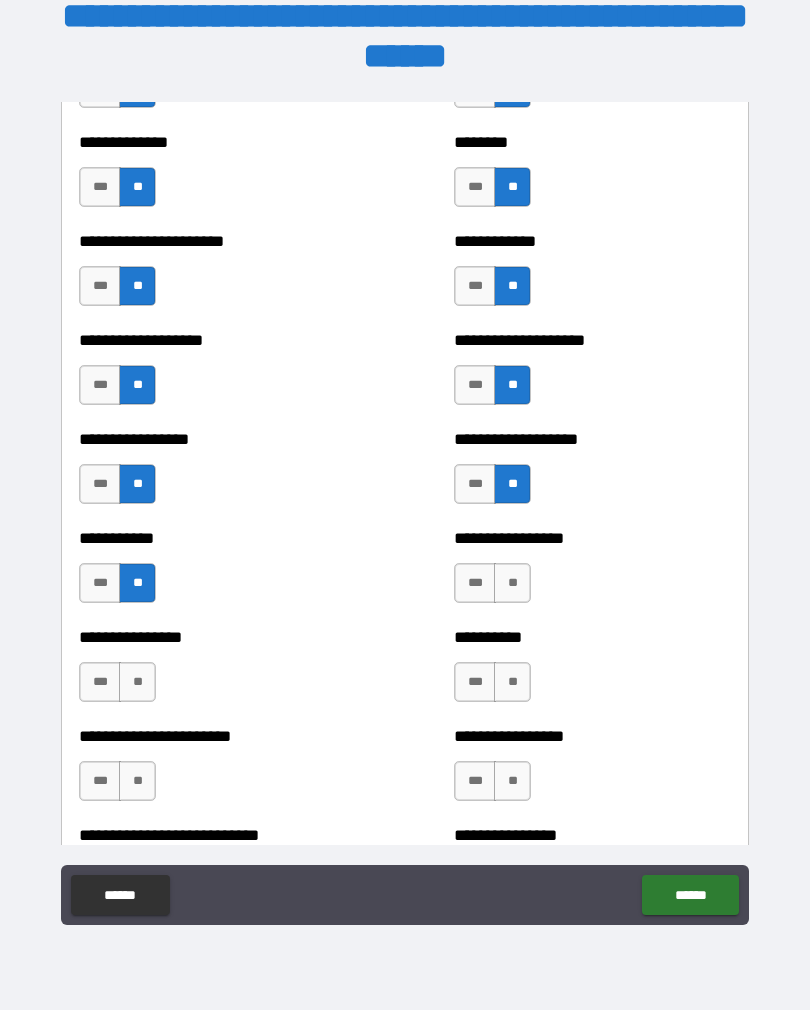 click on "**" at bounding box center [137, 682] 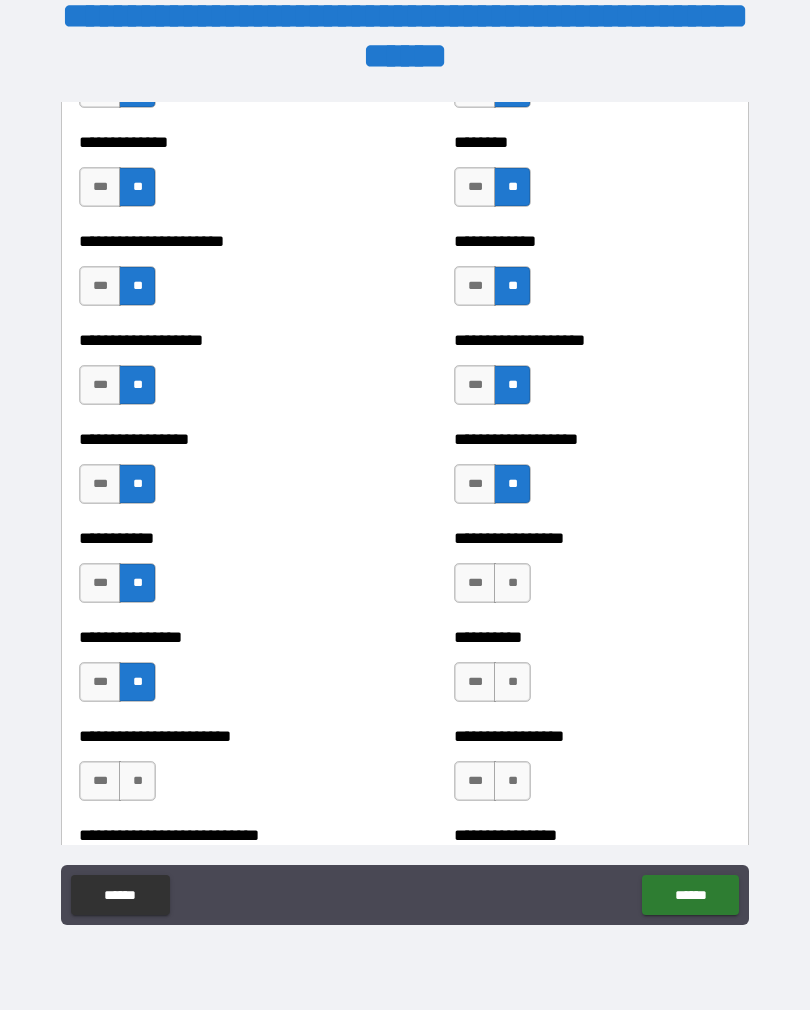 click on "**" at bounding box center (137, 781) 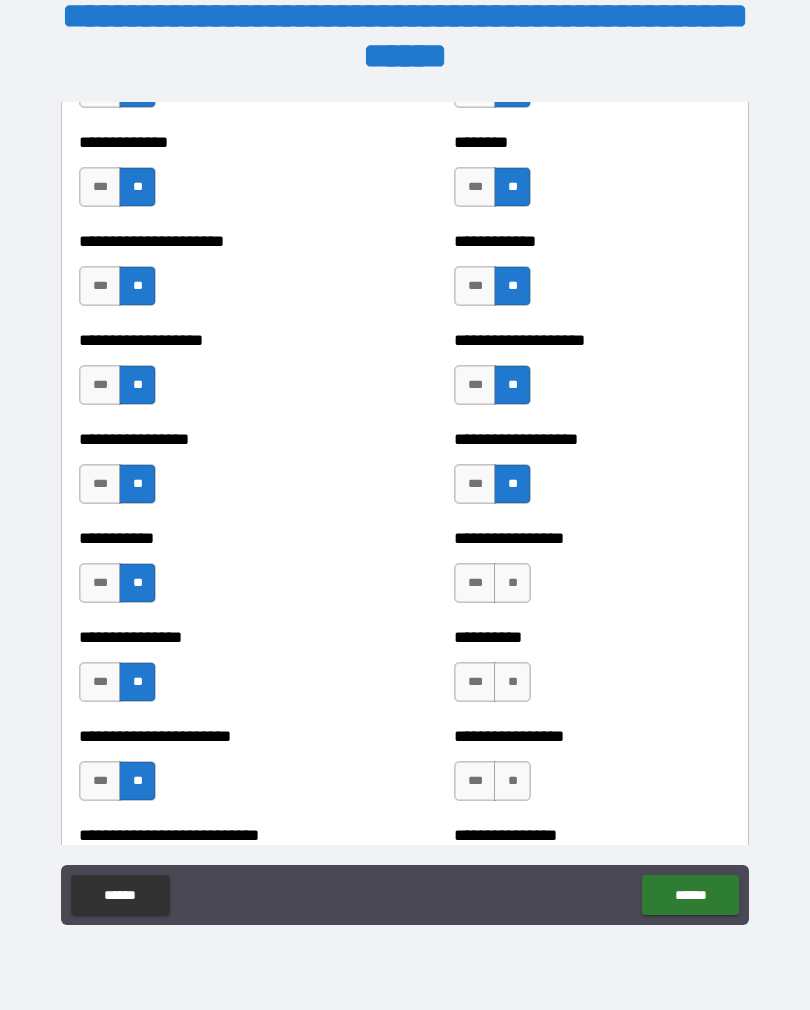 click on "**" at bounding box center [512, 682] 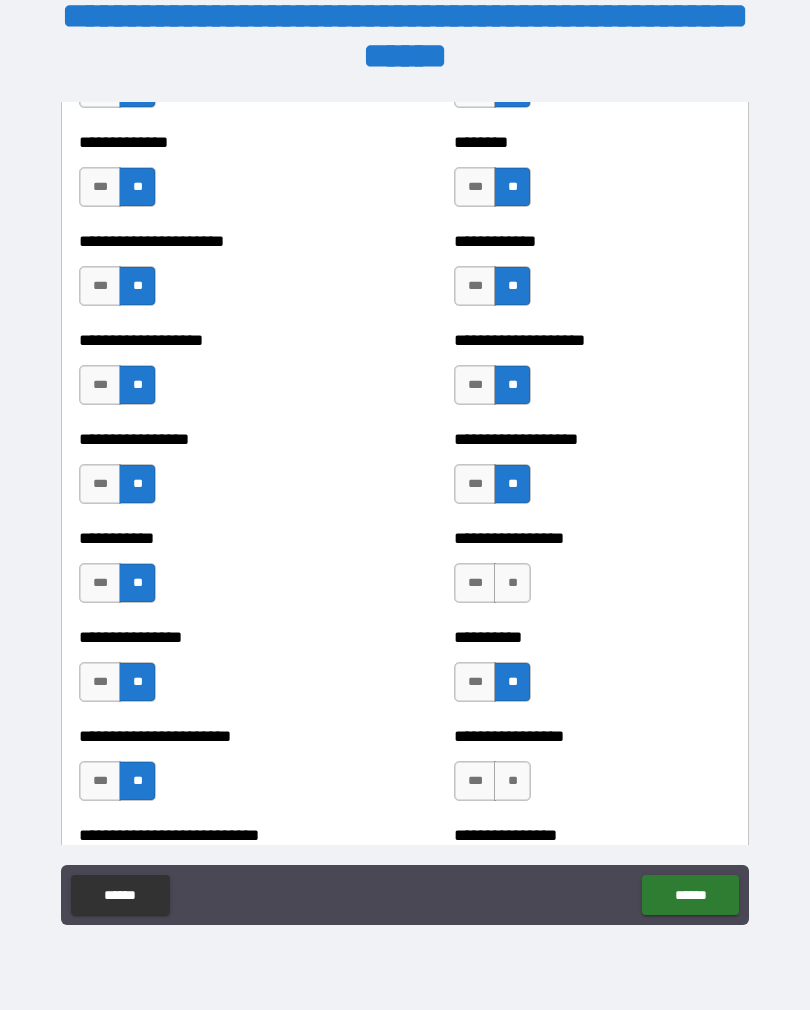 click on "**" at bounding box center (512, 583) 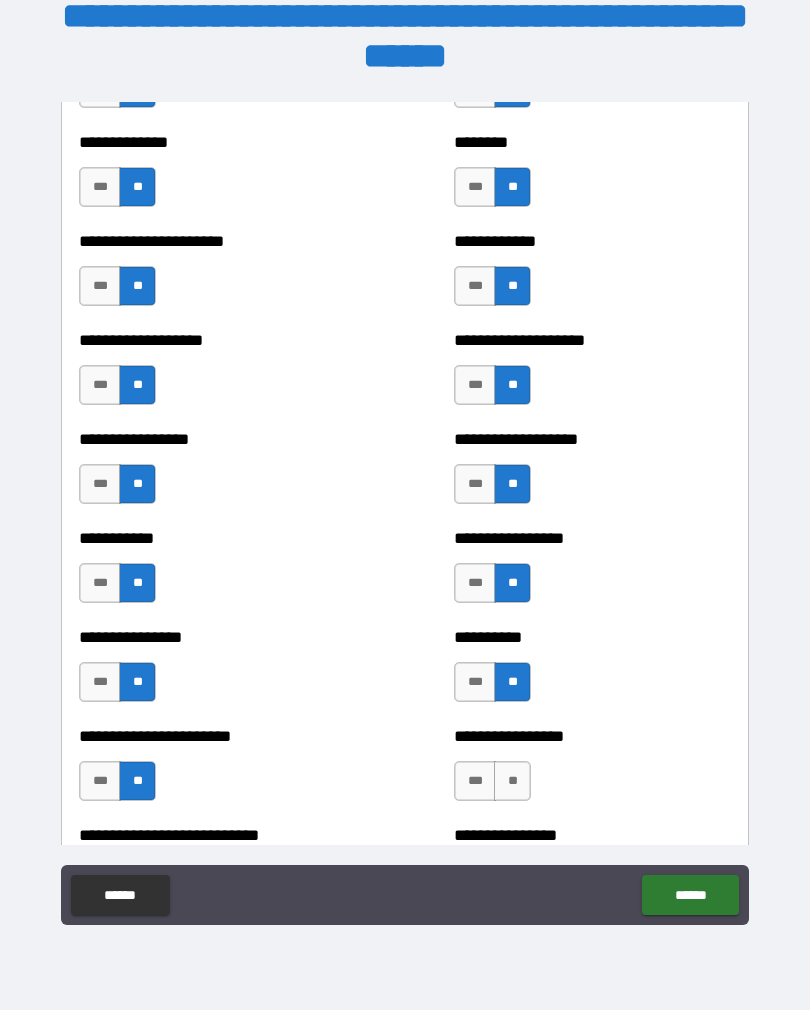 click on "**" at bounding box center (512, 781) 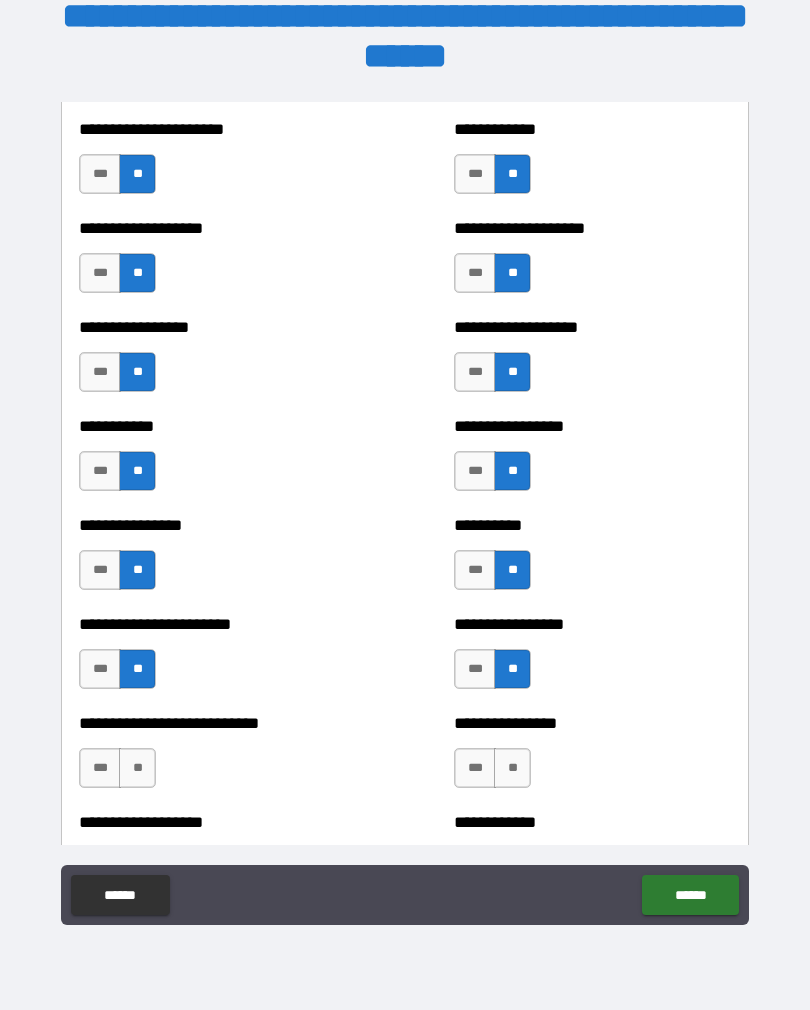 scroll, scrollTop: 3196, scrollLeft: 0, axis: vertical 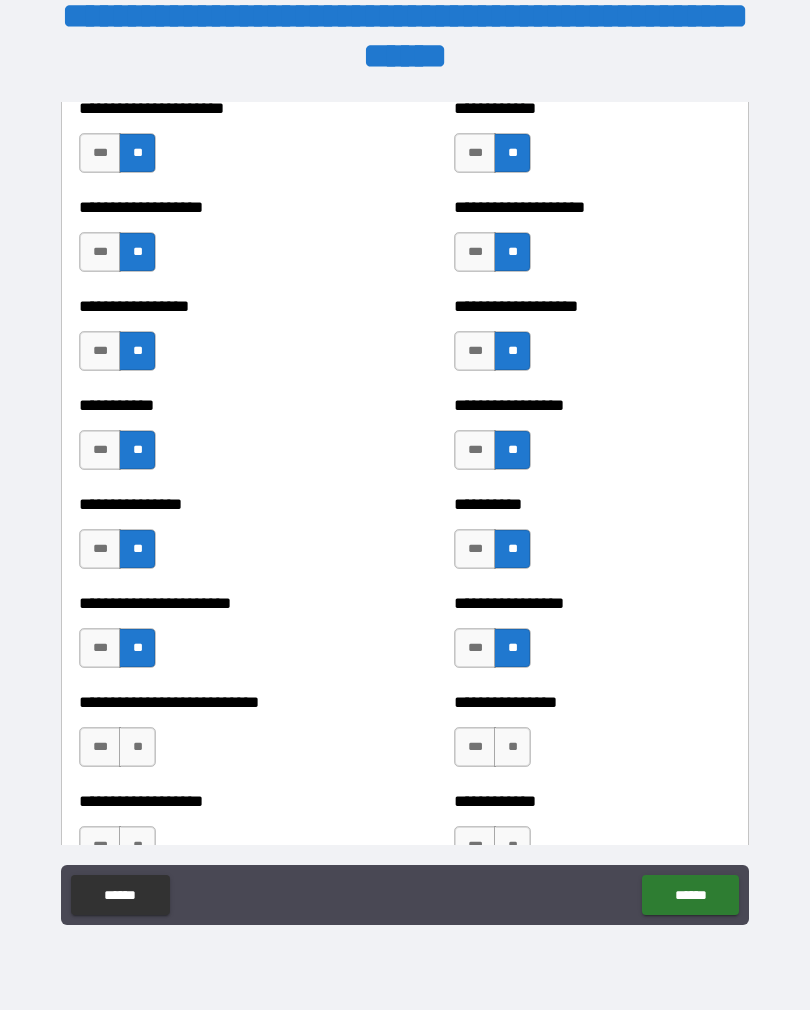 click on "**" at bounding box center (137, 747) 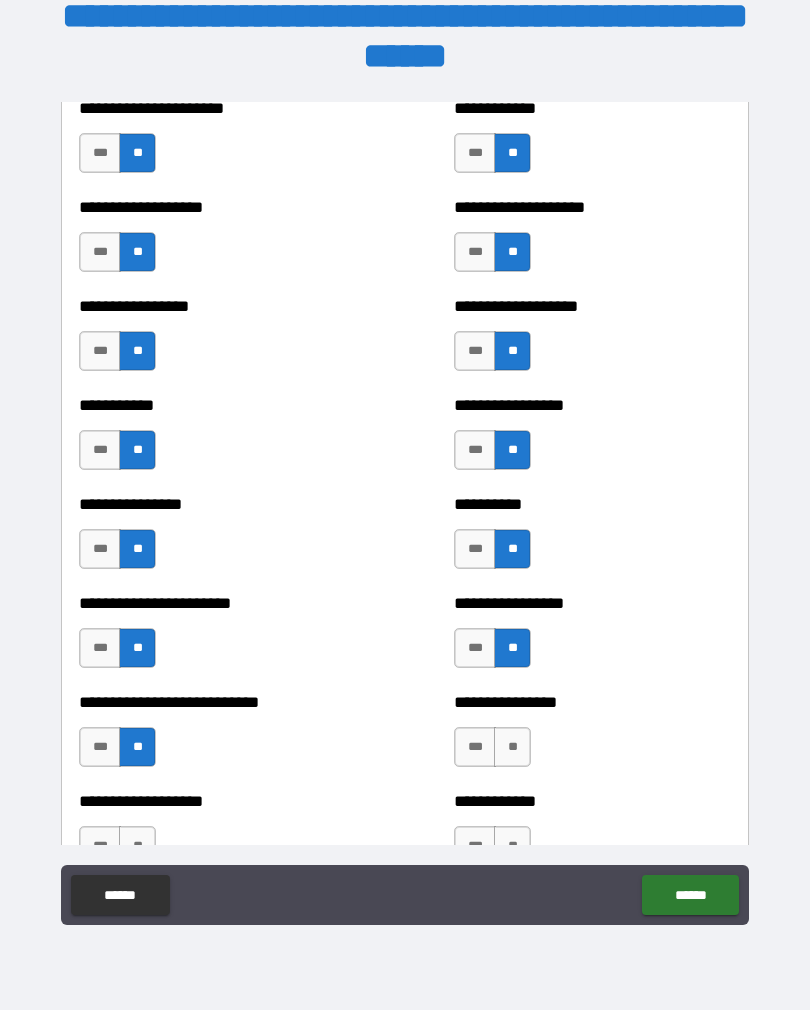 click on "**" at bounding box center [512, 747] 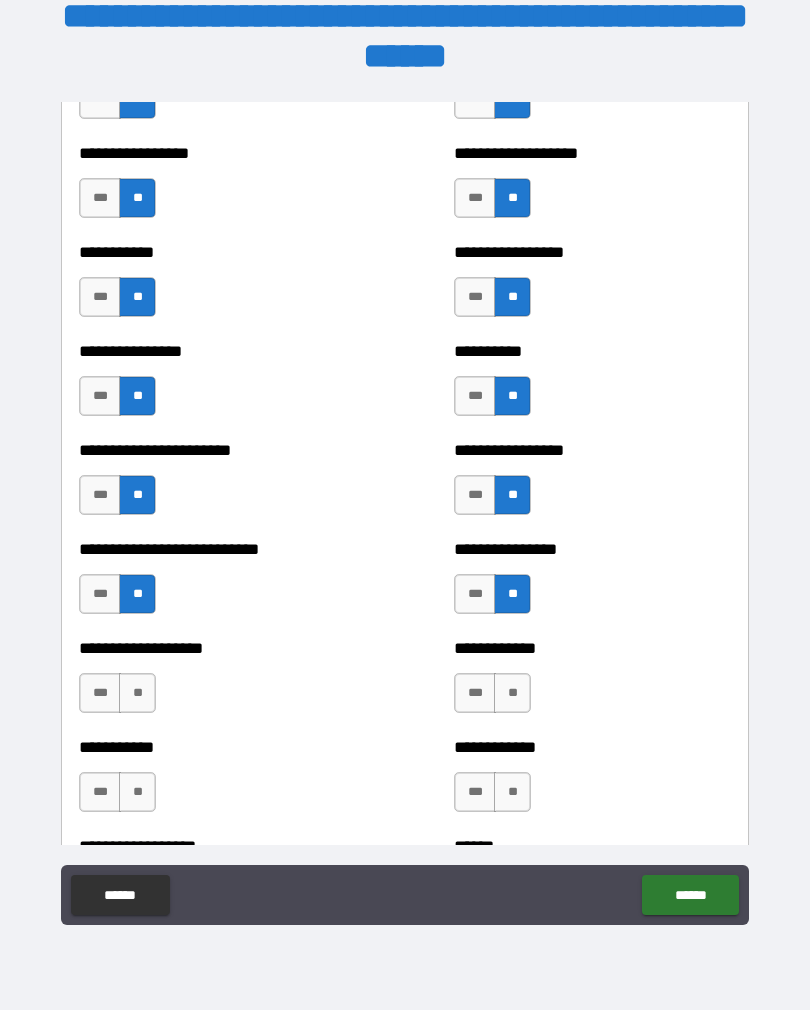 scroll, scrollTop: 3367, scrollLeft: 0, axis: vertical 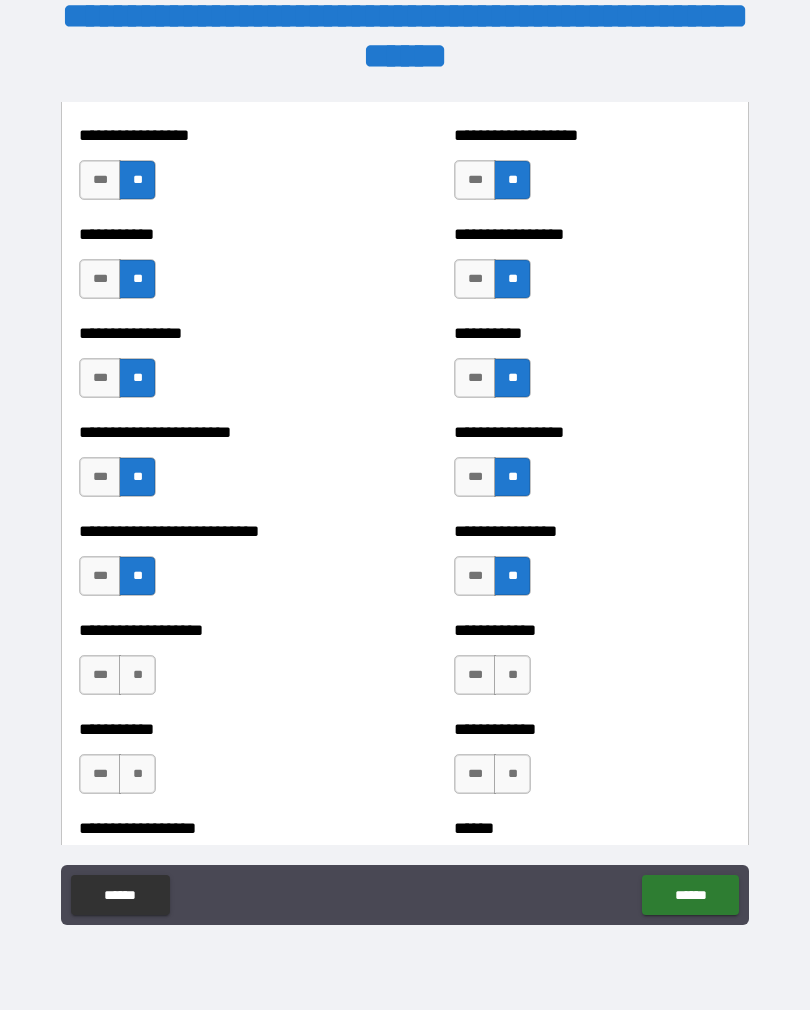 click on "**" at bounding box center [512, 675] 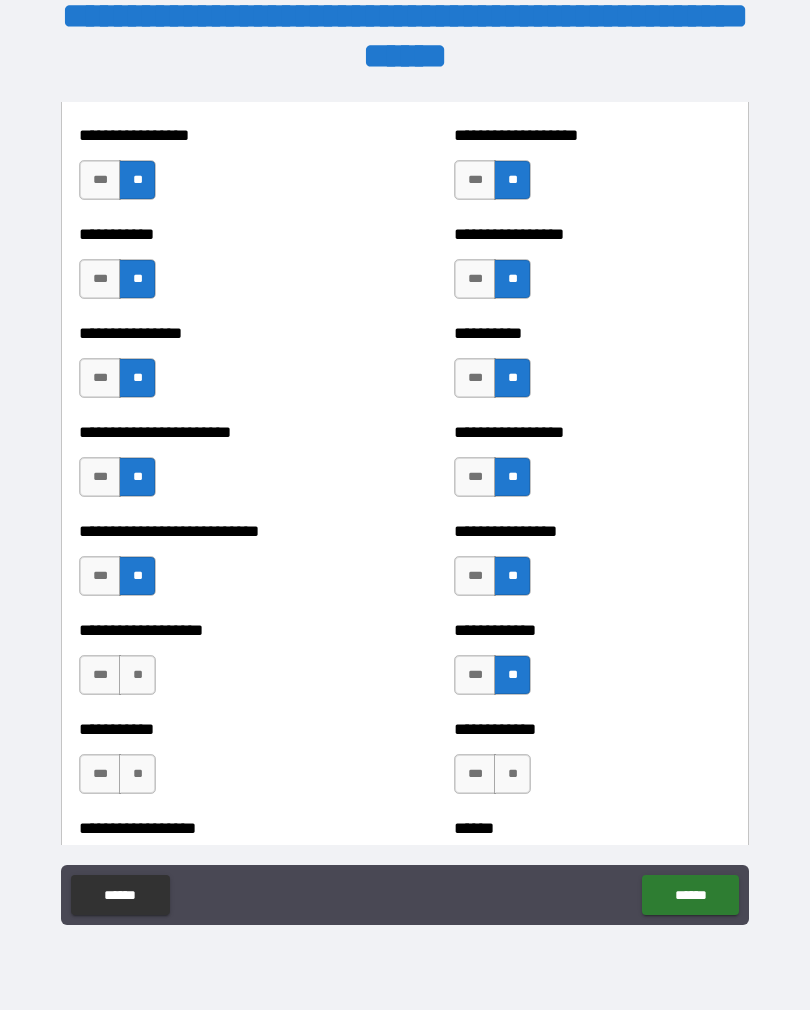 click on "**" at bounding box center (137, 675) 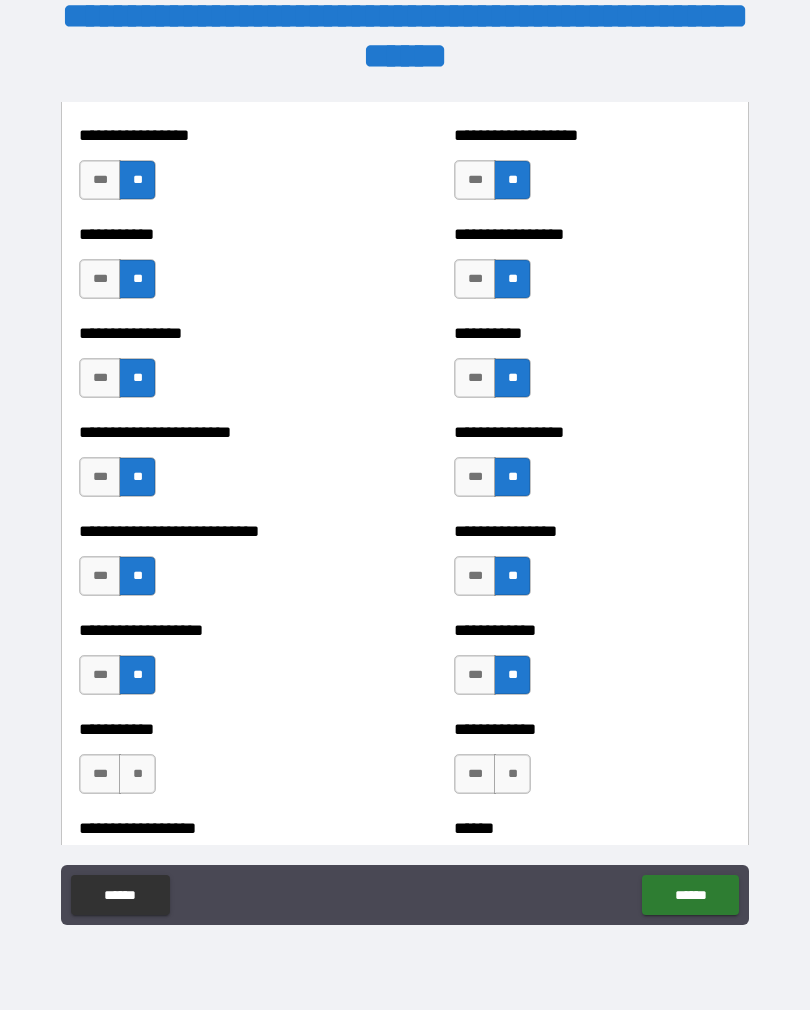click on "**" at bounding box center [137, 774] 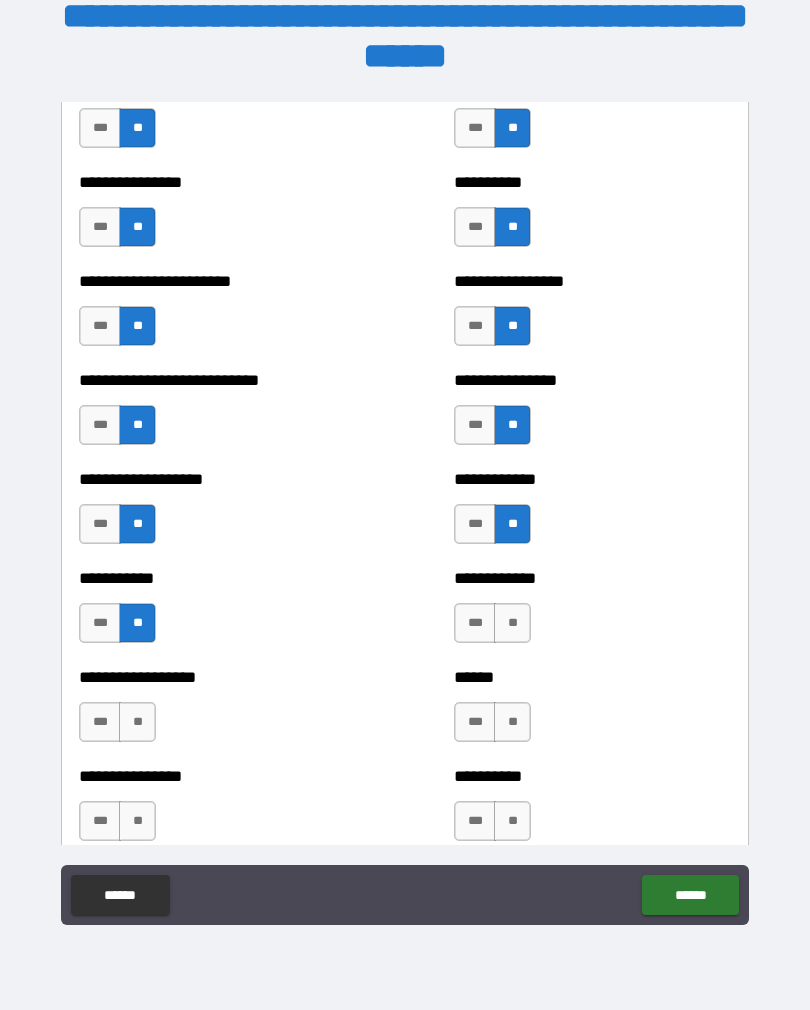 scroll, scrollTop: 3536, scrollLeft: 0, axis: vertical 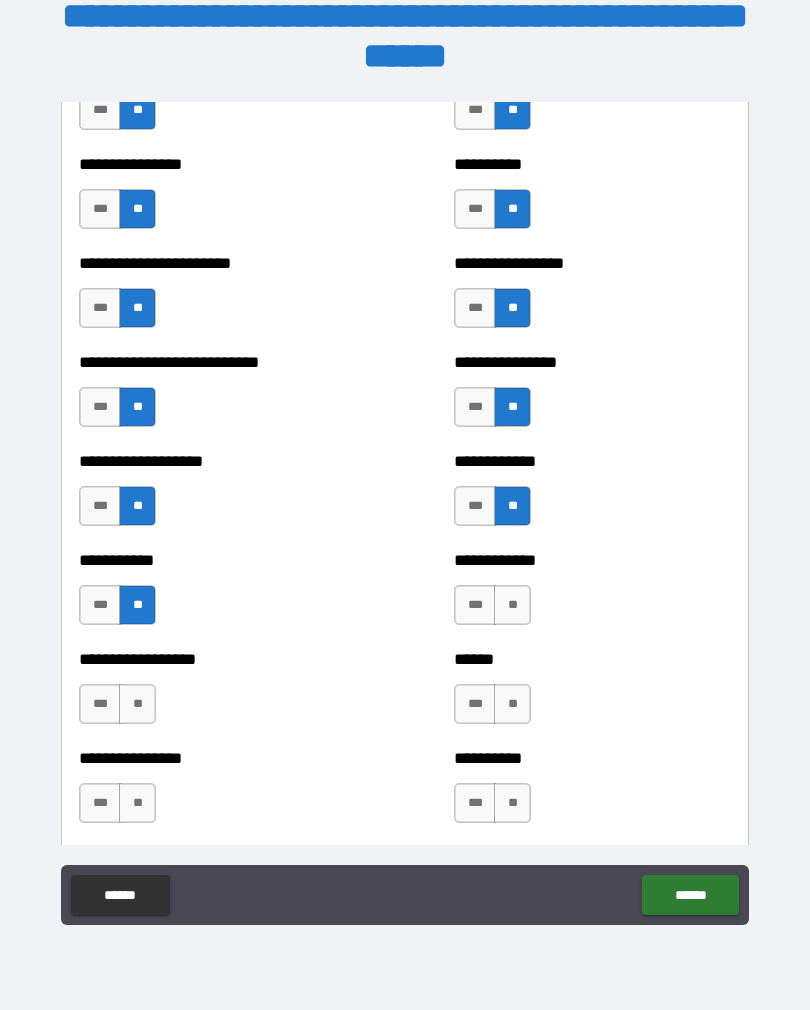 click on "**" at bounding box center (512, 605) 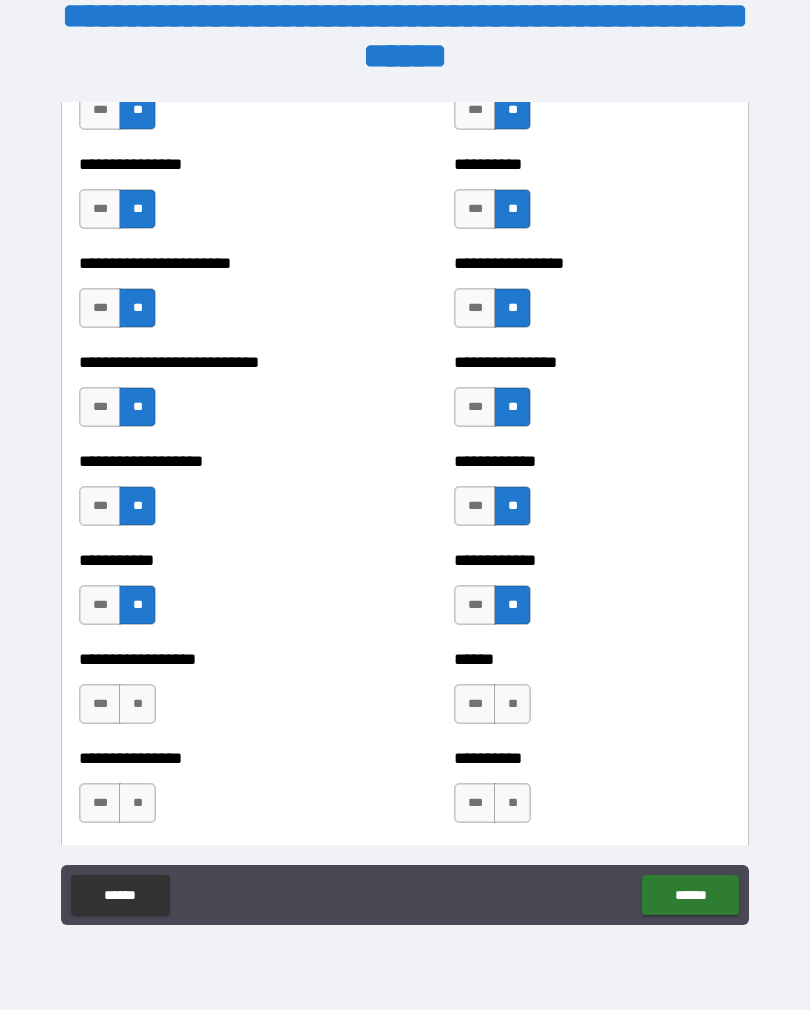 click on "**" at bounding box center [512, 704] 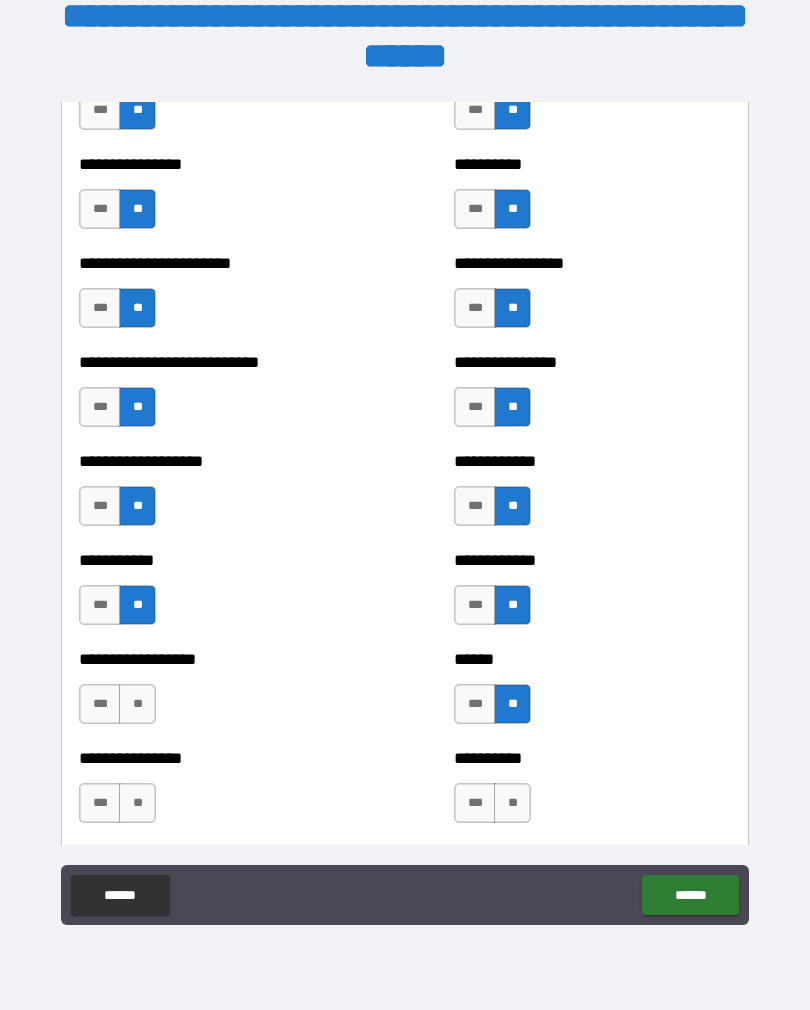 click on "**" at bounding box center [512, 803] 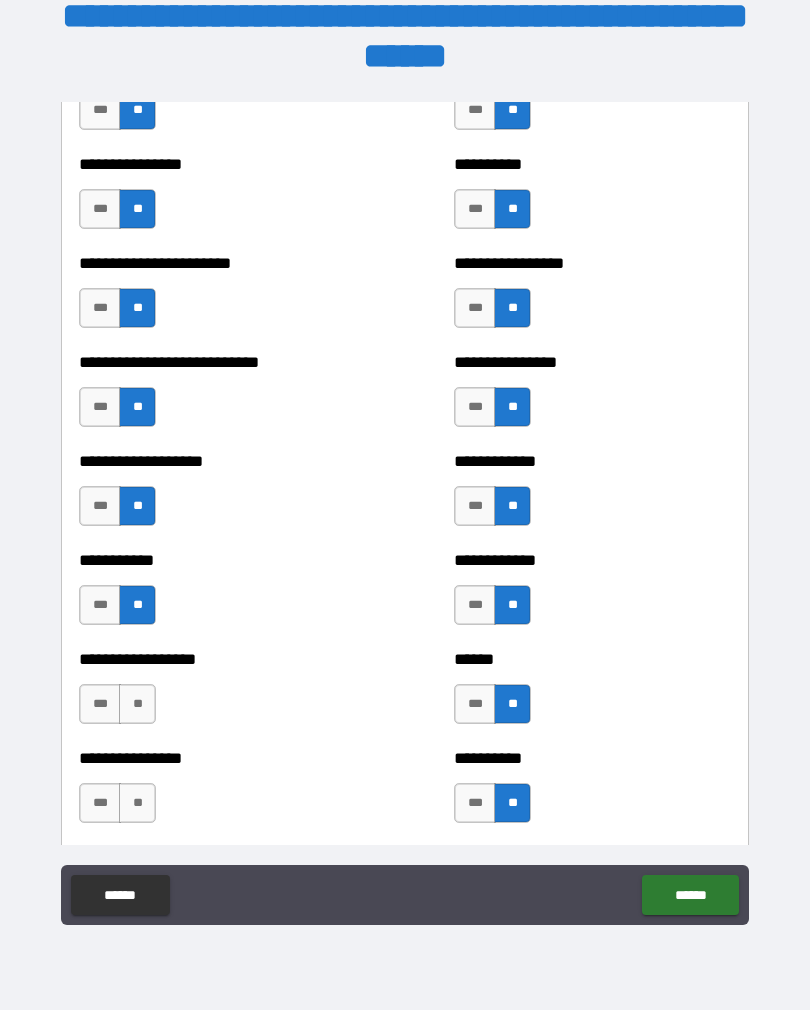 click on "**" at bounding box center [137, 704] 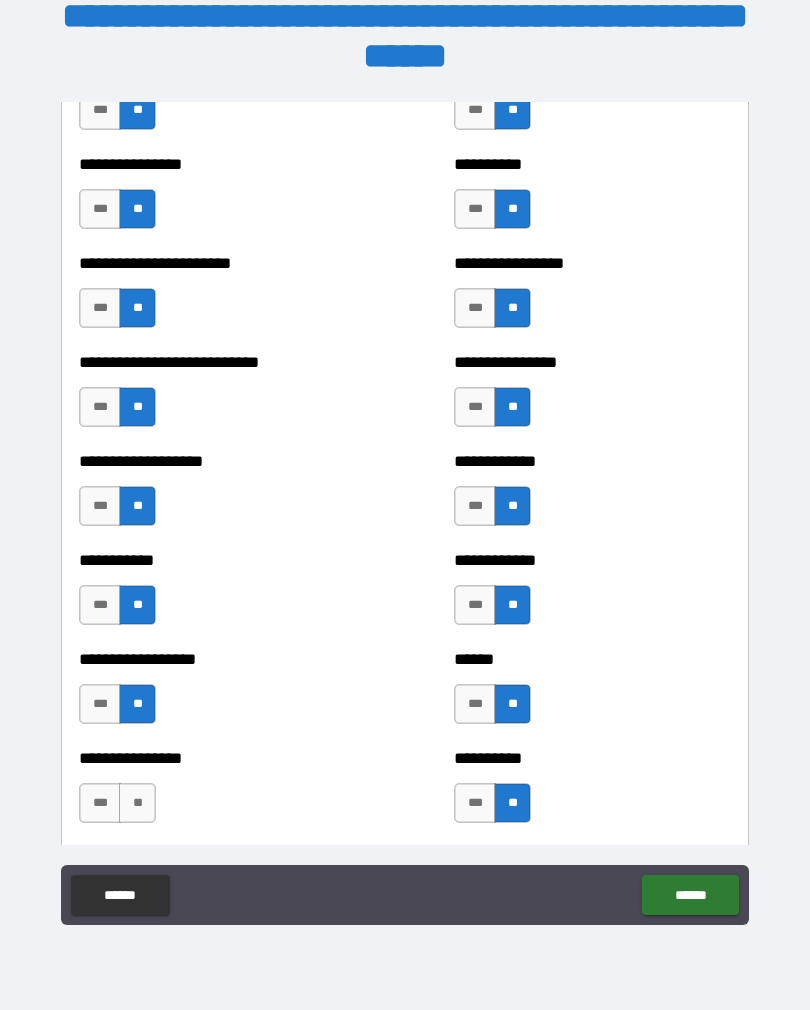 click on "**" at bounding box center (137, 803) 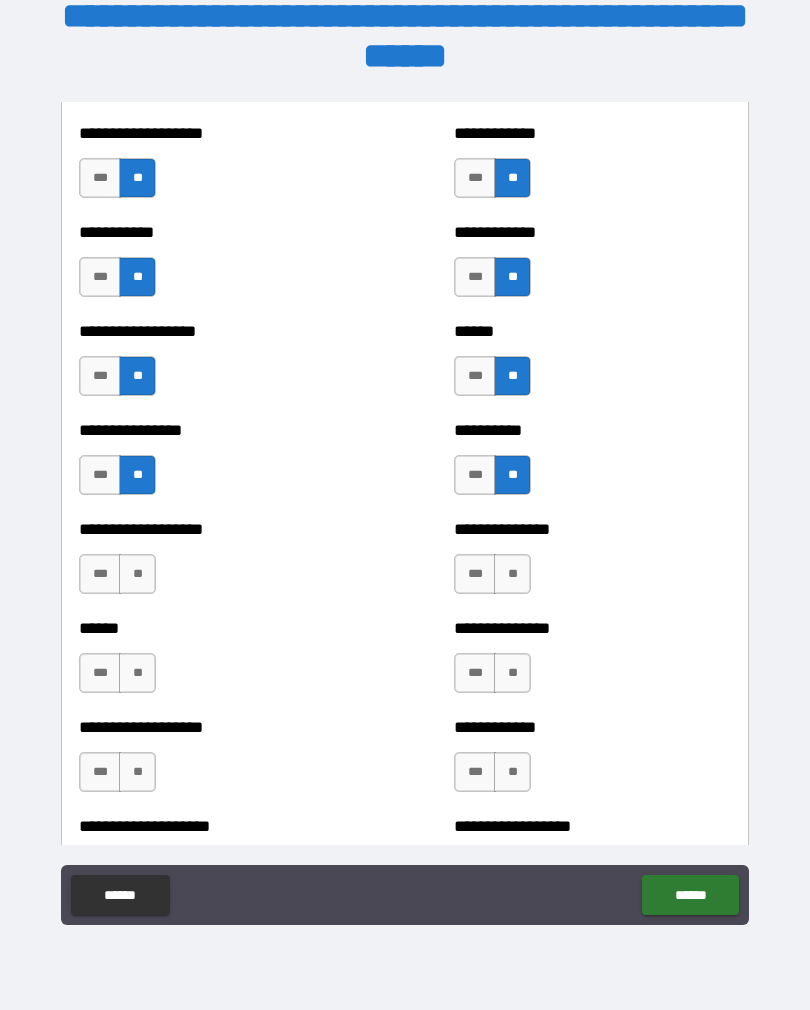 scroll, scrollTop: 3866, scrollLeft: 0, axis: vertical 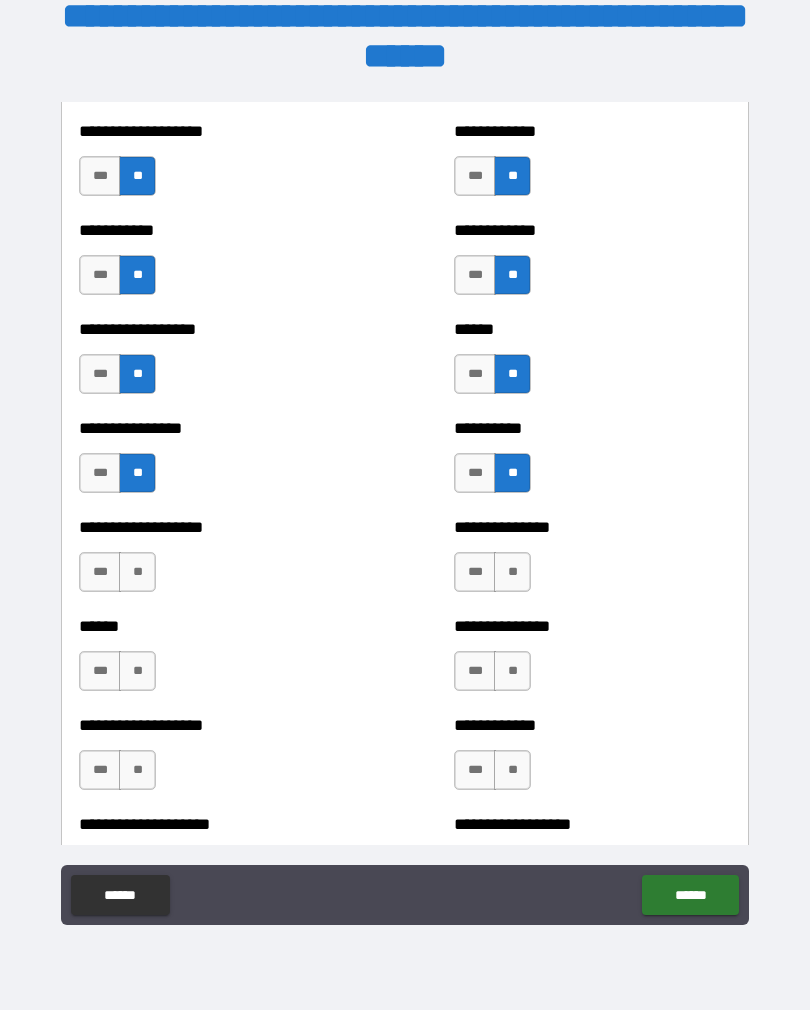 click on "**" at bounding box center (137, 572) 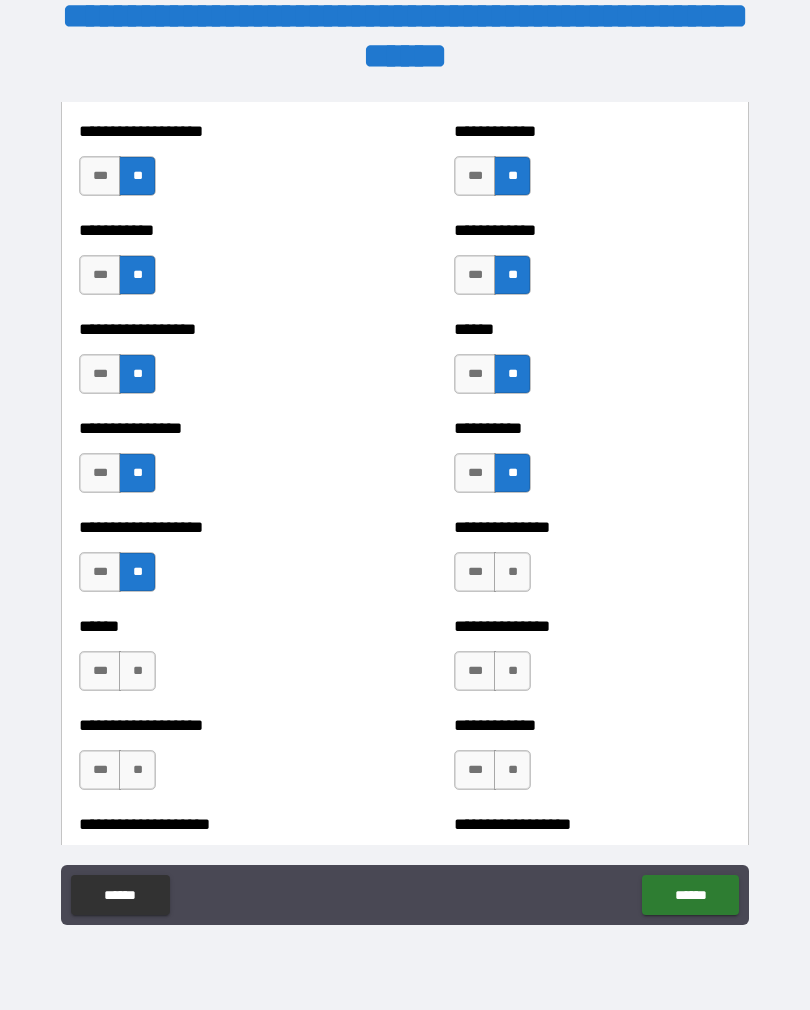 click on "**" at bounding box center [137, 671] 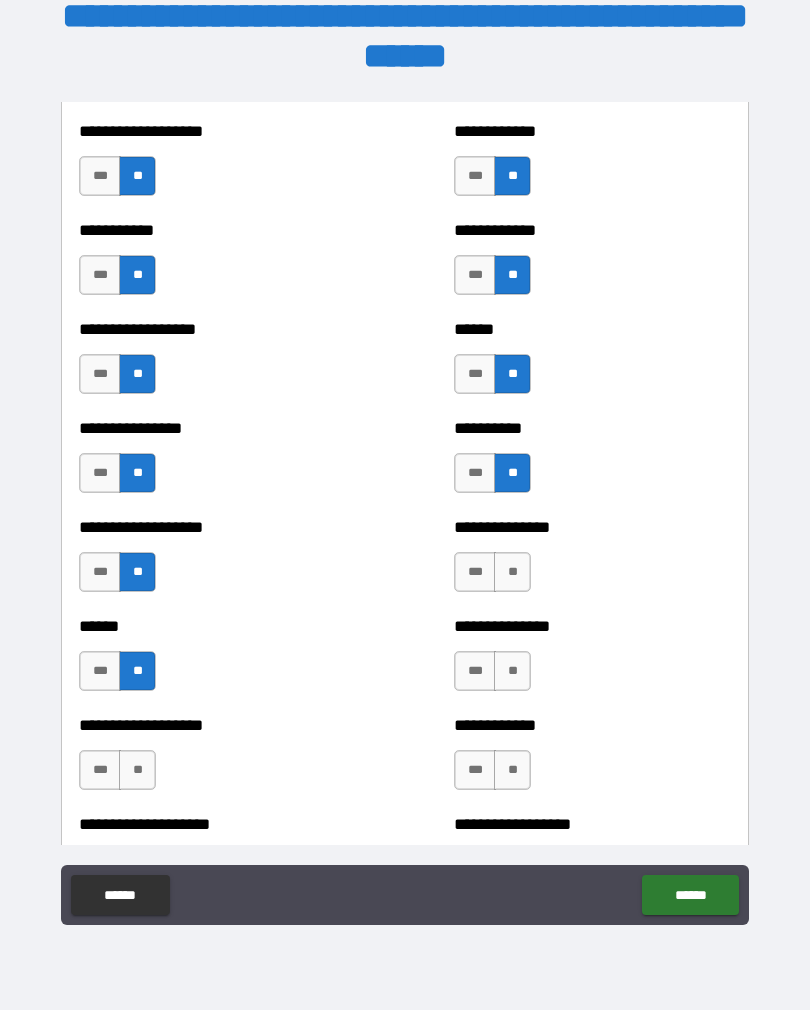 click on "**" at bounding box center [137, 770] 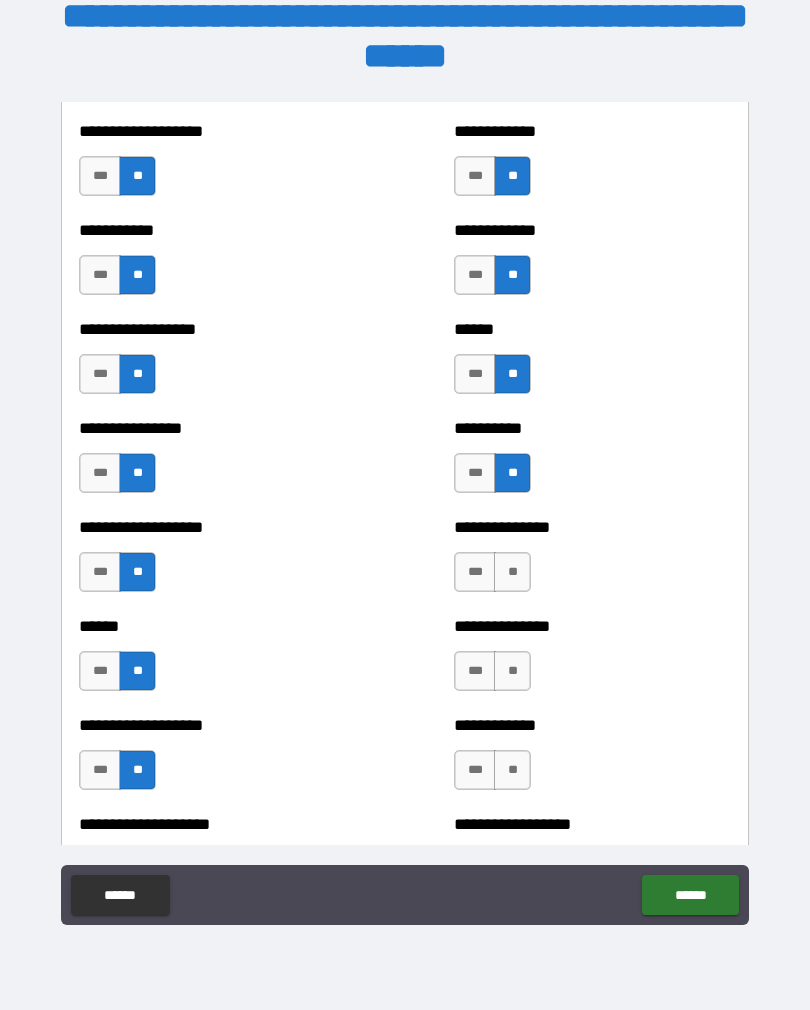 click on "**" at bounding box center (512, 572) 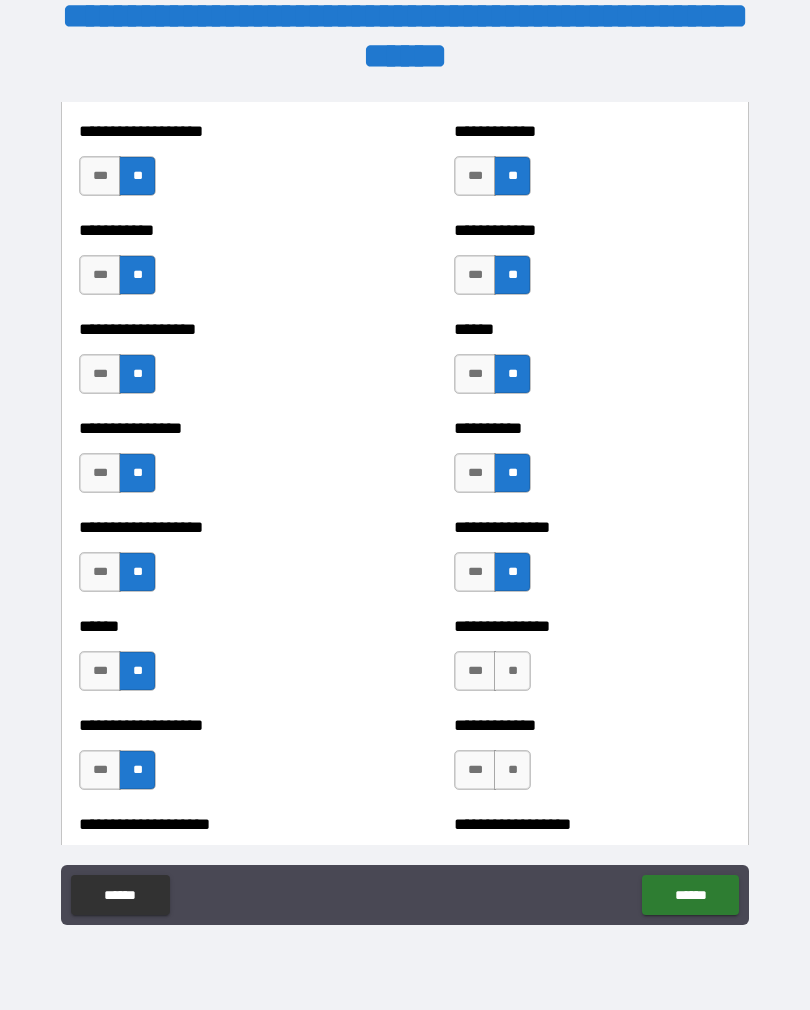 click on "**" at bounding box center [512, 671] 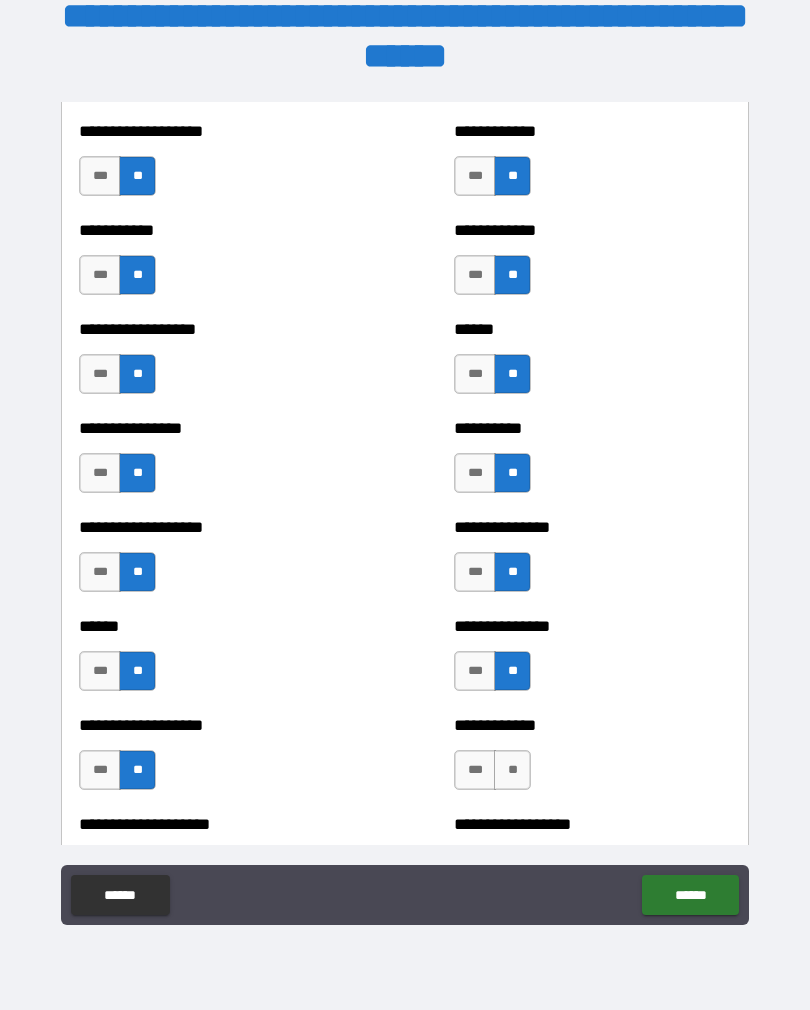 click on "**" at bounding box center [512, 770] 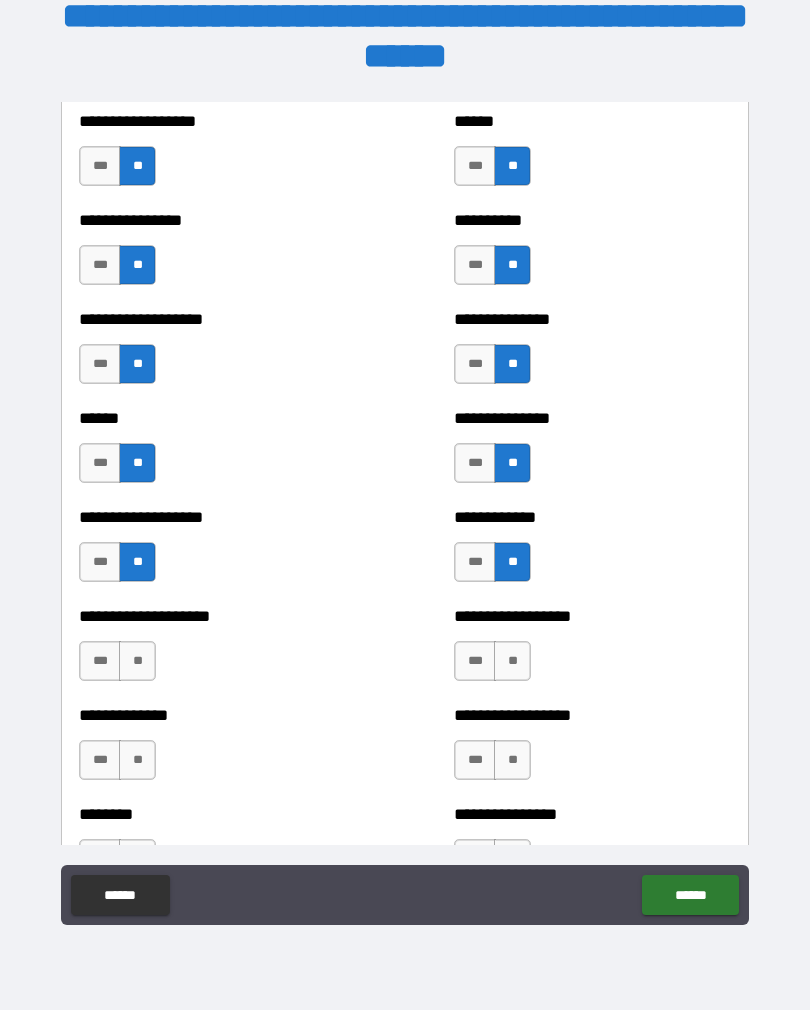 scroll, scrollTop: 4089, scrollLeft: 0, axis: vertical 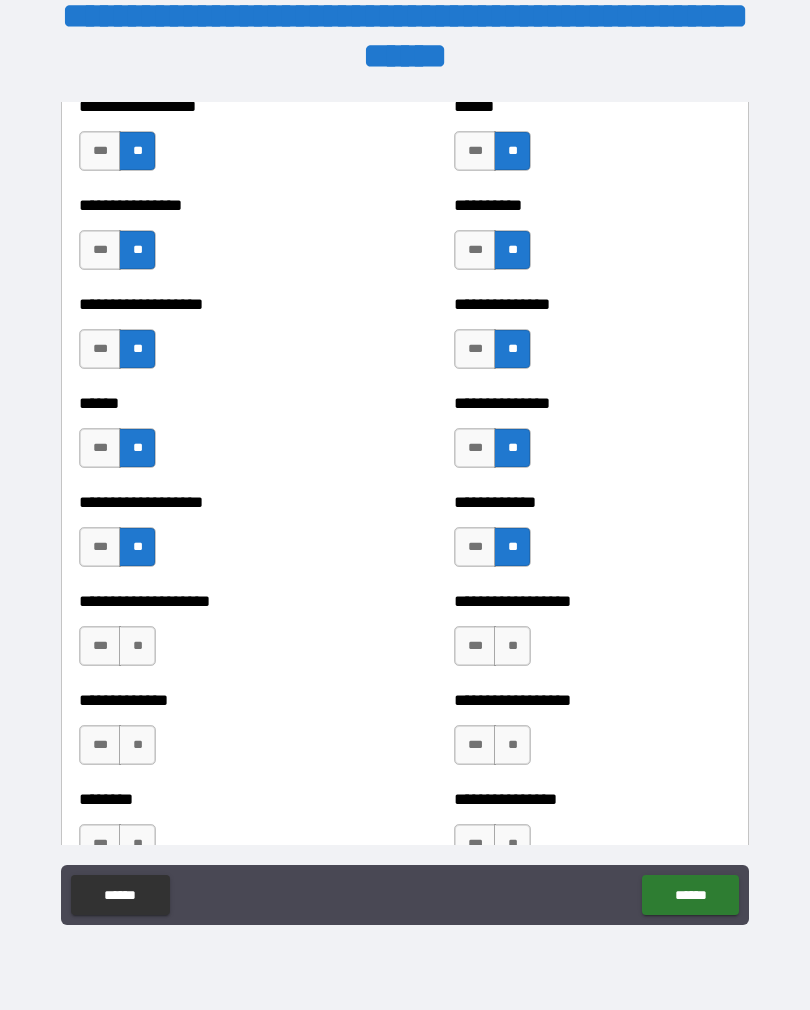 click on "**" at bounding box center [512, 646] 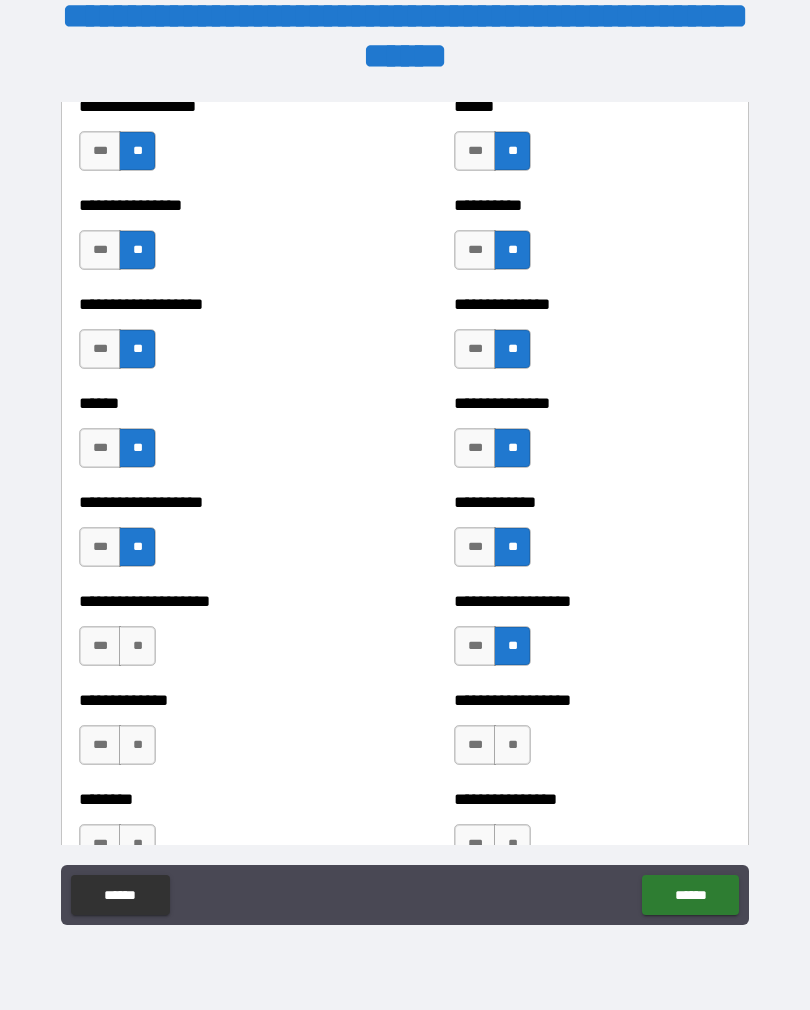 click on "**" at bounding box center [137, 646] 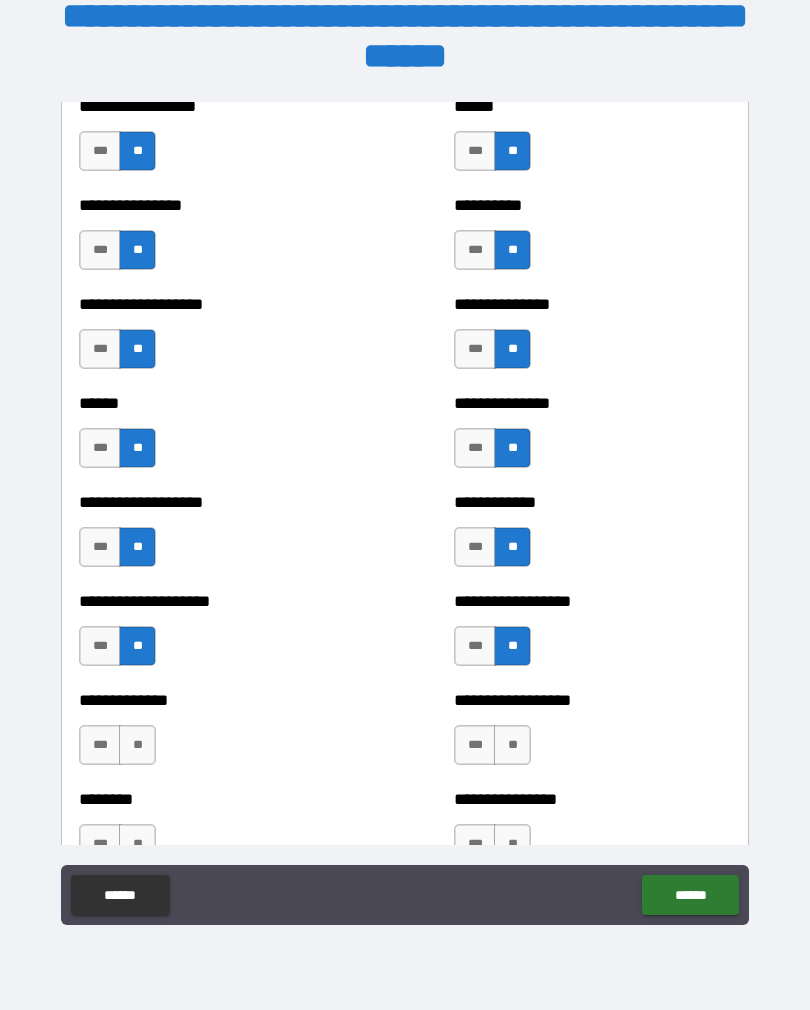 click on "**" at bounding box center (137, 745) 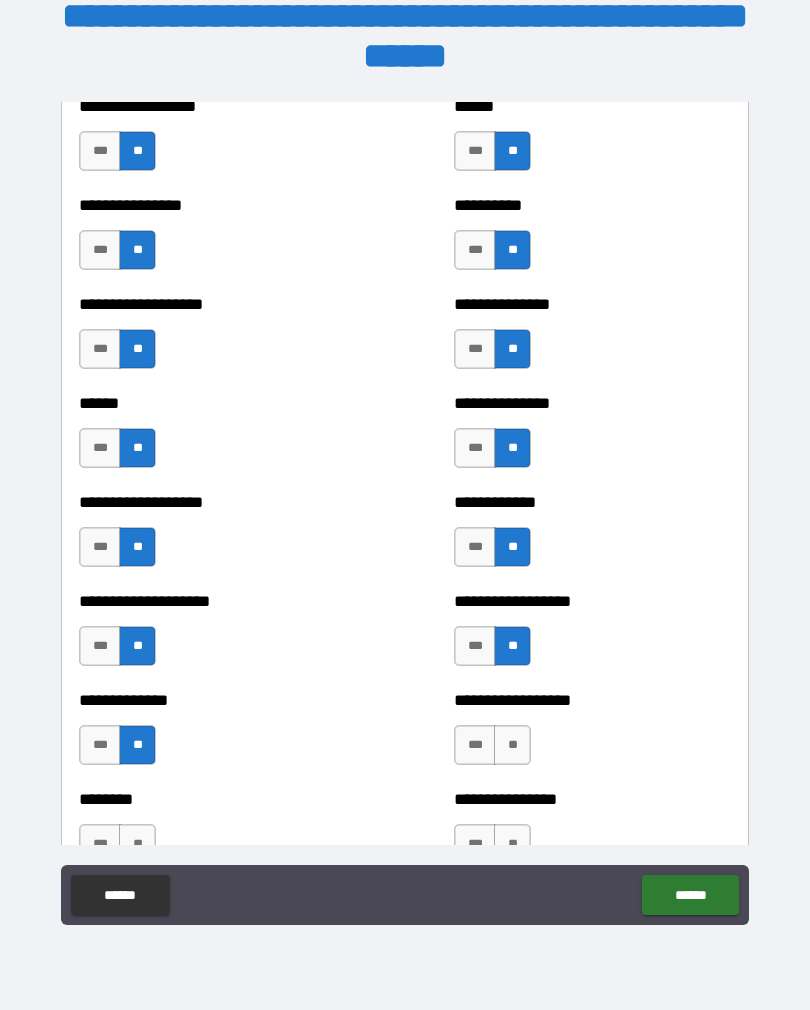 click on "**" at bounding box center [137, 844] 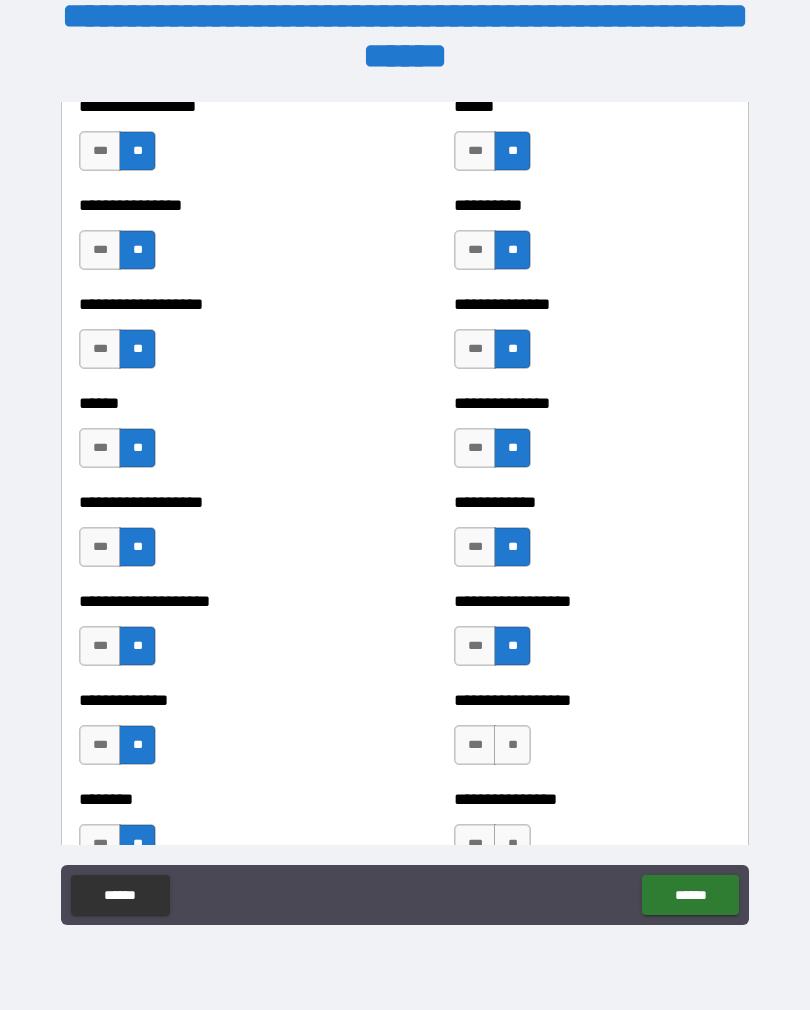 click on "**" at bounding box center [512, 745] 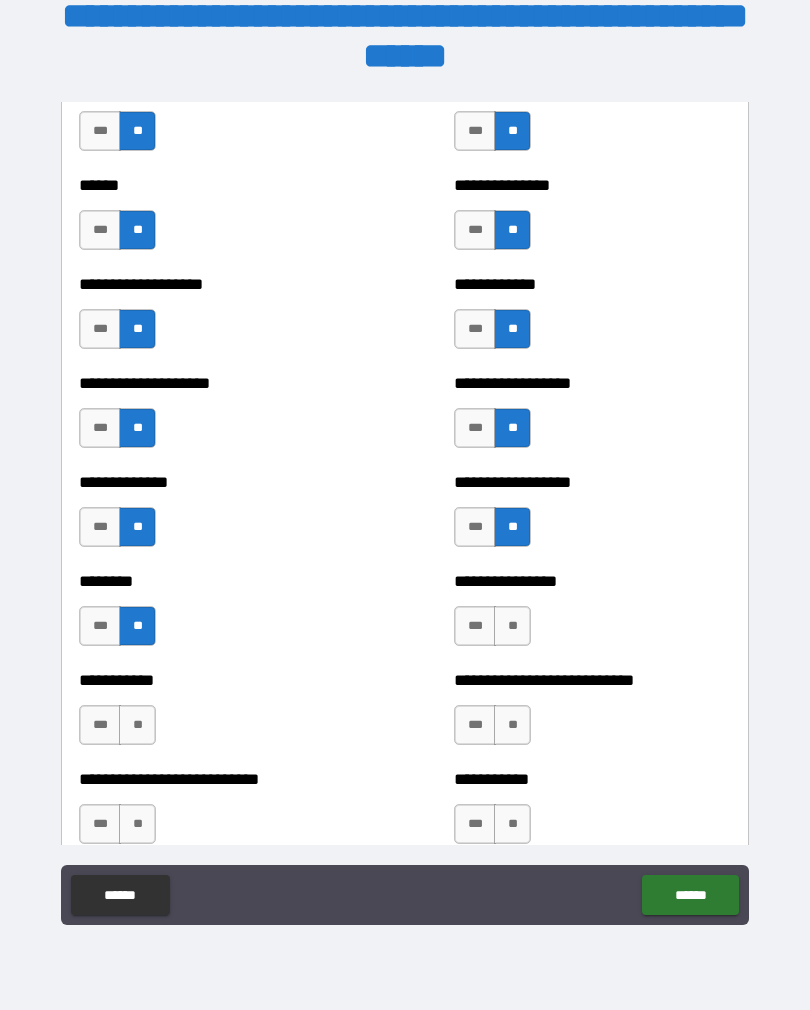 scroll, scrollTop: 4317, scrollLeft: 0, axis: vertical 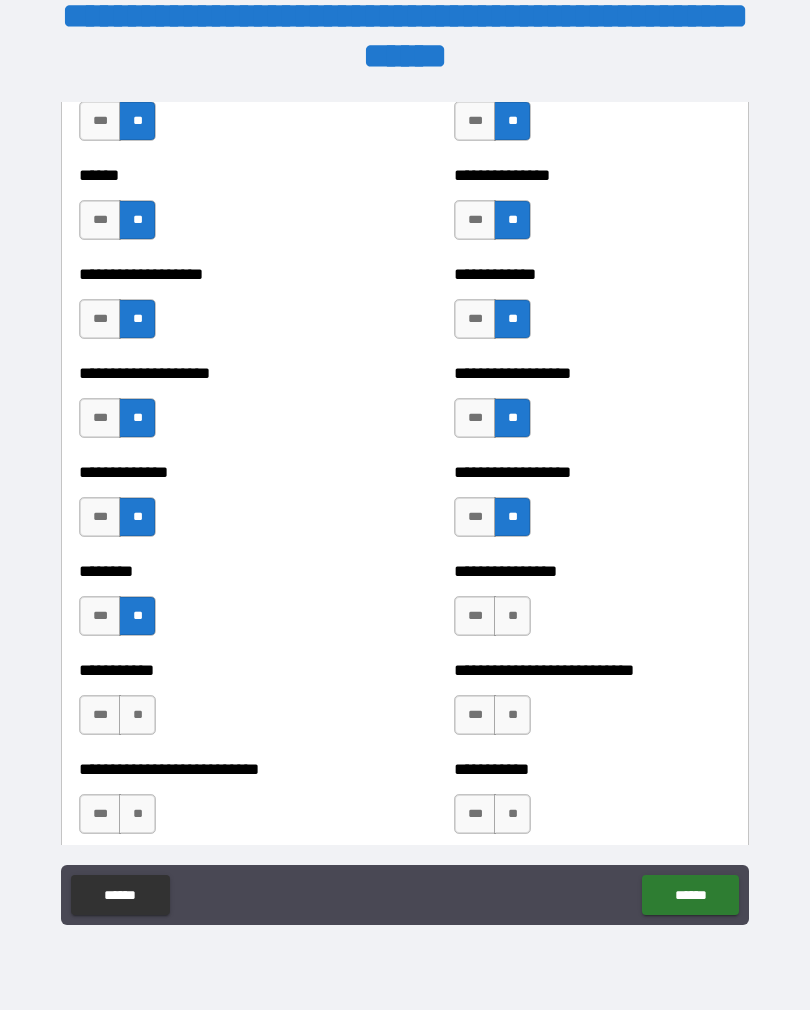 click on "**" at bounding box center (512, 616) 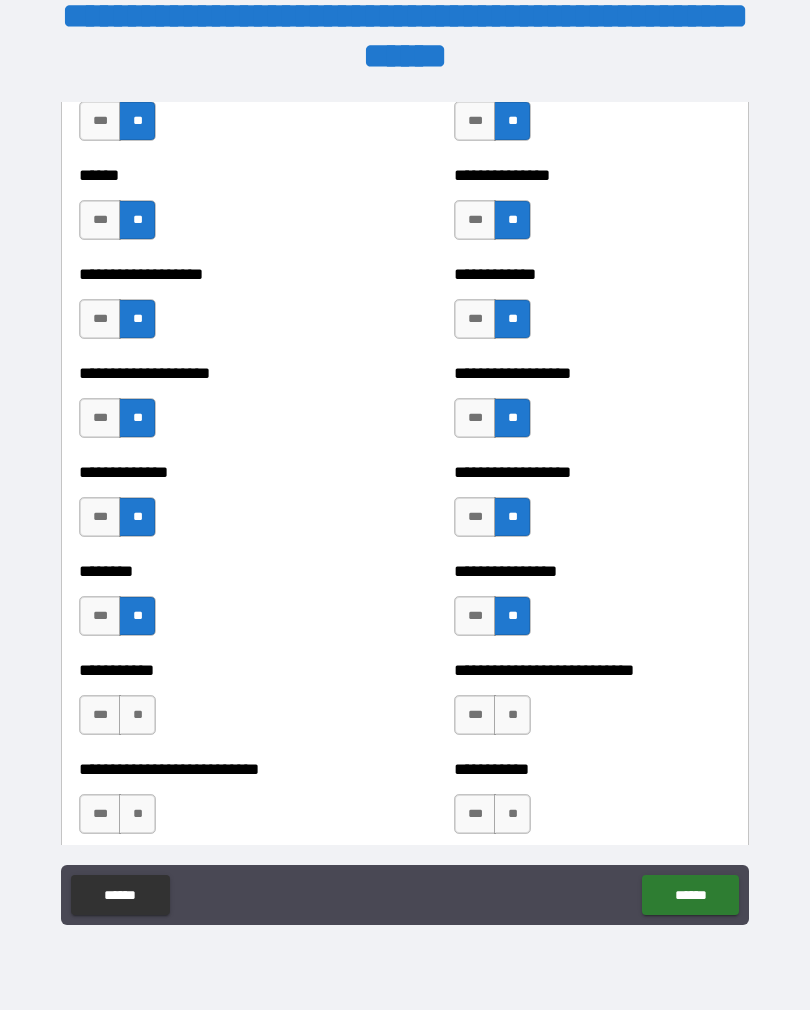 click on "**" at bounding box center (512, 715) 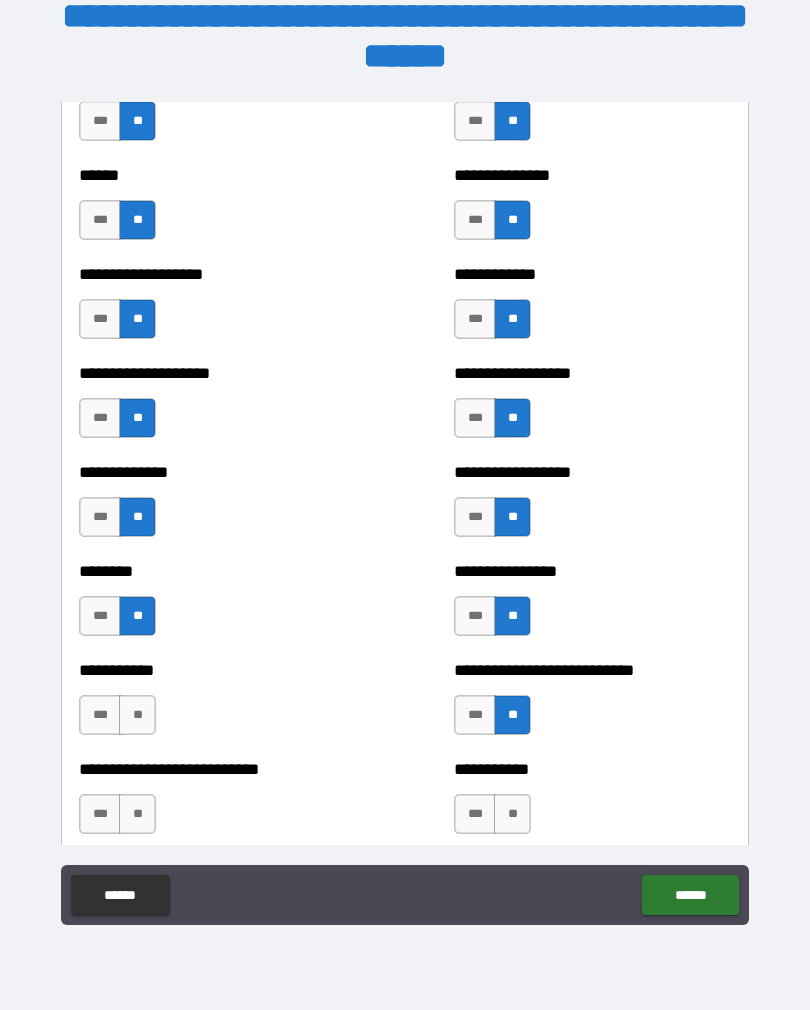 click on "**" at bounding box center [137, 814] 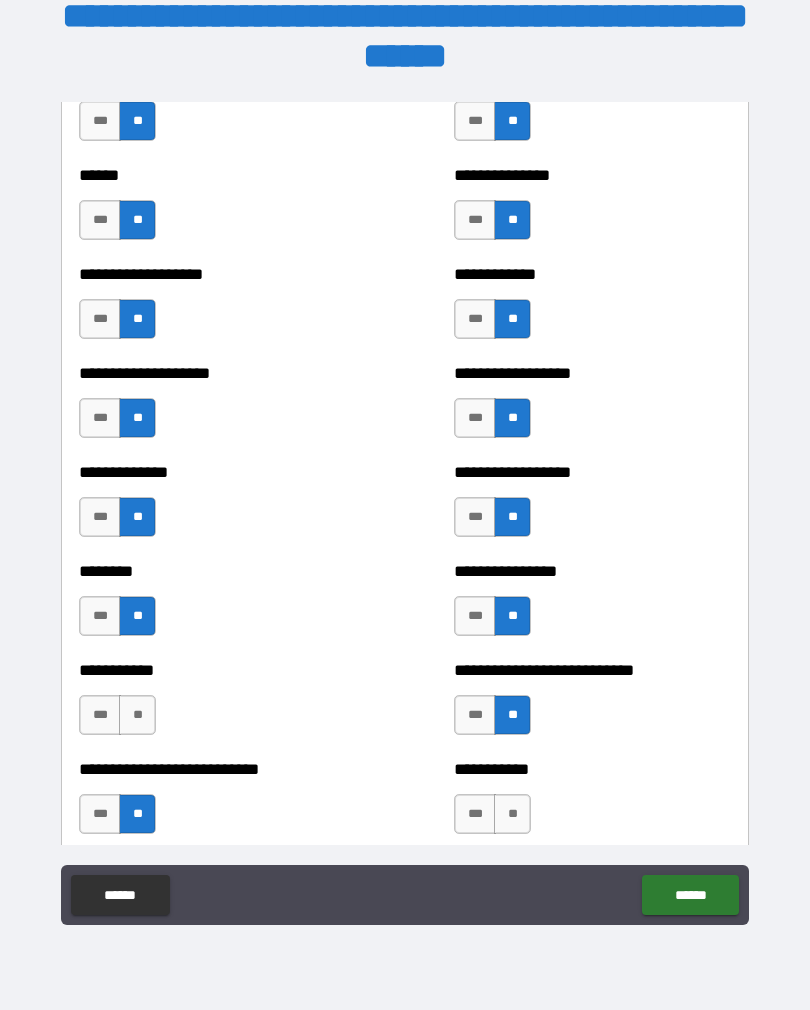 click on "**" at bounding box center (137, 715) 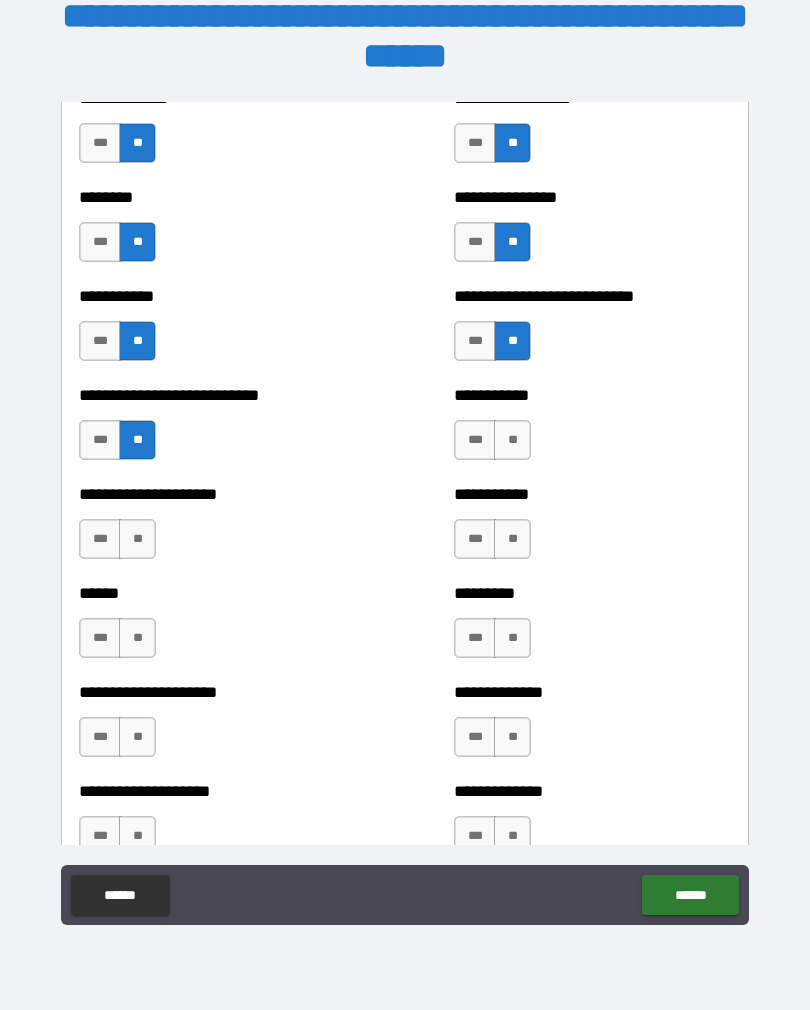 scroll, scrollTop: 4693, scrollLeft: 0, axis: vertical 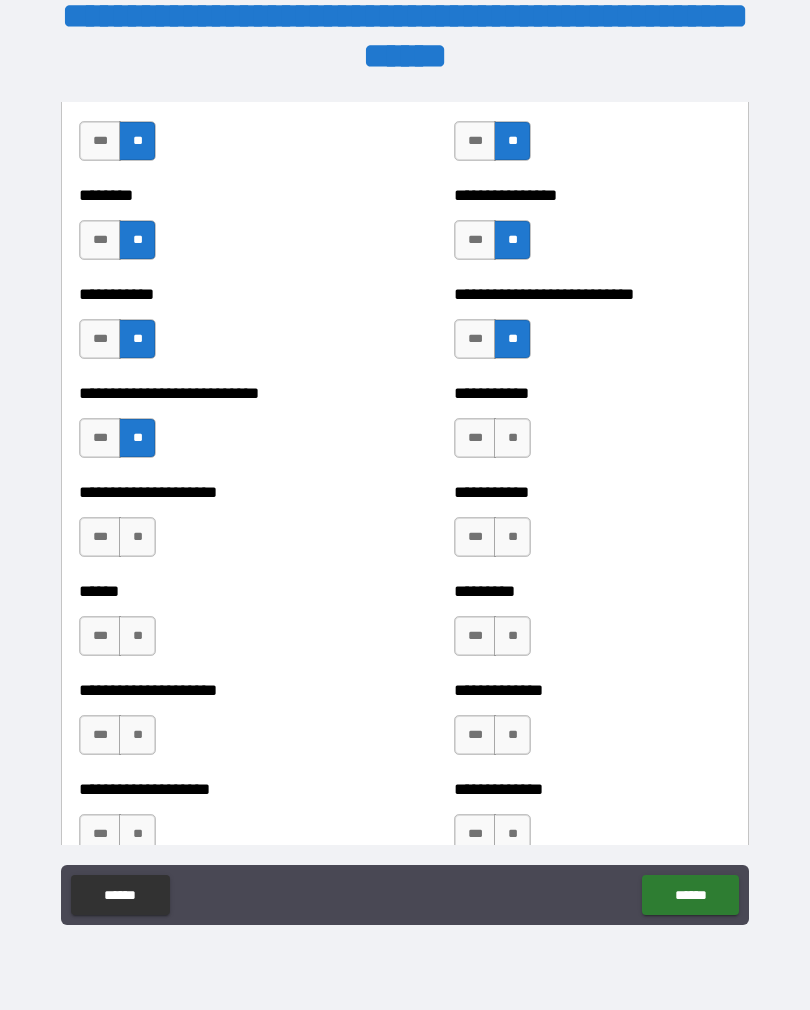 click on "**" at bounding box center [512, 438] 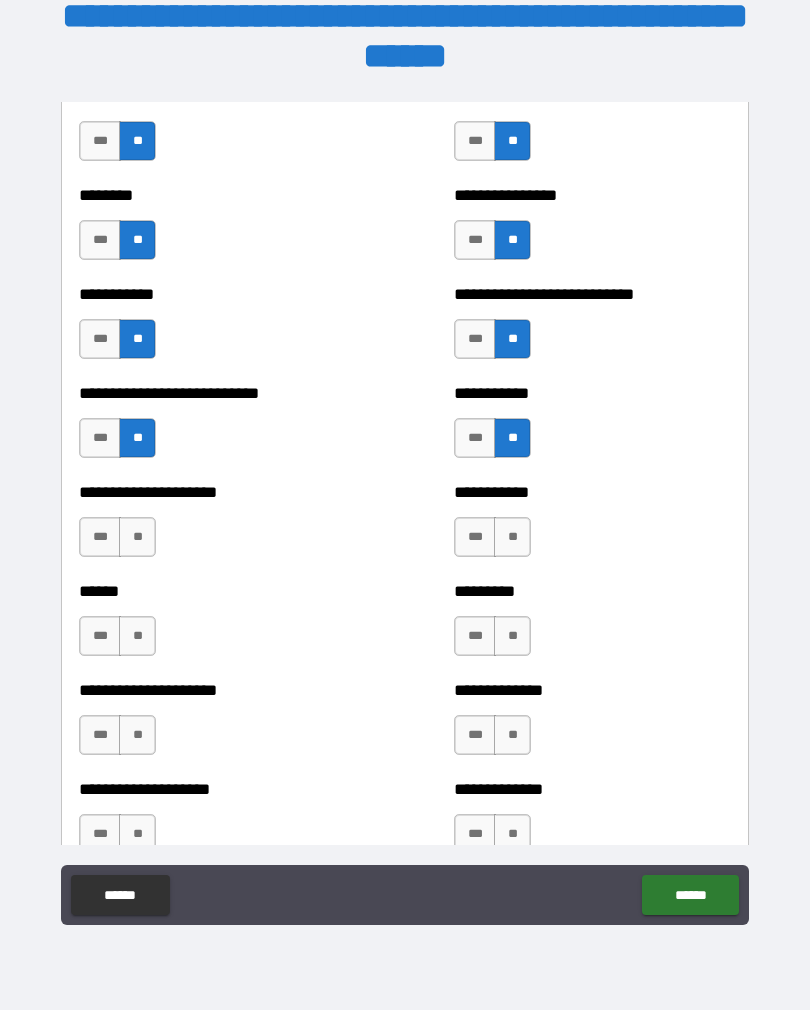 click on "**" at bounding box center [512, 537] 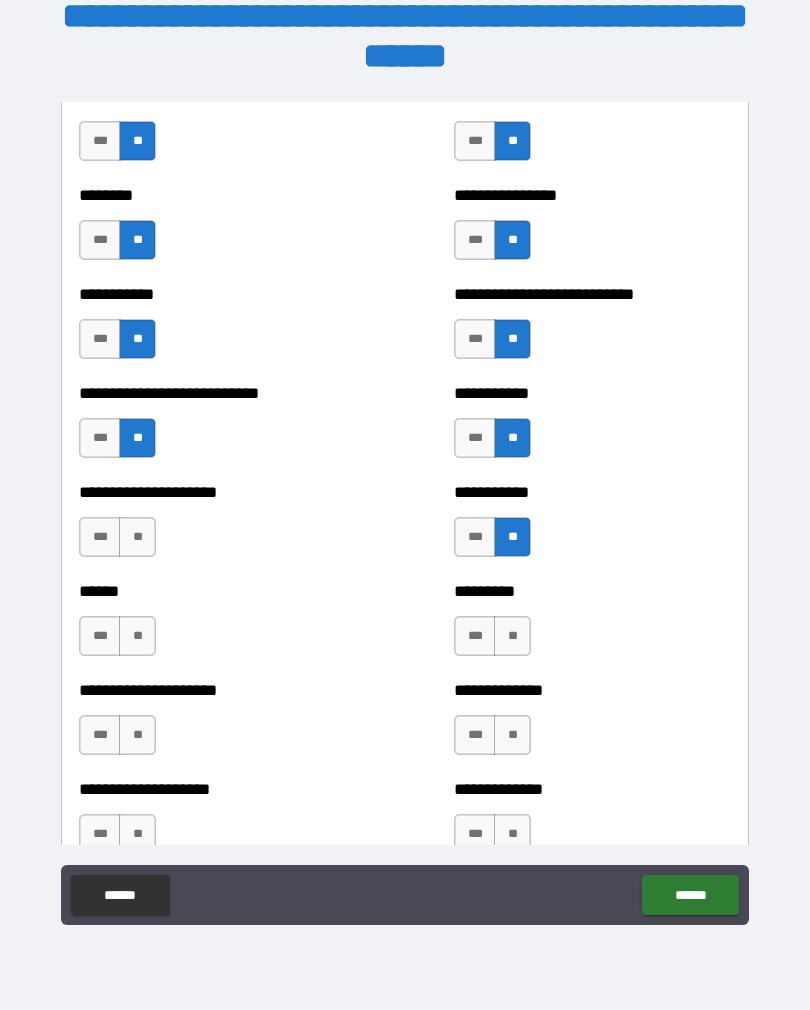 click on "**" at bounding box center (137, 537) 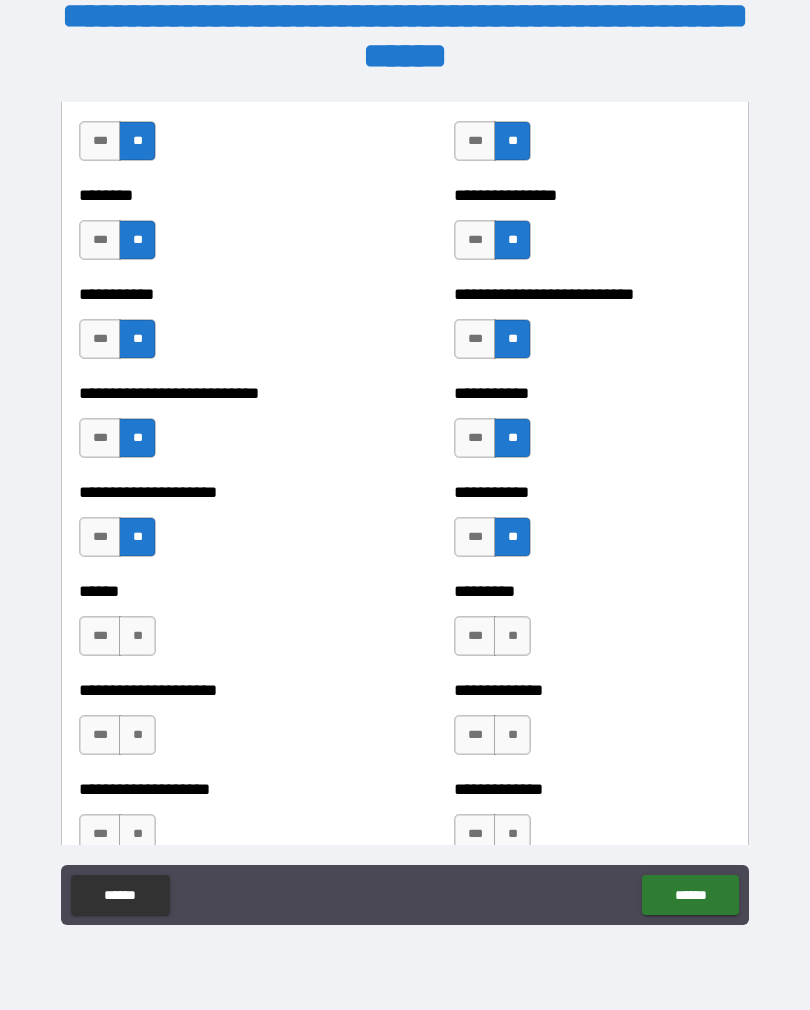 click on "**" at bounding box center [137, 636] 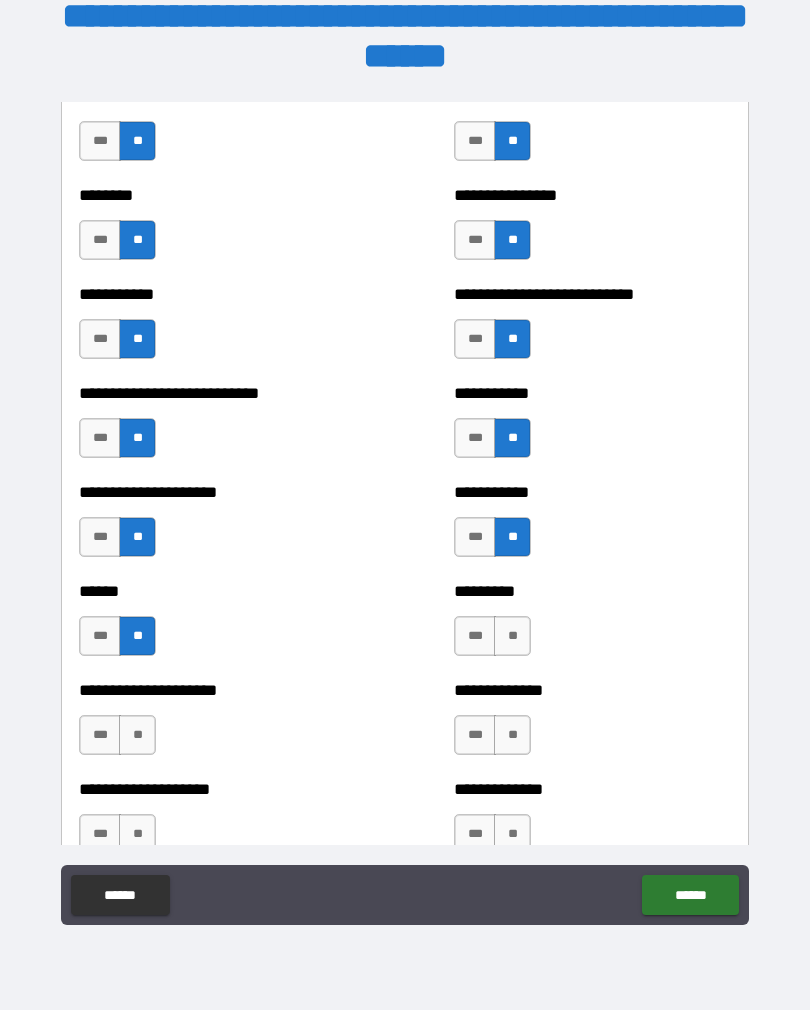 click on "**" at bounding box center [512, 636] 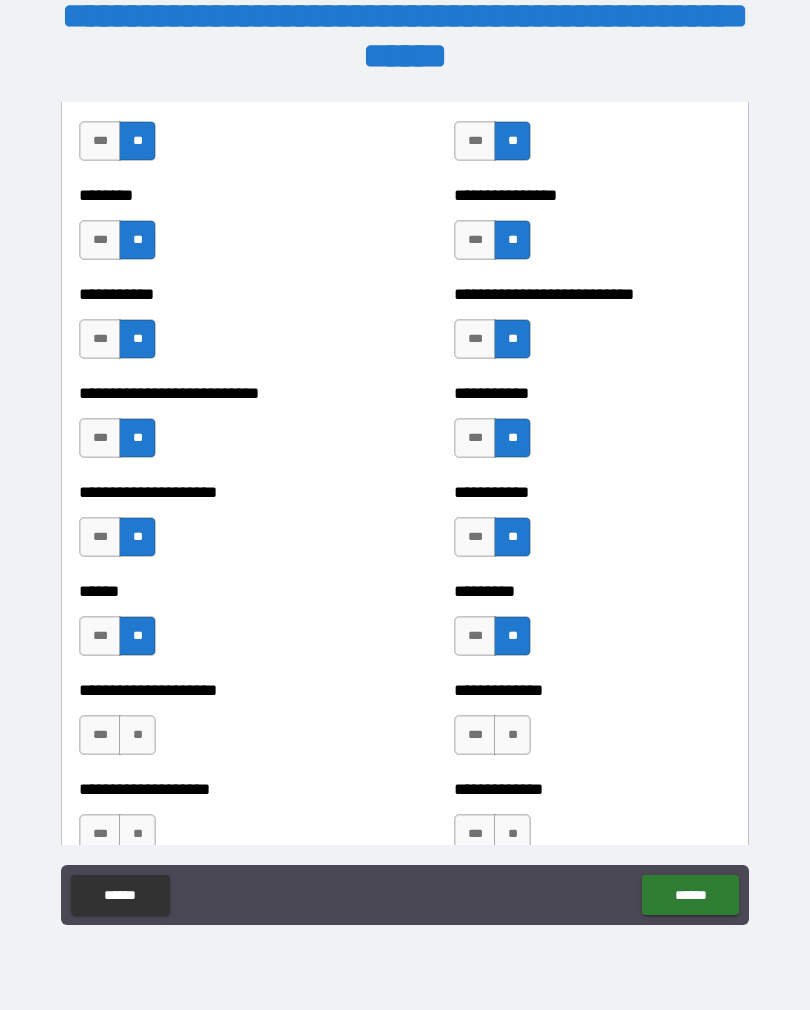 click on "**" at bounding box center (512, 735) 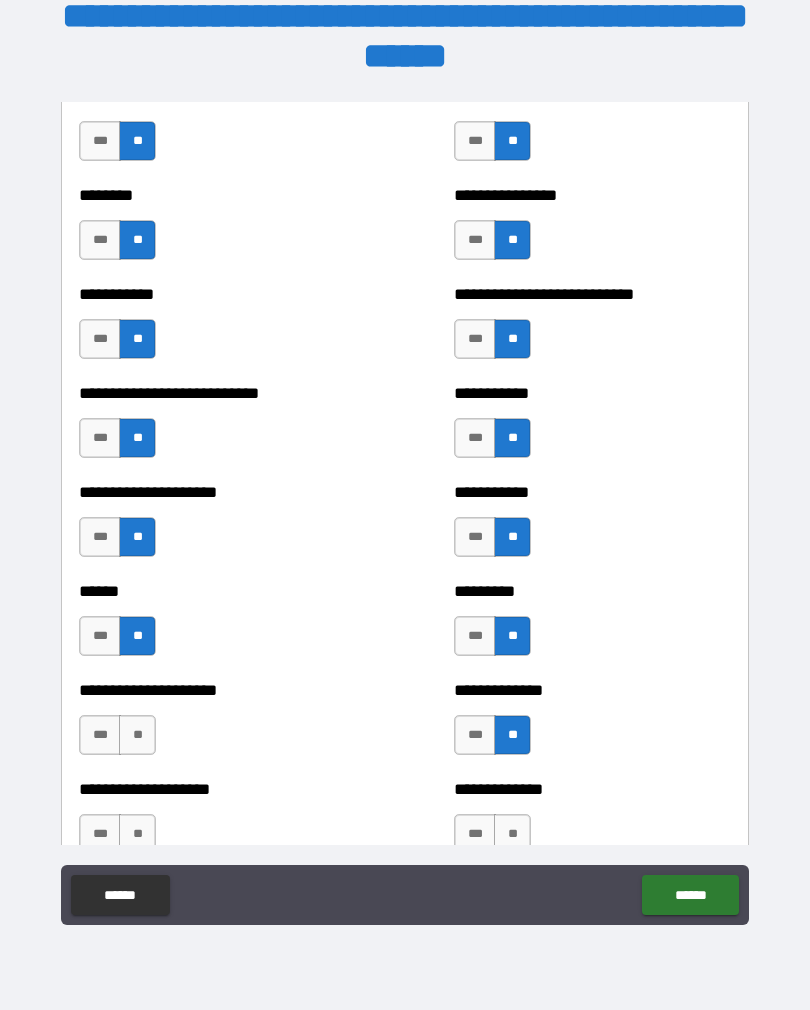 click on "**" at bounding box center (137, 735) 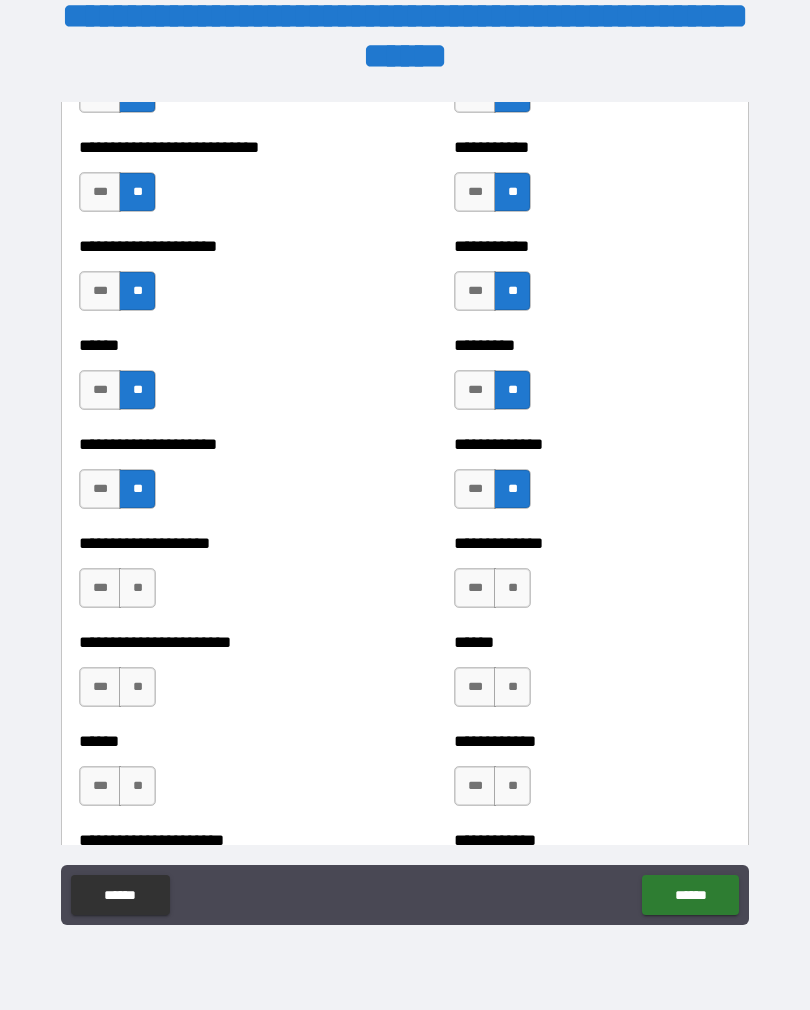 scroll, scrollTop: 4983, scrollLeft: 0, axis: vertical 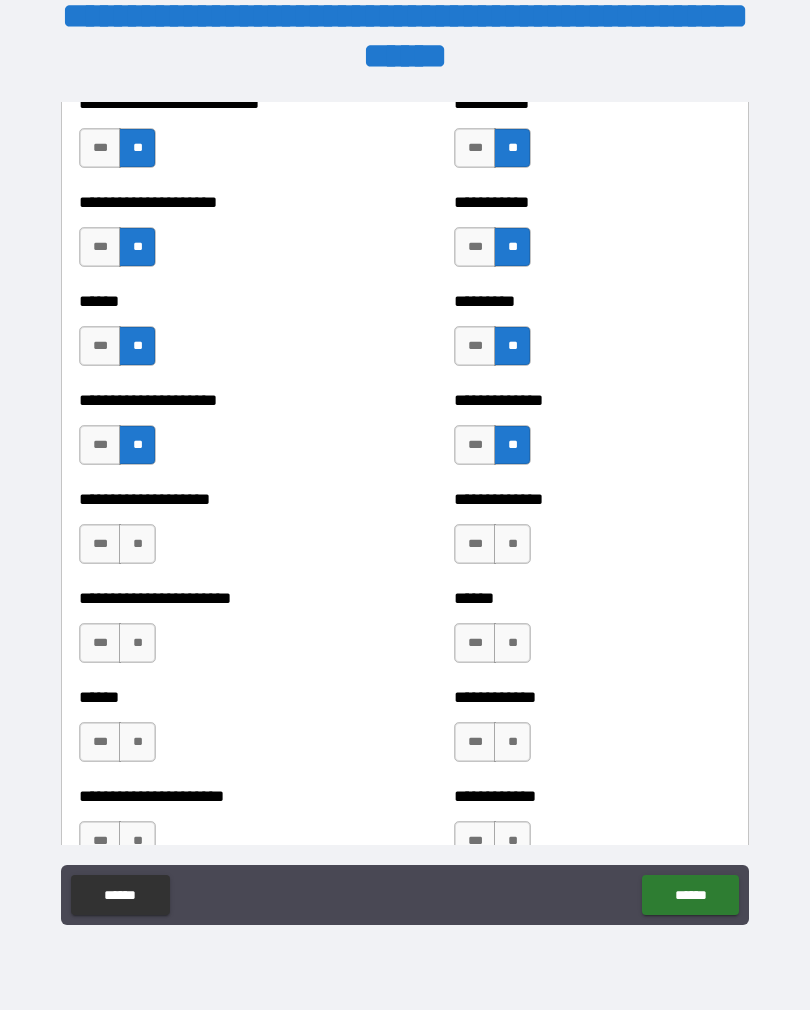 click on "**********" at bounding box center [217, 534] 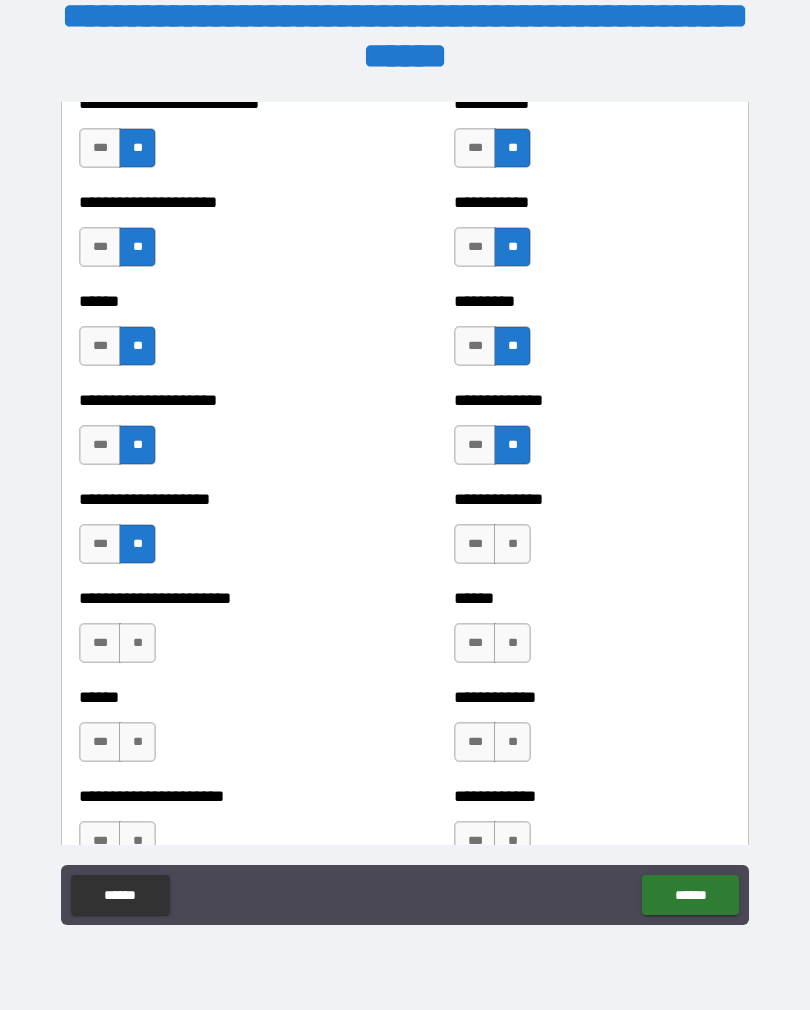 click on "**" at bounding box center (137, 643) 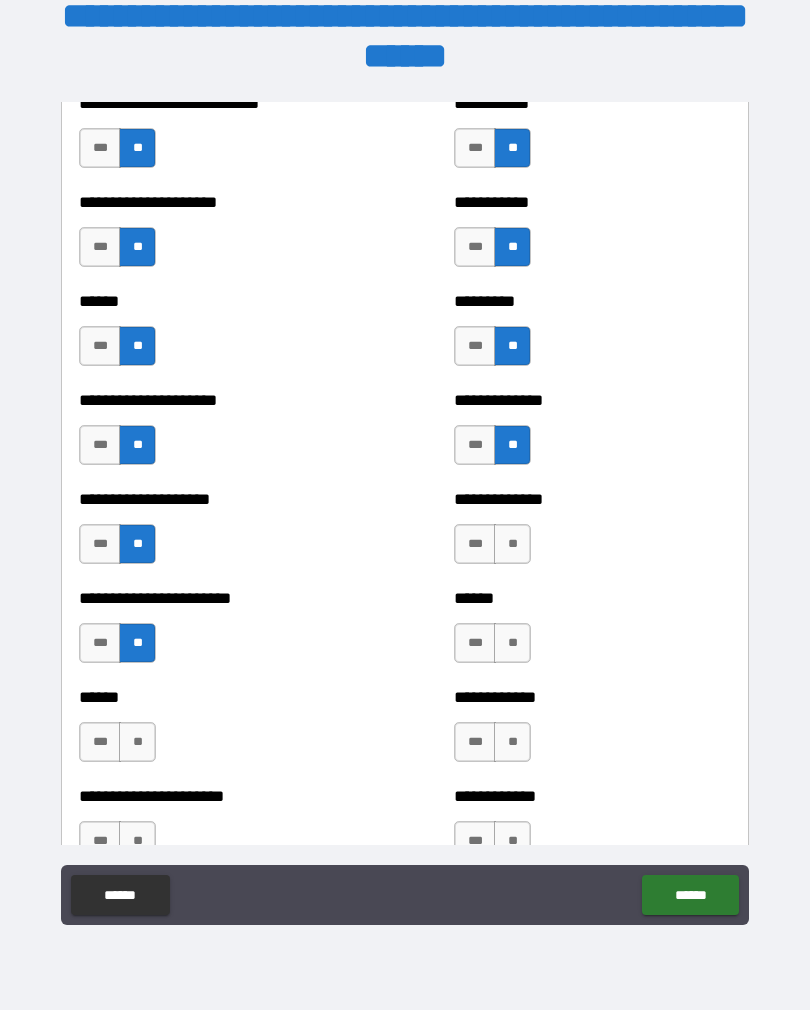 click on "**" at bounding box center [512, 544] 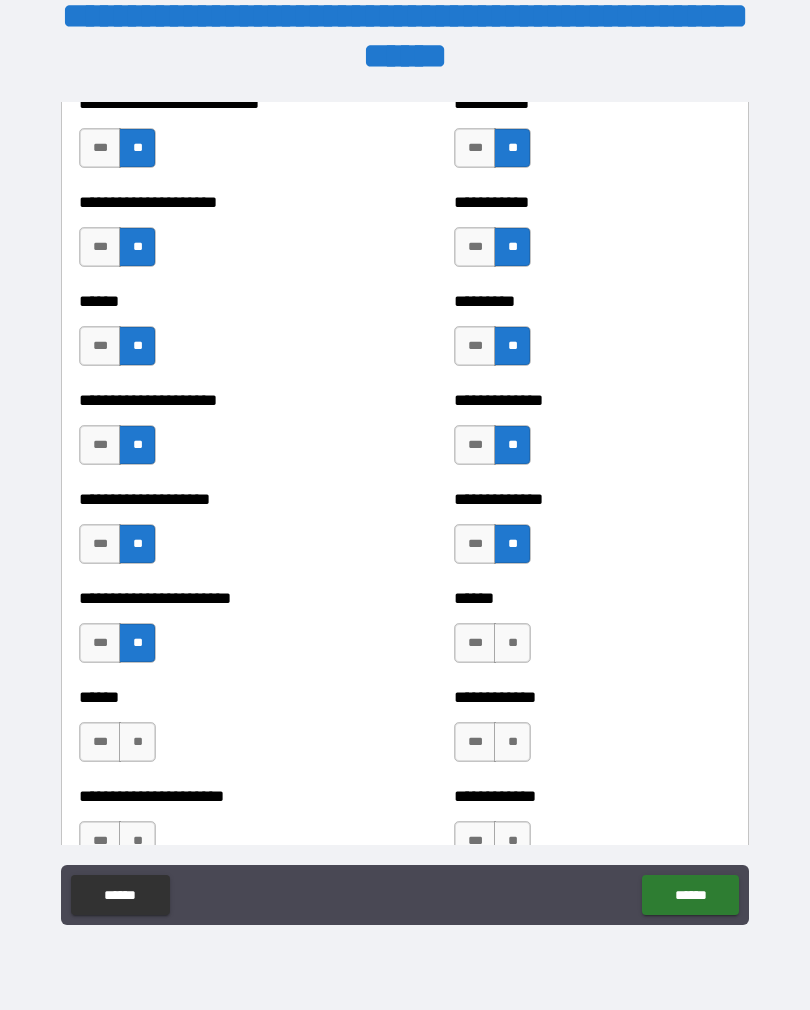 click on "**" at bounding box center [512, 643] 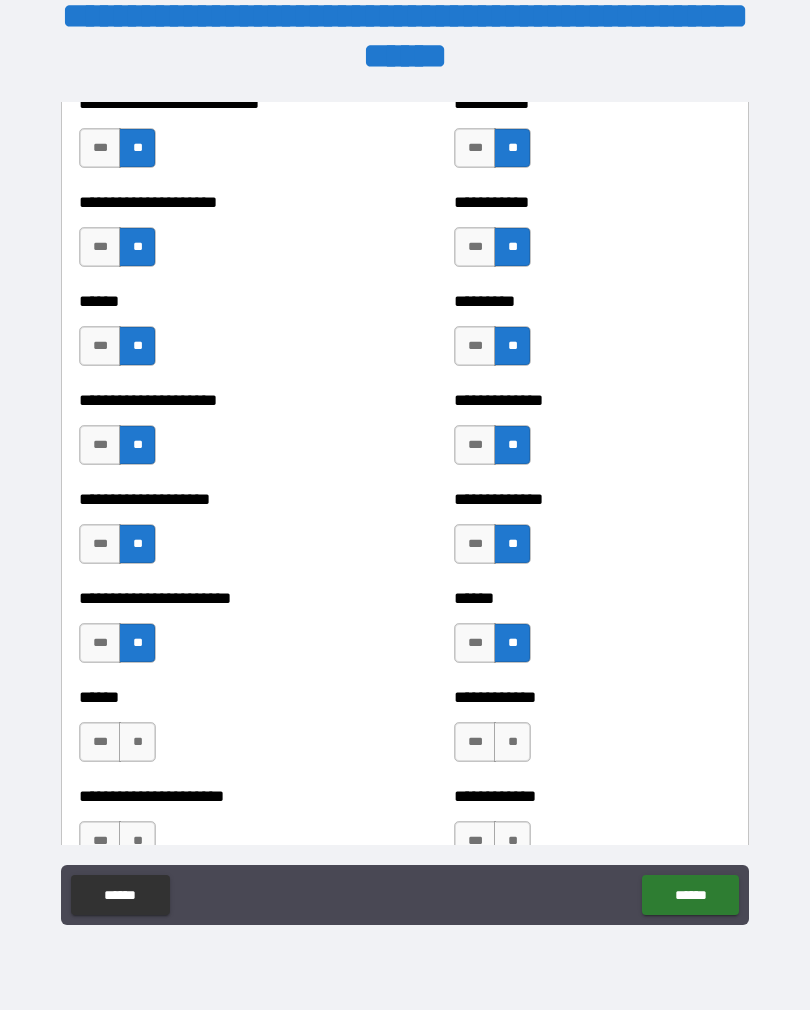click on "**" at bounding box center (512, 742) 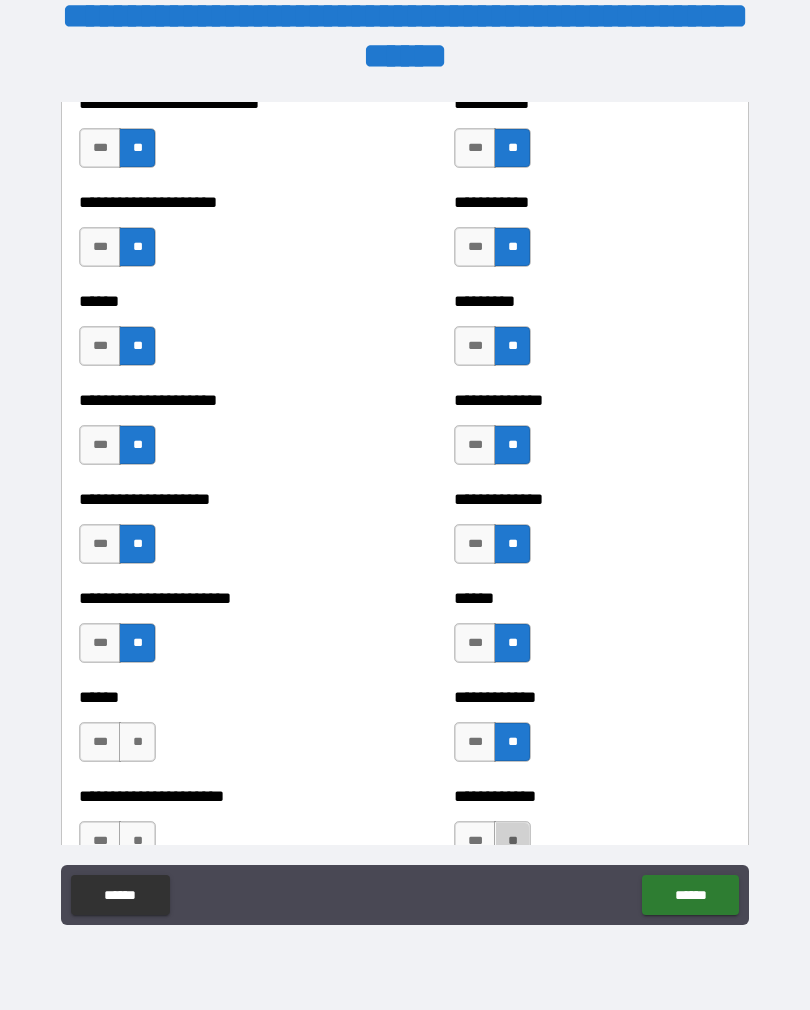 click on "**" at bounding box center [512, 841] 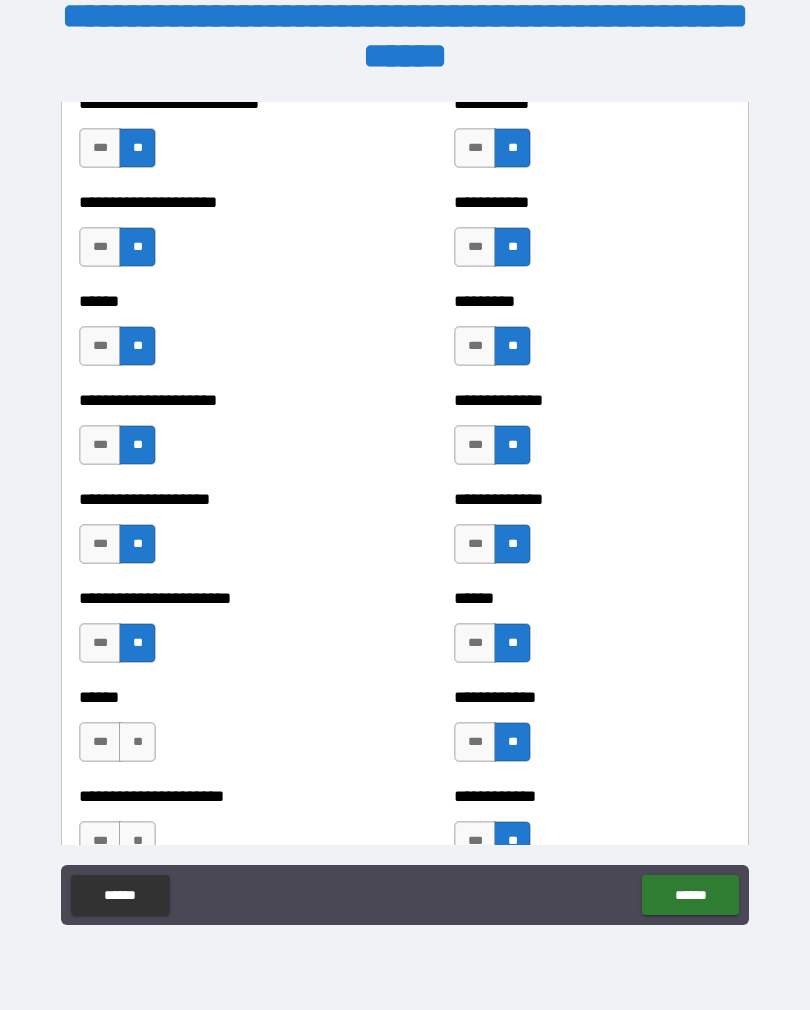 click on "**" at bounding box center (137, 742) 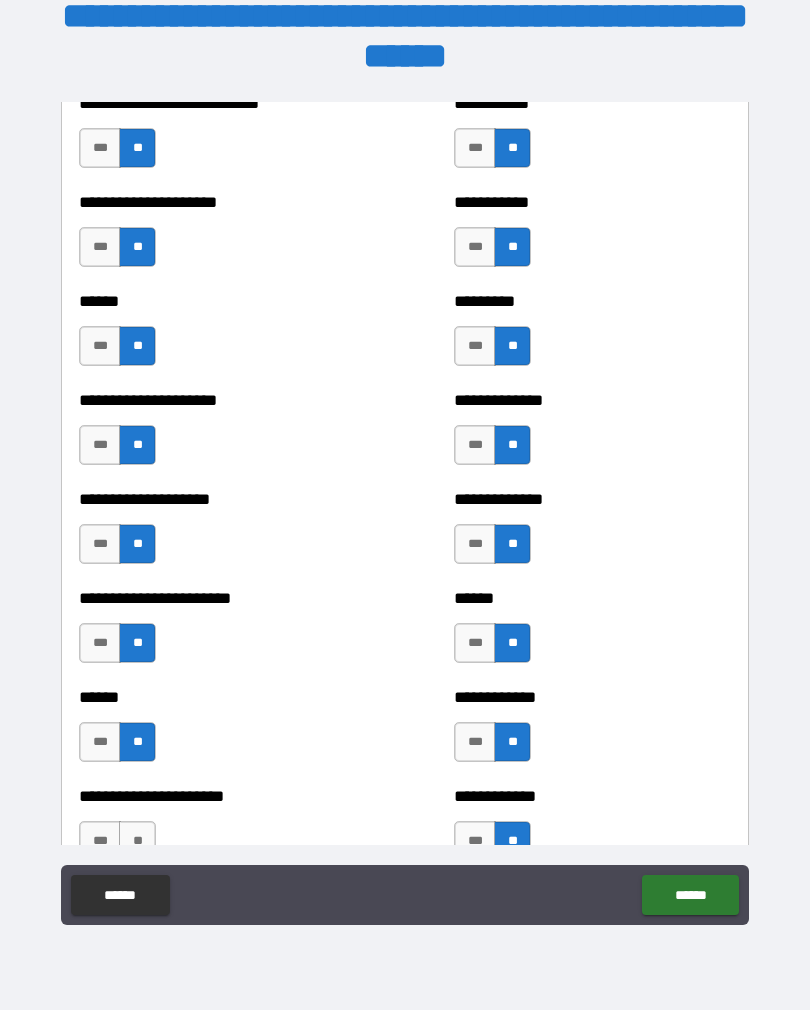 click on "**" at bounding box center [137, 841] 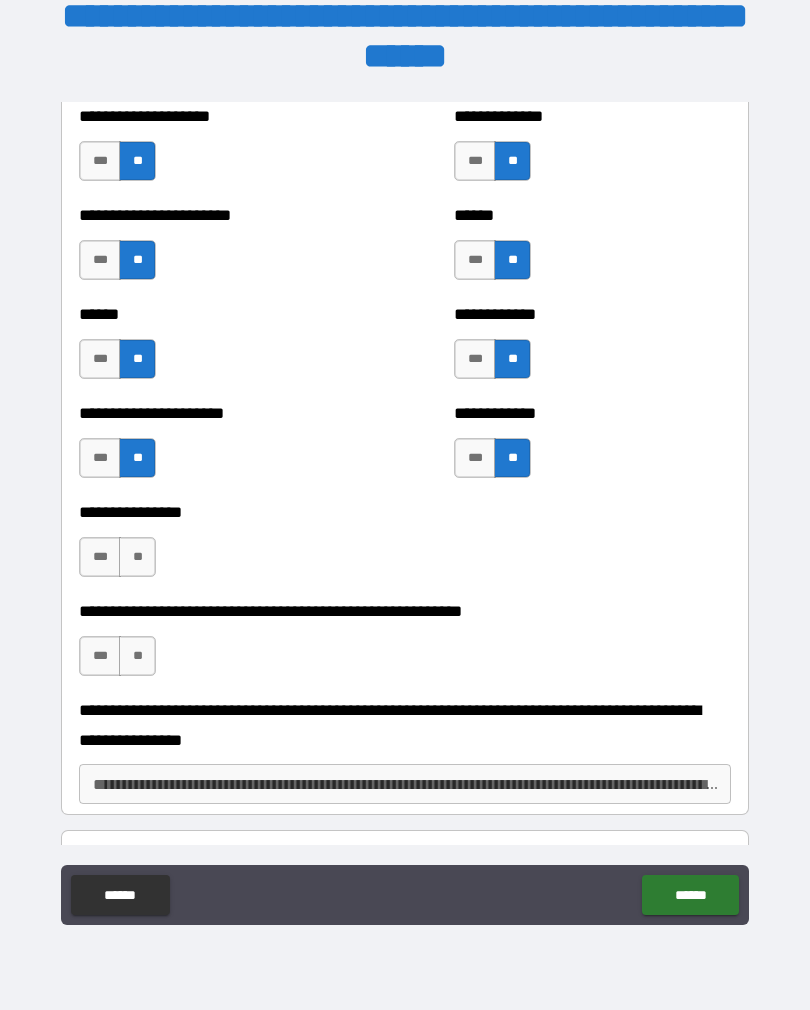 scroll, scrollTop: 5369, scrollLeft: 0, axis: vertical 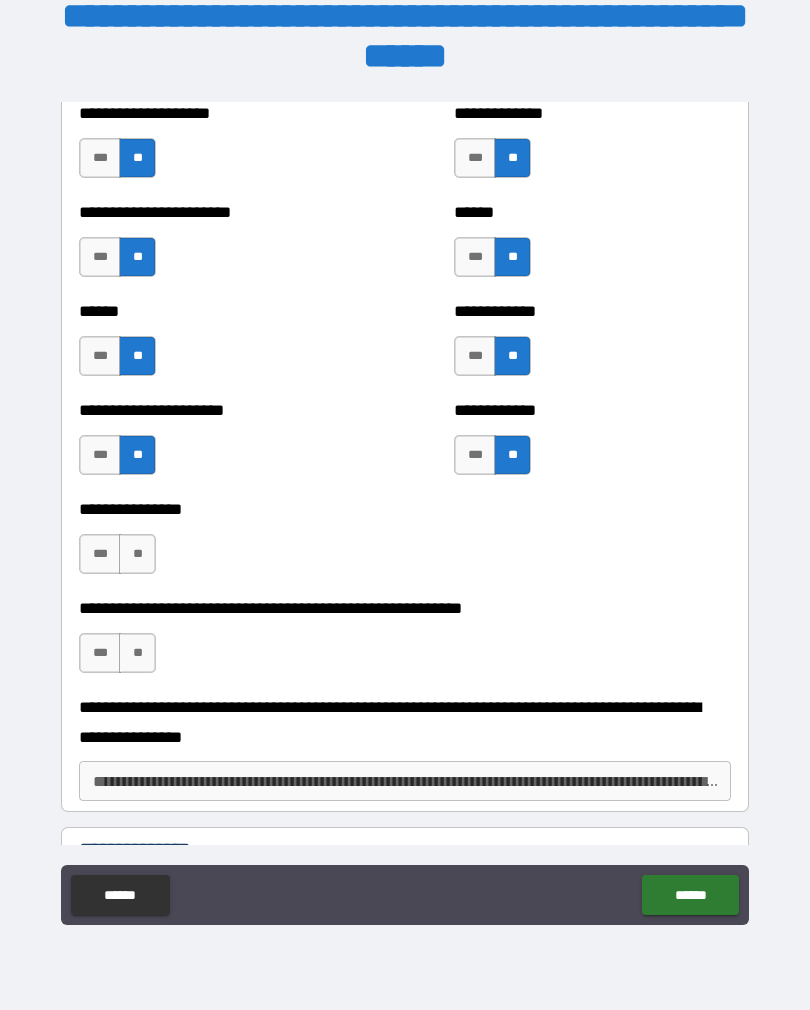 click on "**" at bounding box center [137, 554] 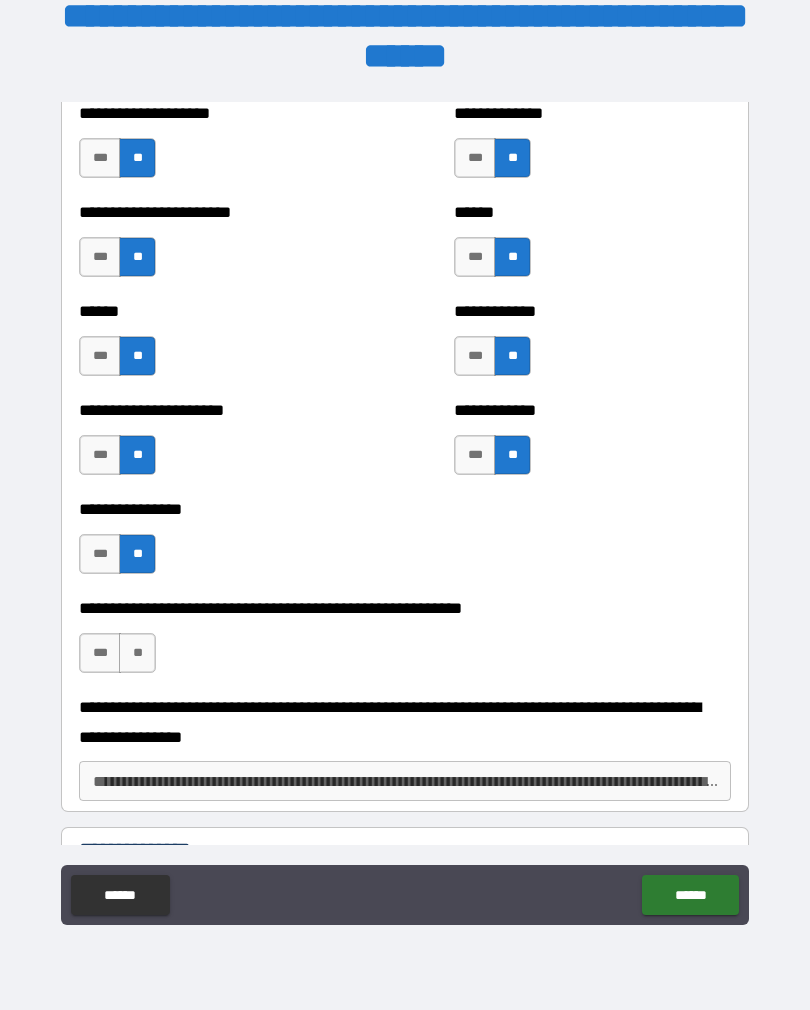 click on "**" at bounding box center [137, 653] 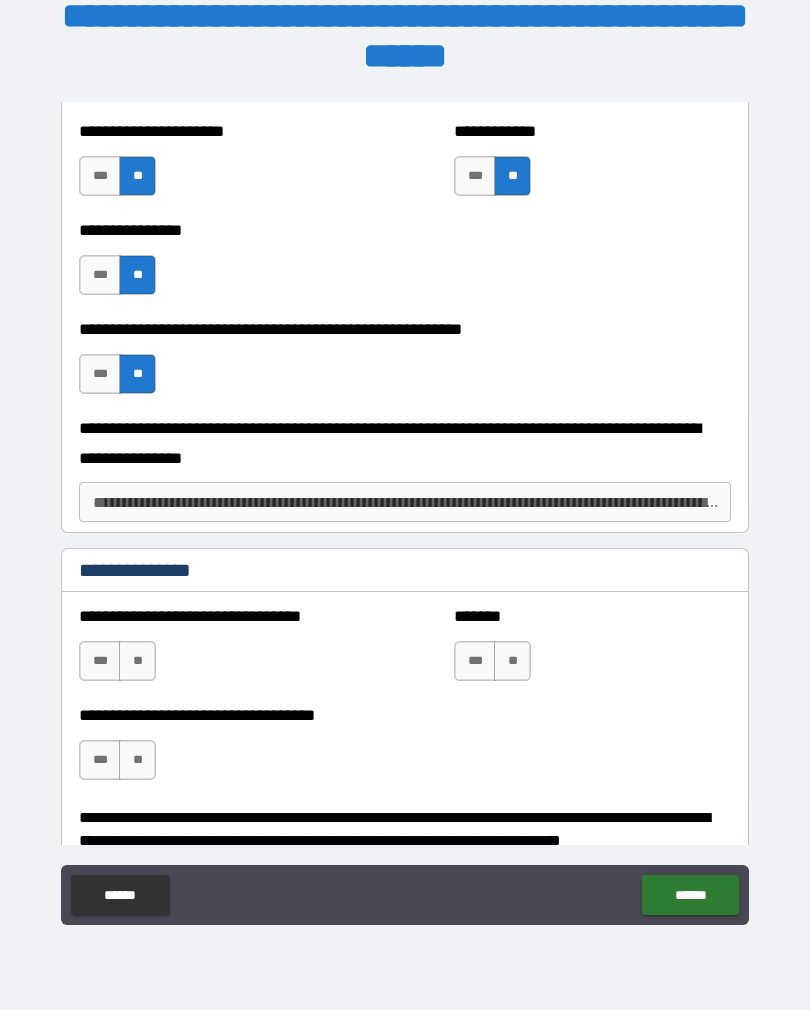 scroll, scrollTop: 5653, scrollLeft: 0, axis: vertical 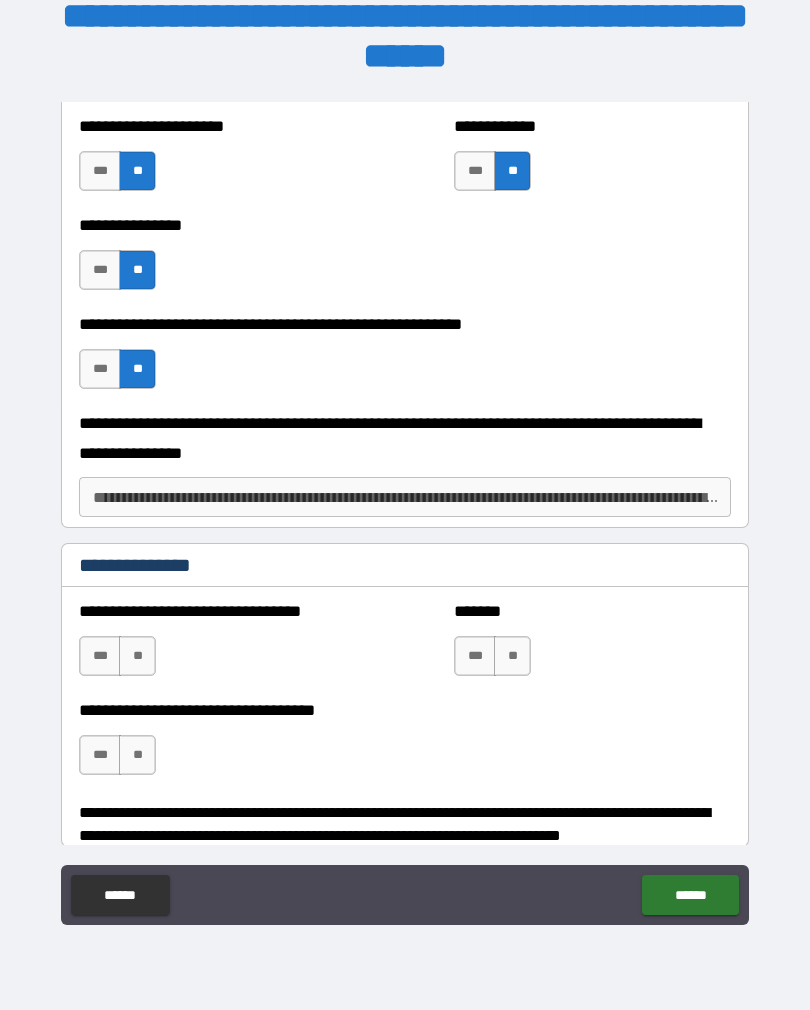 click on "**" at bounding box center [137, 656] 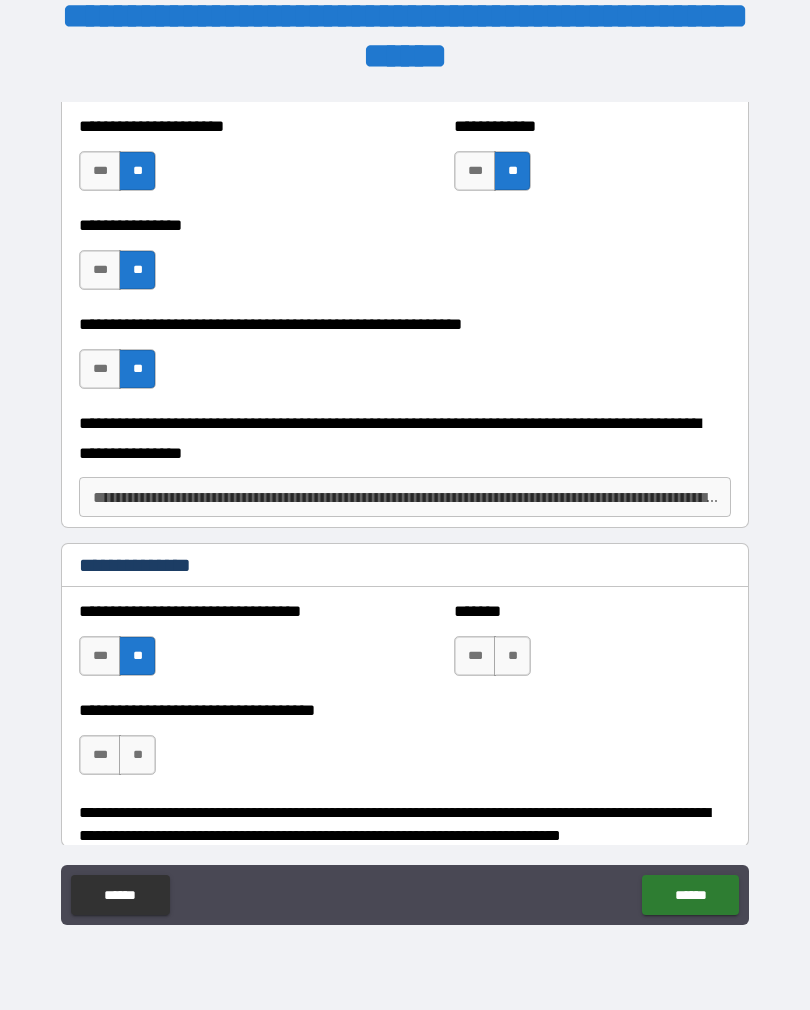 click on "**" at bounding box center [512, 656] 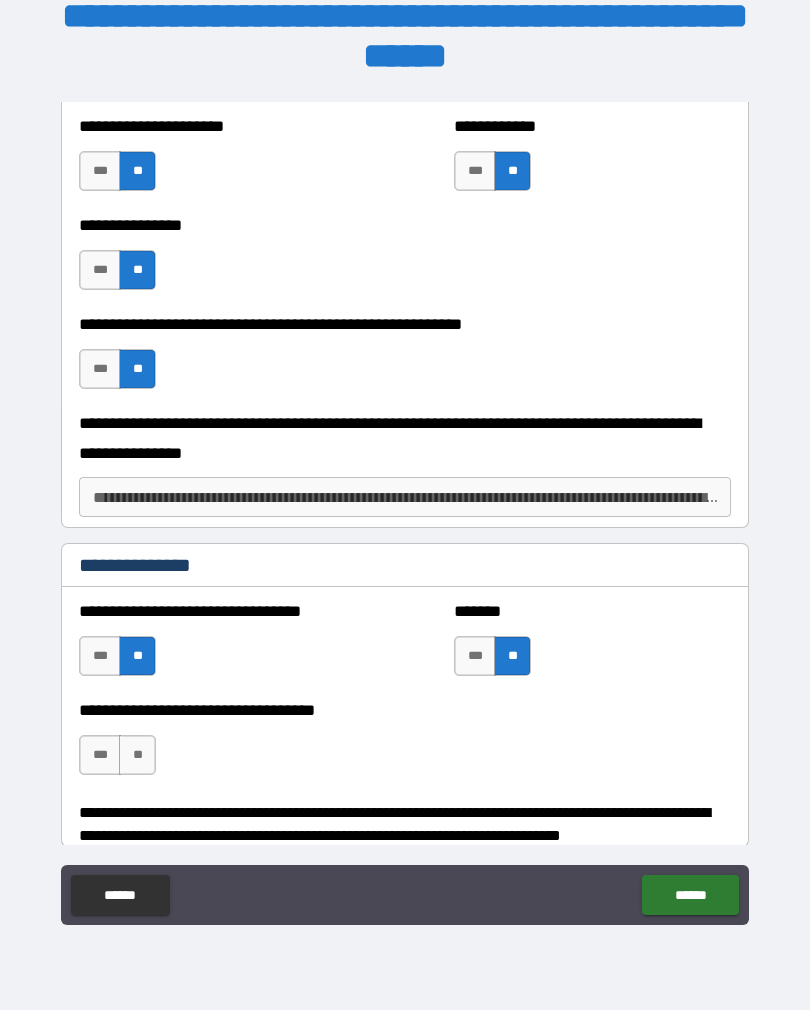 click on "**" at bounding box center (137, 755) 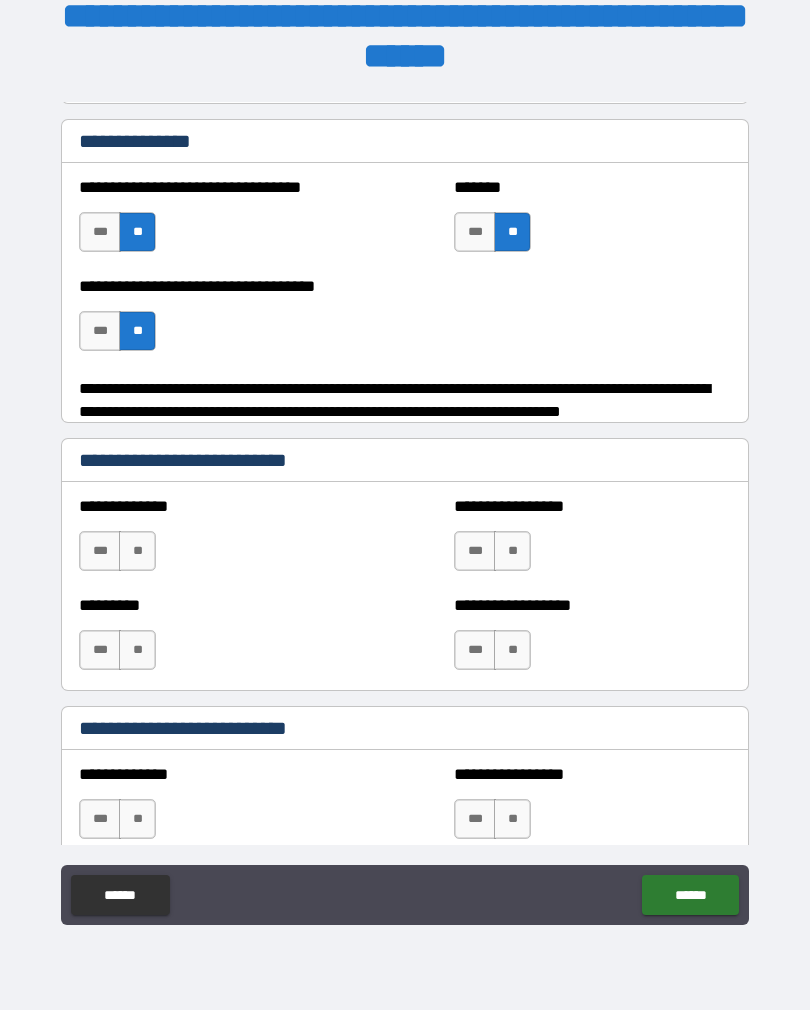 scroll, scrollTop: 6095, scrollLeft: 0, axis: vertical 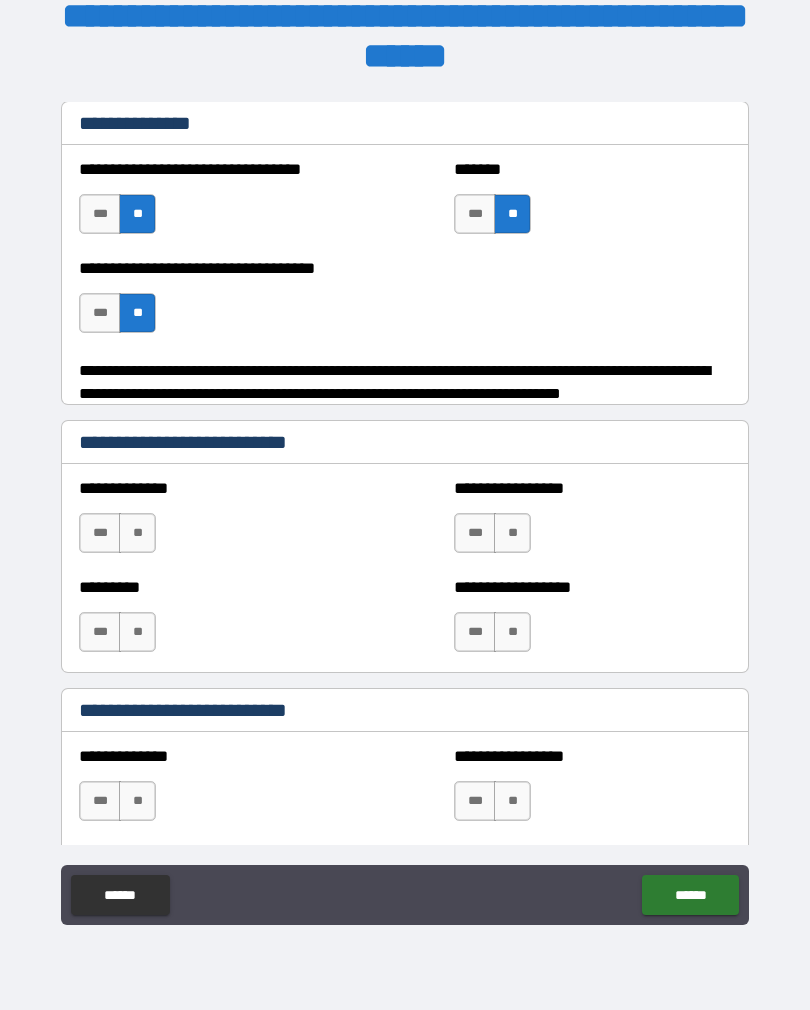 click on "***" at bounding box center [100, 632] 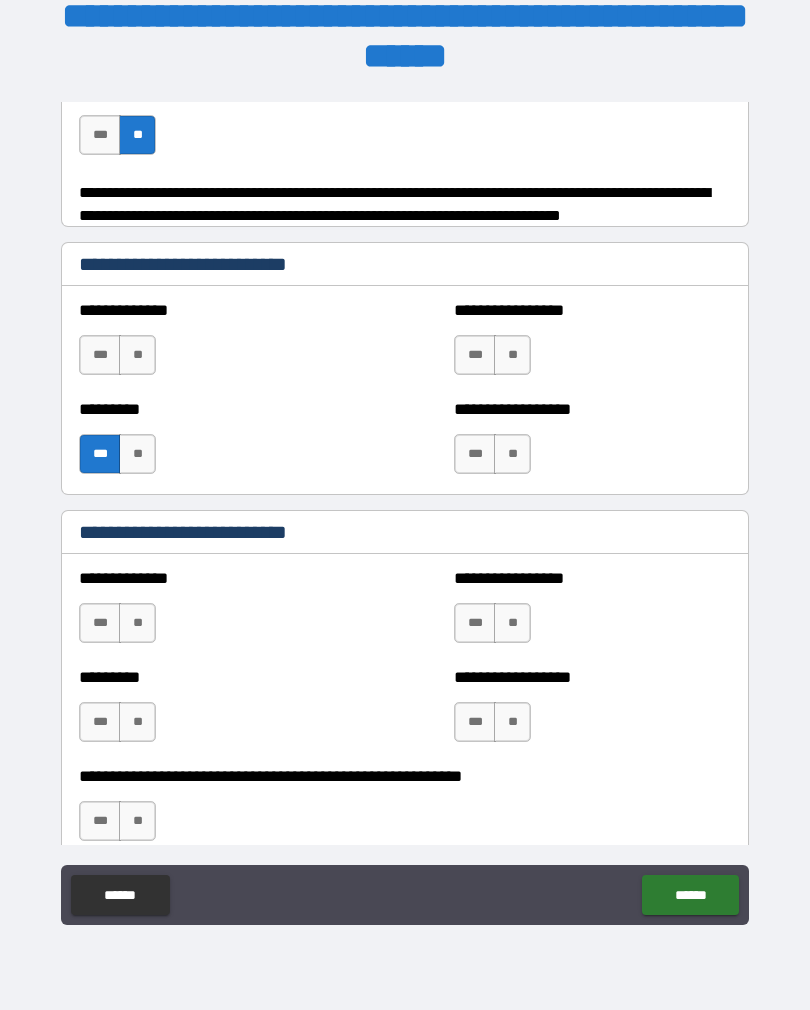 scroll, scrollTop: 6277, scrollLeft: 0, axis: vertical 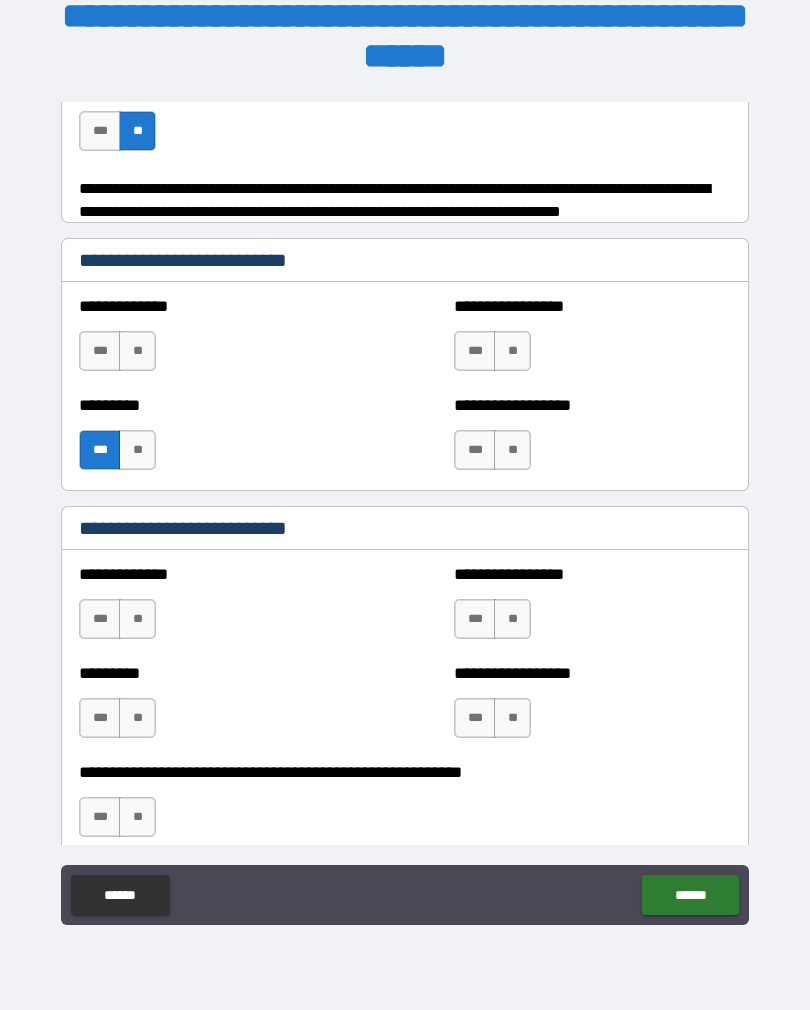click on "***" at bounding box center [100, 718] 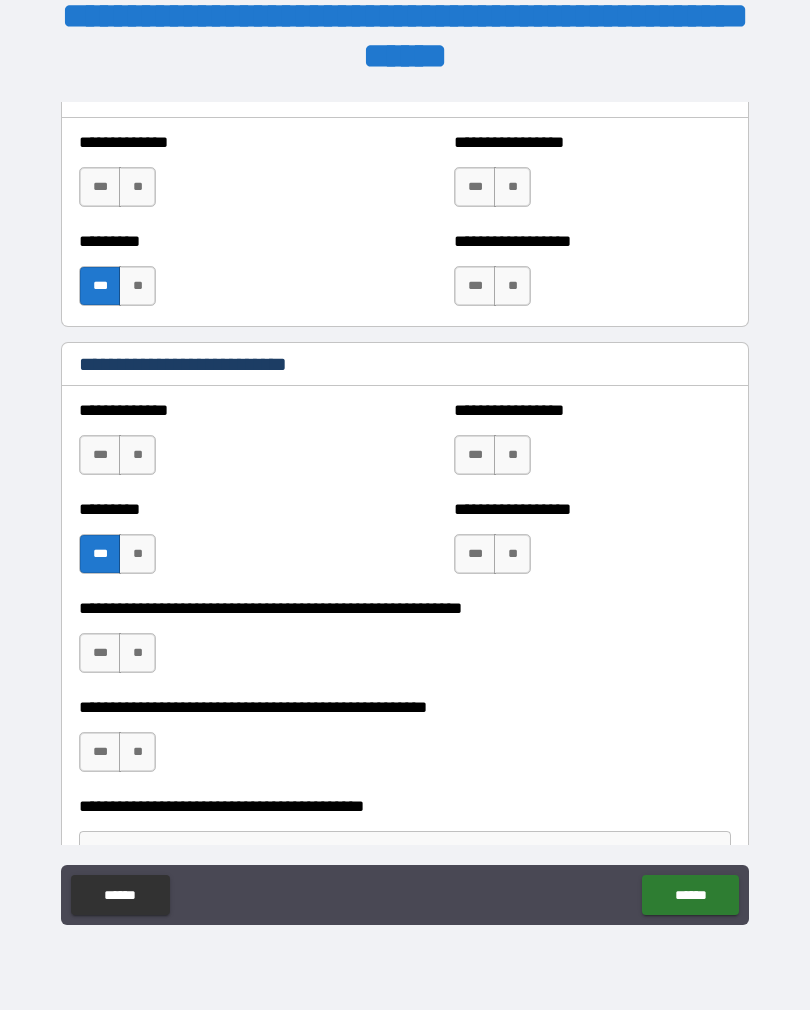 scroll, scrollTop: 6443, scrollLeft: 0, axis: vertical 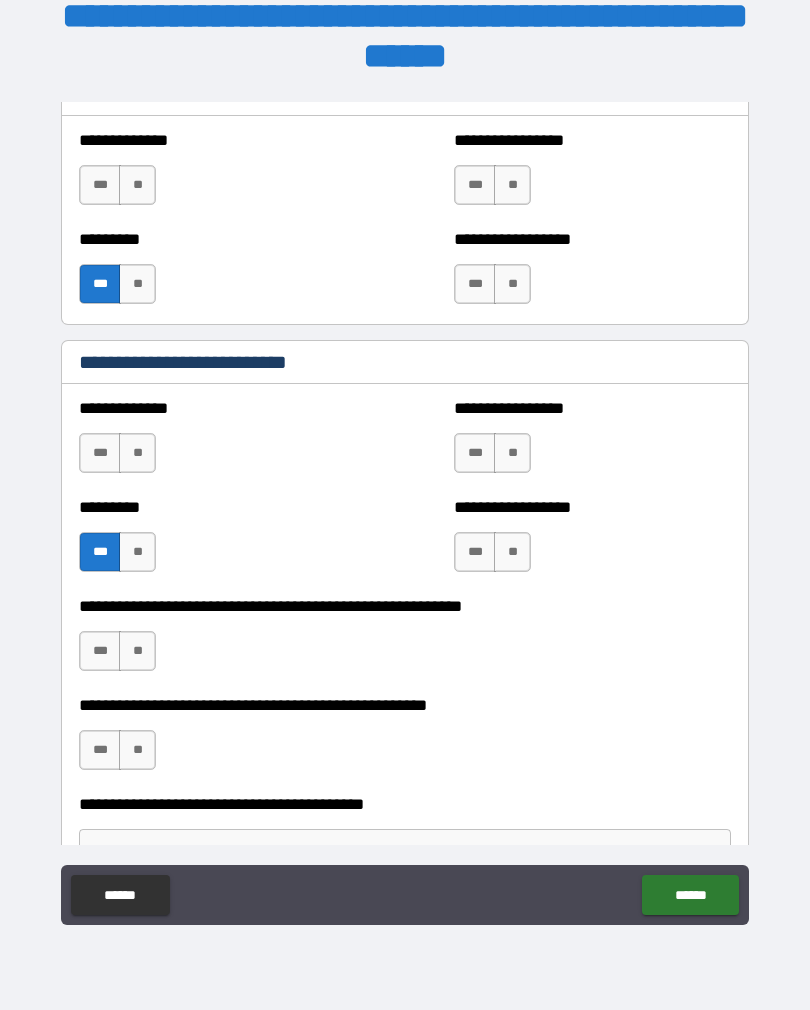 click on "**" at bounding box center [137, 651] 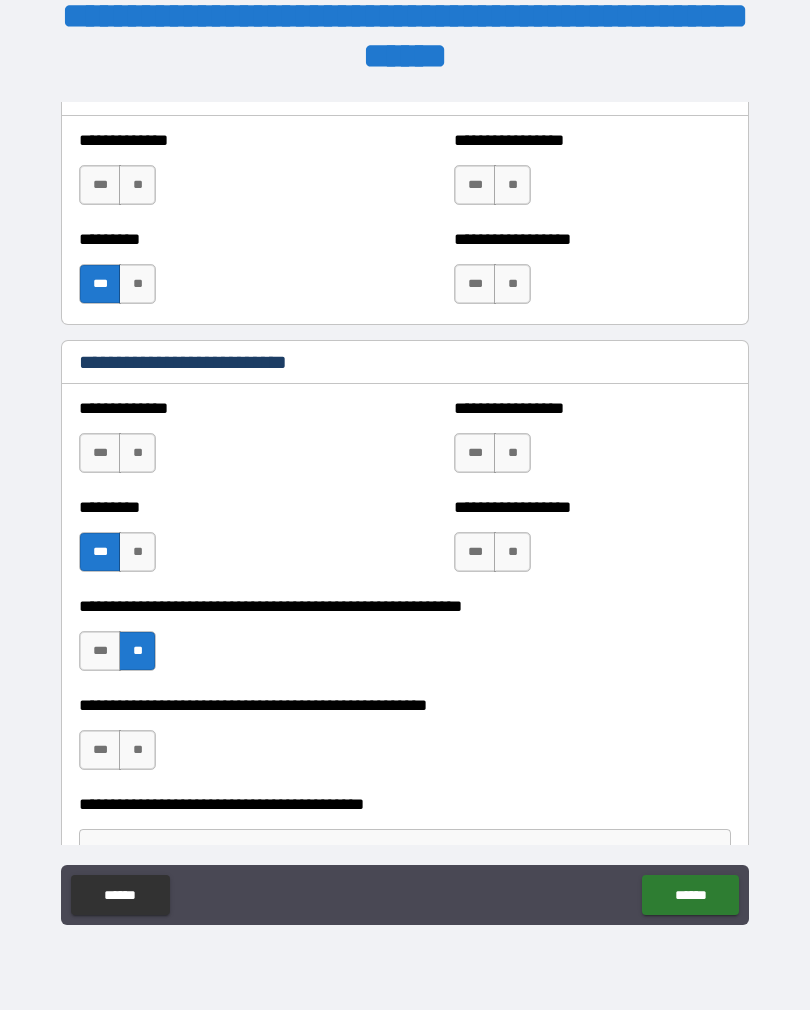 click on "***" at bounding box center [100, 750] 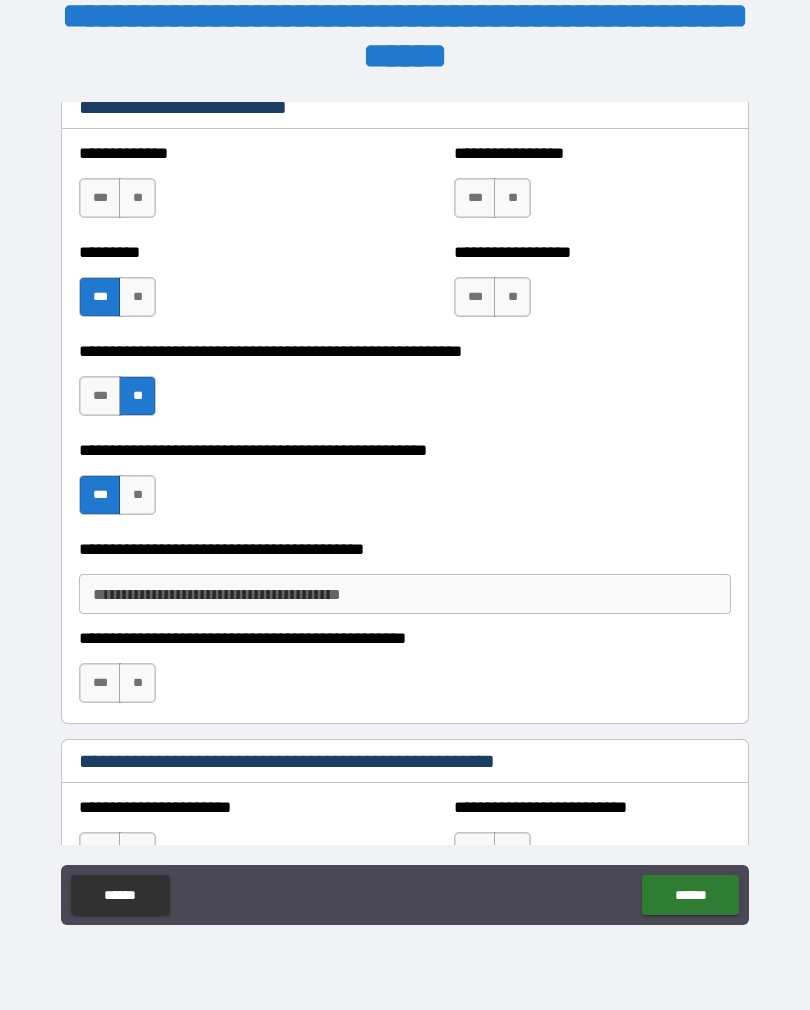 scroll, scrollTop: 6701, scrollLeft: 0, axis: vertical 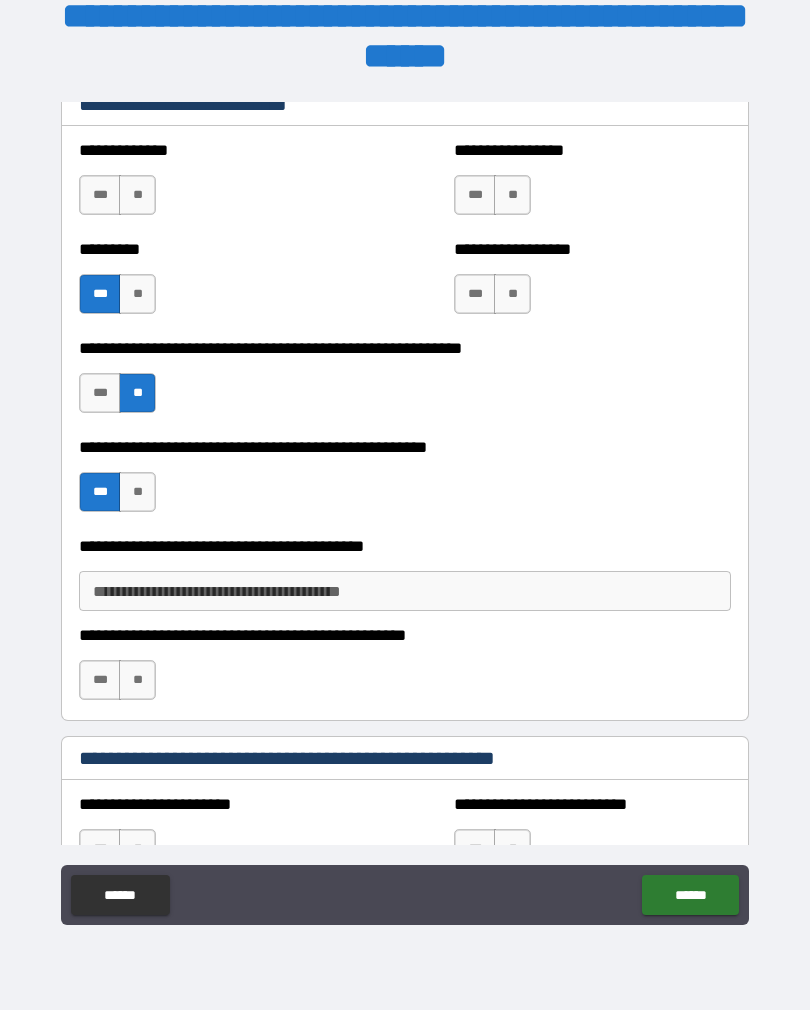 click on "**********" at bounding box center [405, 591] 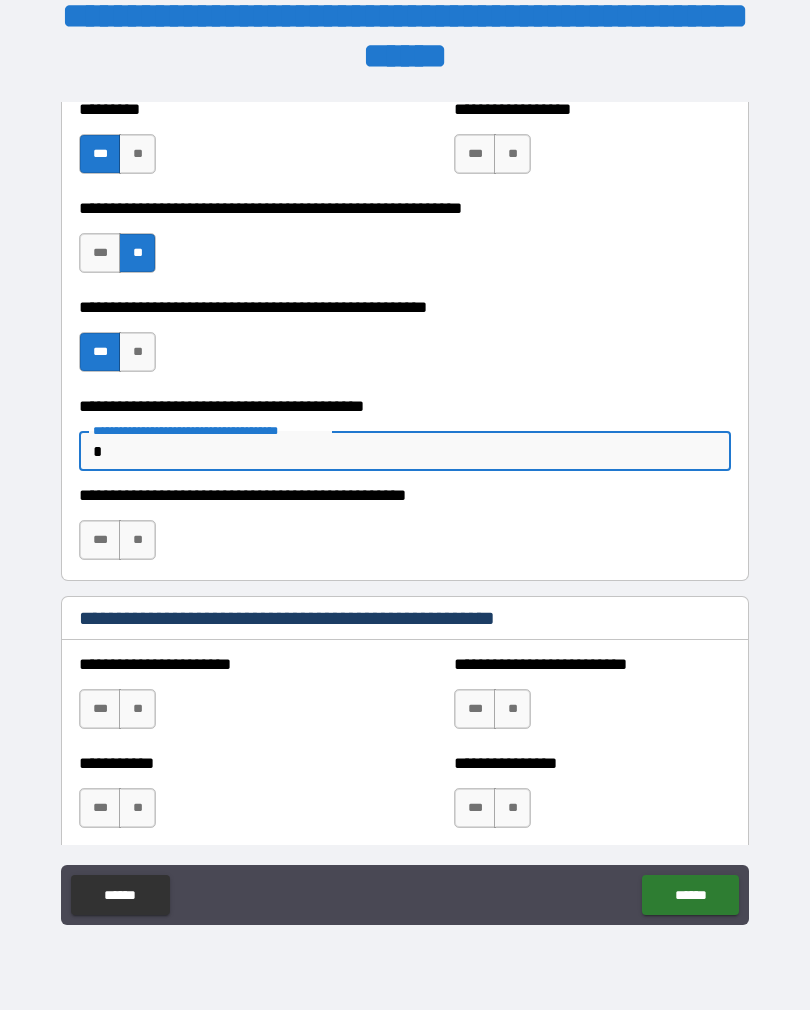 scroll, scrollTop: 6852, scrollLeft: 0, axis: vertical 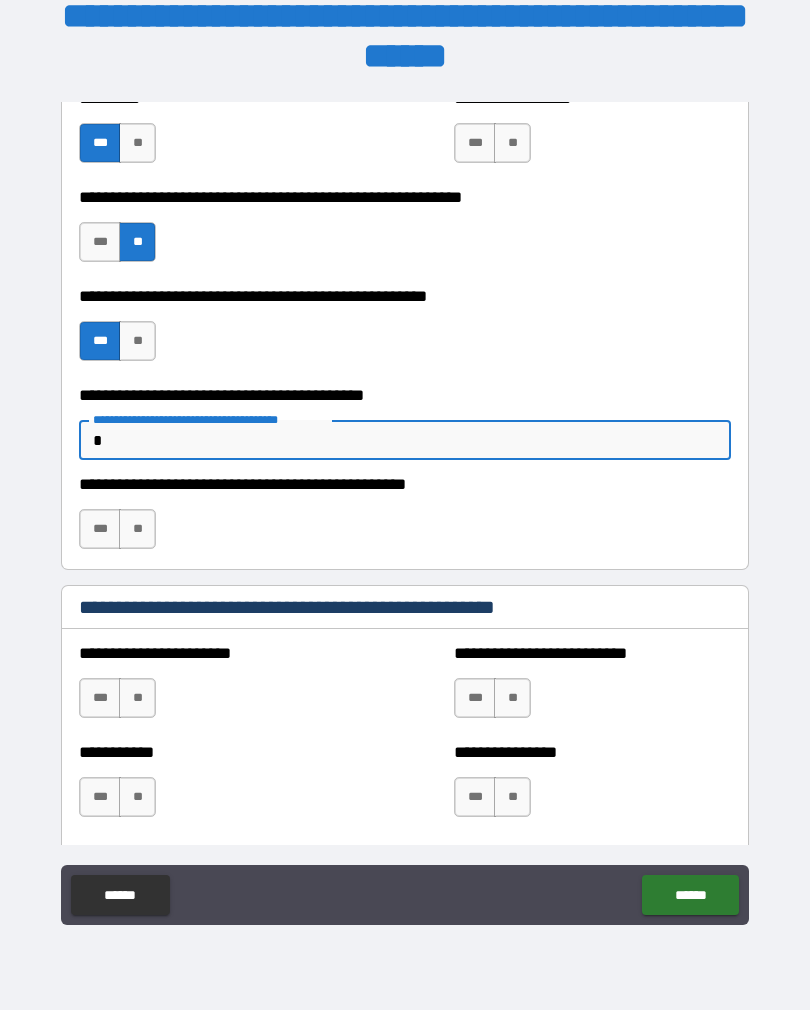 click on "**" at bounding box center [137, 529] 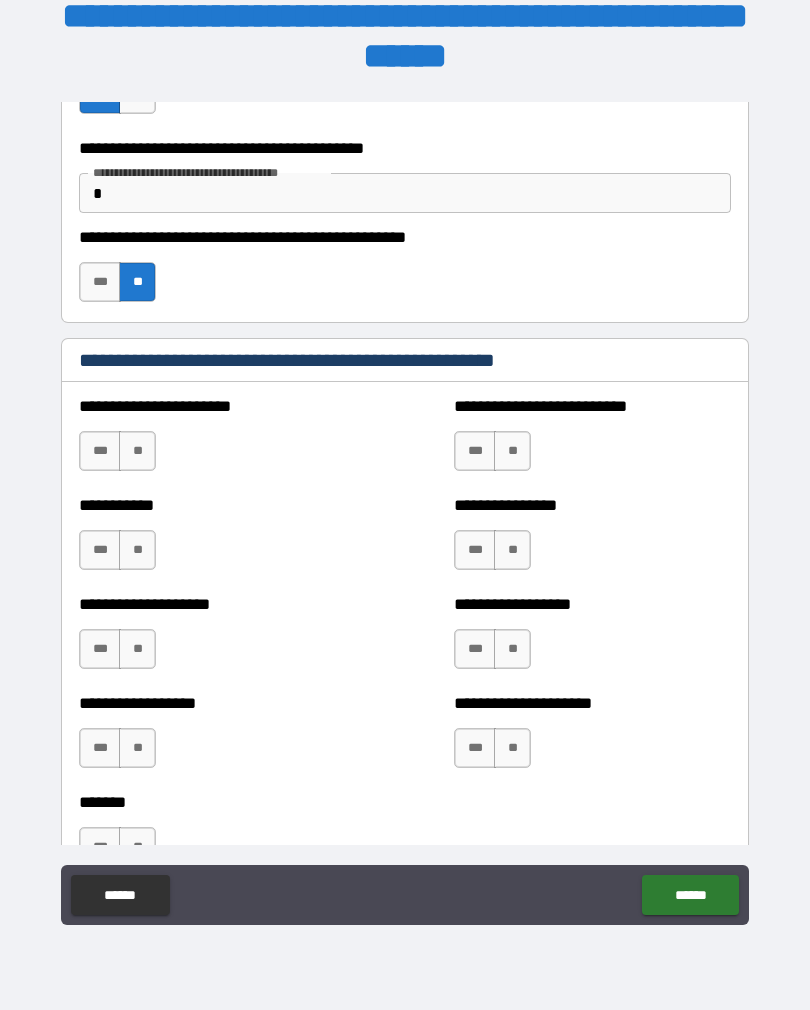 scroll, scrollTop: 7114, scrollLeft: 0, axis: vertical 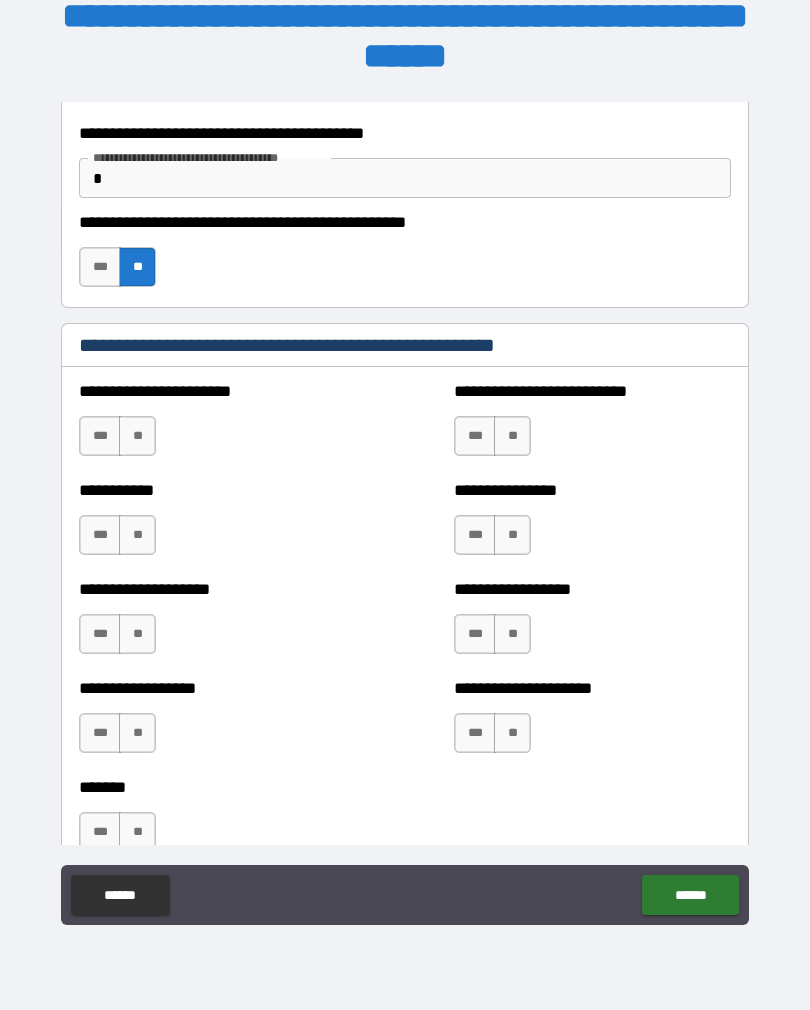 click on "**" at bounding box center (137, 436) 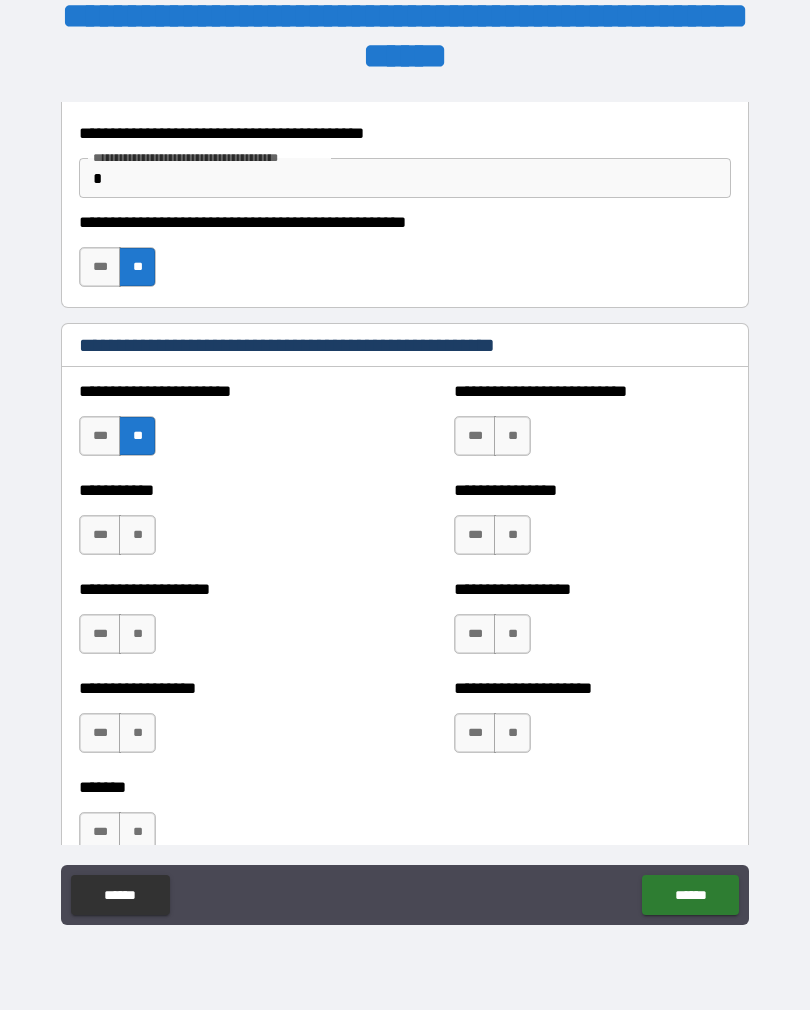 click on "**" at bounding box center [137, 535] 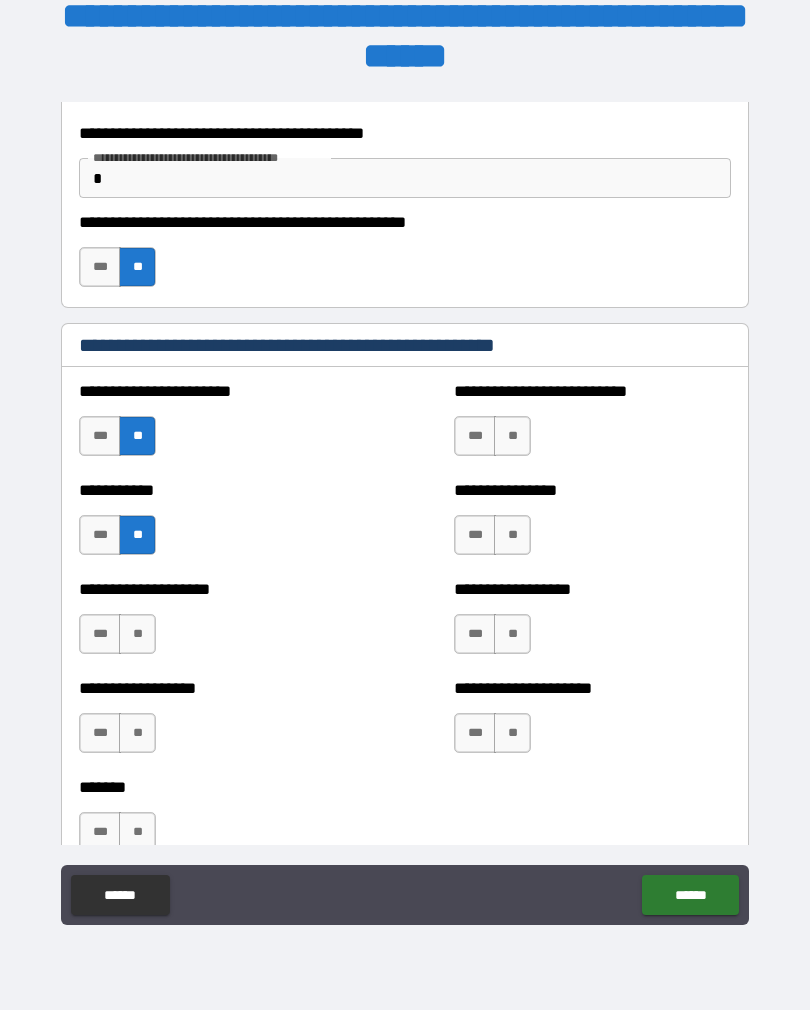click on "**" at bounding box center [137, 634] 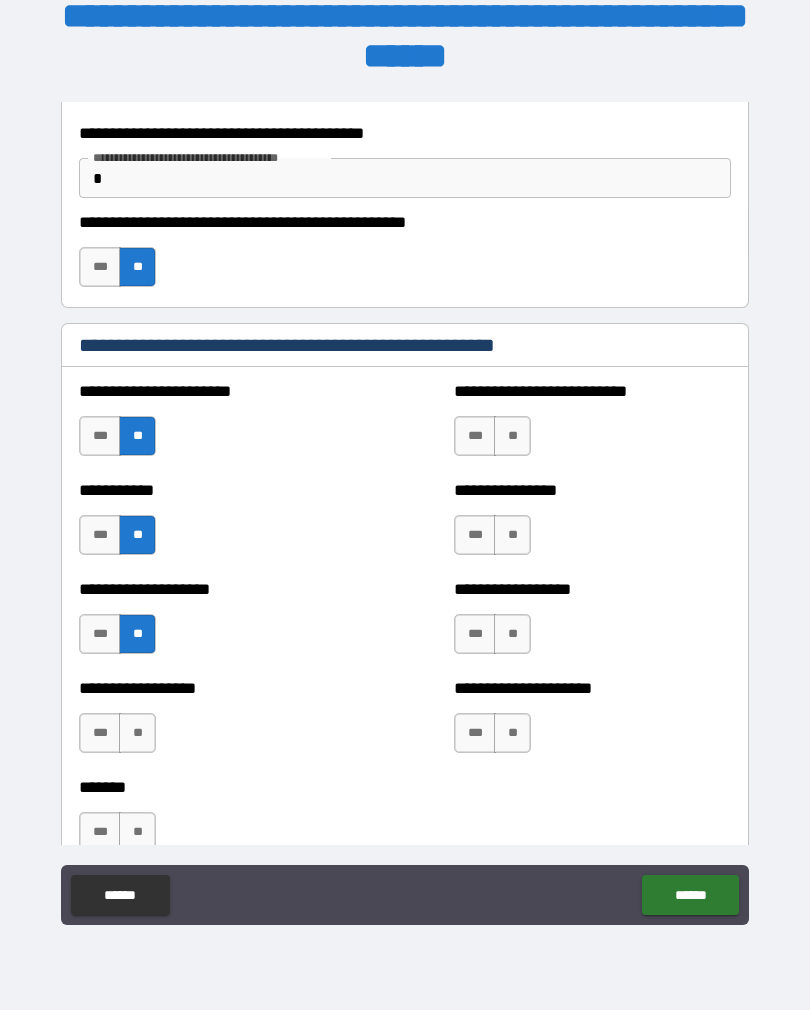 click on "**" at bounding box center [137, 733] 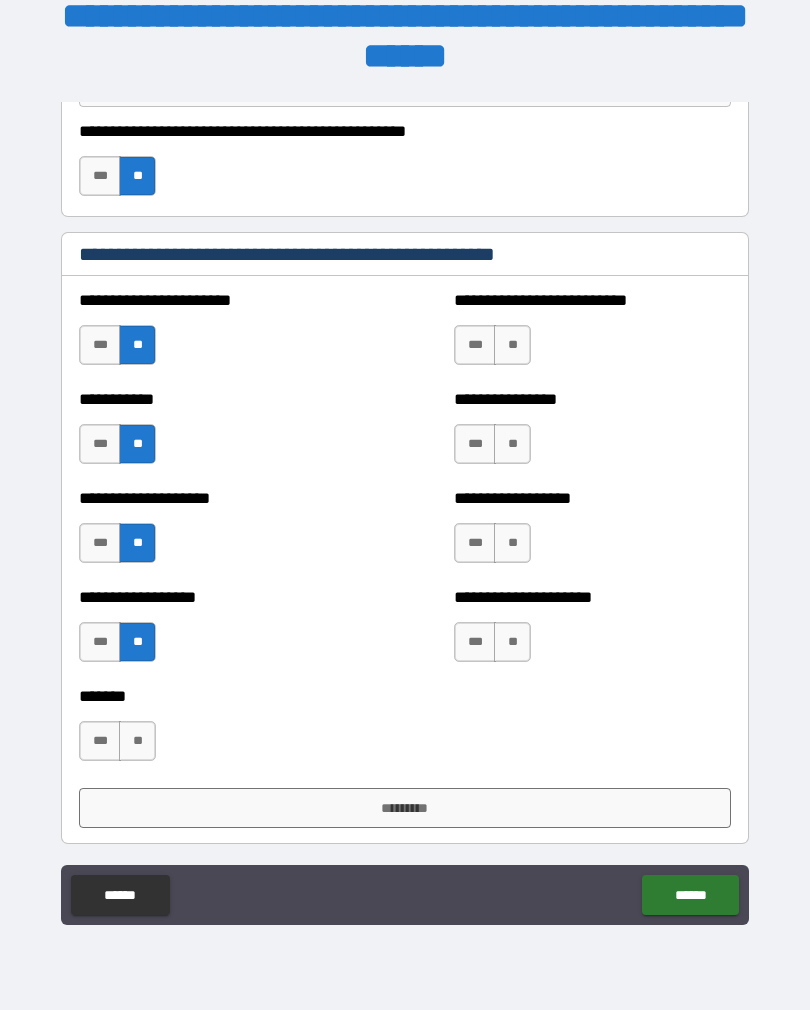 scroll, scrollTop: 7207, scrollLeft: 0, axis: vertical 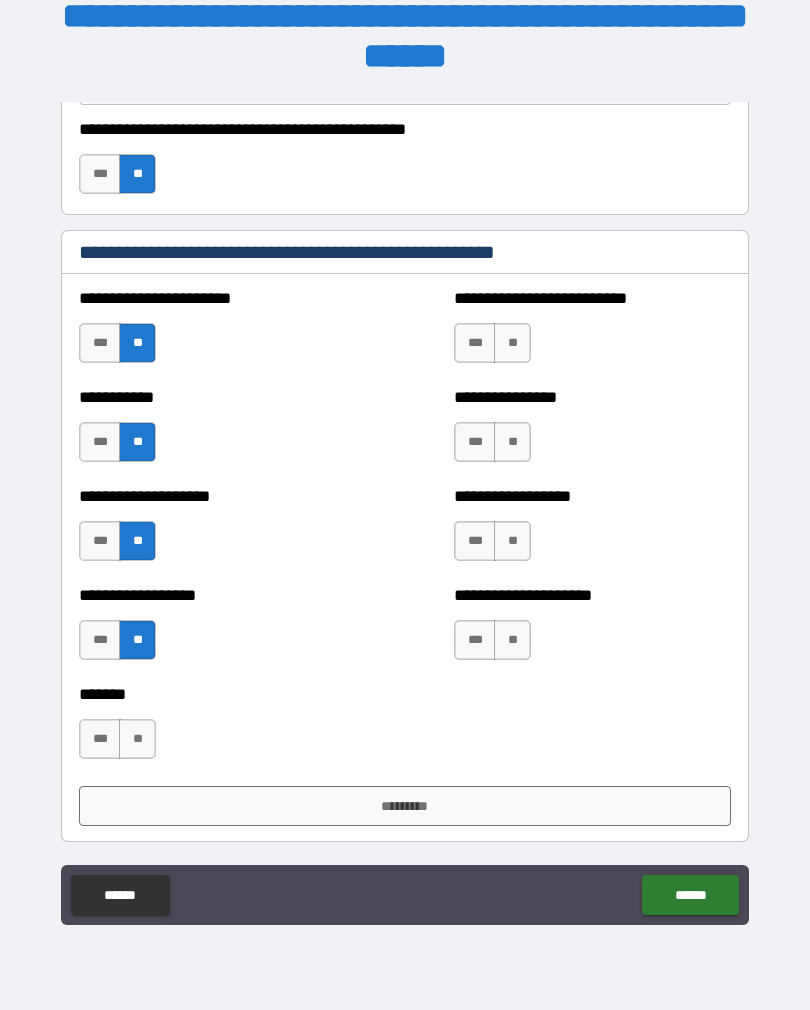 click on "**" at bounding box center [137, 343] 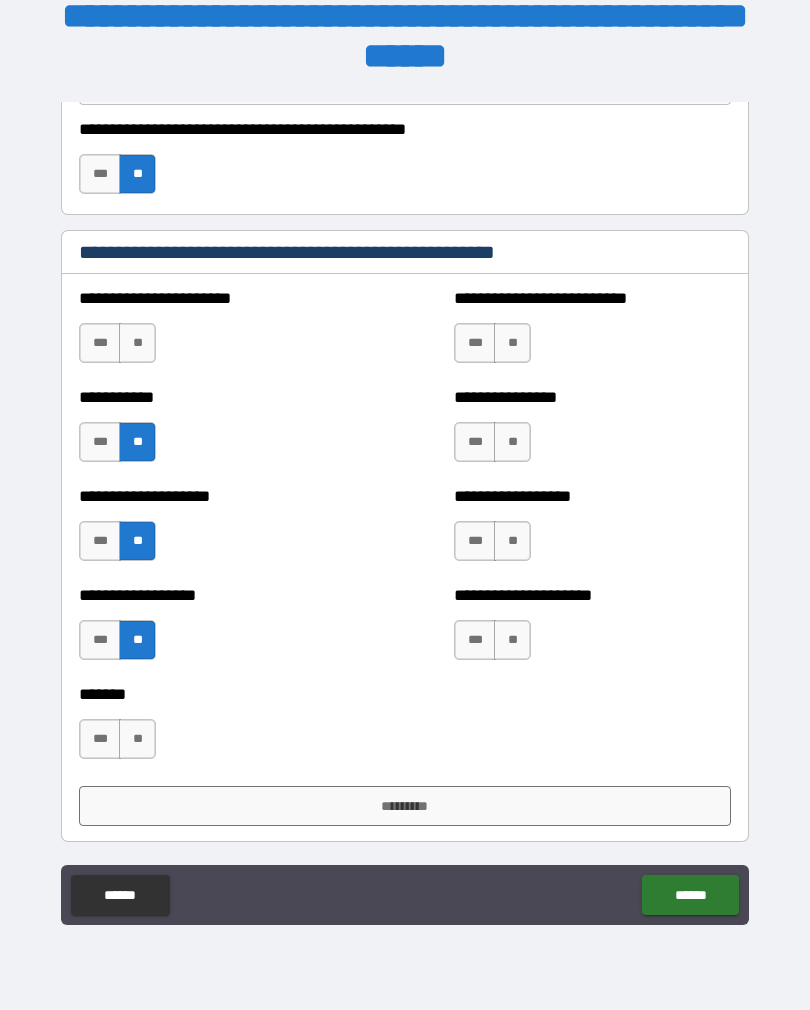 click on "**" at bounding box center (137, 442) 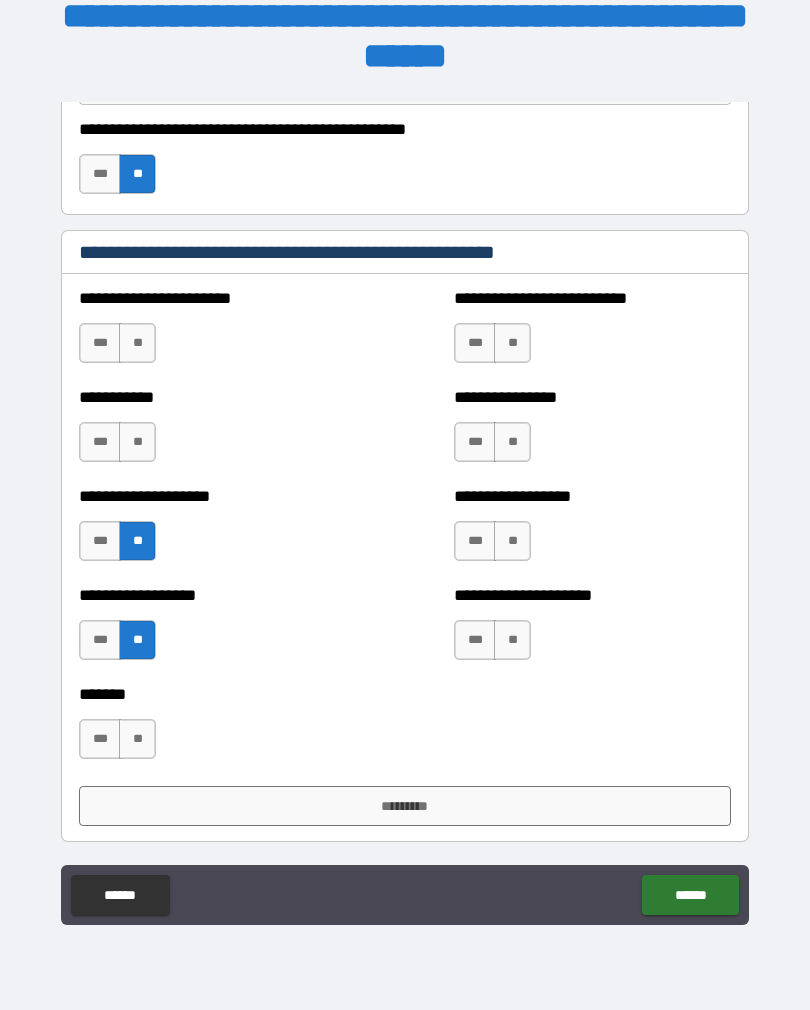 click on "**" at bounding box center (137, 343) 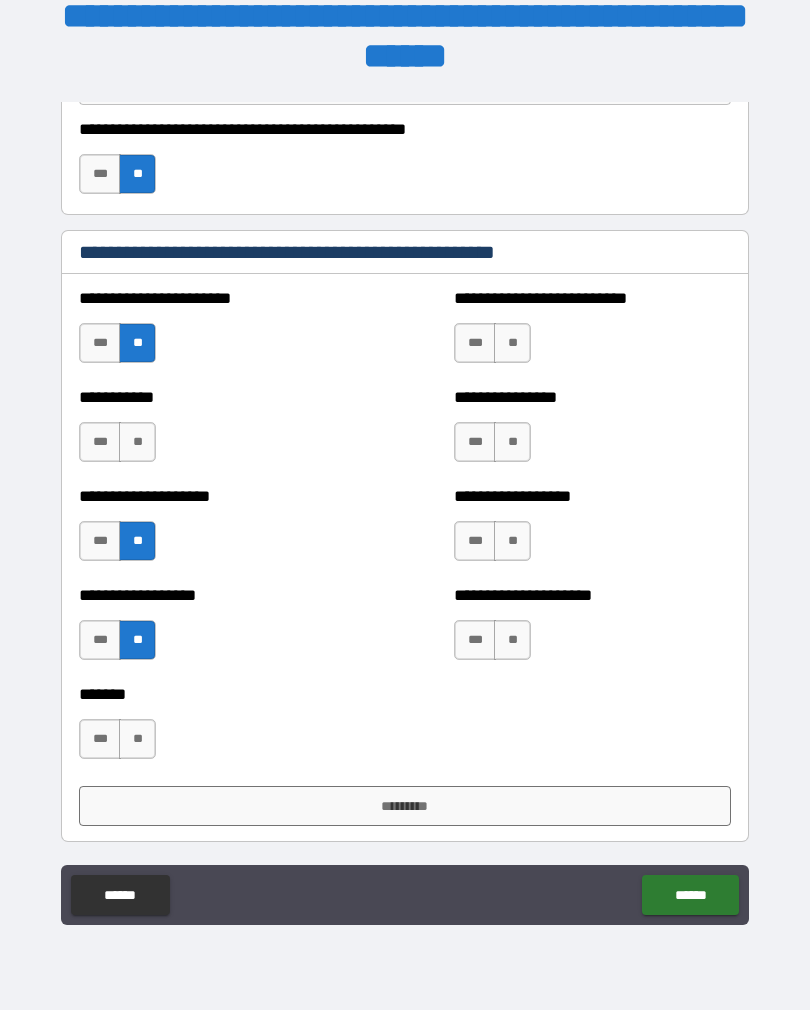 click on "**" at bounding box center (137, 442) 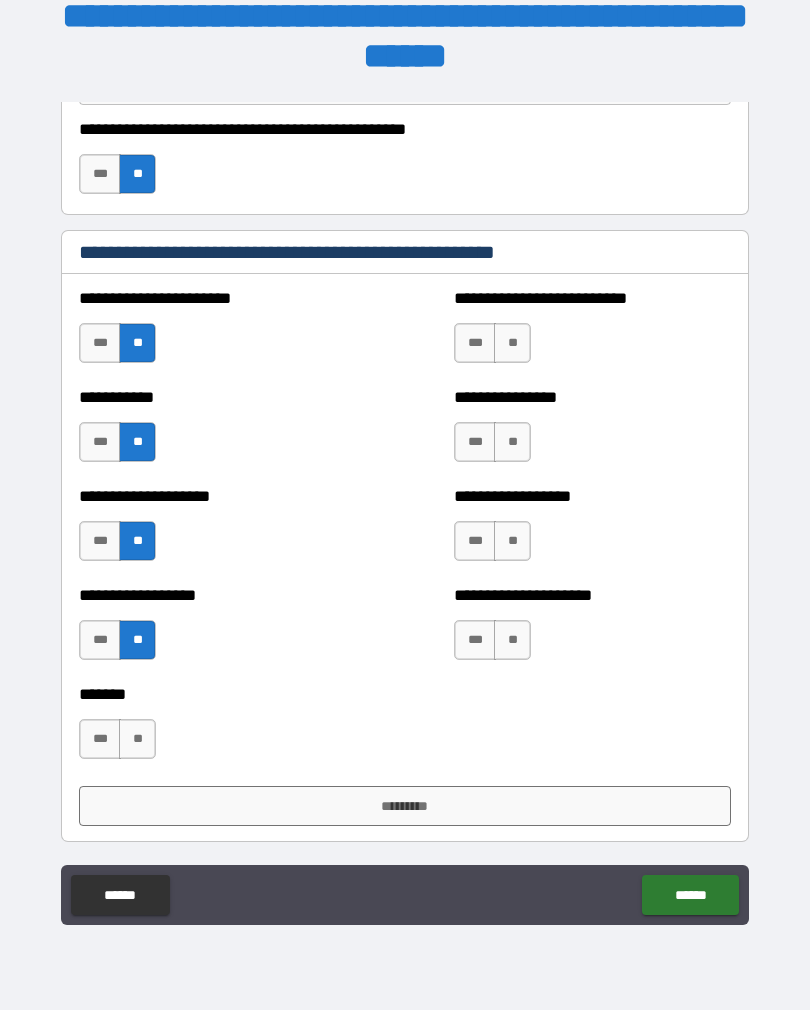 click on "***" at bounding box center (100, 541) 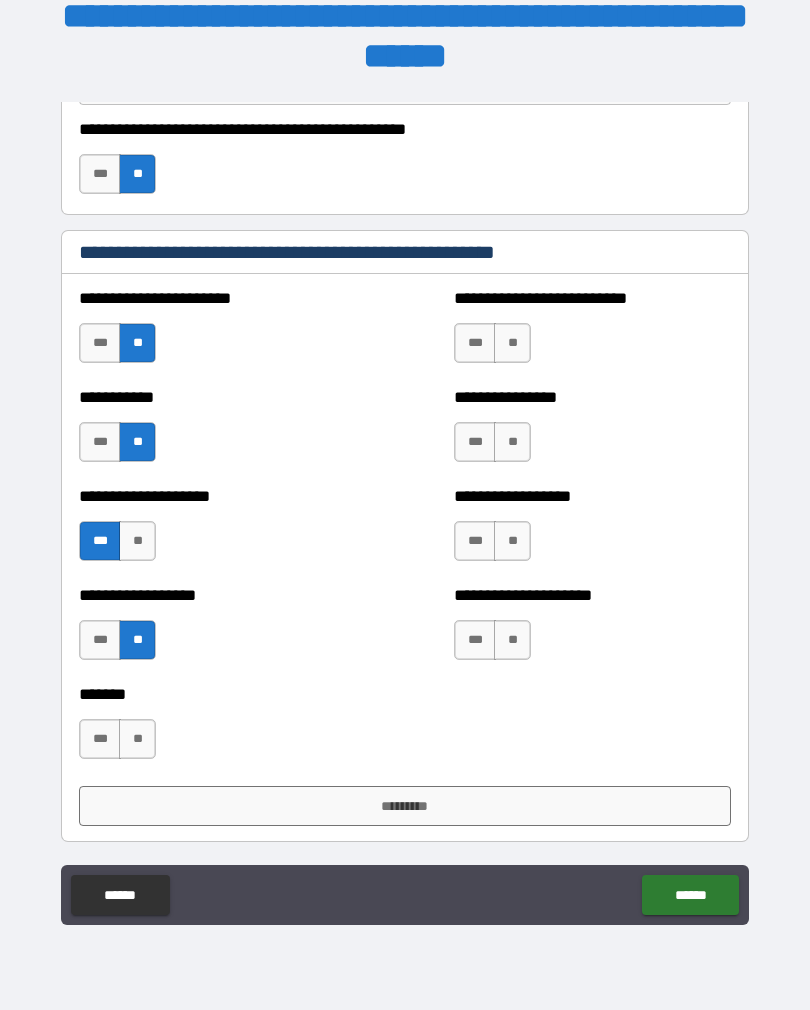 click on "**" at bounding box center (137, 640) 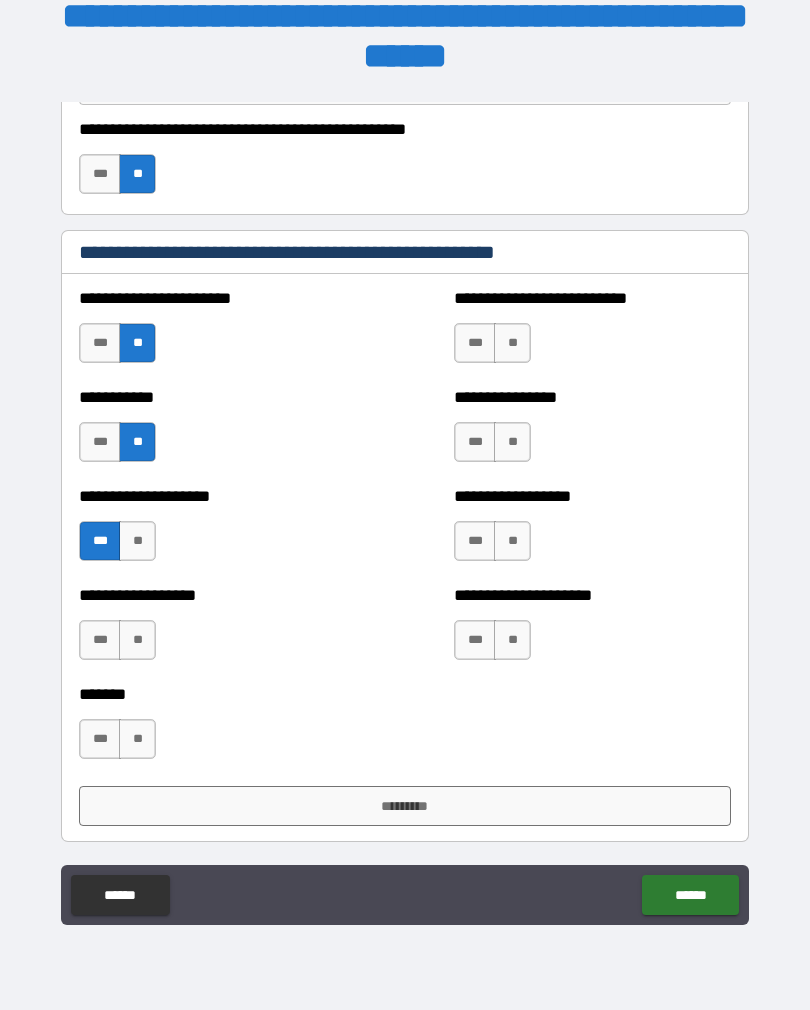 click on "**" at bounding box center (137, 640) 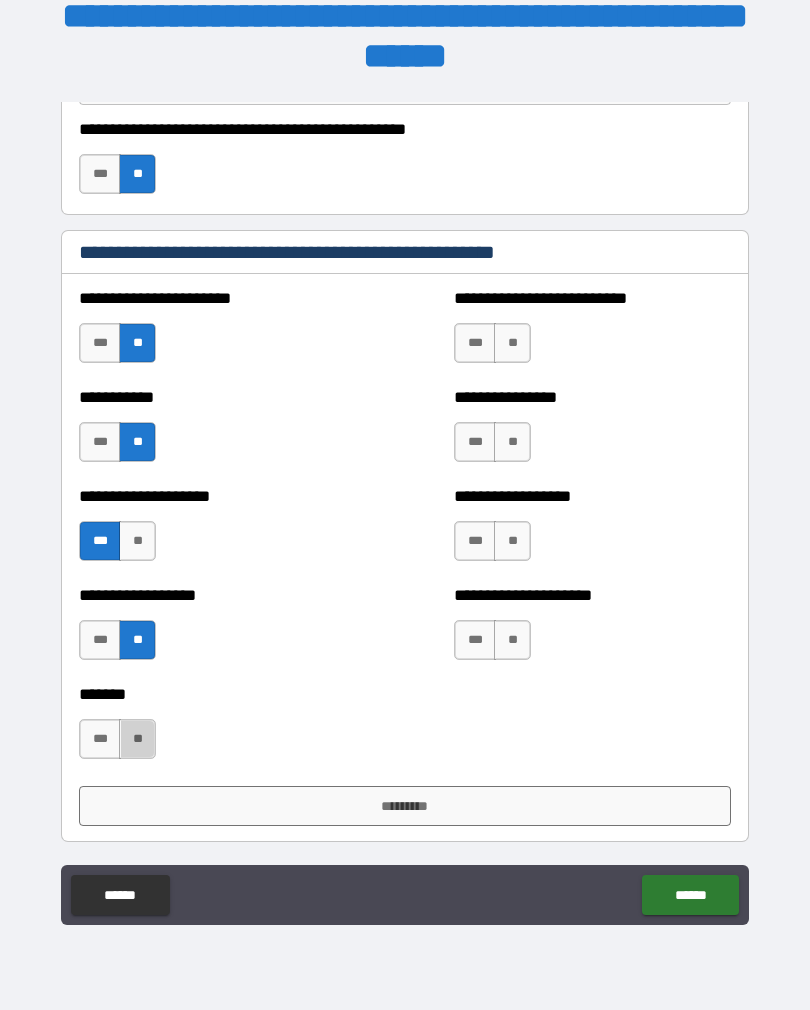 click on "**" at bounding box center (137, 739) 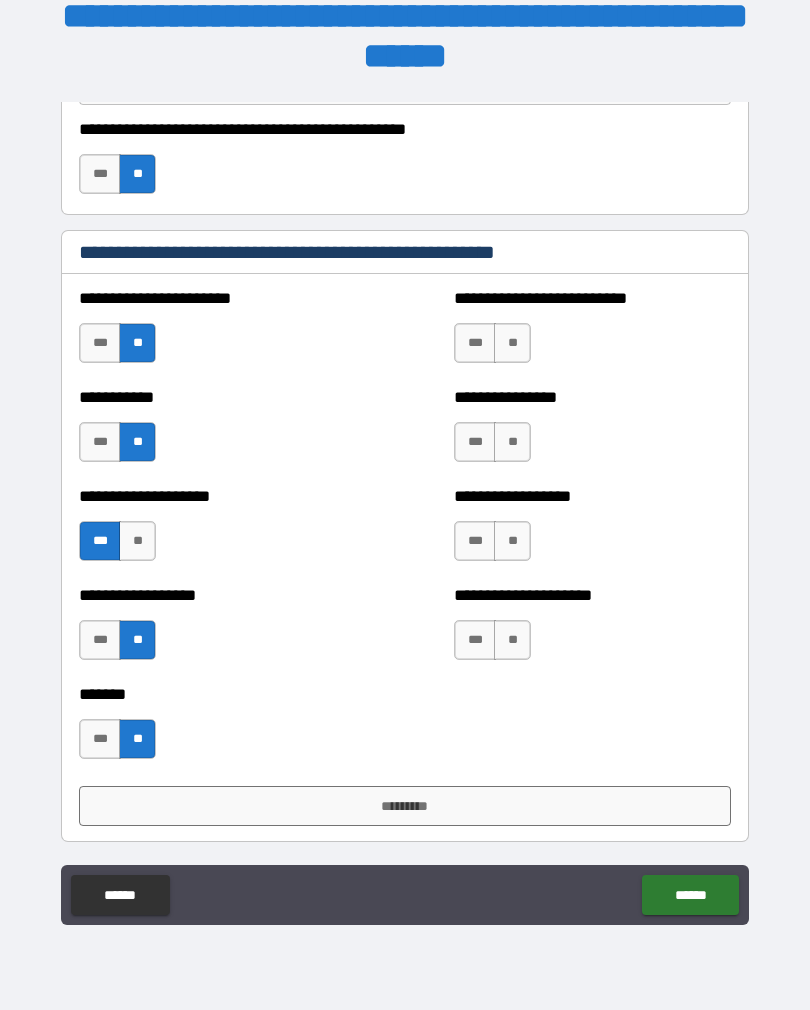 click on "**" at bounding box center (512, 640) 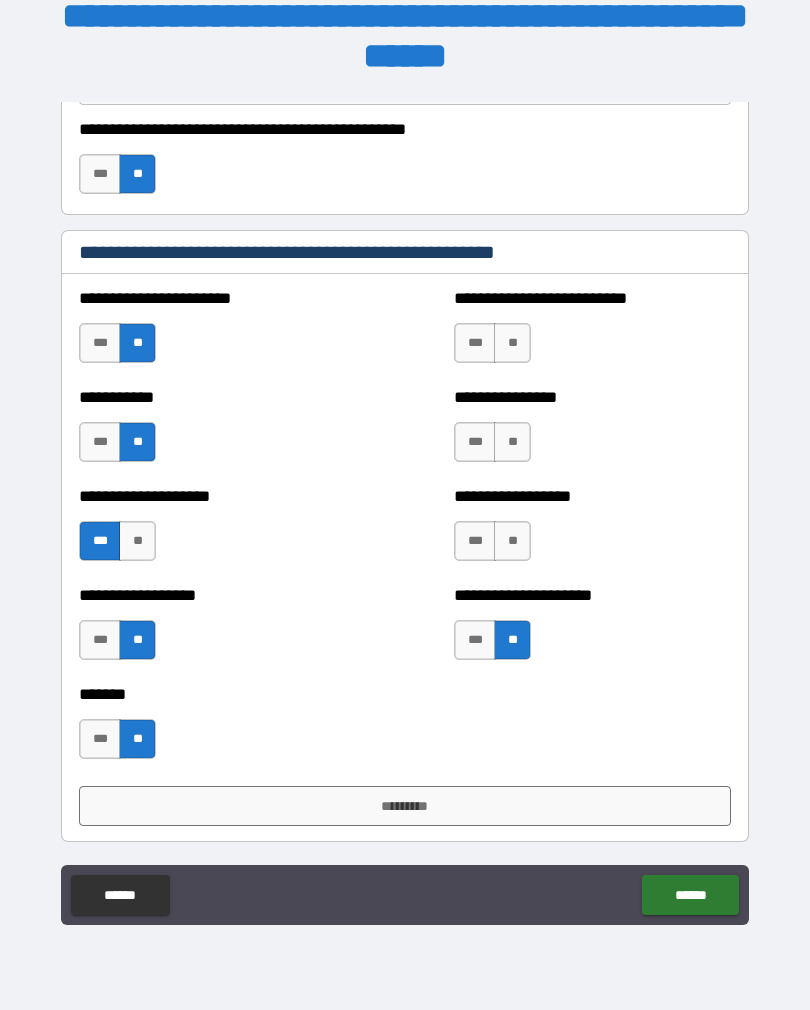 click on "***" at bounding box center [475, 541] 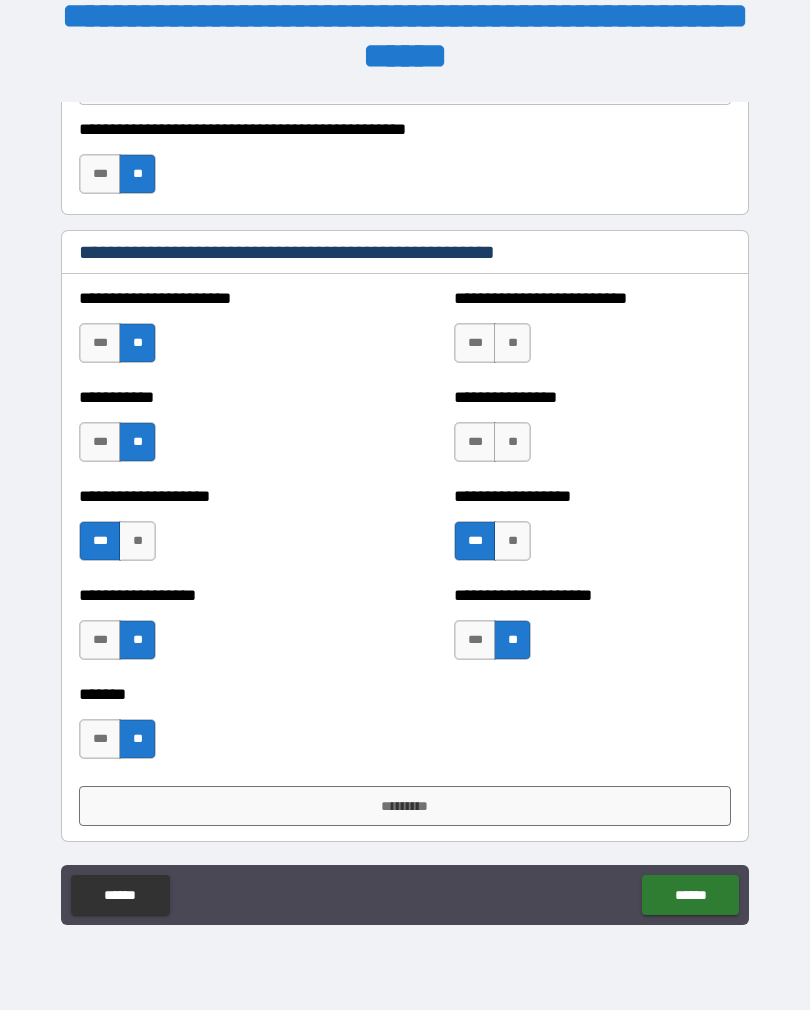 click on "***" at bounding box center (475, 442) 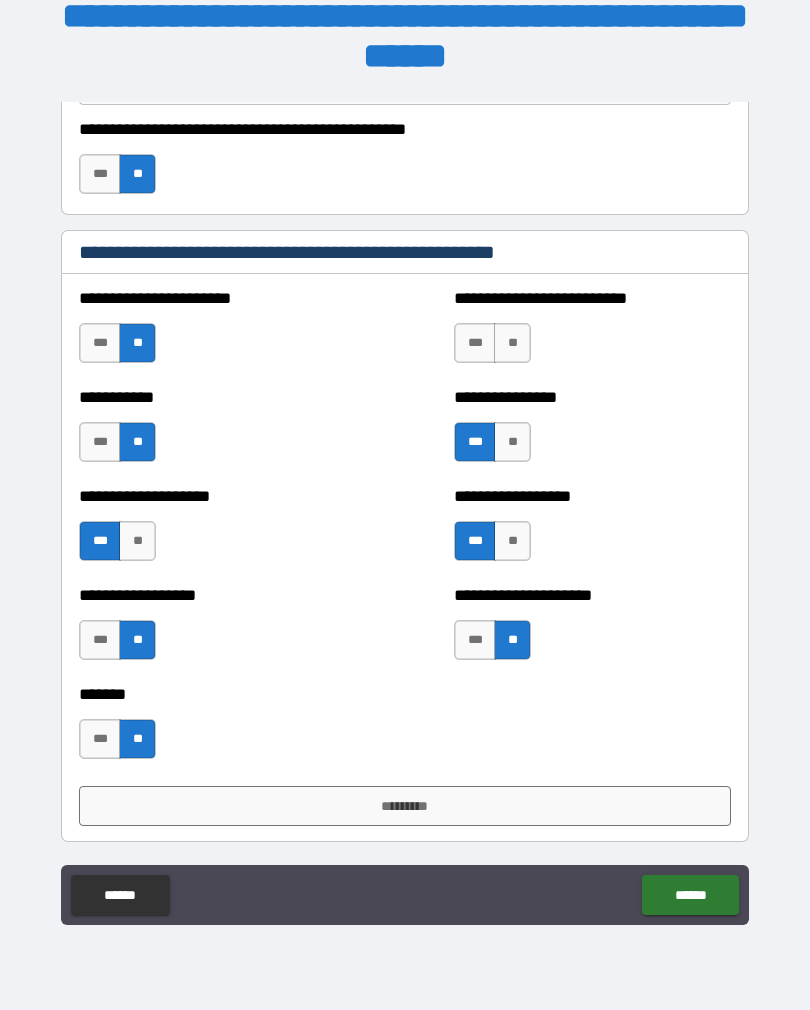 click on "**" at bounding box center [512, 343] 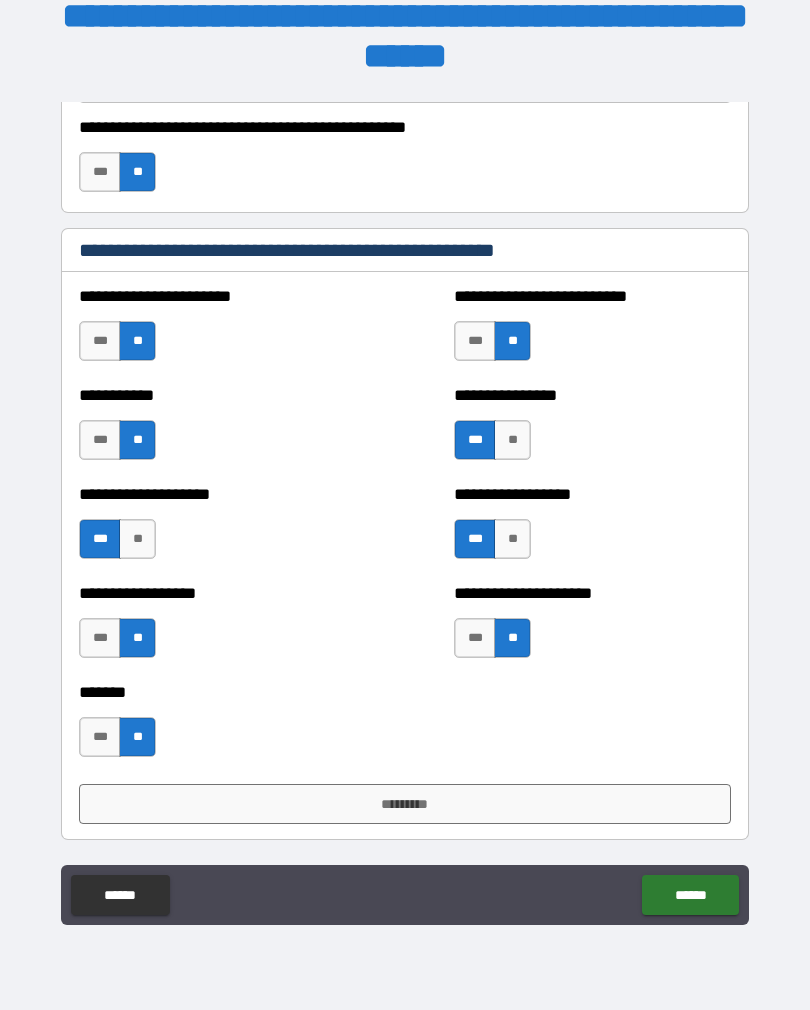 scroll, scrollTop: 7209, scrollLeft: 0, axis: vertical 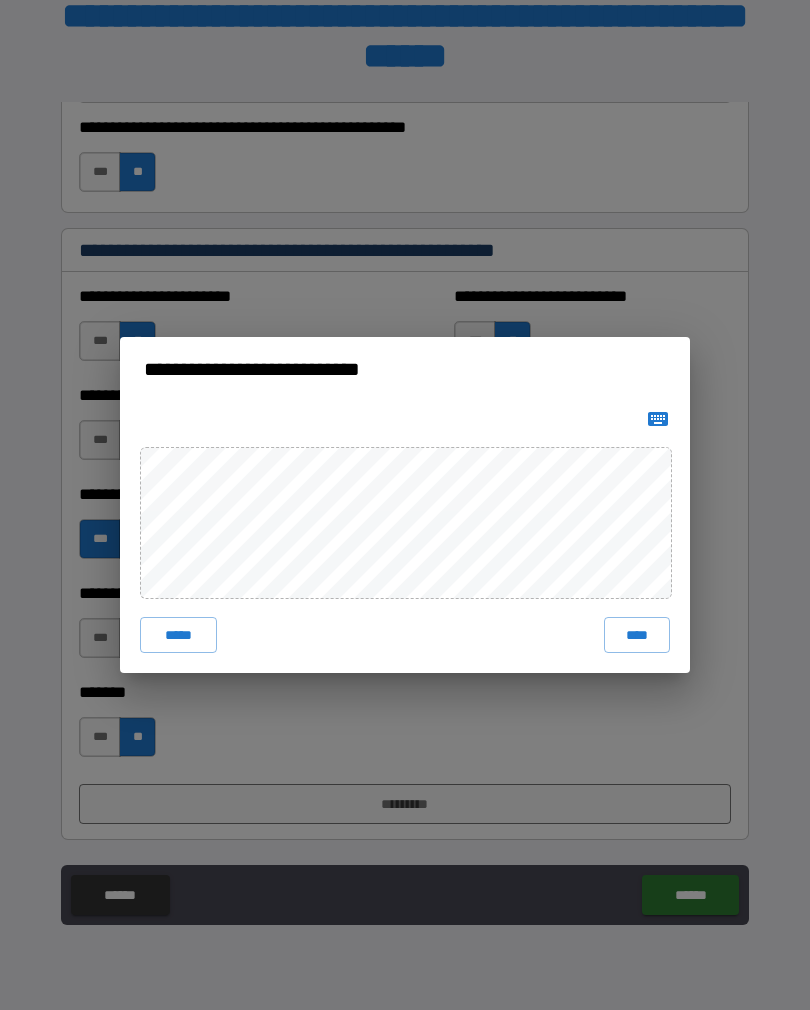 click on "****" at bounding box center [637, 635] 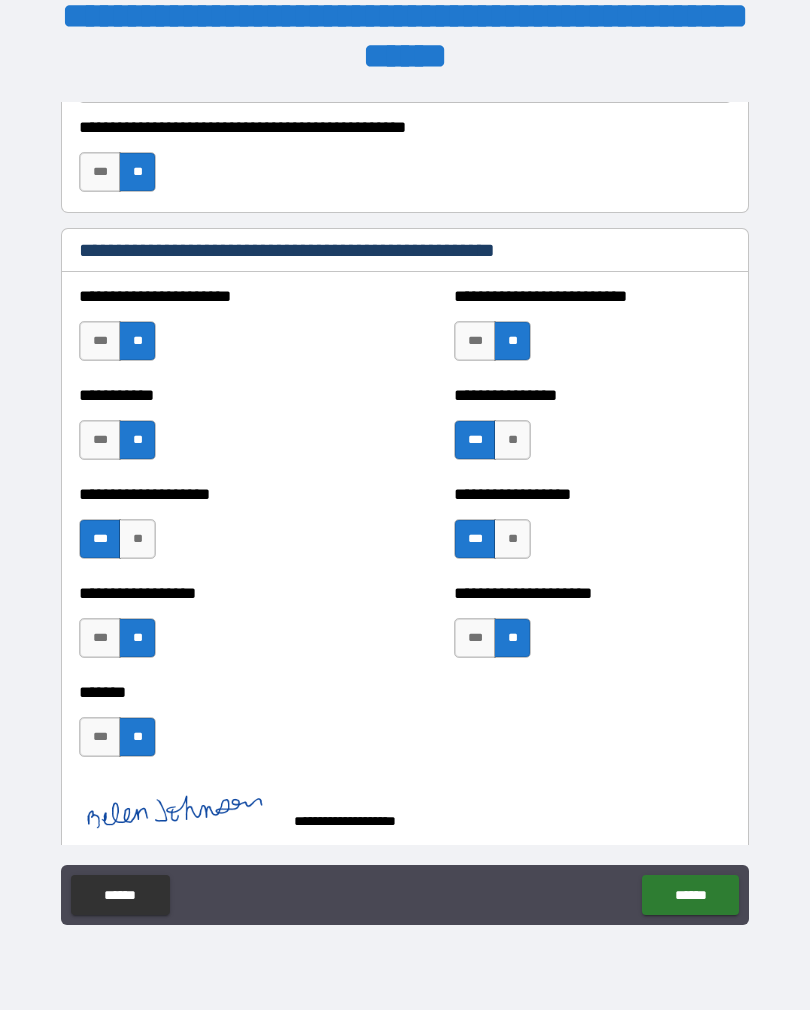 click on "******" at bounding box center (690, 895) 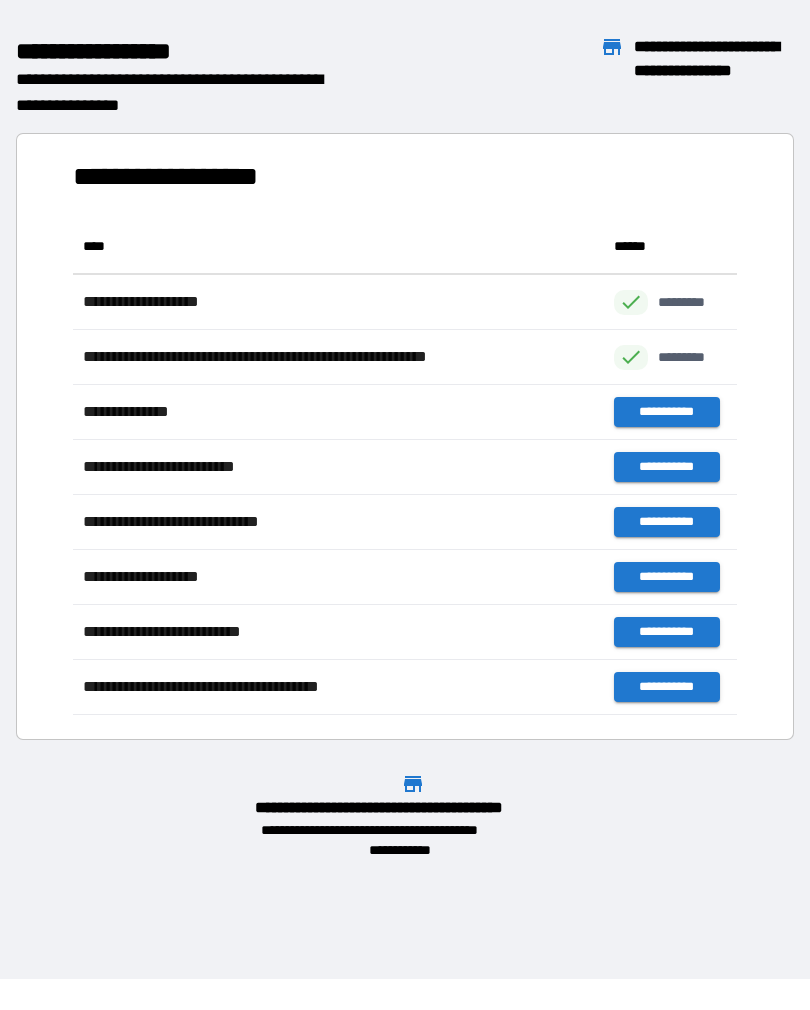 scroll, scrollTop: 1, scrollLeft: 1, axis: both 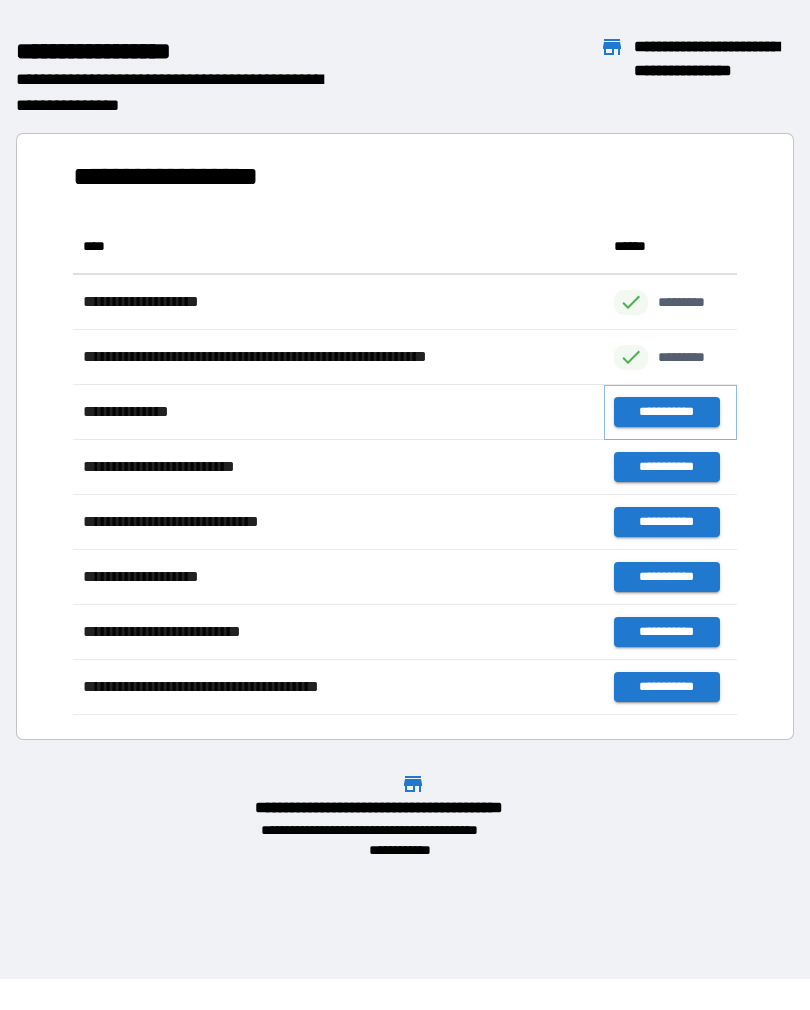 click on "**********" at bounding box center (666, 412) 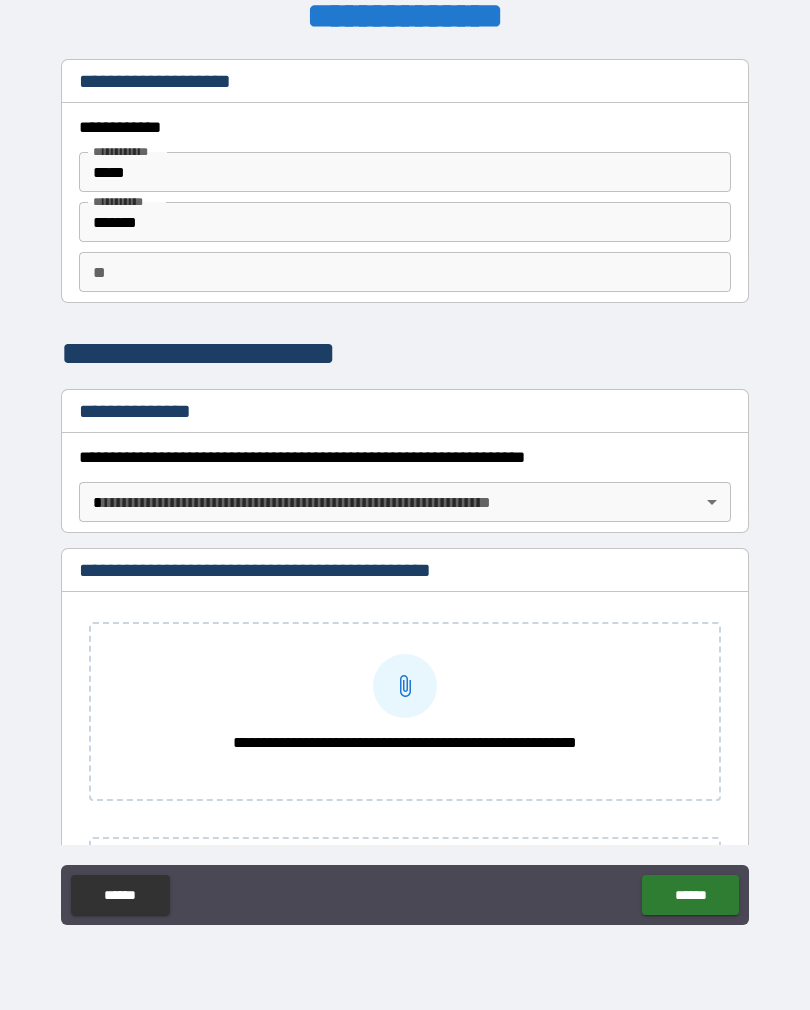 click on "**********" at bounding box center [405, 489] 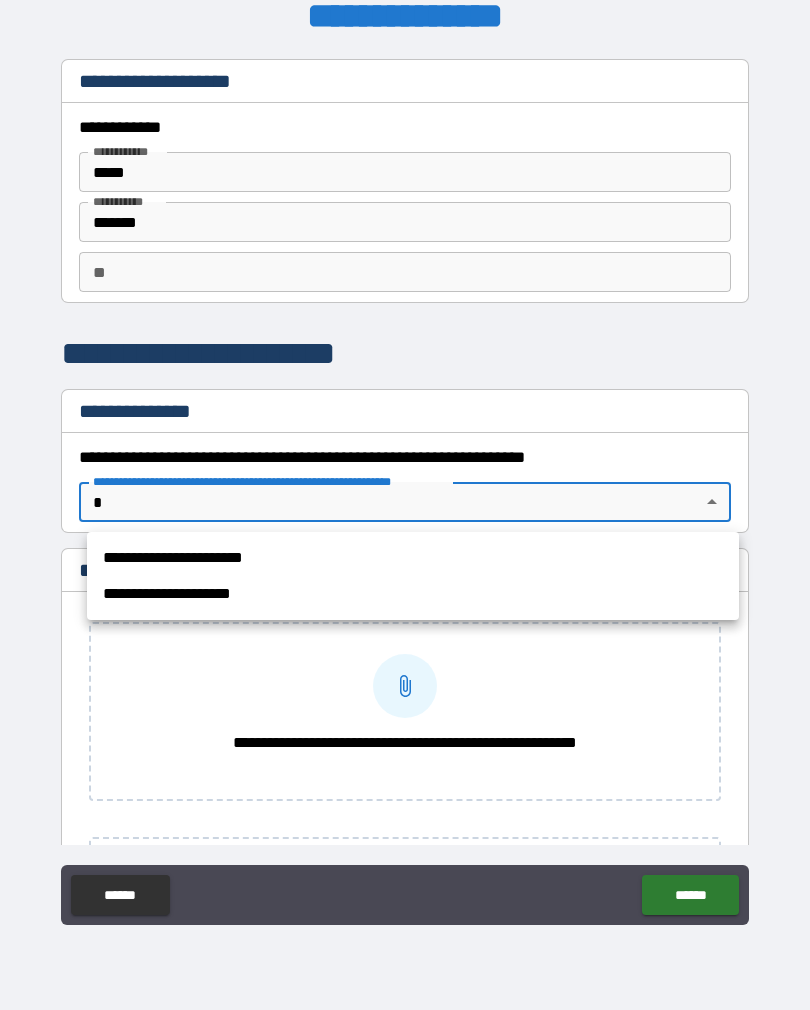 click on "**********" at bounding box center (413, 558) 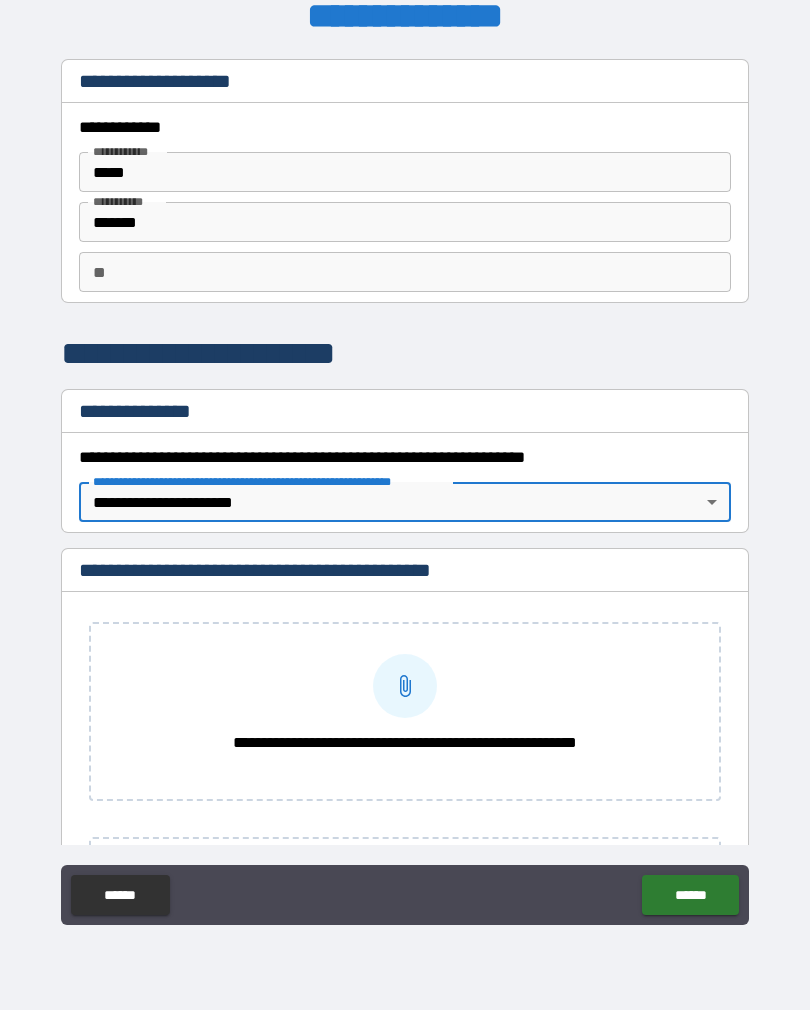 click 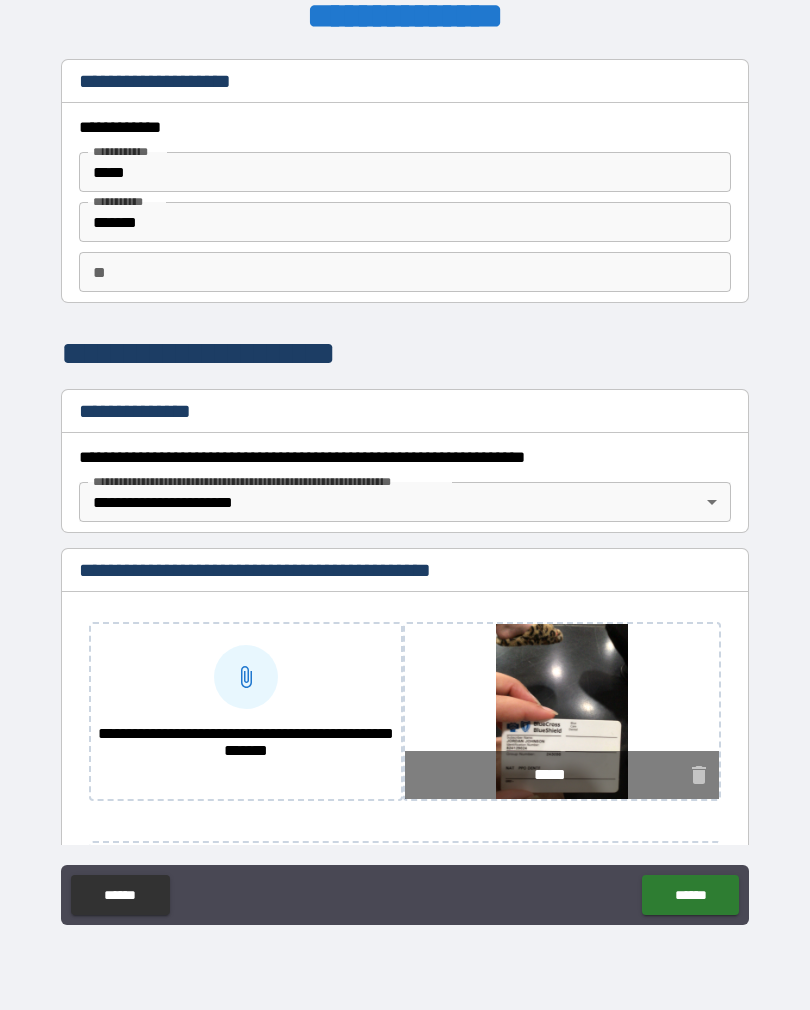click on "**********" at bounding box center [246, 744] 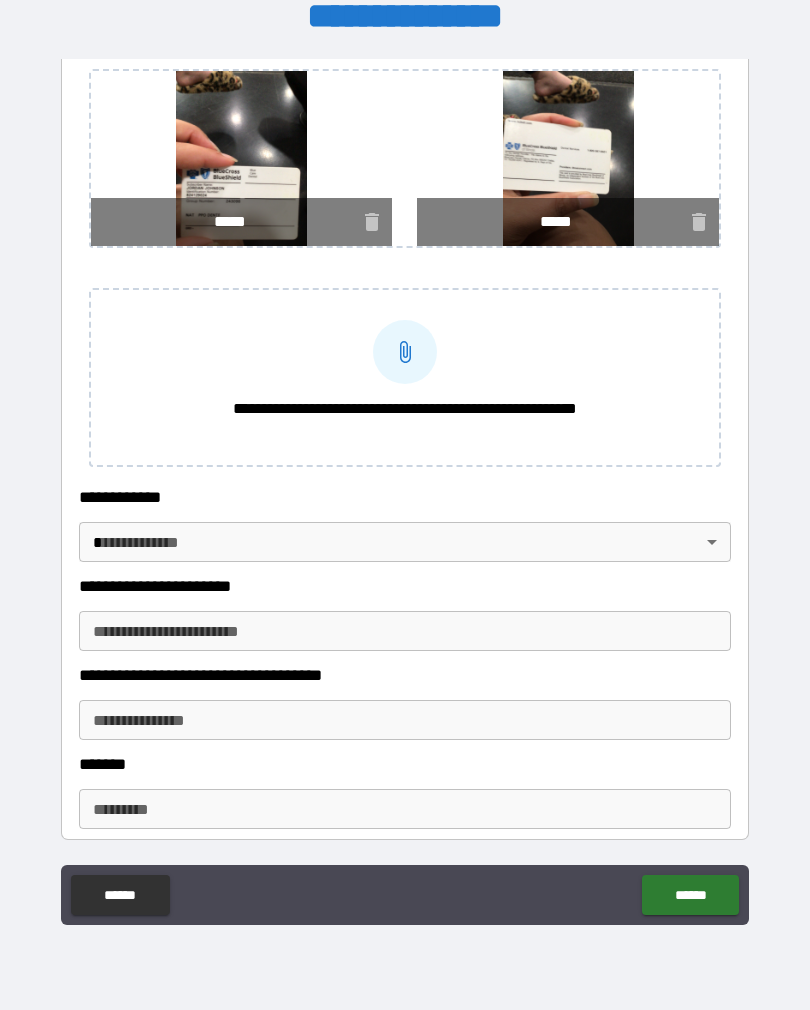 scroll, scrollTop: 555, scrollLeft: 0, axis: vertical 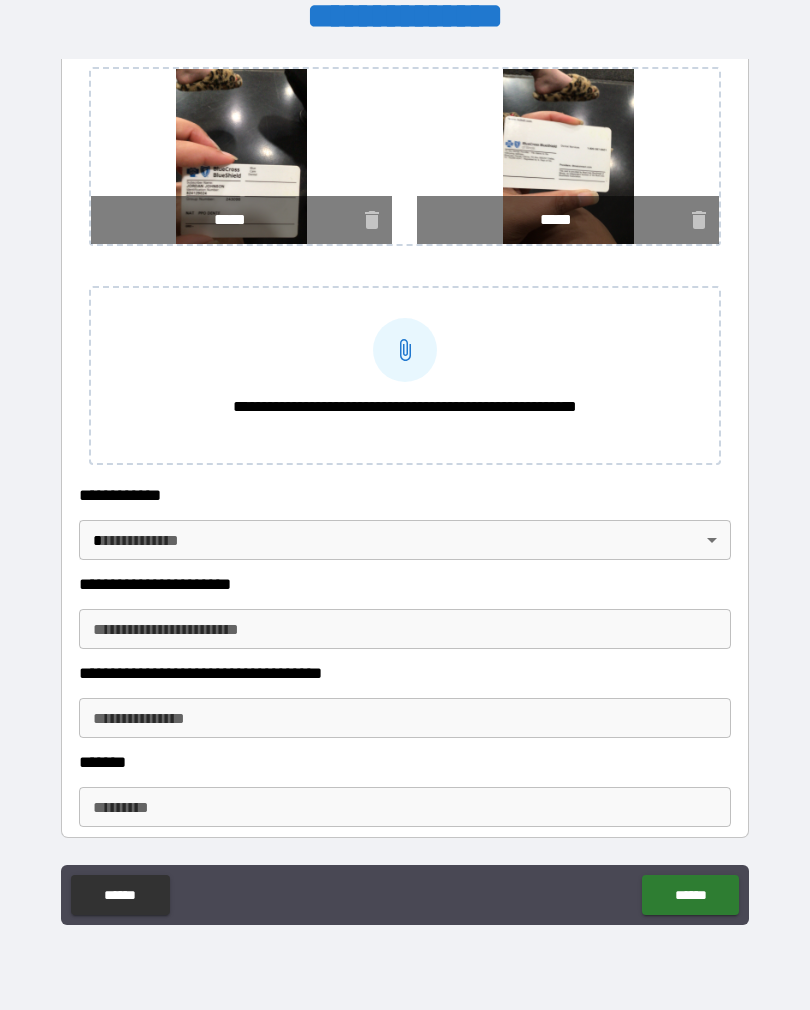 click on "**********" at bounding box center [405, 489] 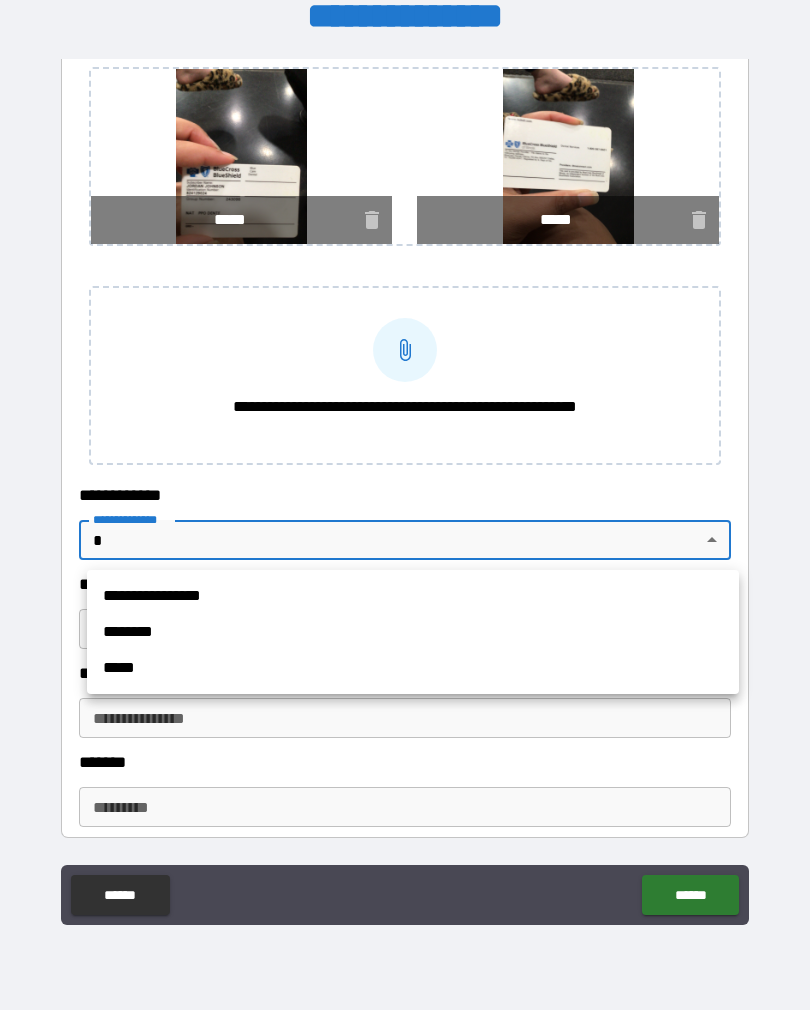 click at bounding box center (405, 505) 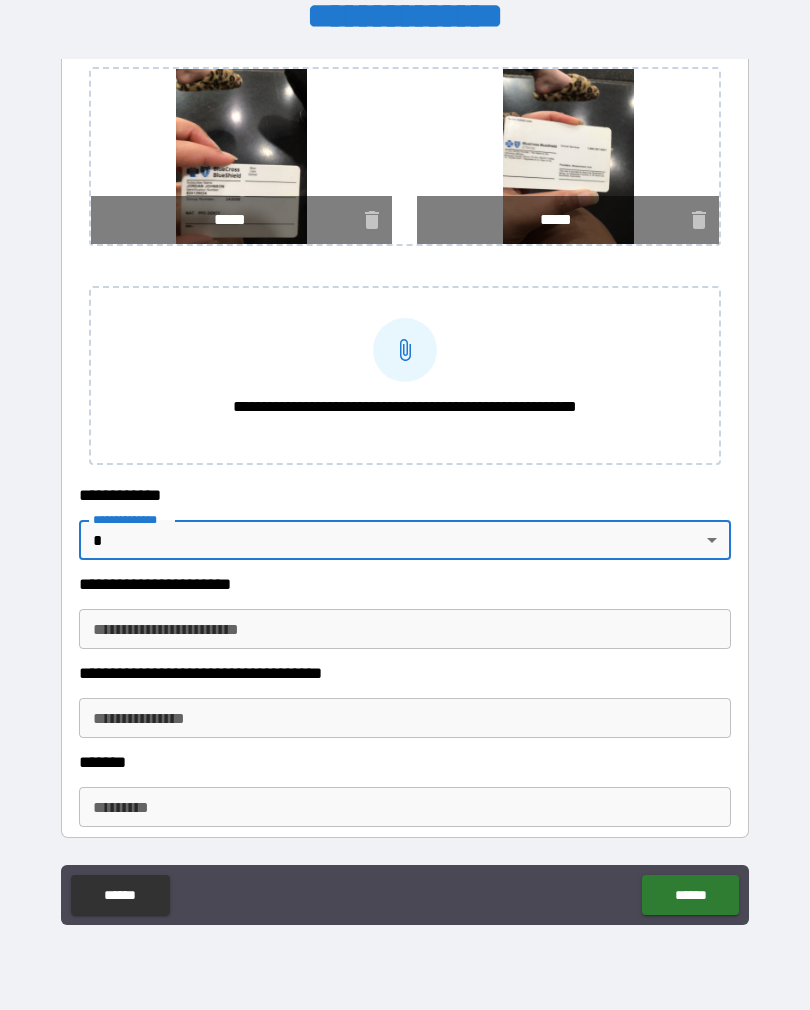 click on "**********" at bounding box center (405, 629) 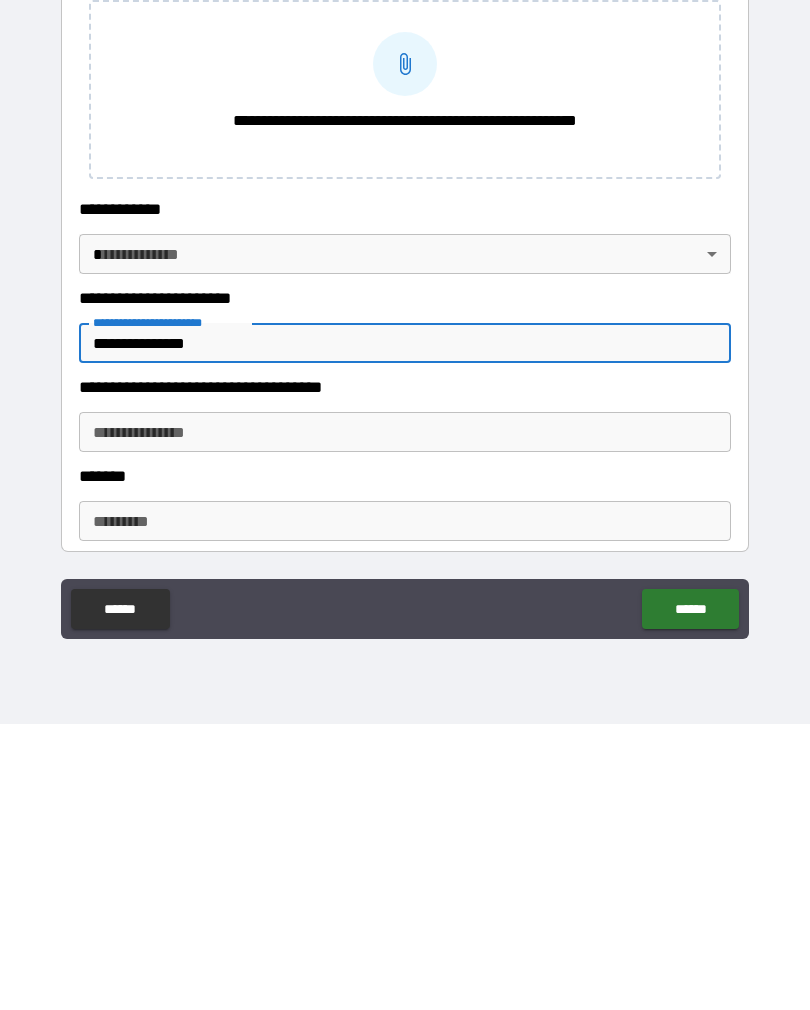 click on "**********" at bounding box center [405, 629] 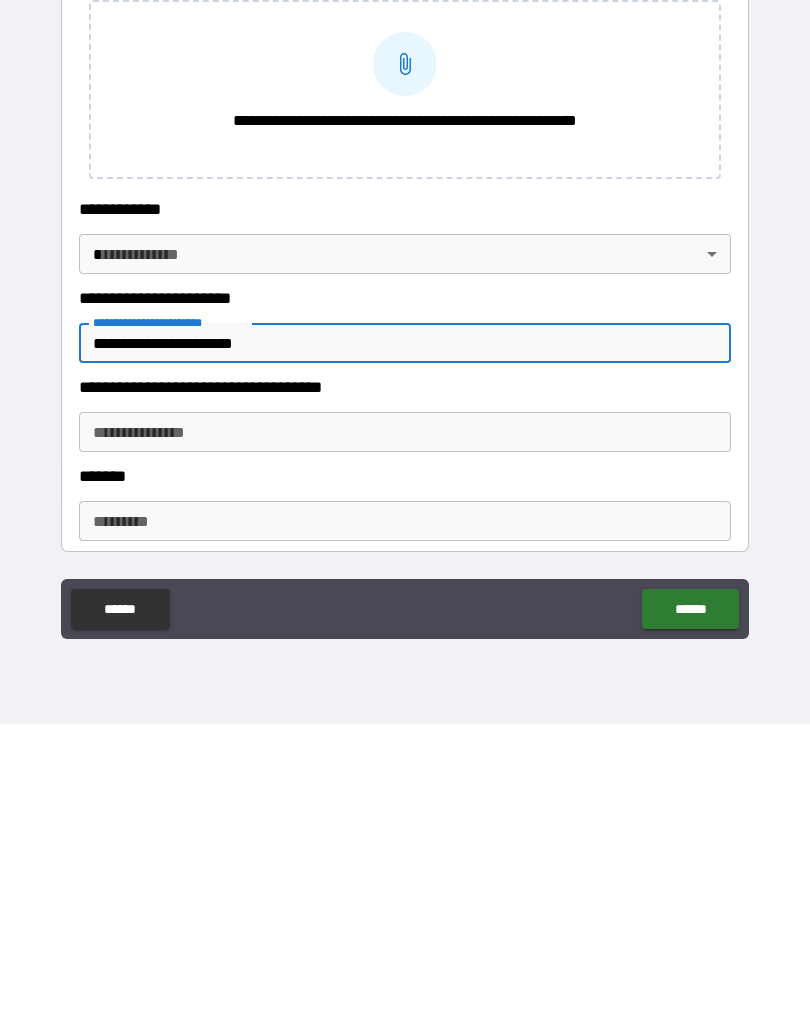 click on "**********" at bounding box center (405, 718) 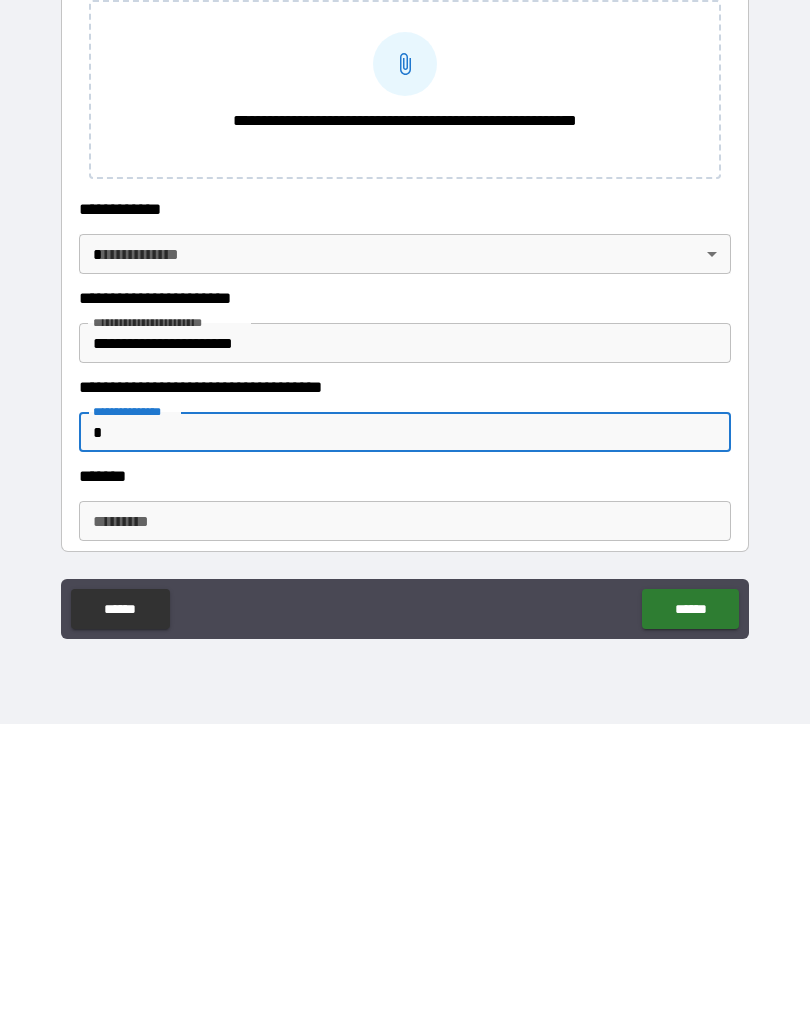 click on "*******   *" at bounding box center (405, 807) 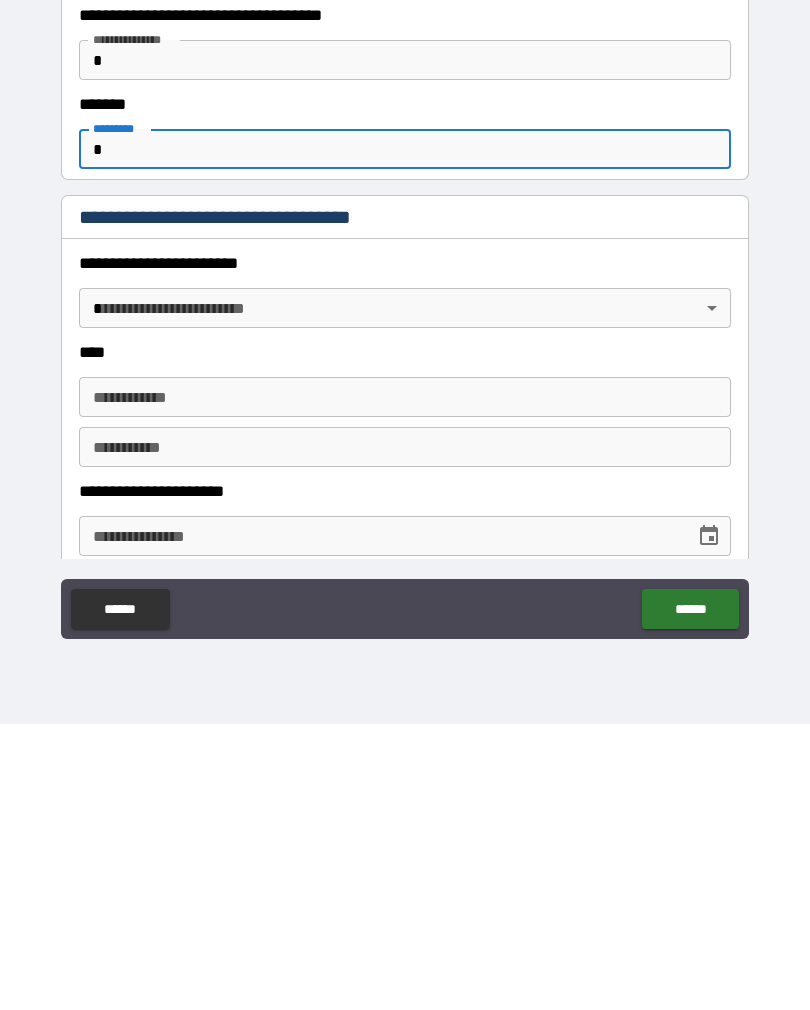 scroll, scrollTop: 953, scrollLeft: 0, axis: vertical 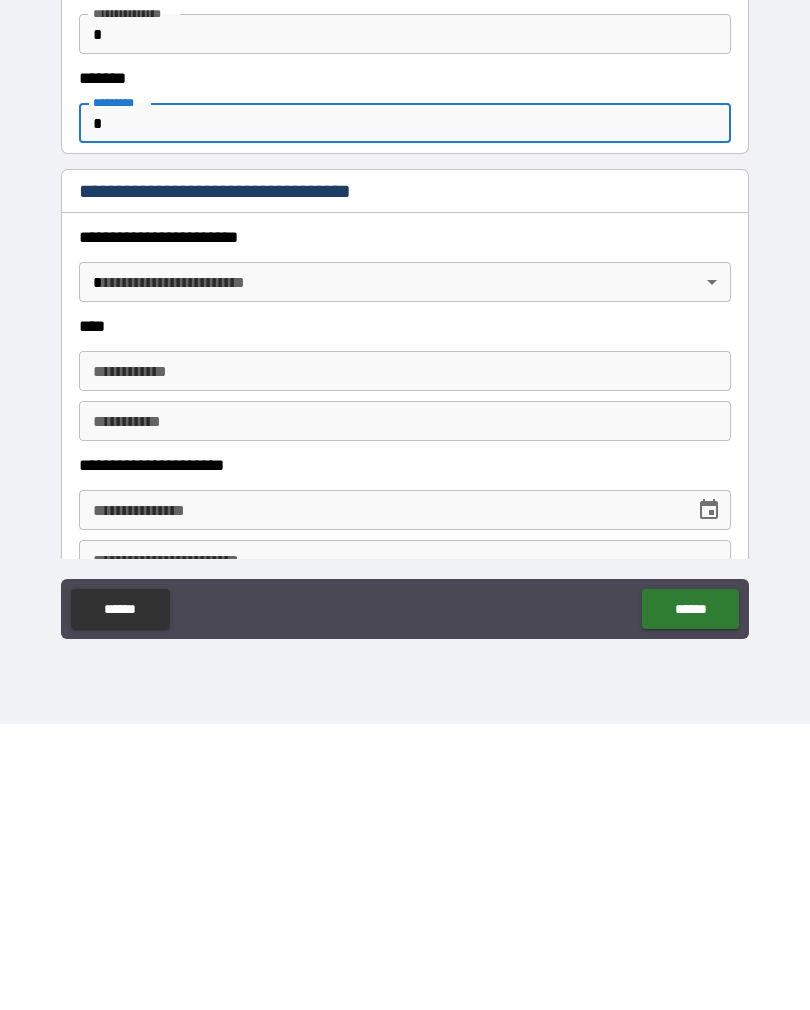 click on "**********" at bounding box center [405, 489] 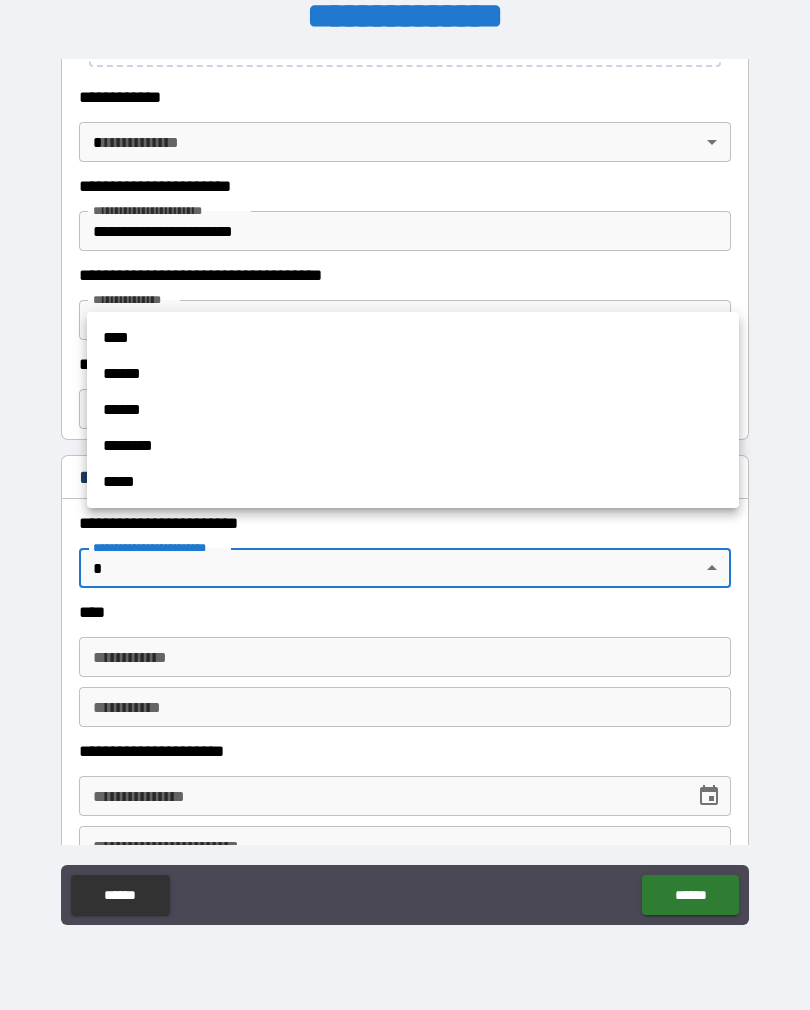 click at bounding box center [405, 505] 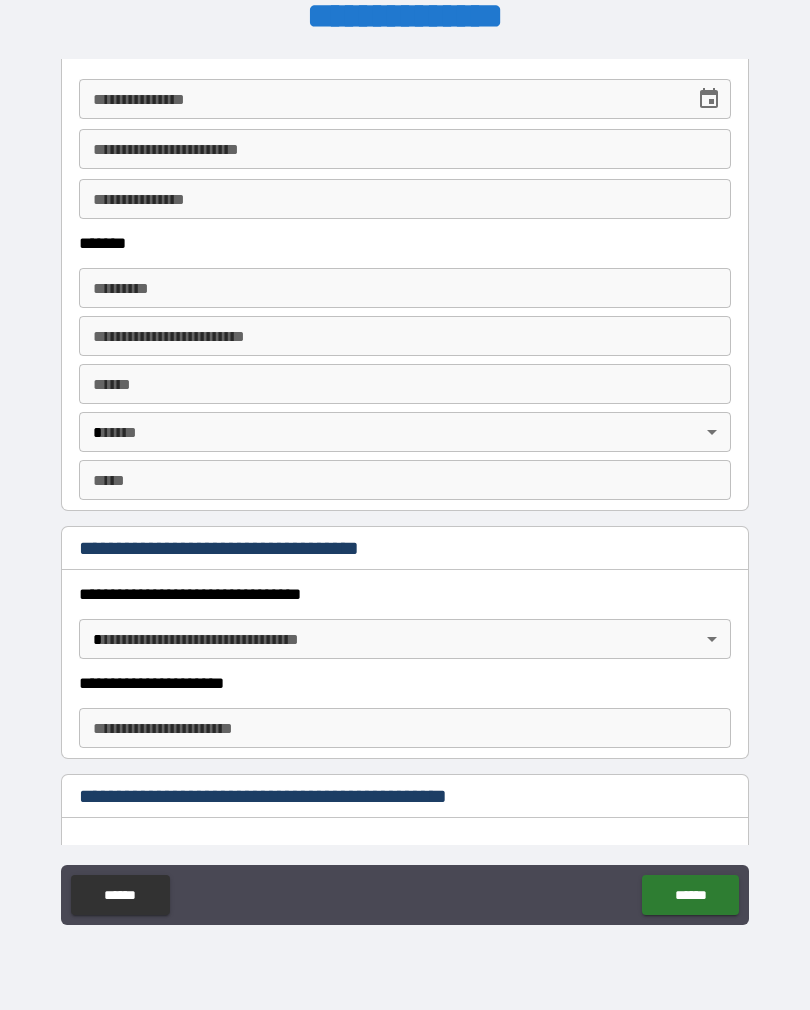 scroll, scrollTop: 1652, scrollLeft: 0, axis: vertical 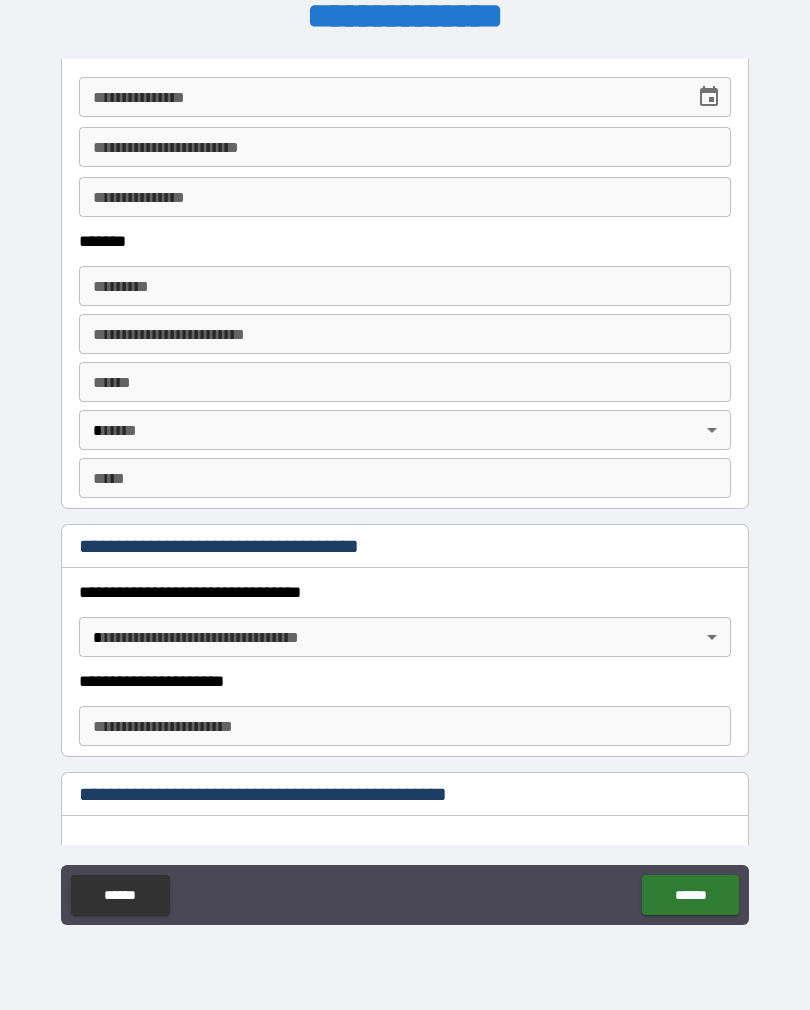 click on "**********" at bounding box center [405, 489] 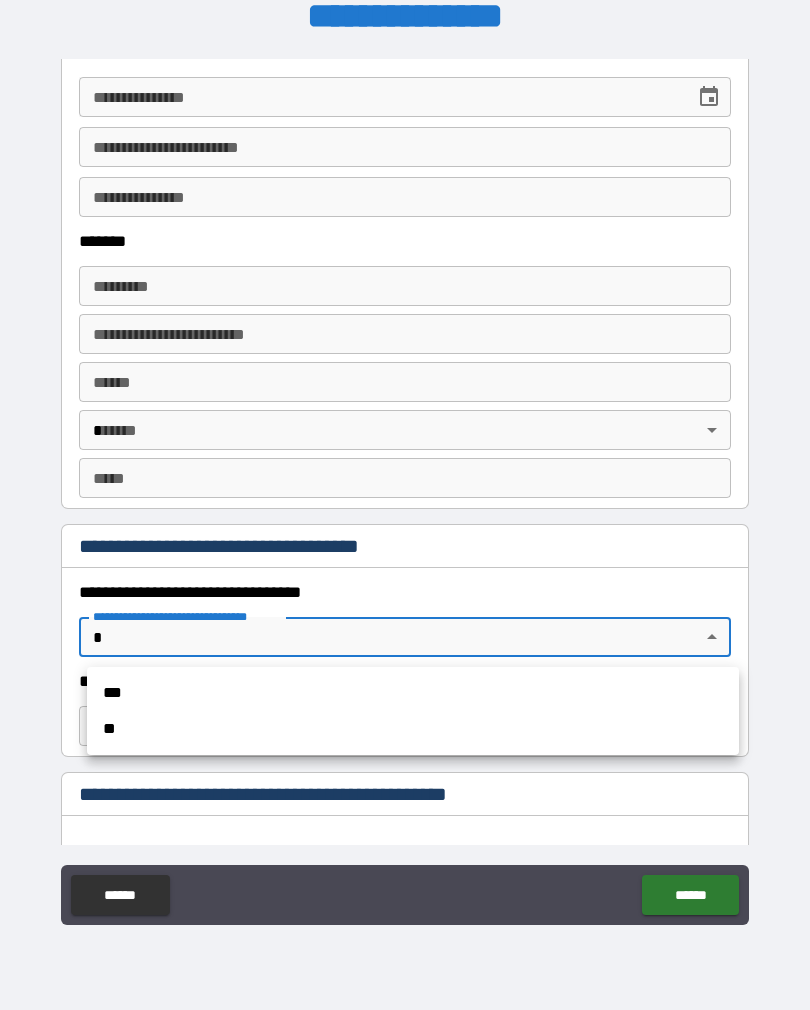 click on "***" at bounding box center [413, 693] 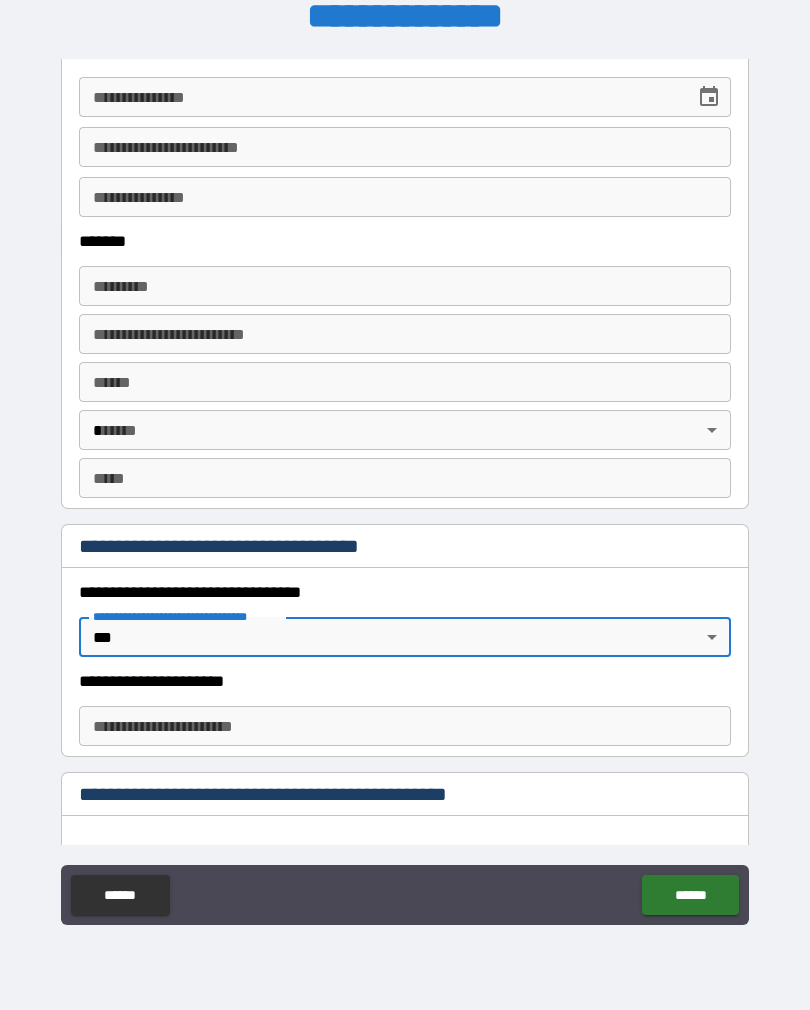 click on "**********" at bounding box center [405, 726] 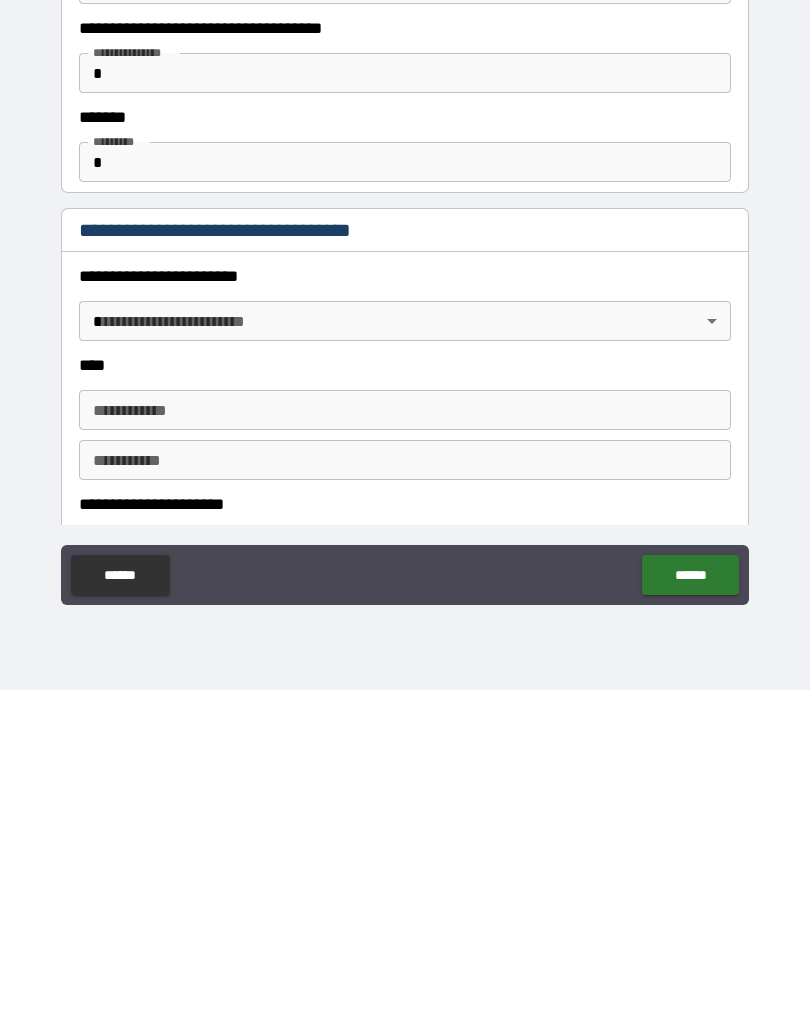 scroll, scrollTop: 882, scrollLeft: 0, axis: vertical 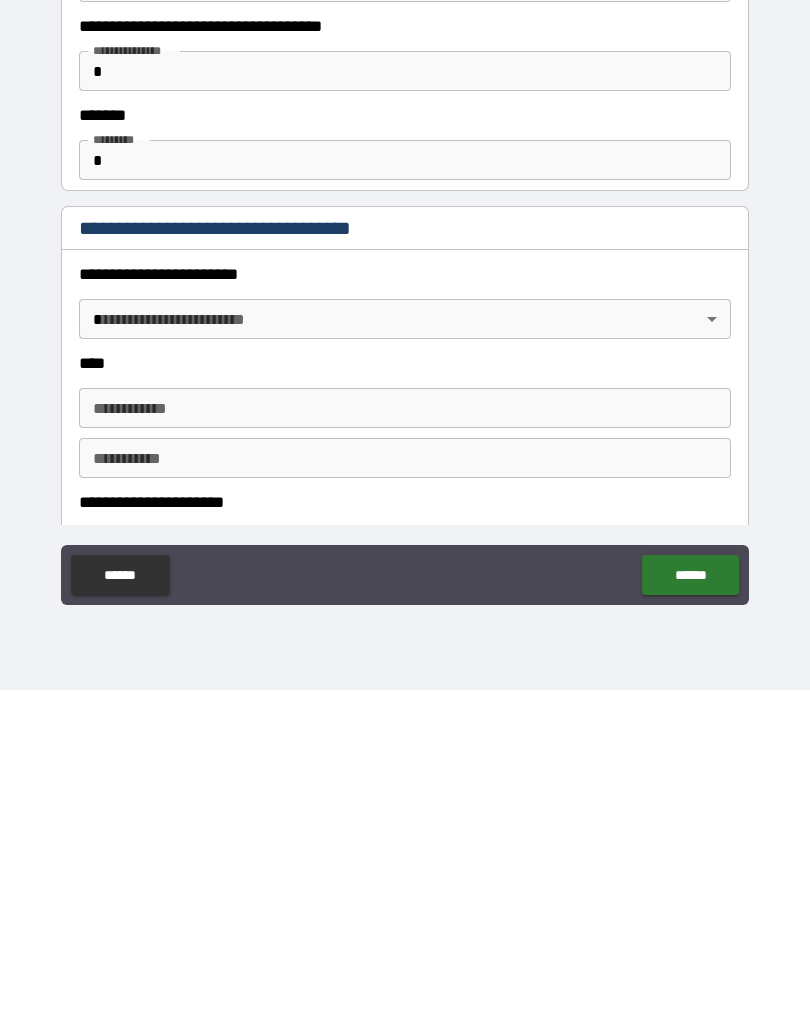 click on "**********" at bounding box center [405, 489] 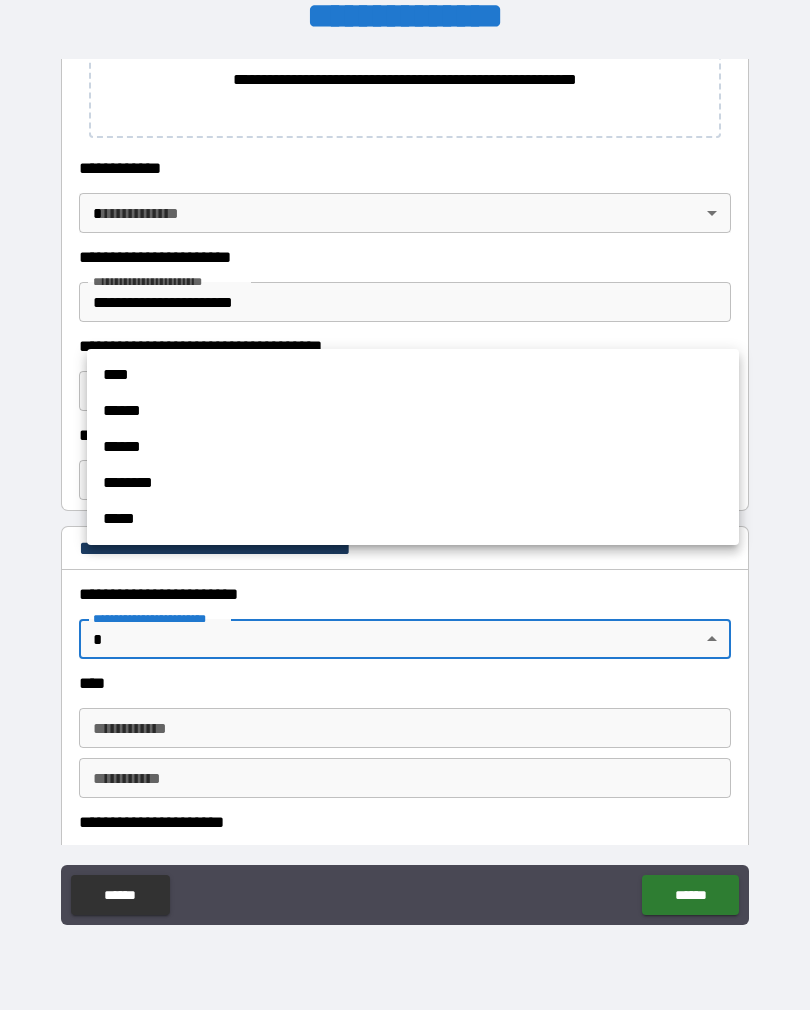 click on "******" at bounding box center [413, 447] 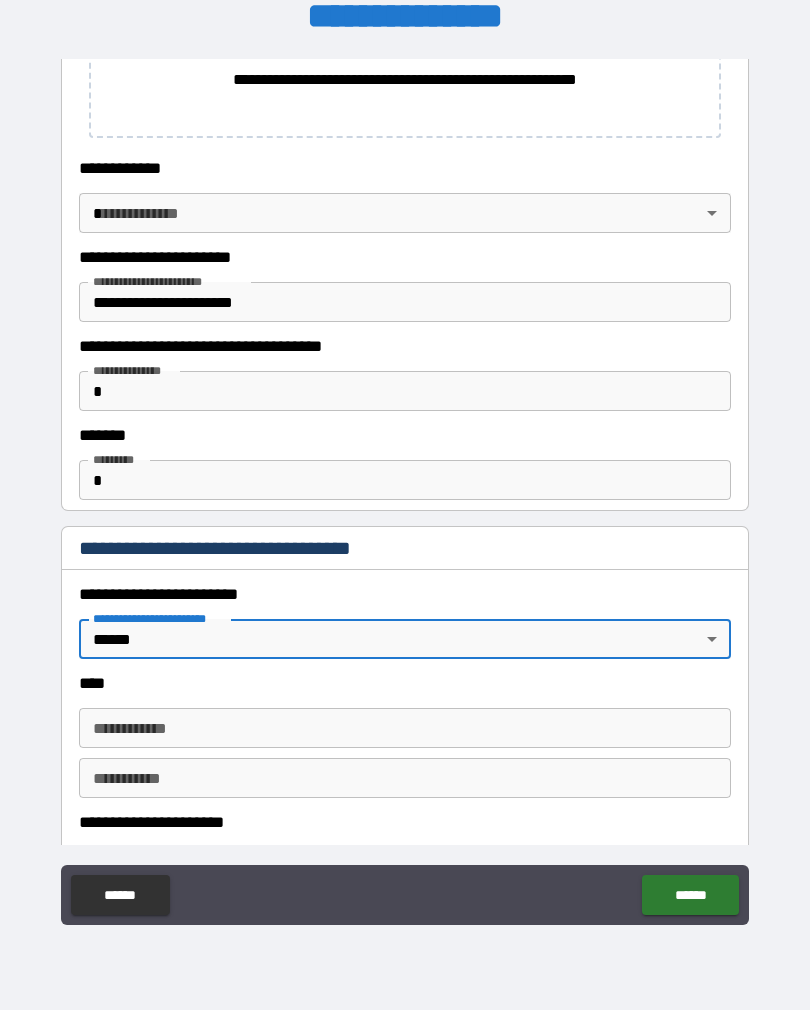 click on "**********" at bounding box center (405, 728) 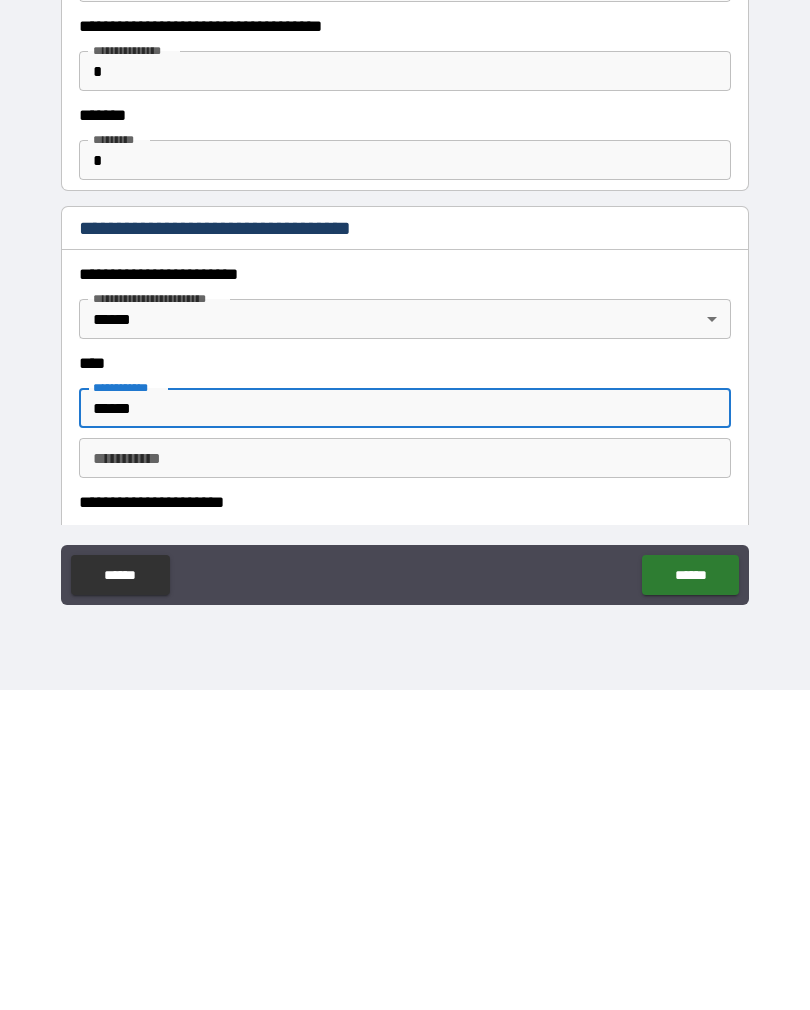 click on "*********   *" at bounding box center (405, 778) 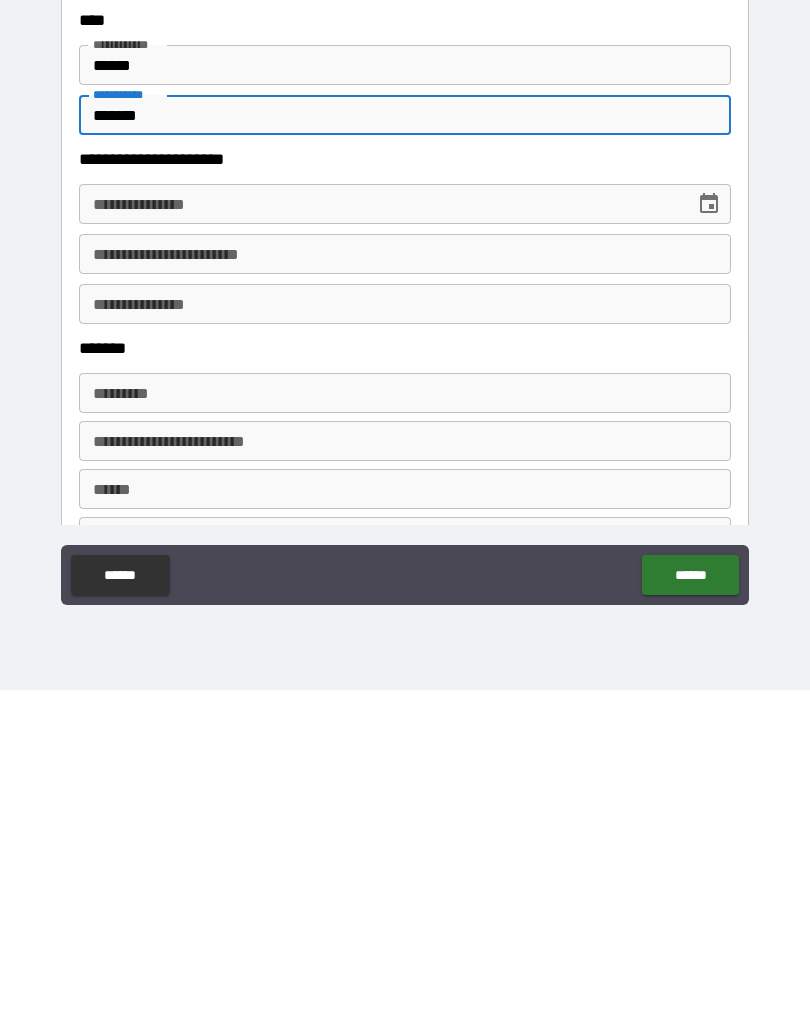 scroll, scrollTop: 1228, scrollLeft: 0, axis: vertical 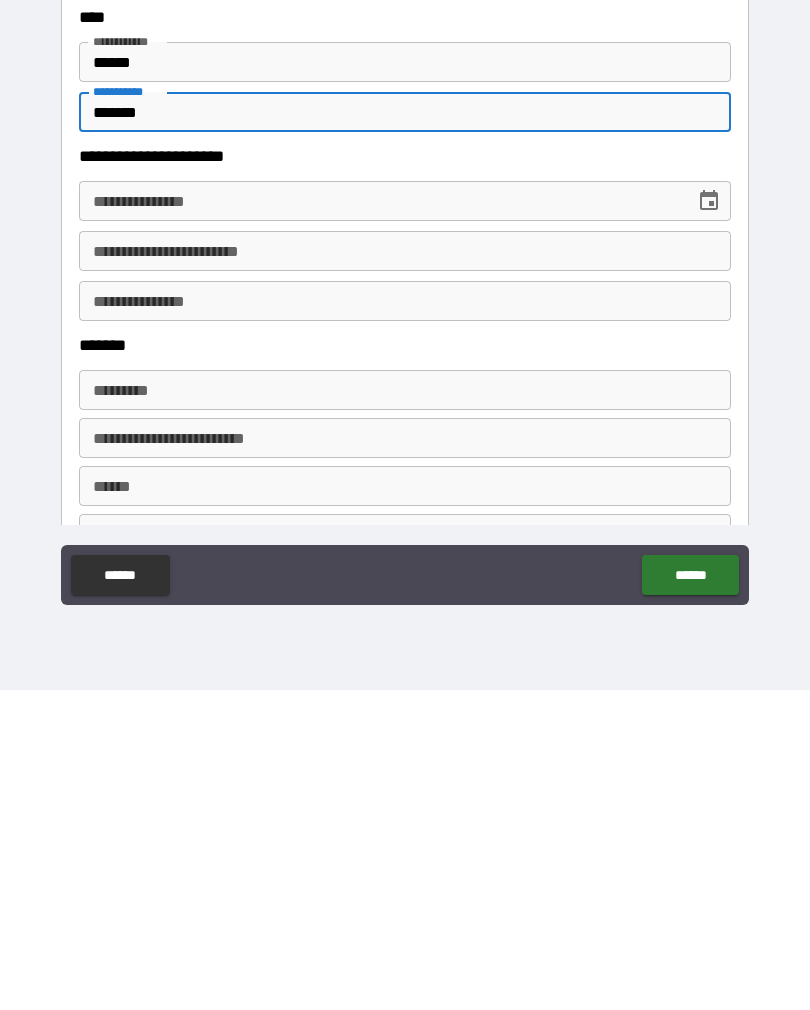 click on "**********" at bounding box center (380, 521) 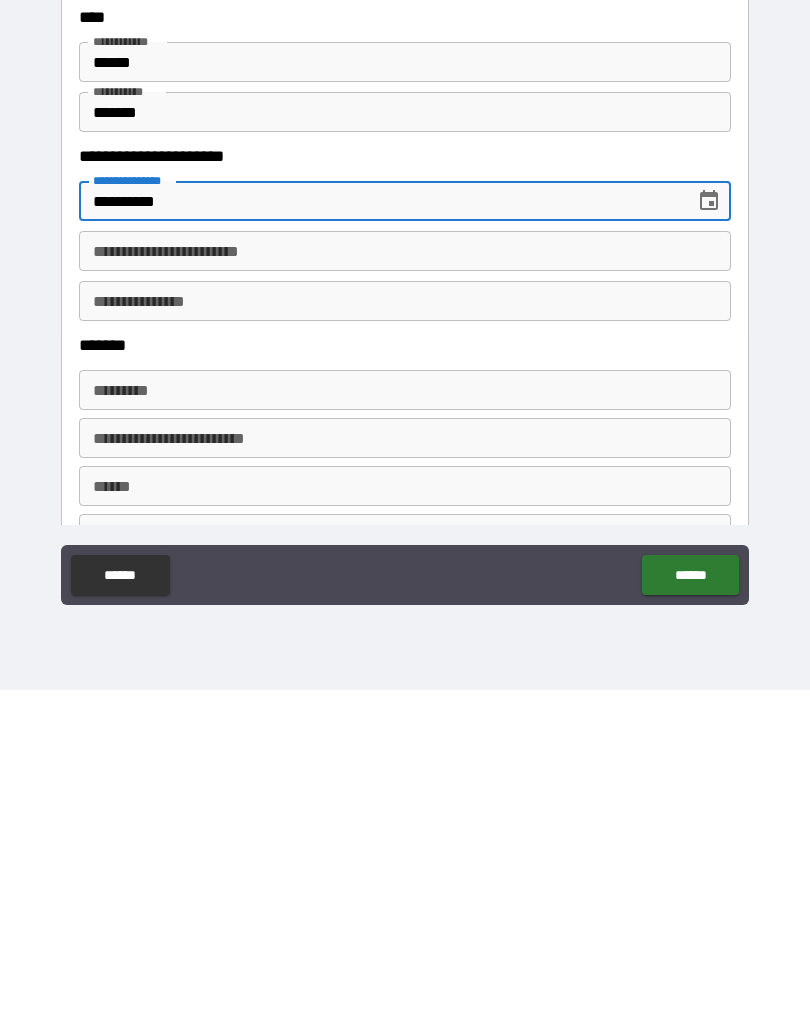 click on "**********" at bounding box center (405, 571) 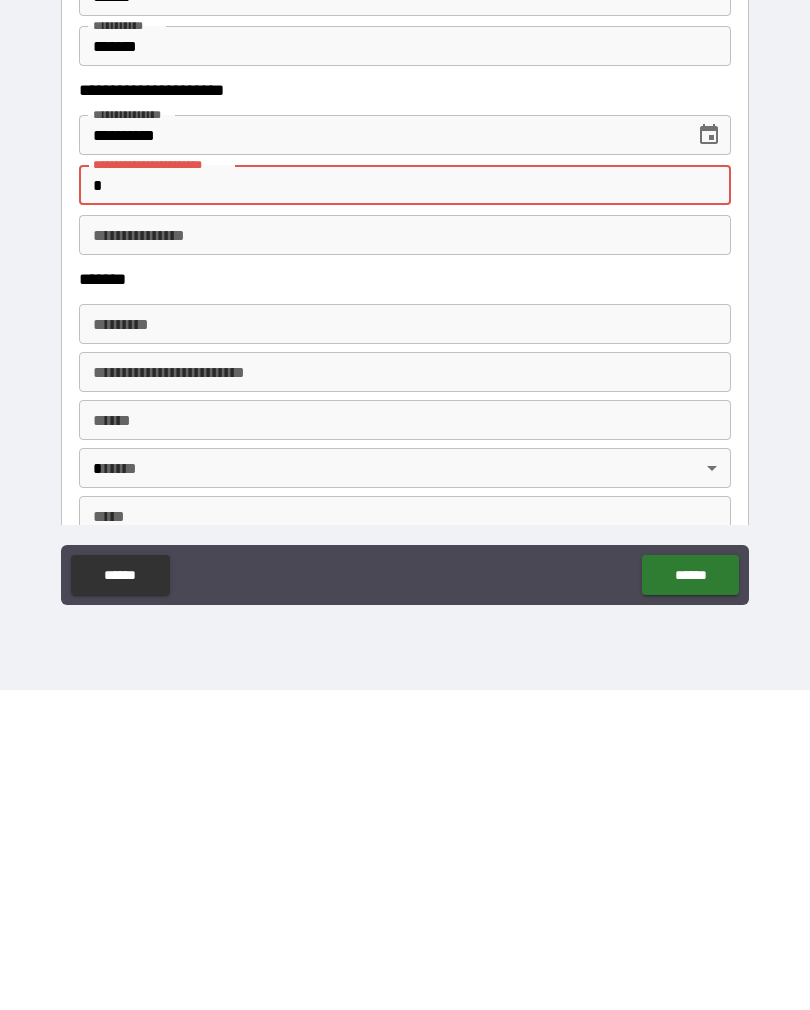 scroll, scrollTop: 1297, scrollLeft: 0, axis: vertical 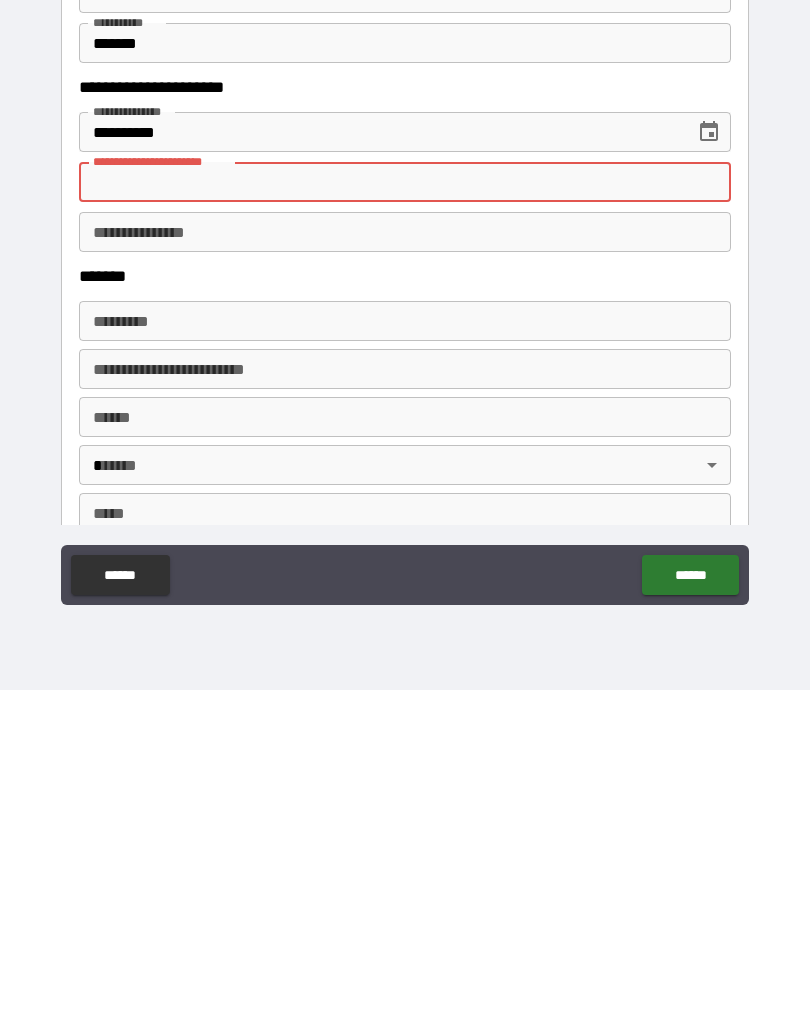 click on "*******   *" at bounding box center [405, 641] 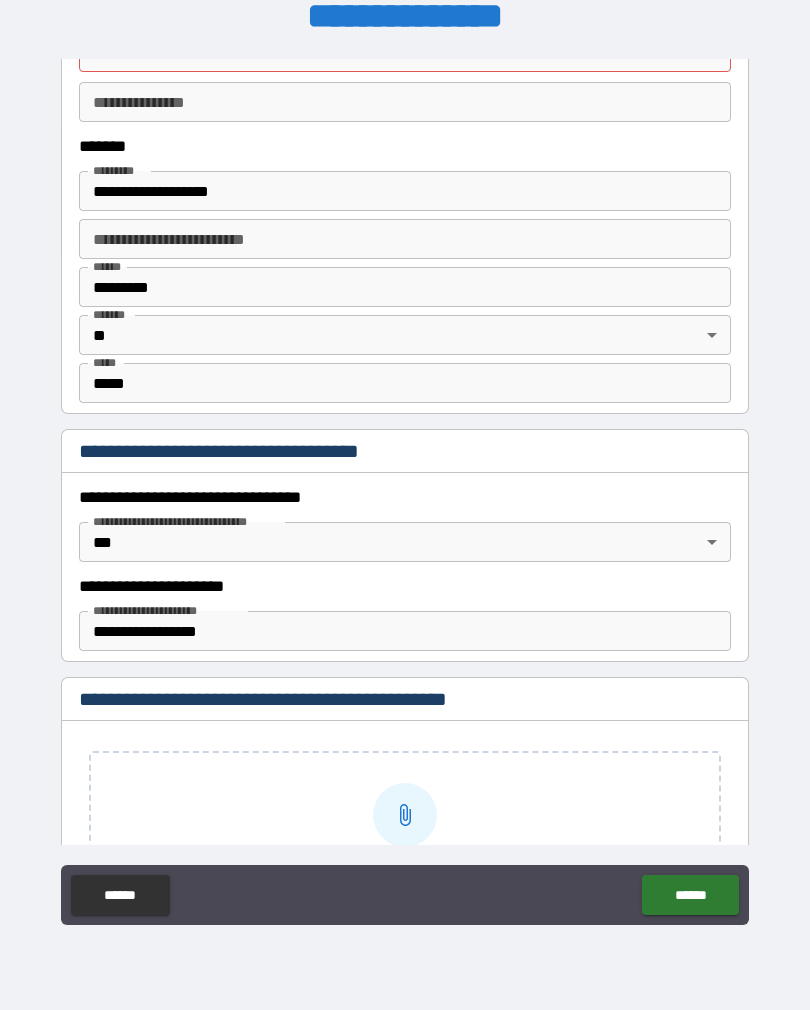 scroll, scrollTop: 1755, scrollLeft: 0, axis: vertical 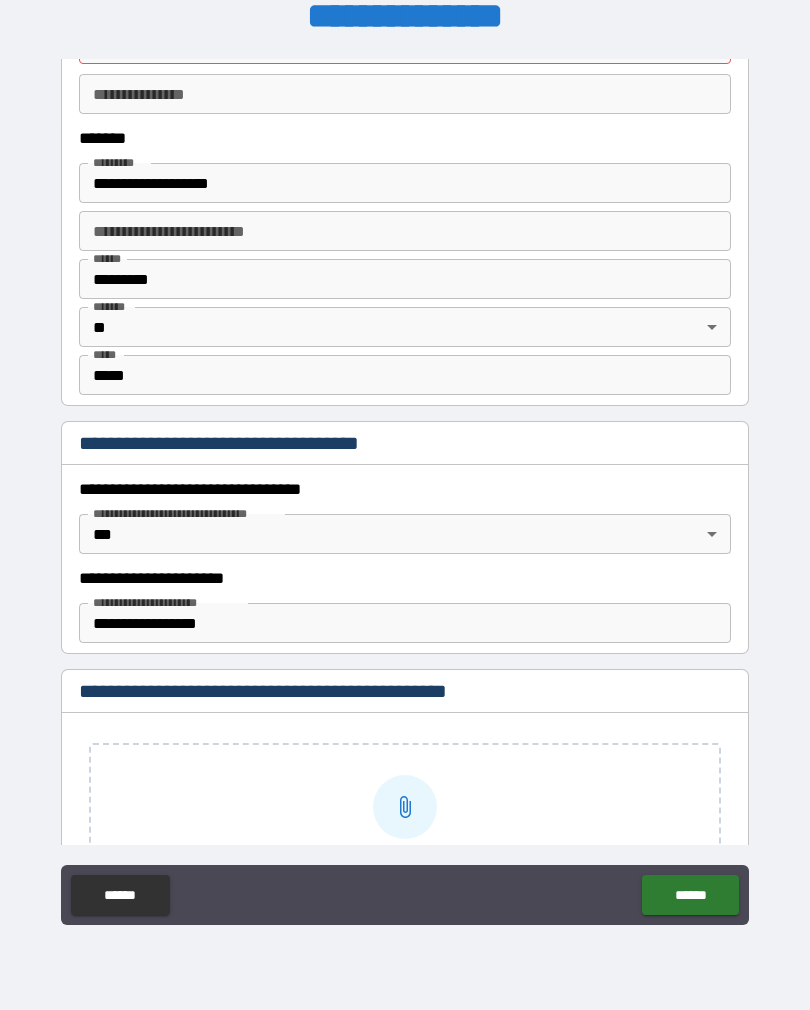 click on "**********" at bounding box center (405, 489) 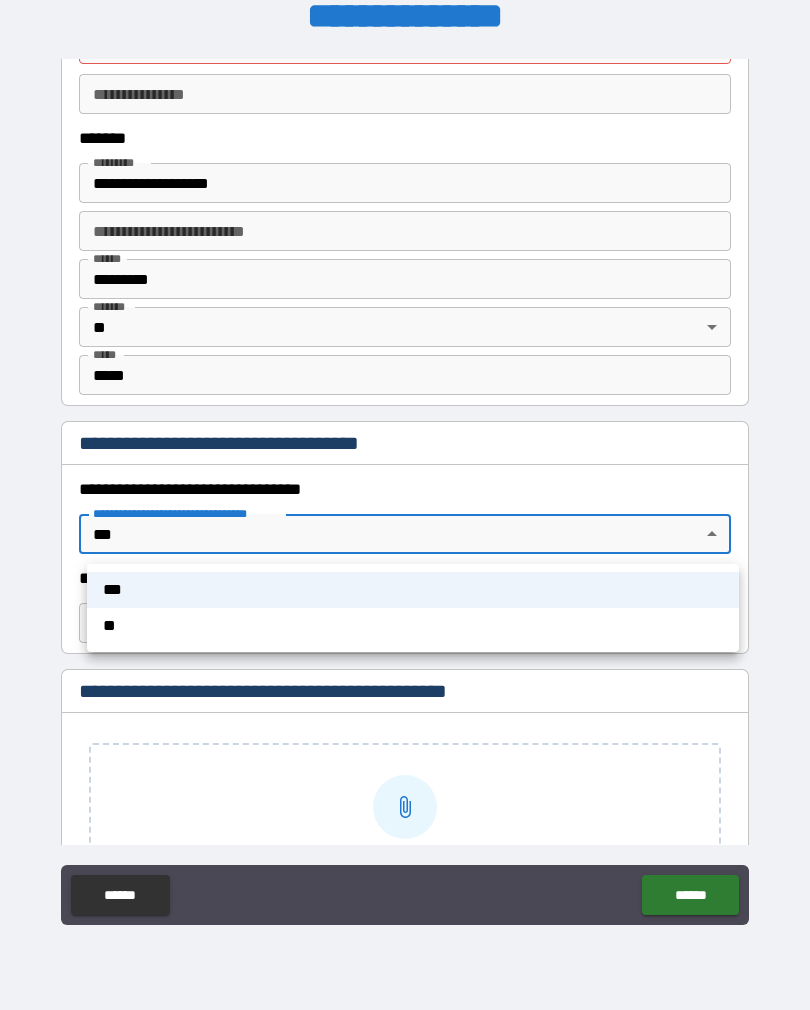 click at bounding box center [405, 505] 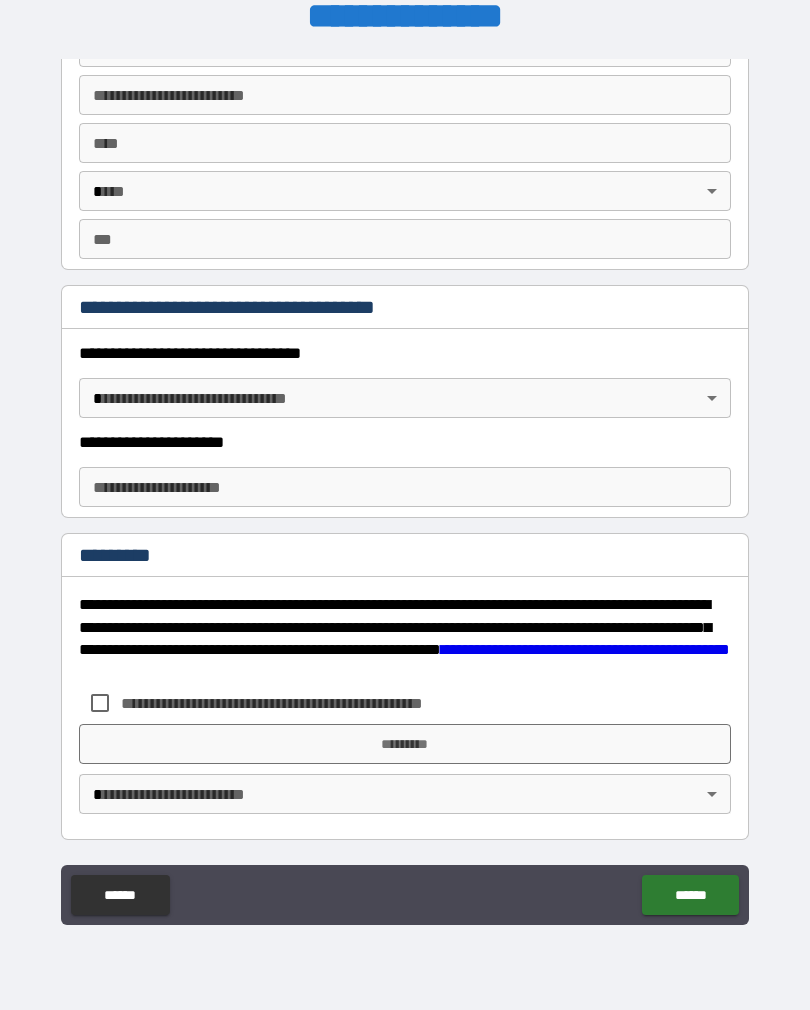 scroll, scrollTop: 3852, scrollLeft: 0, axis: vertical 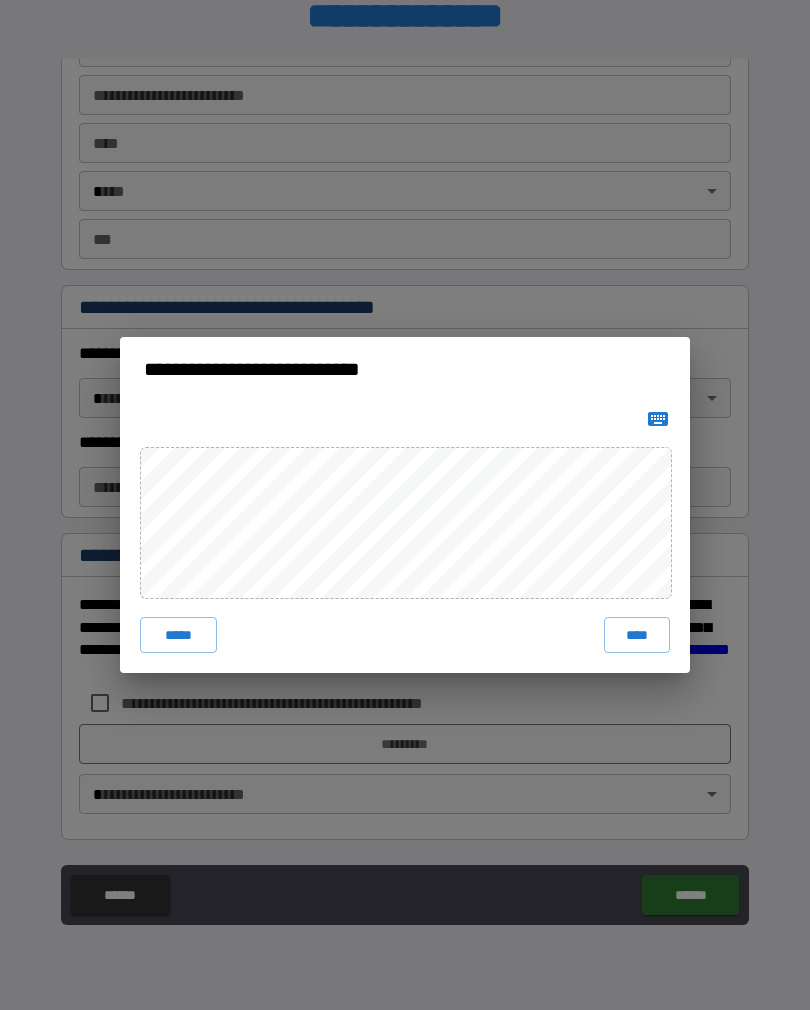 click on "****" at bounding box center [637, 635] 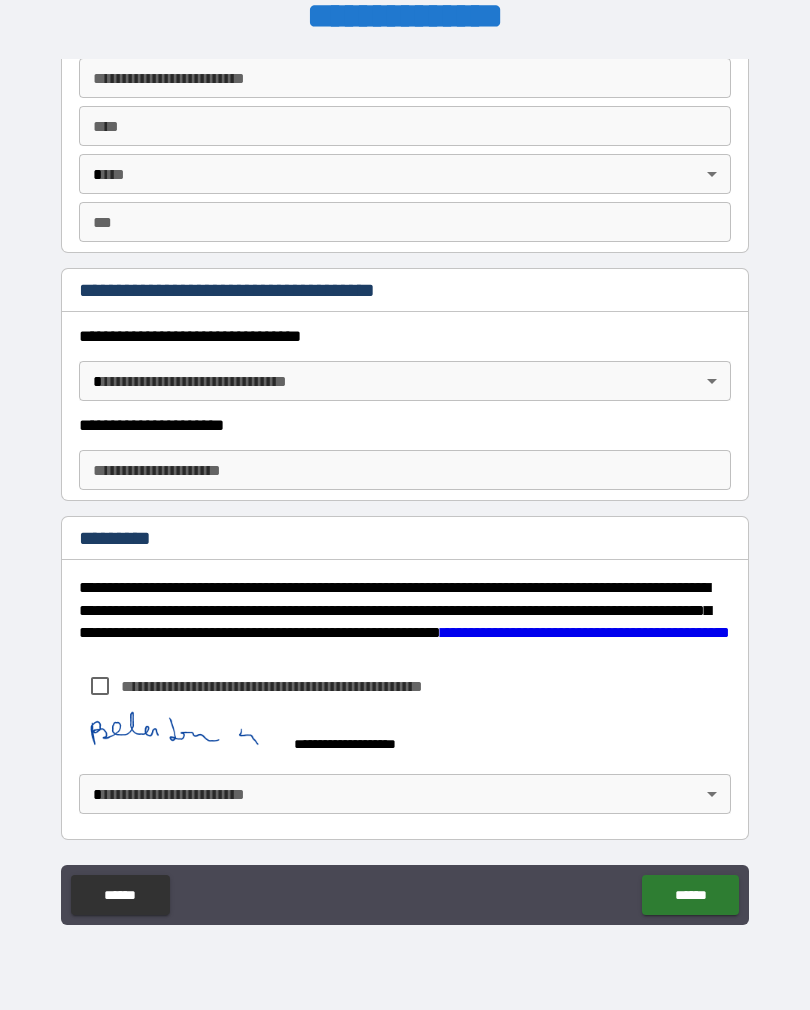 scroll, scrollTop: 3869, scrollLeft: 0, axis: vertical 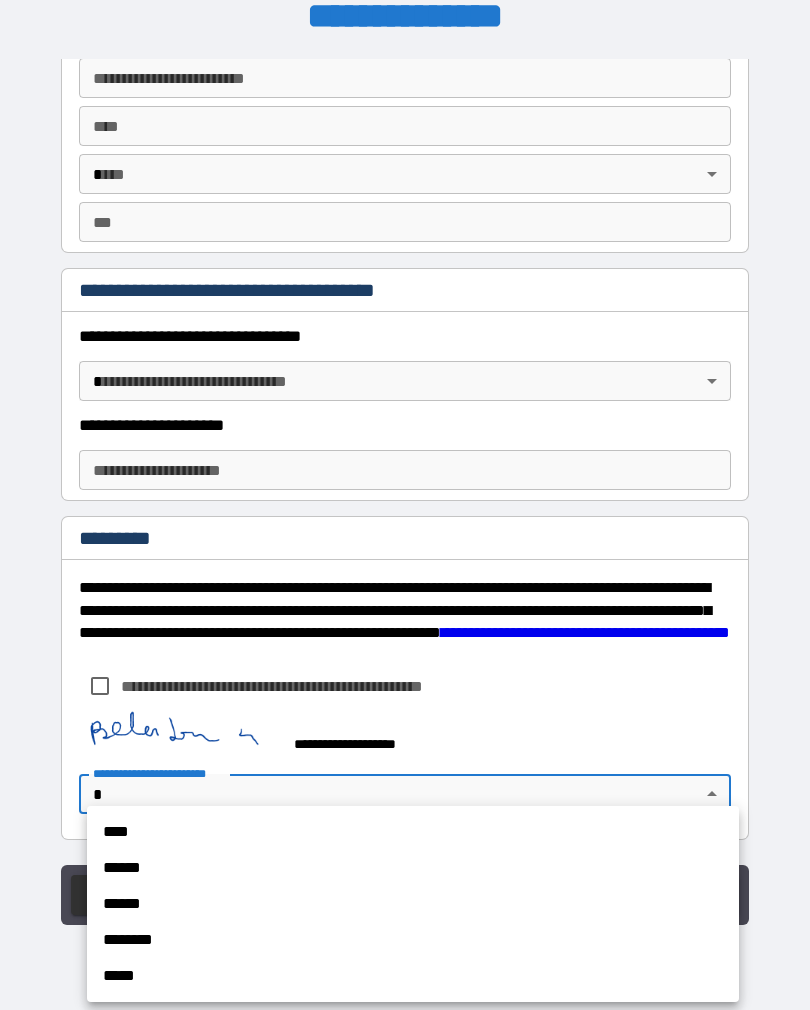 click on "****" at bounding box center [413, 832] 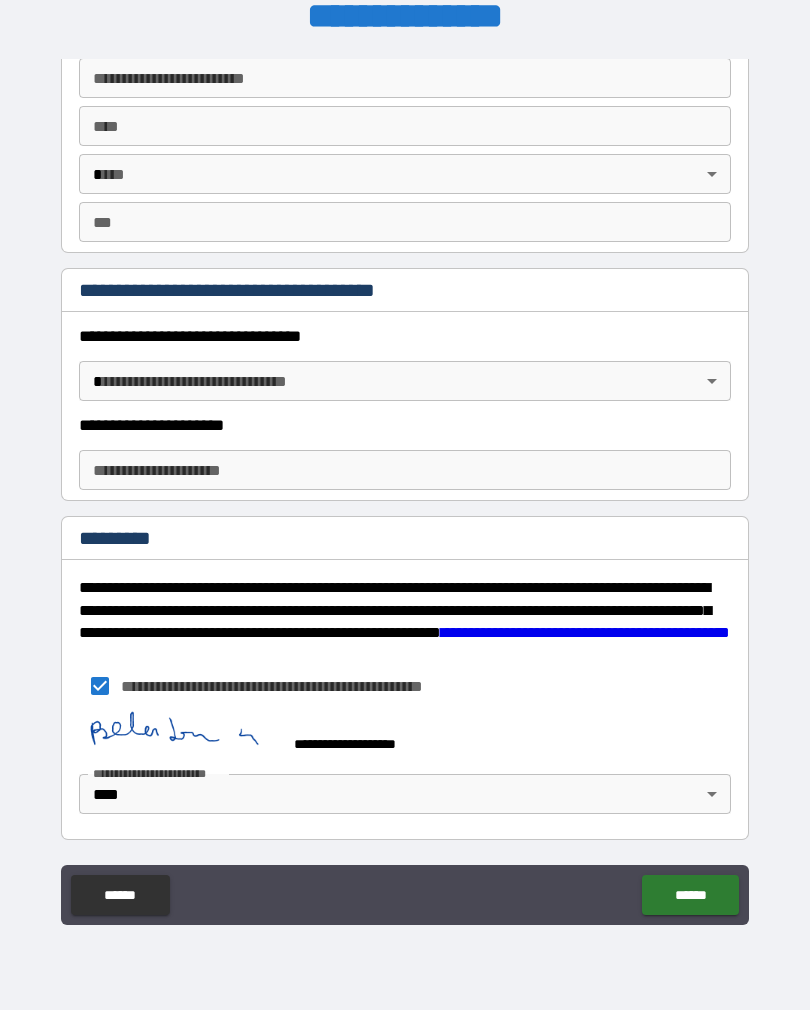 click on "******" at bounding box center (690, 895) 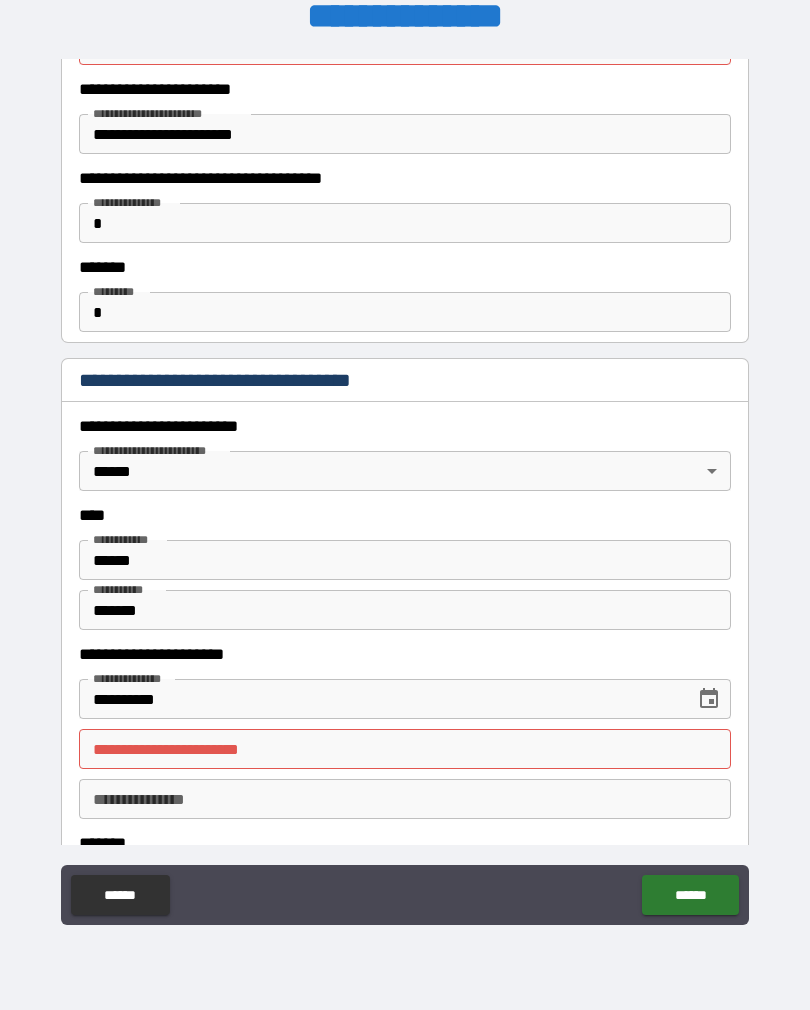 scroll, scrollTop: 1039, scrollLeft: 0, axis: vertical 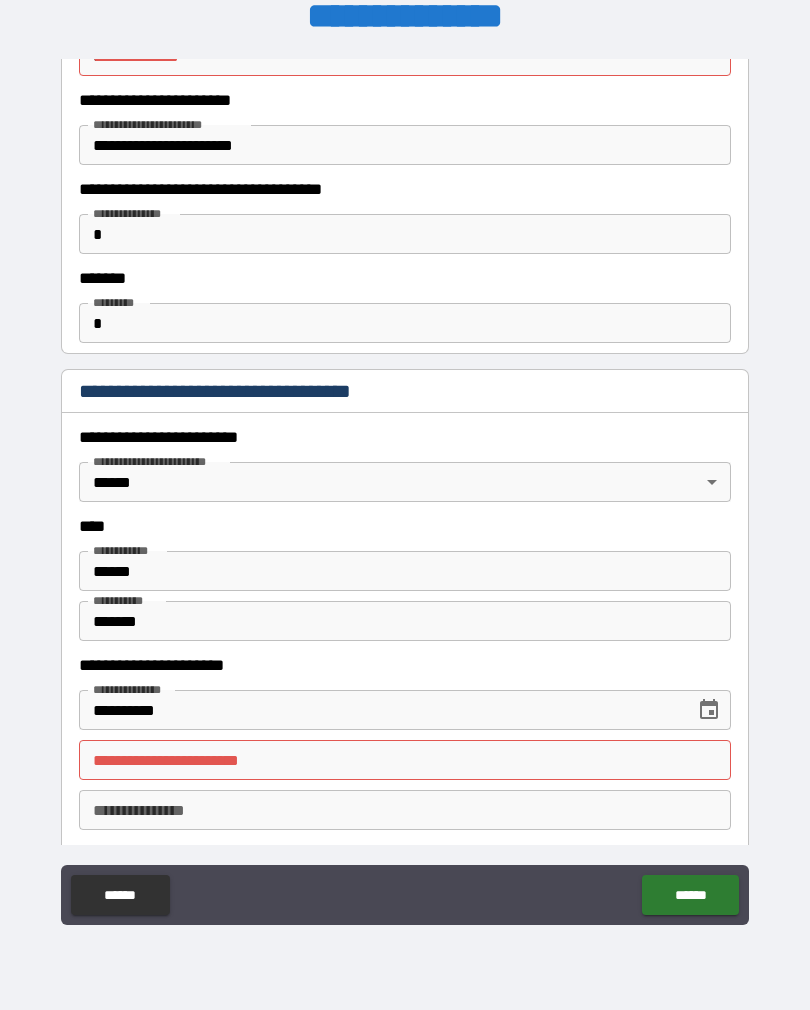click on "**********" at bounding box center (405, 489) 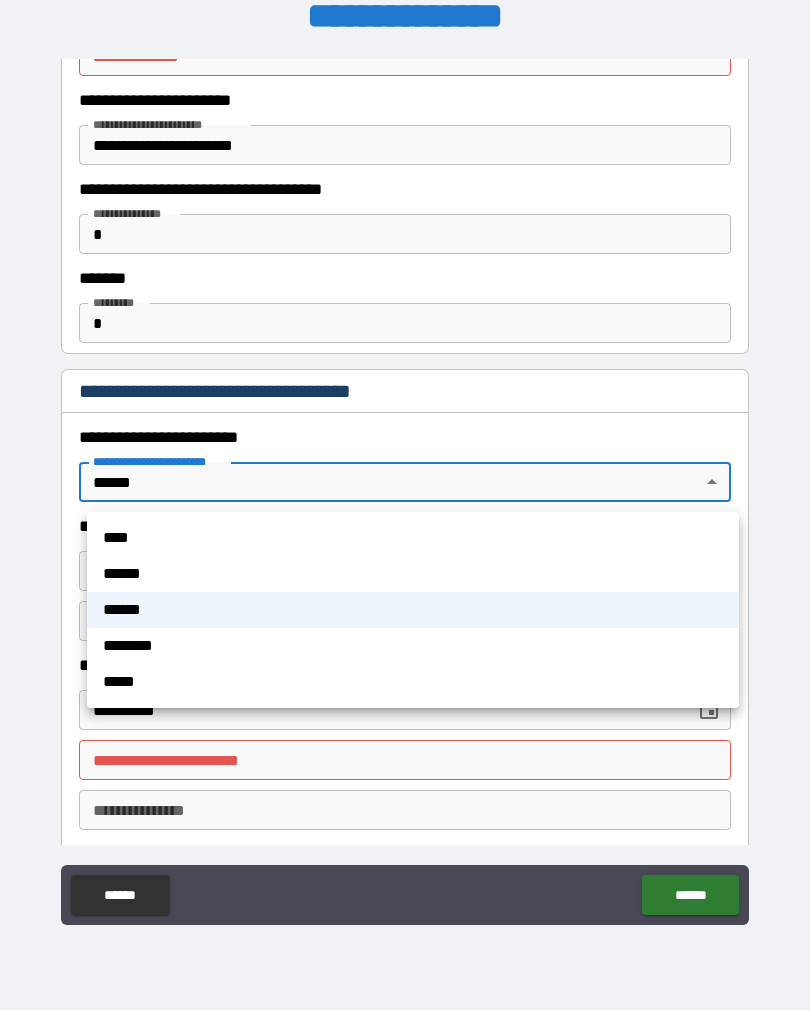 click on "****" at bounding box center (413, 538) 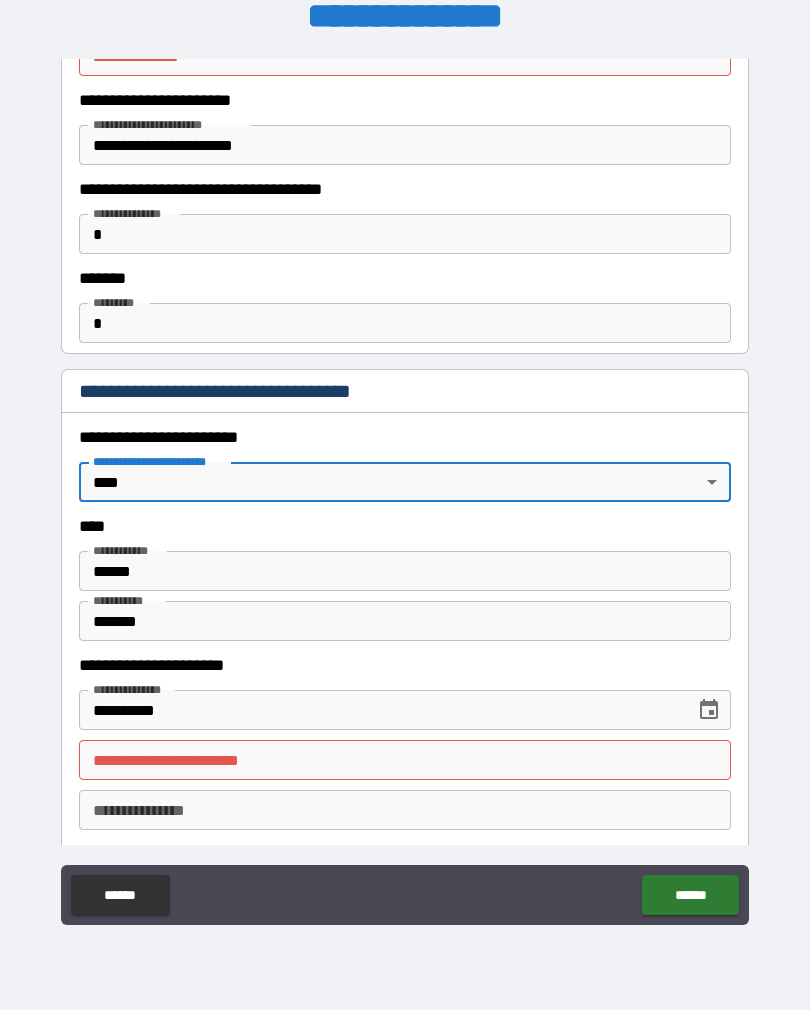 click on "*" at bounding box center (144, 550) 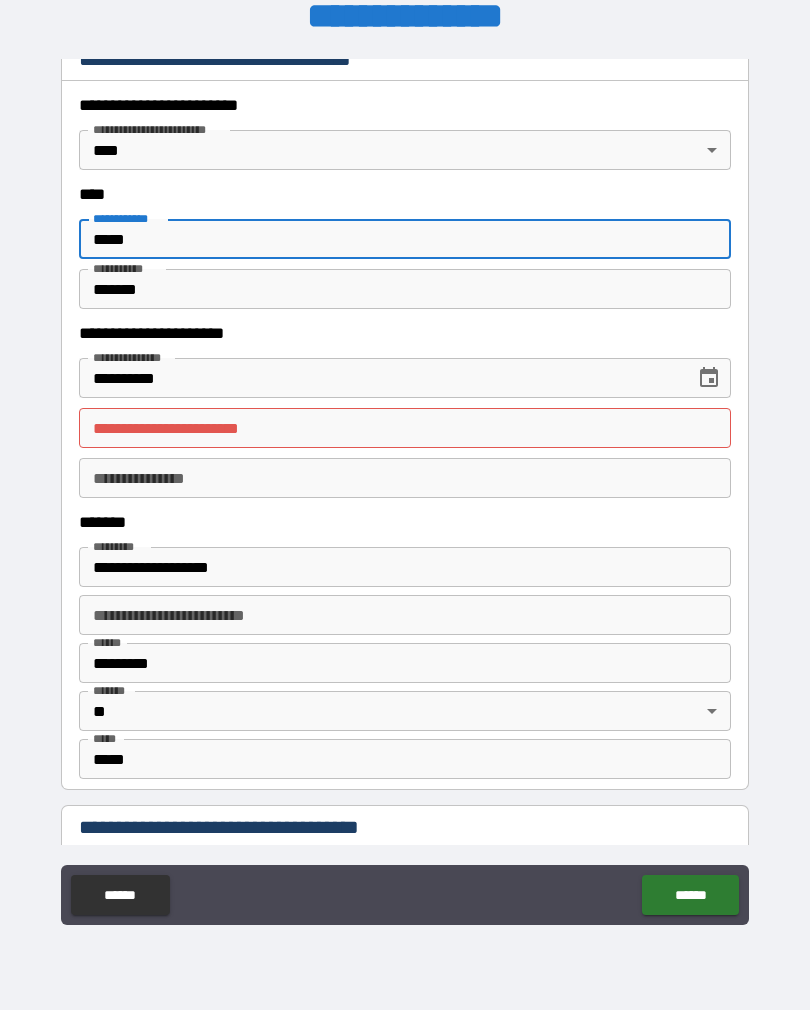 scroll, scrollTop: 1381, scrollLeft: 0, axis: vertical 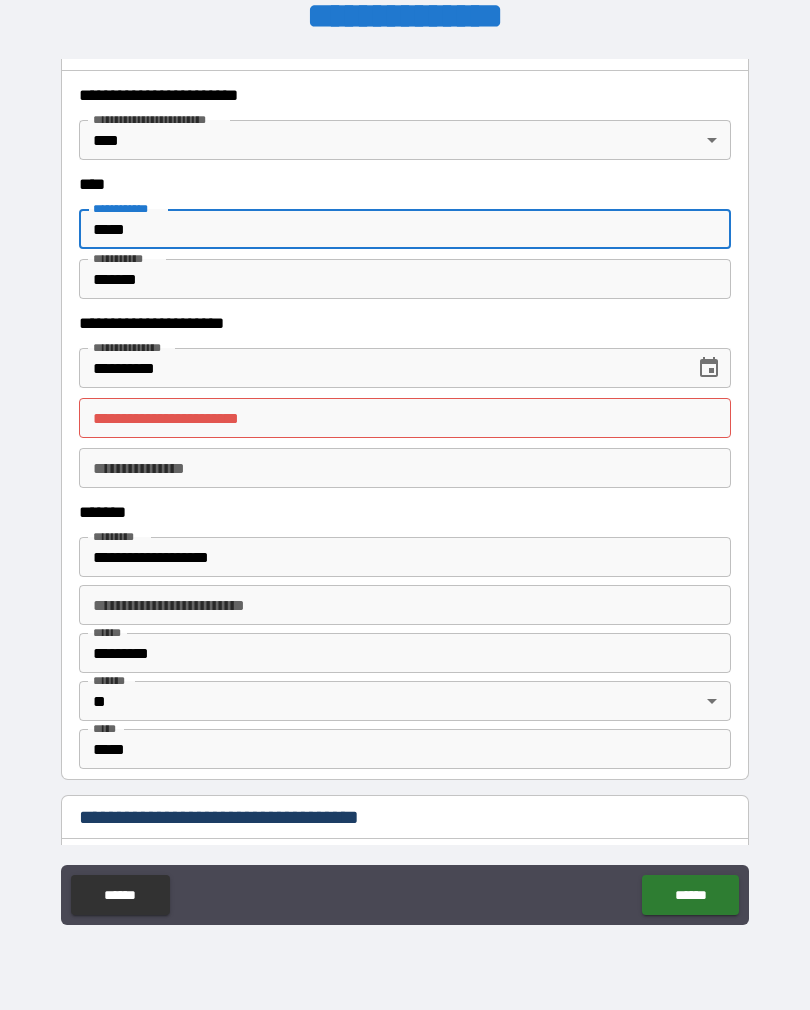 click on "**********" at bounding box center [380, 368] 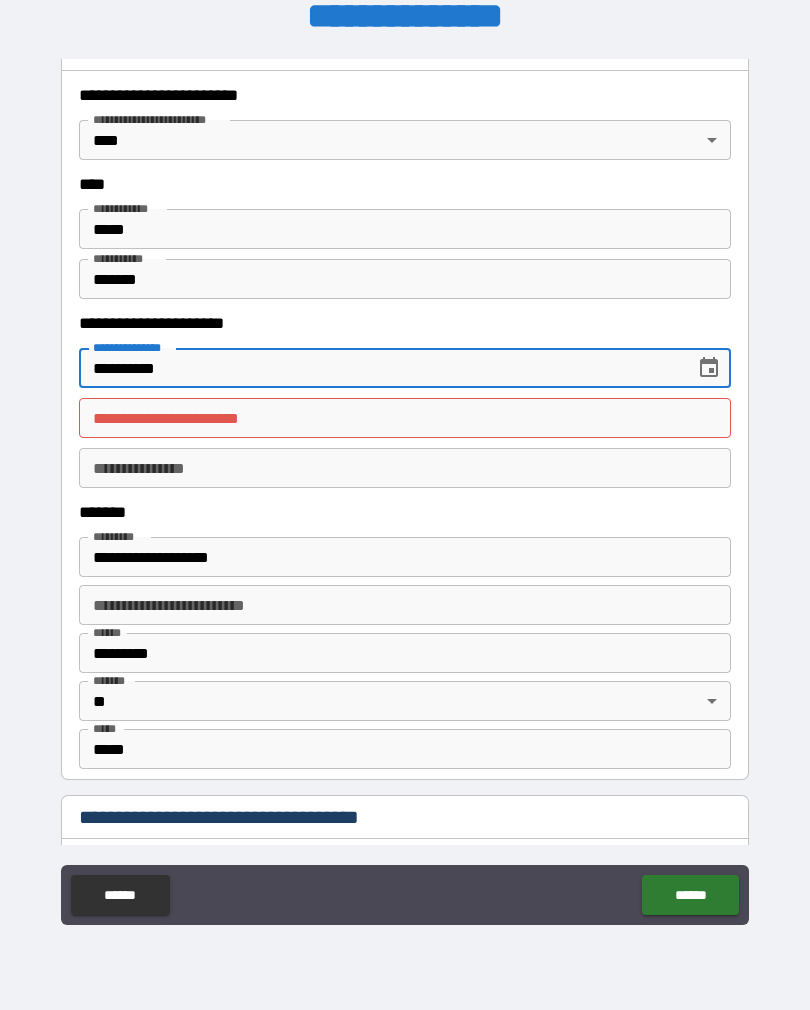 click on "**********" at bounding box center (405, 418) 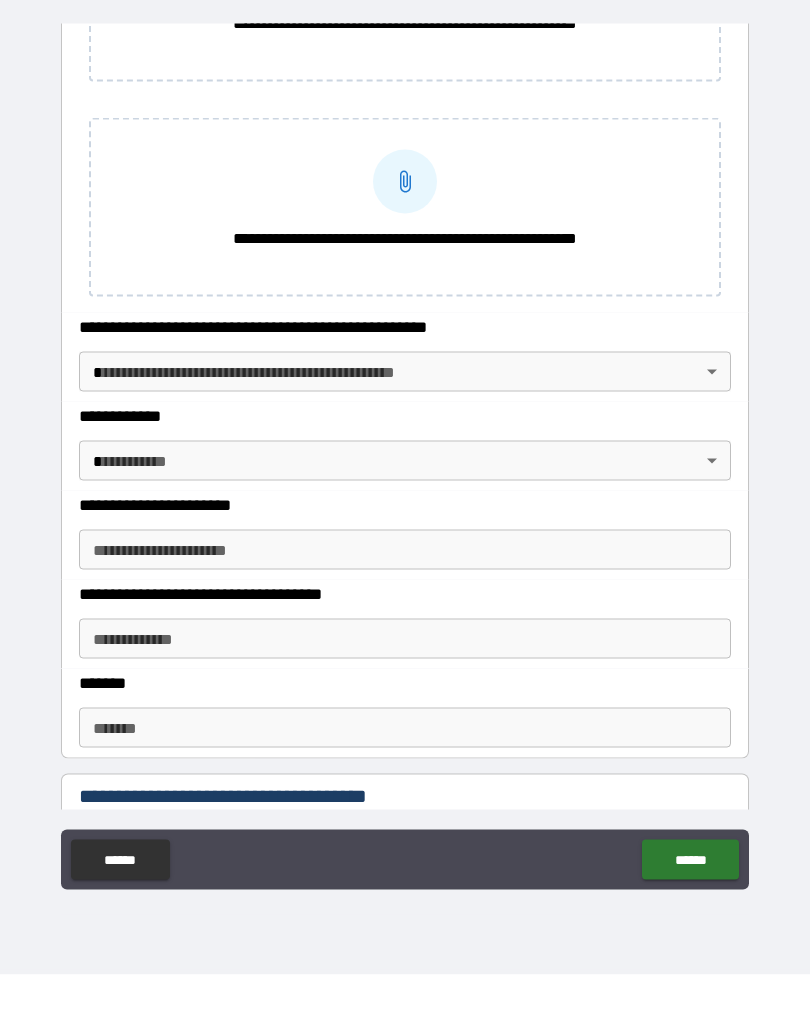 click on "**********" at bounding box center [405, 492] 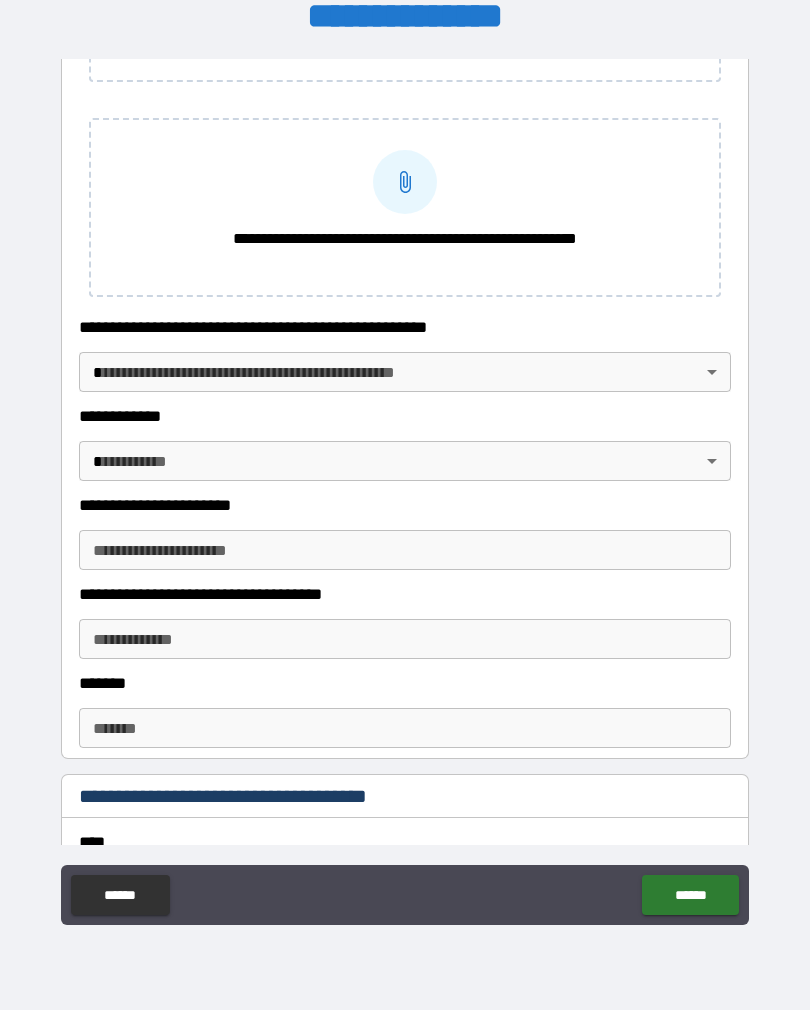 scroll, scrollTop: 2595, scrollLeft: 0, axis: vertical 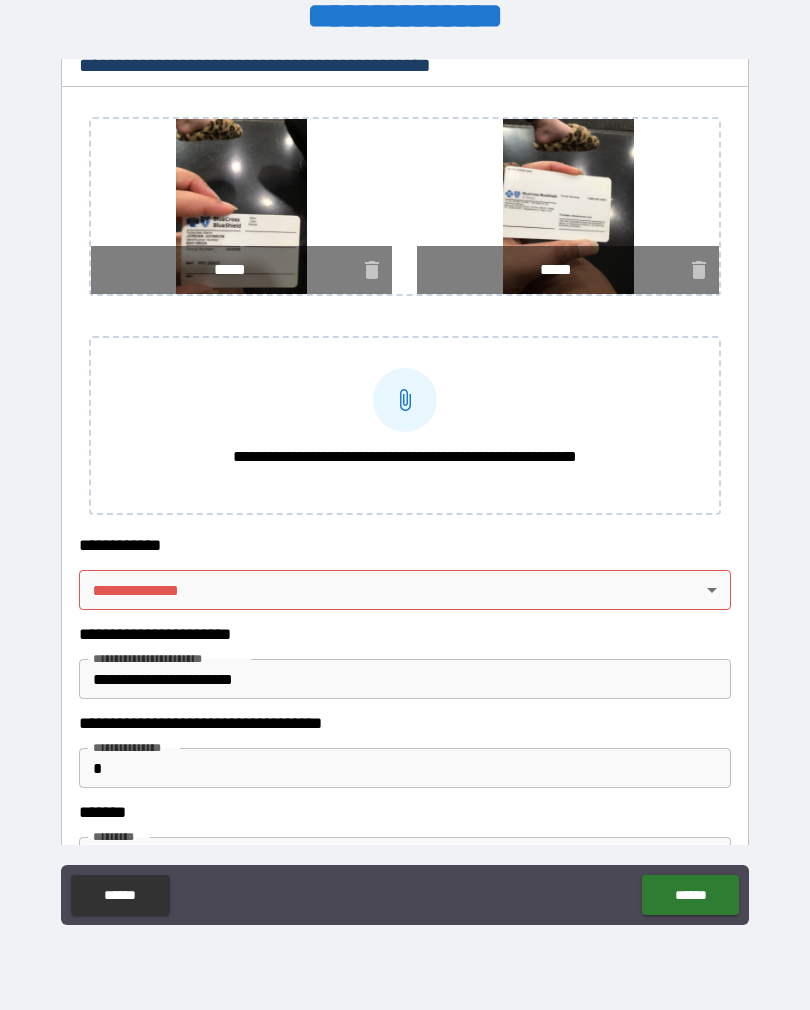 click on "**********" at bounding box center (405, 489) 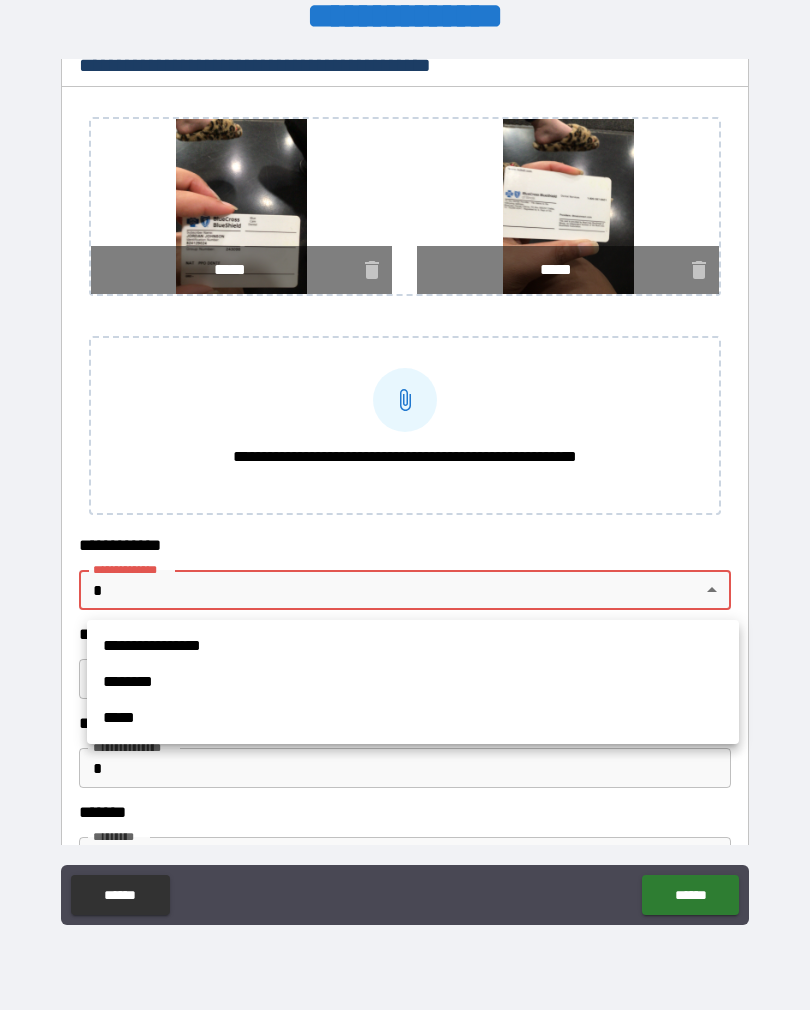 click on "*****" at bounding box center (413, 718) 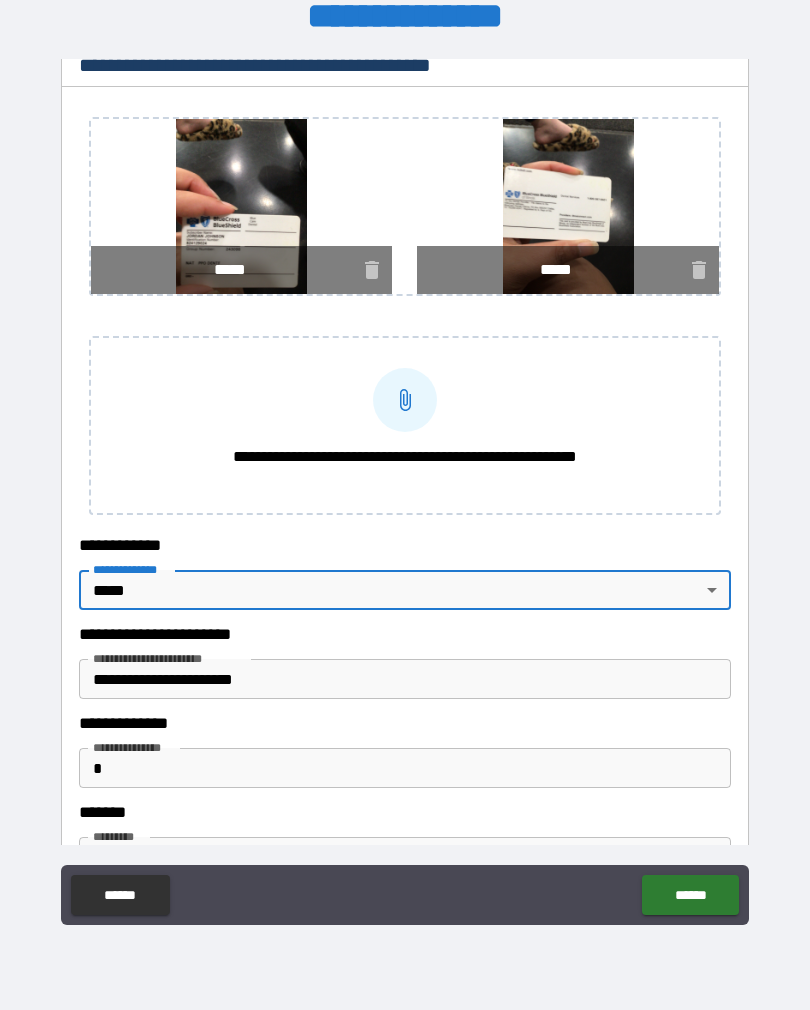click on "******" at bounding box center (690, 895) 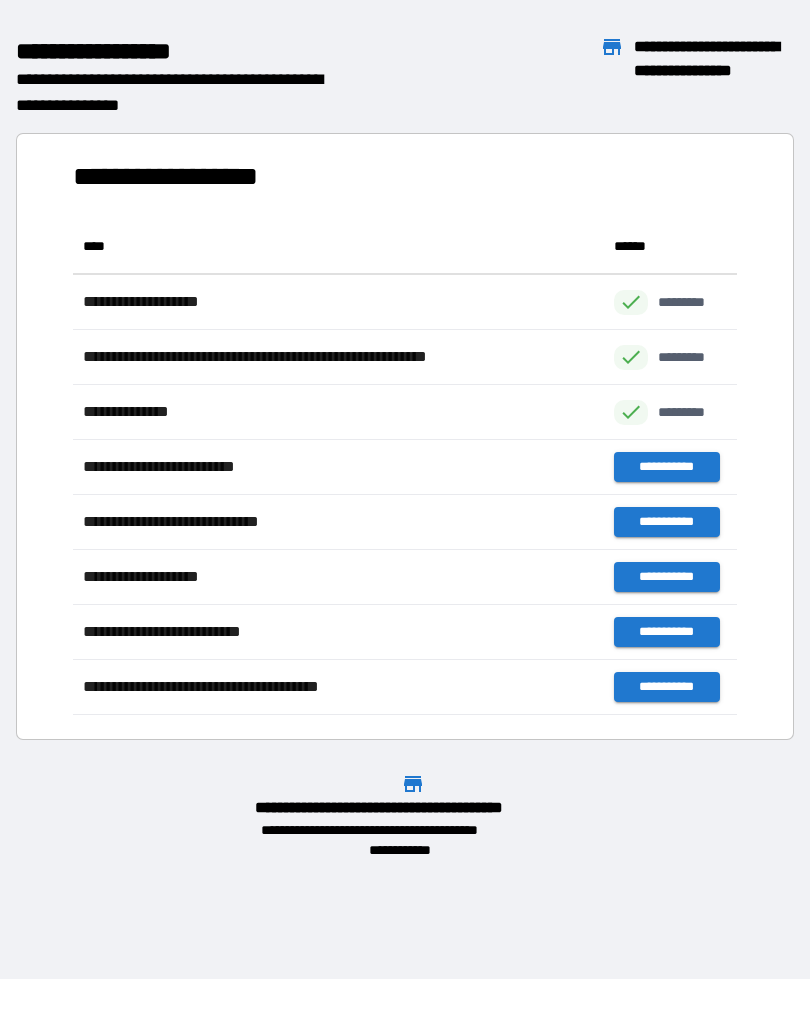scroll, scrollTop: 496, scrollLeft: 664, axis: both 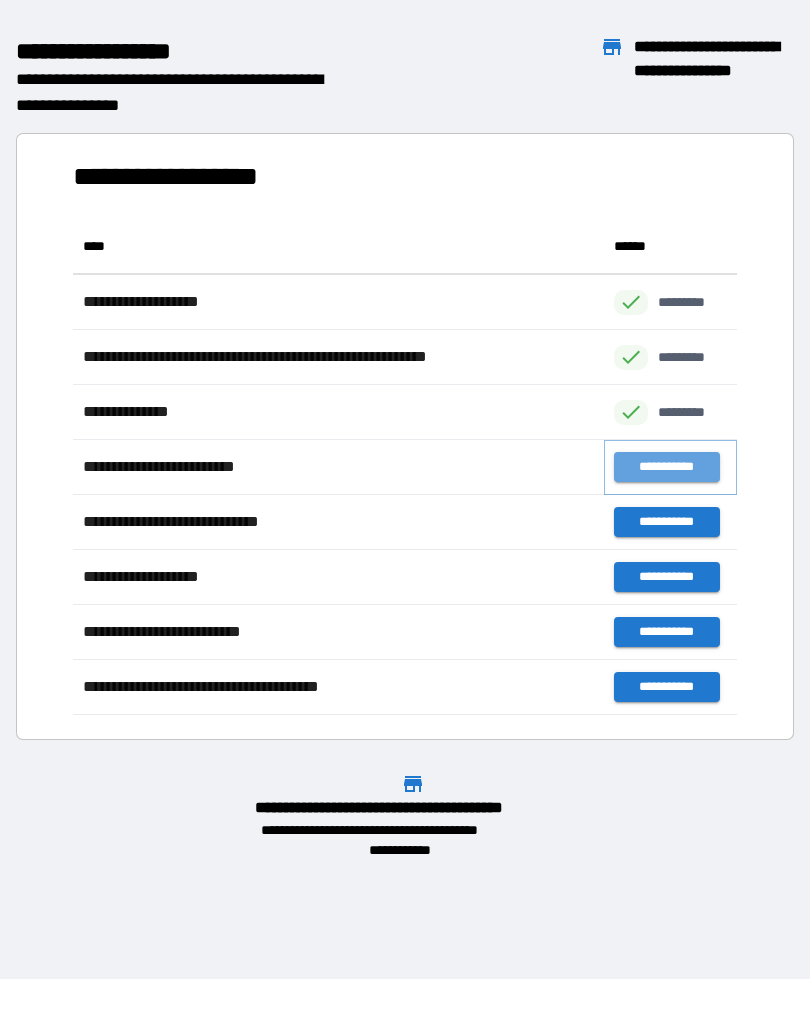 click on "**********" at bounding box center (666, 467) 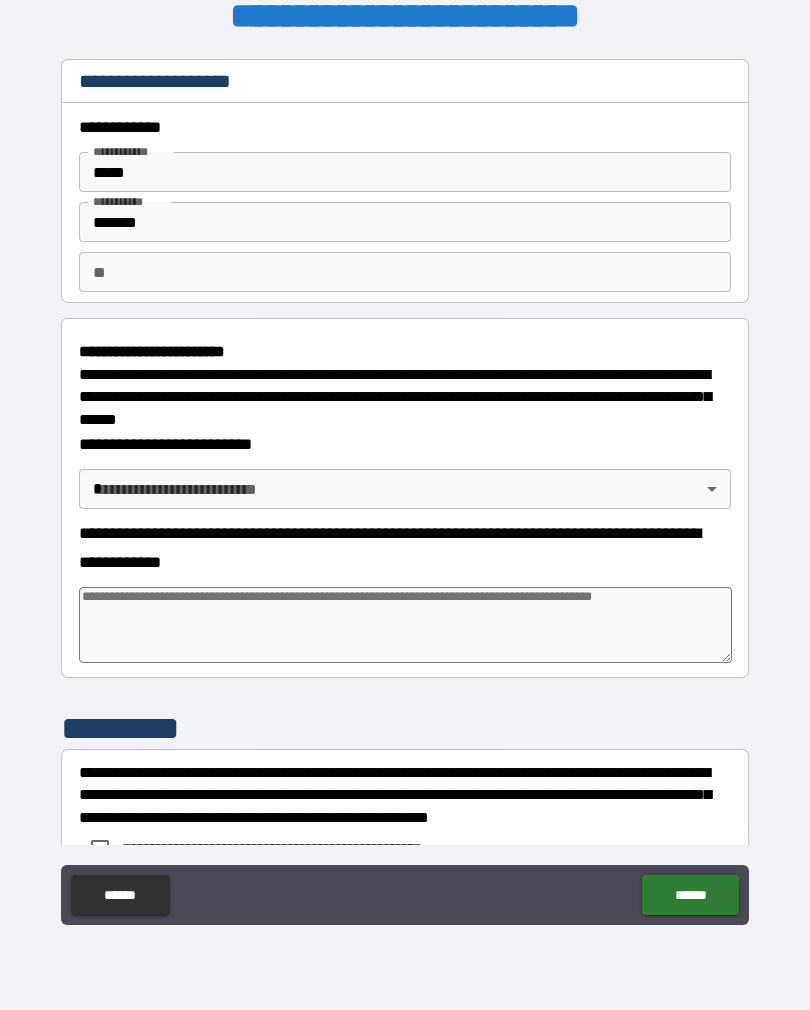 click on "**********" at bounding box center [405, 489] 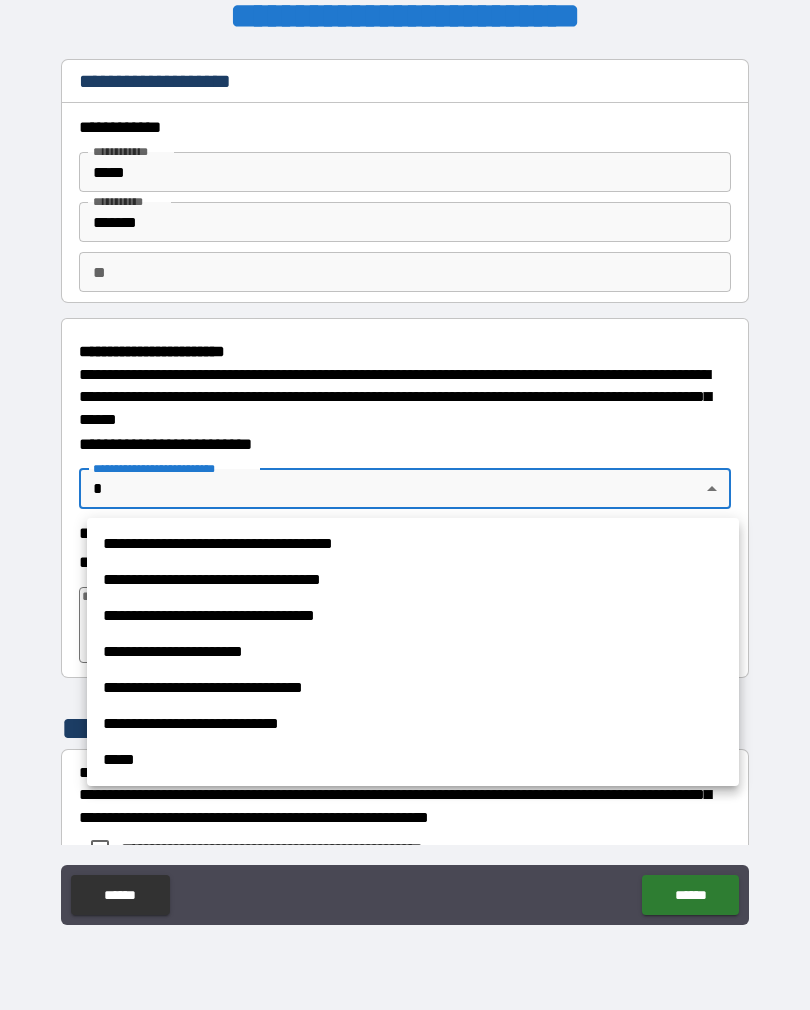 click on "**********" at bounding box center [413, 616] 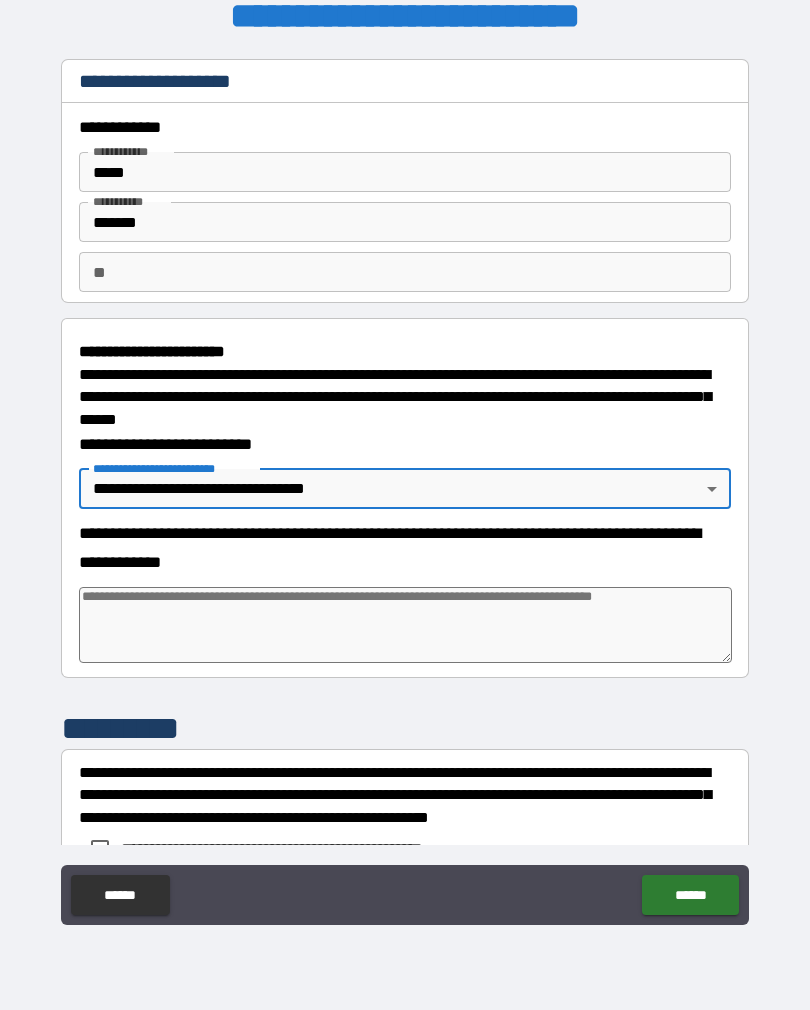 click at bounding box center [405, 625] 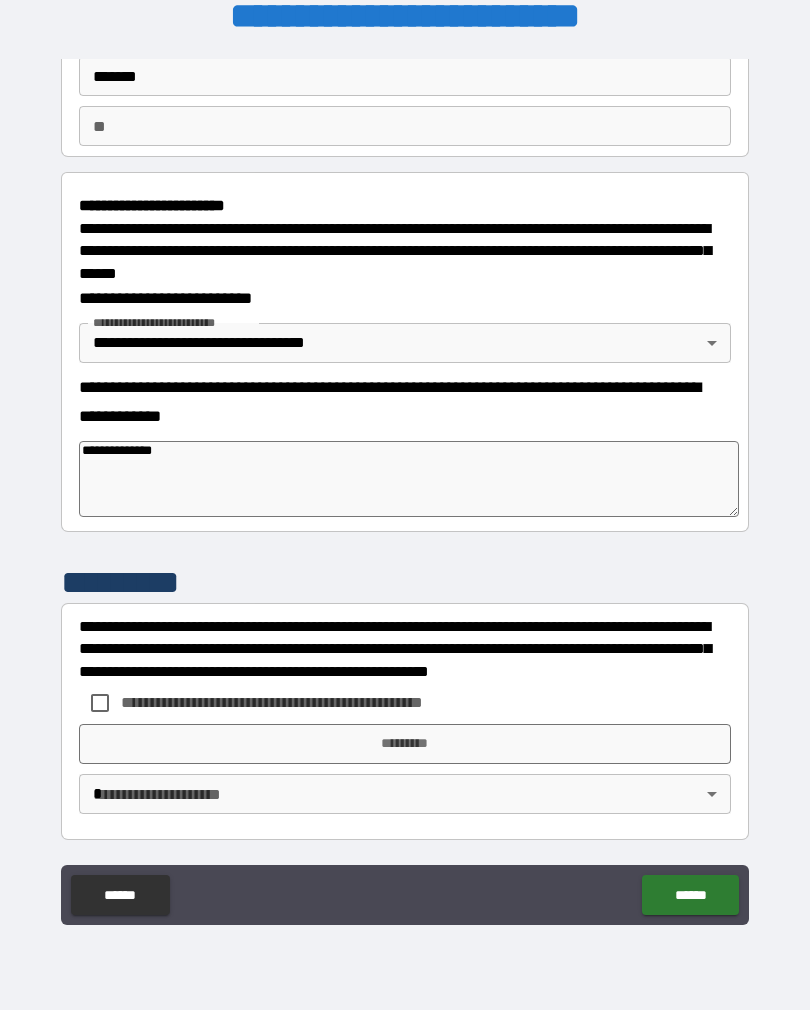 scroll, scrollTop: 145, scrollLeft: 0, axis: vertical 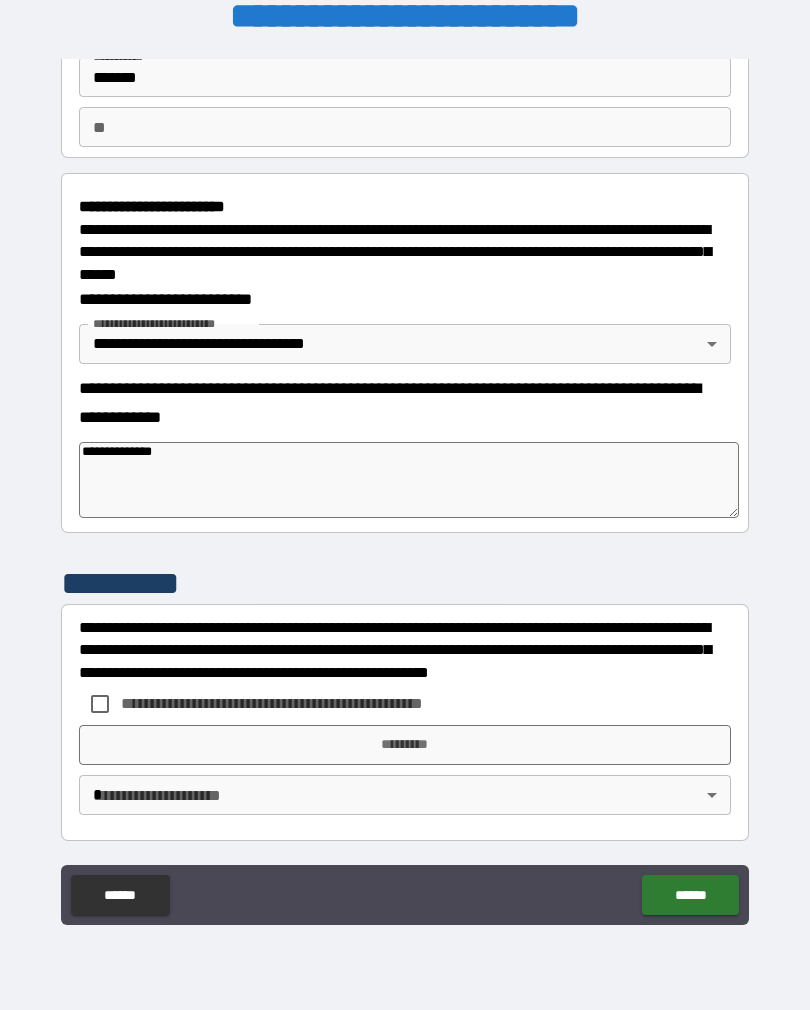 click on "**********" at bounding box center (405, 492) 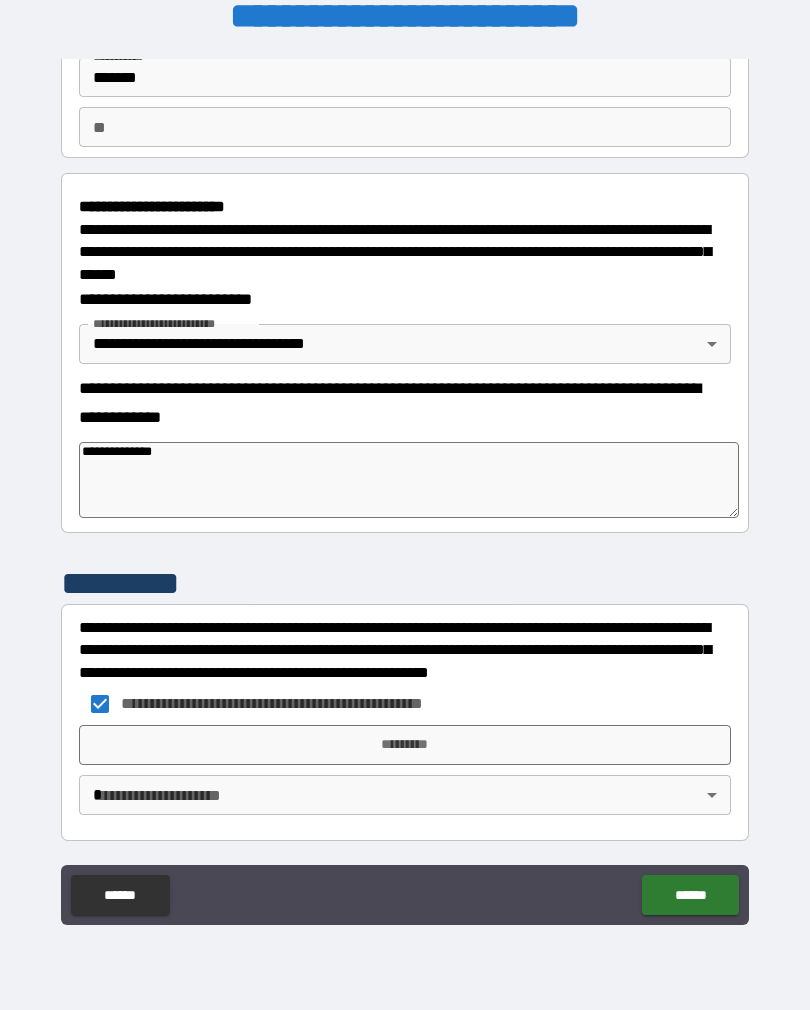 click on "*********" at bounding box center (405, 745) 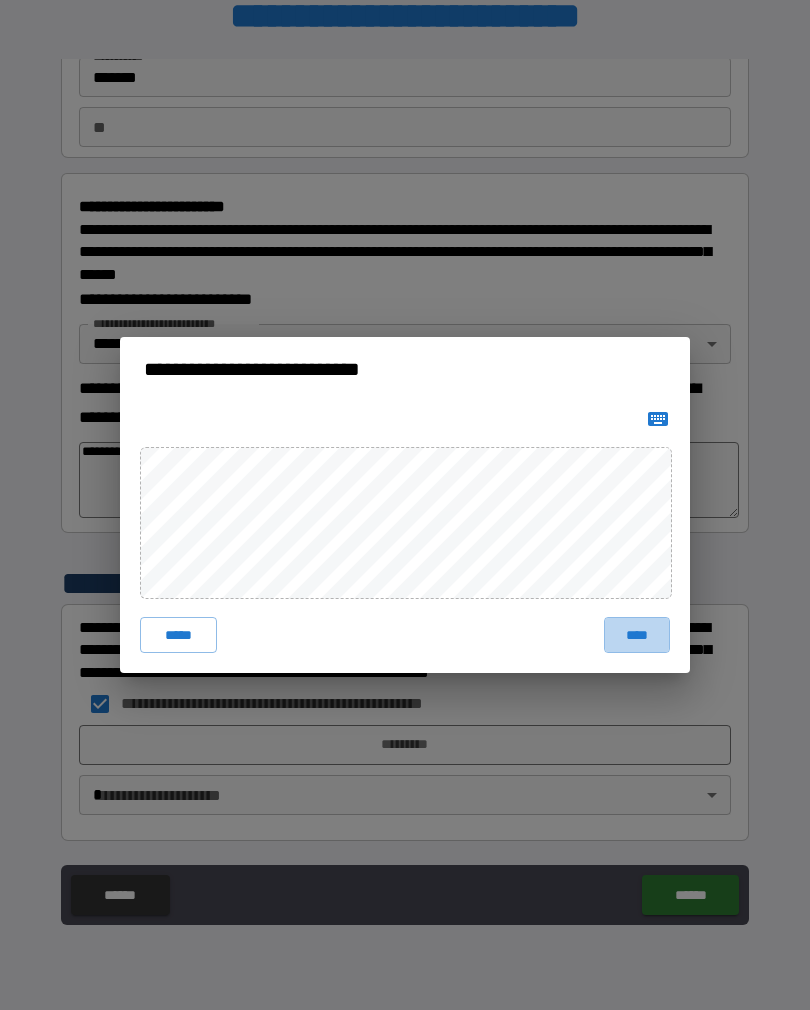 click on "****" at bounding box center (637, 635) 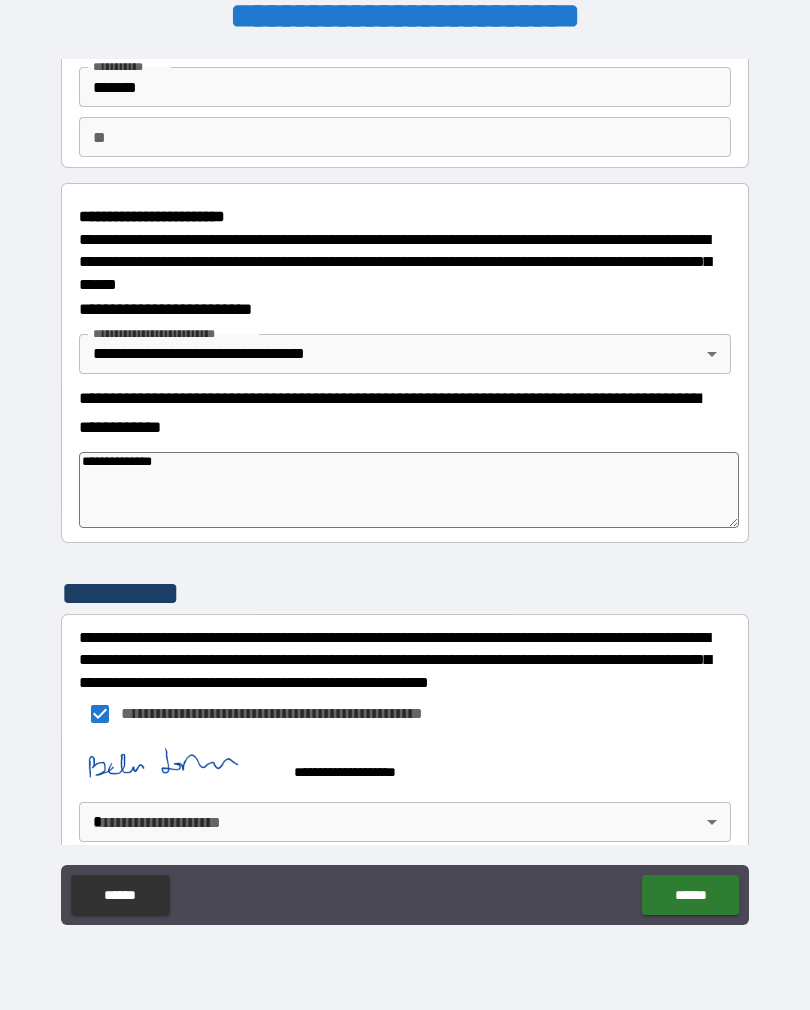 click on "**********" at bounding box center [405, 489] 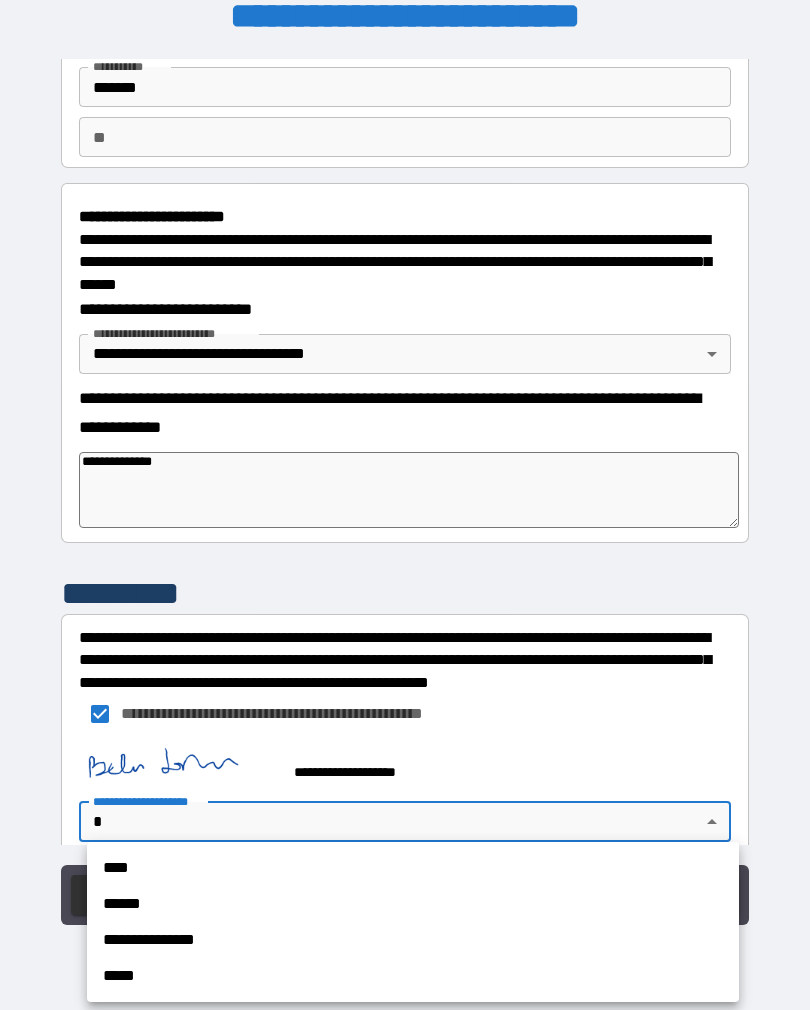 click on "****" at bounding box center [413, 868] 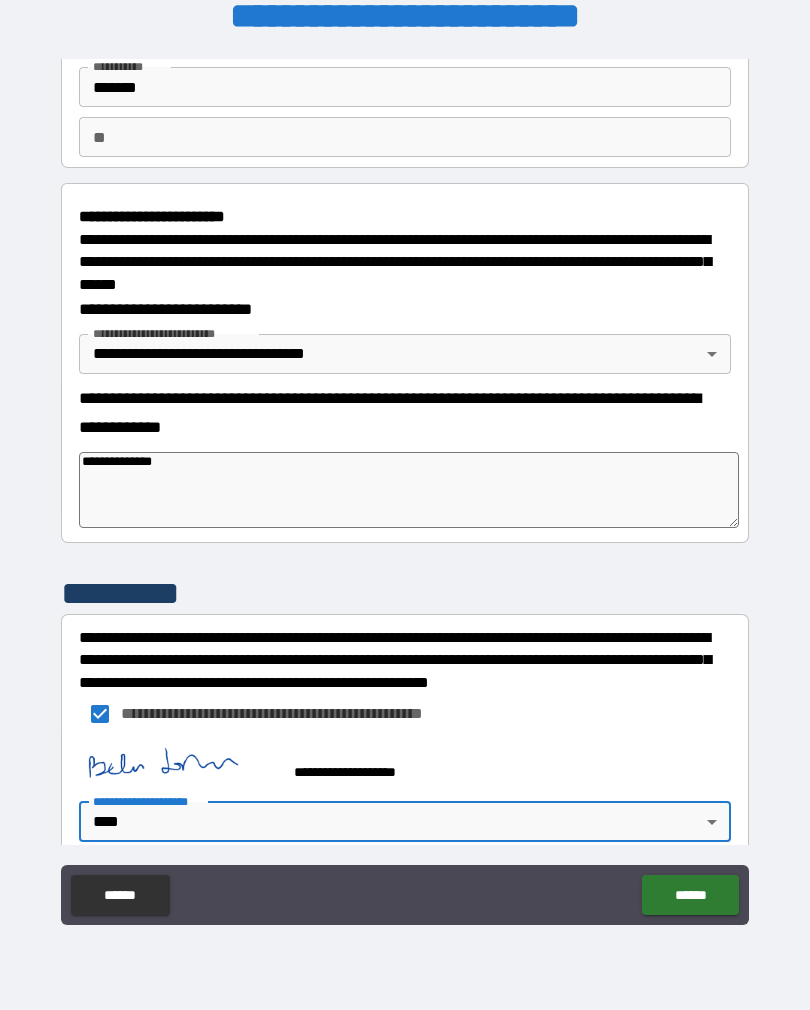click on "******" at bounding box center (690, 895) 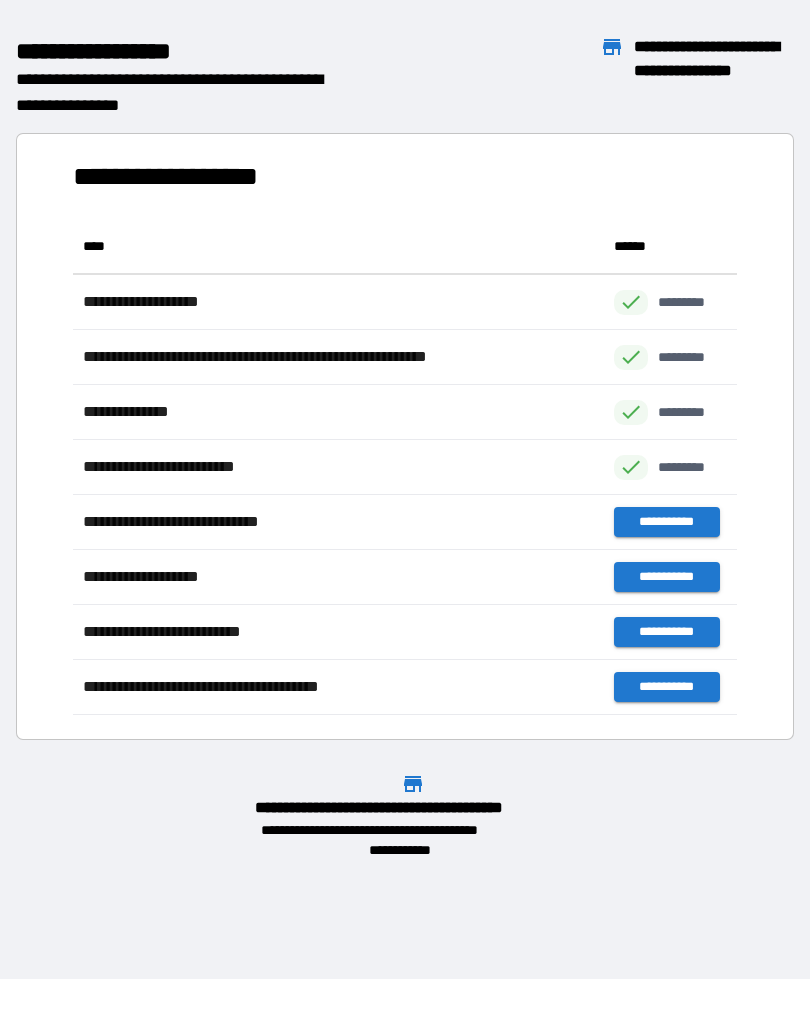 scroll, scrollTop: 1, scrollLeft: 1, axis: both 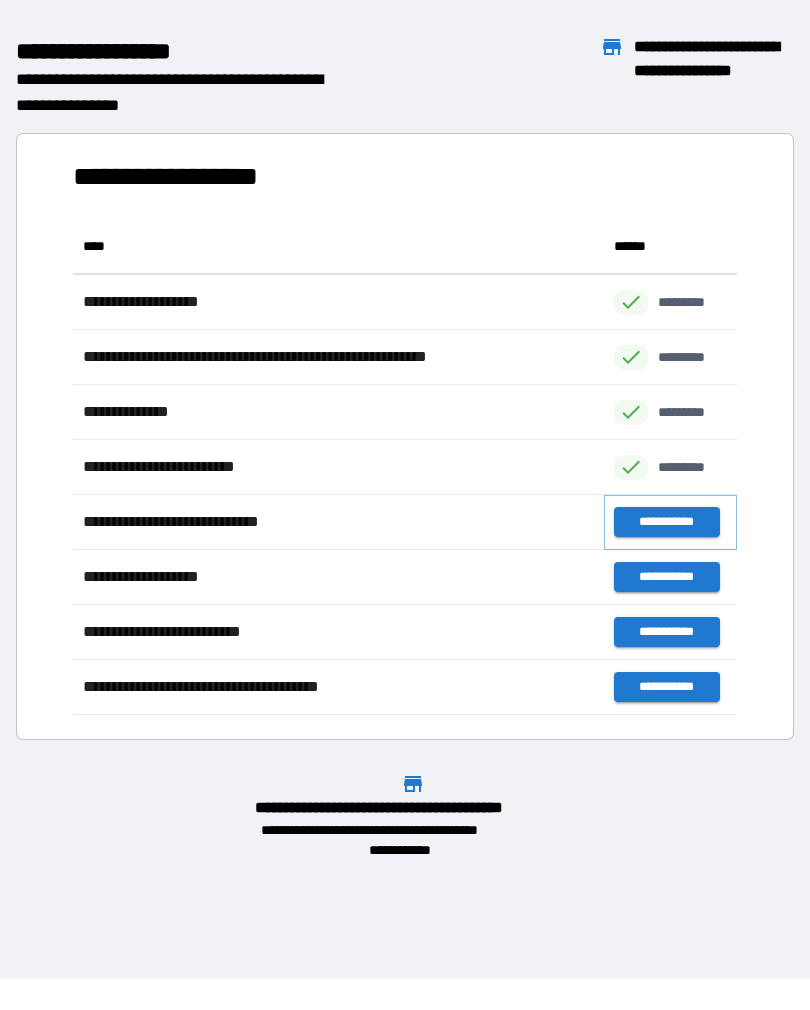 click on "**********" at bounding box center [666, 522] 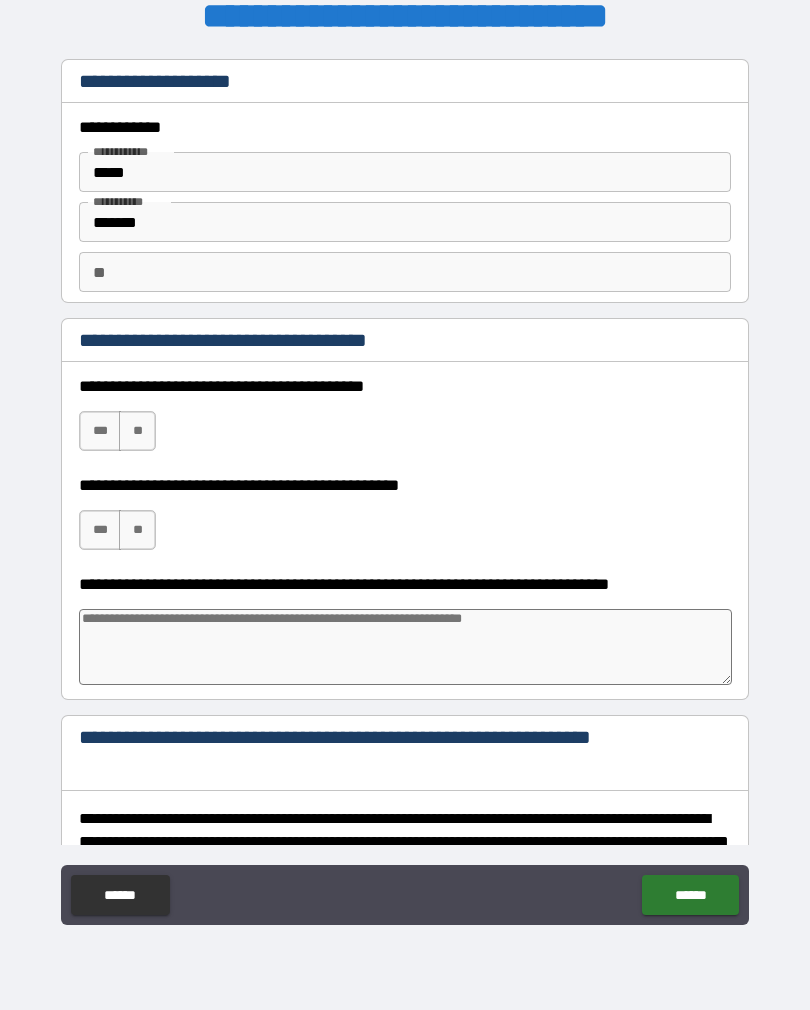click on "***" at bounding box center [100, 431] 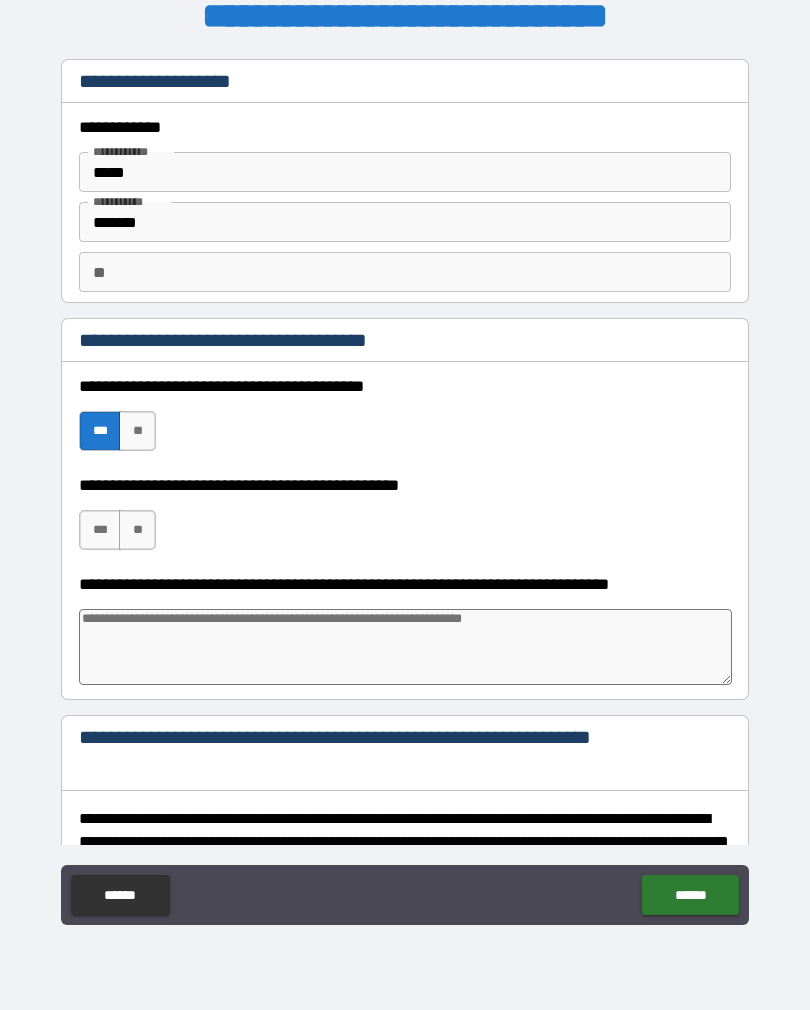 click on "***" at bounding box center [100, 530] 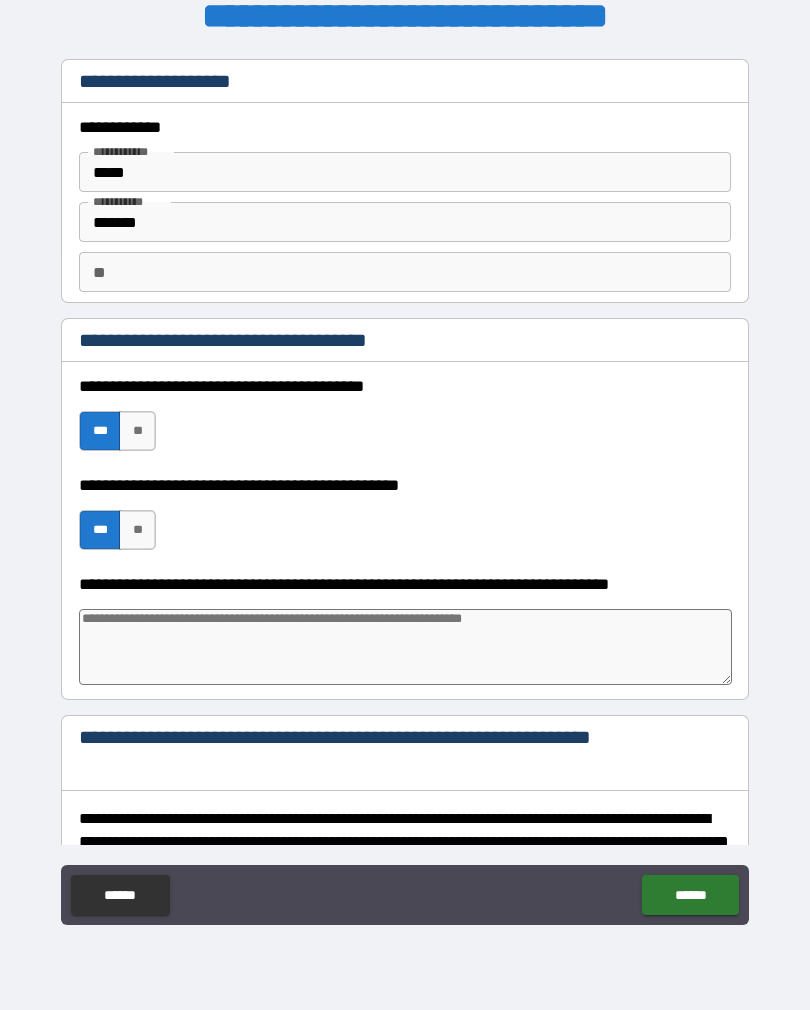 click at bounding box center [405, 647] 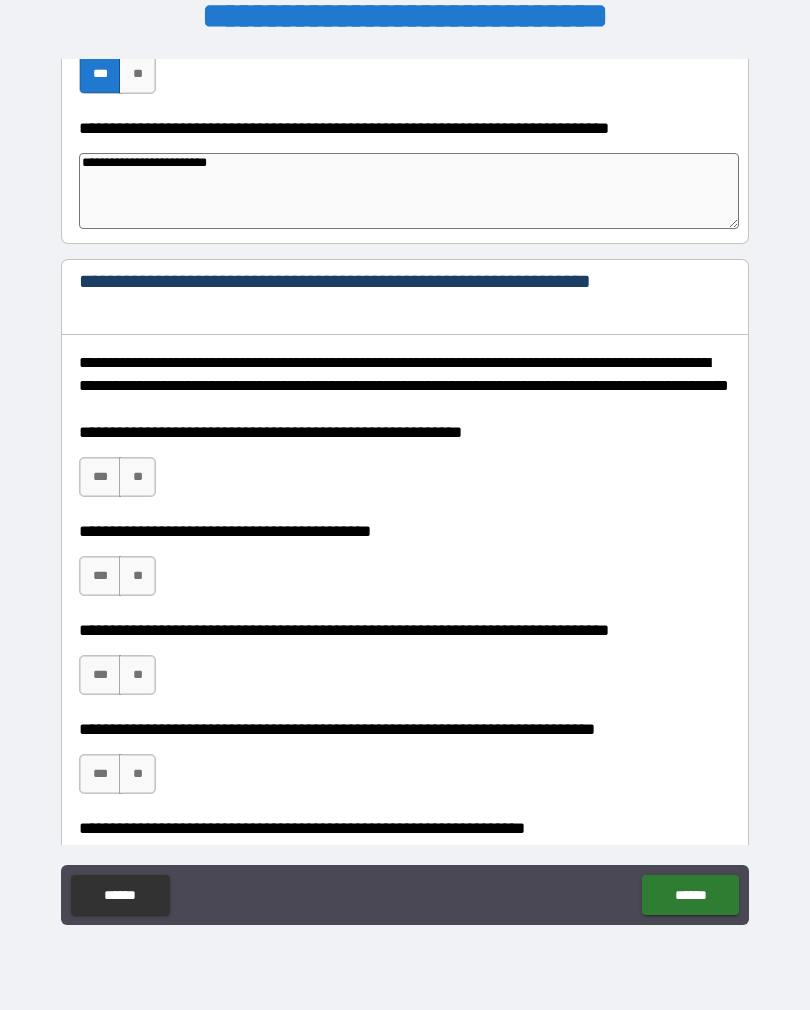 scroll, scrollTop: 476, scrollLeft: 0, axis: vertical 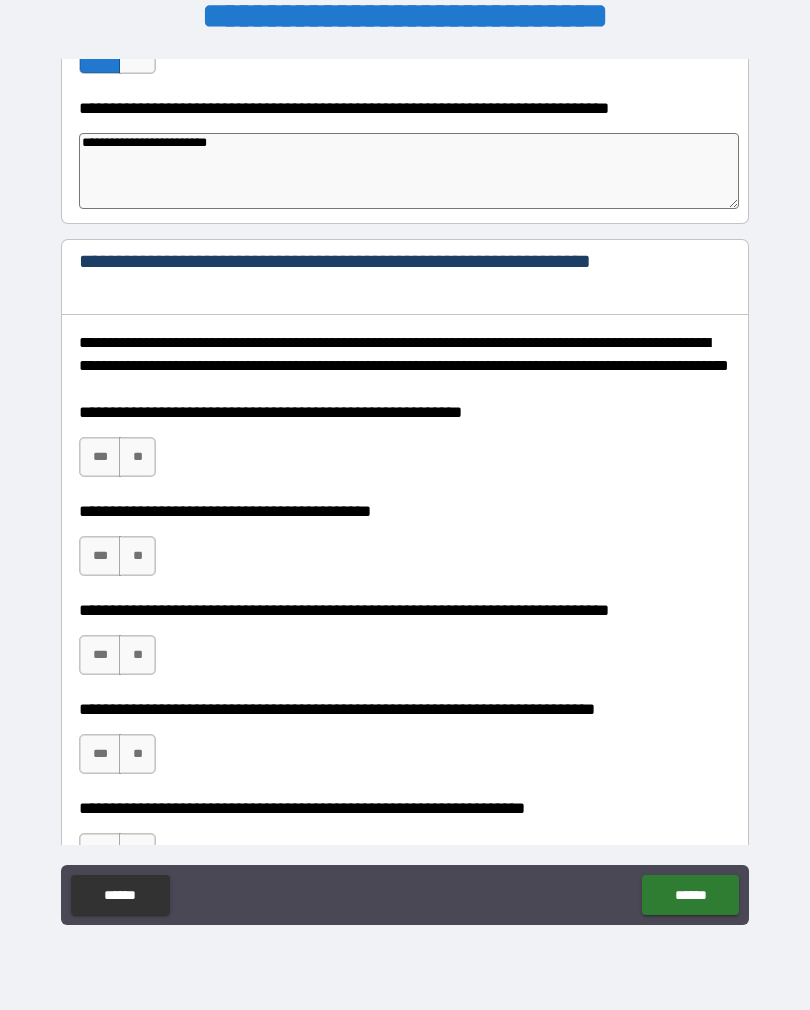 click on "***" at bounding box center [100, 457] 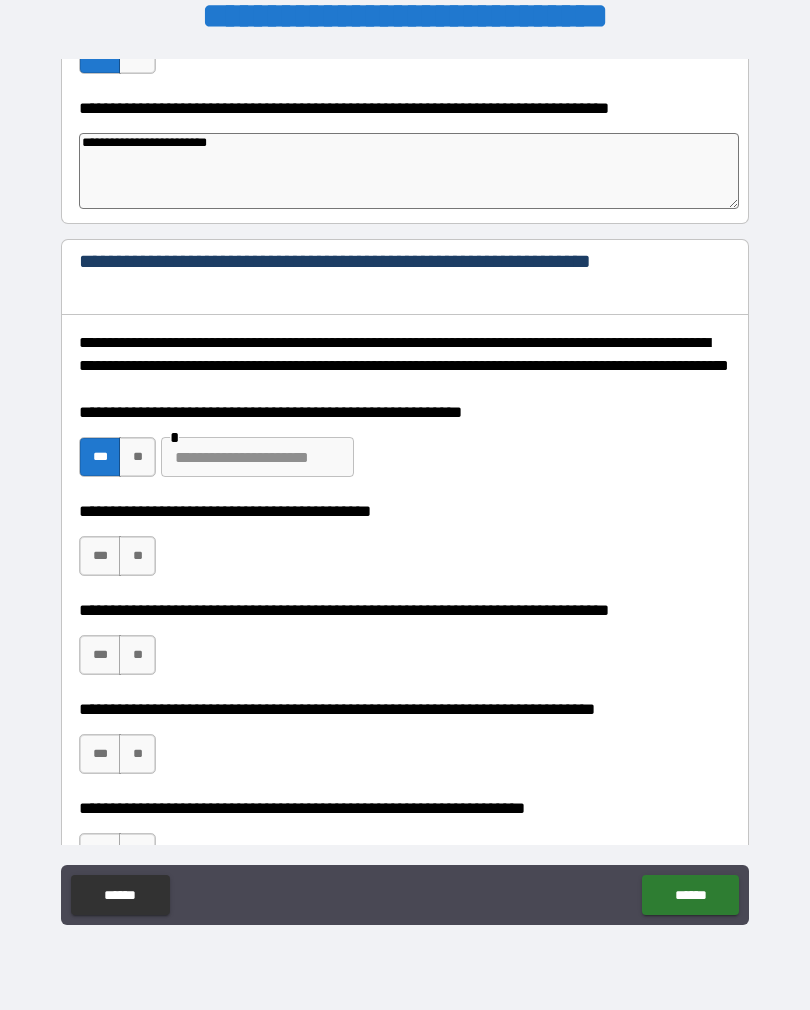click on "***" at bounding box center (100, 556) 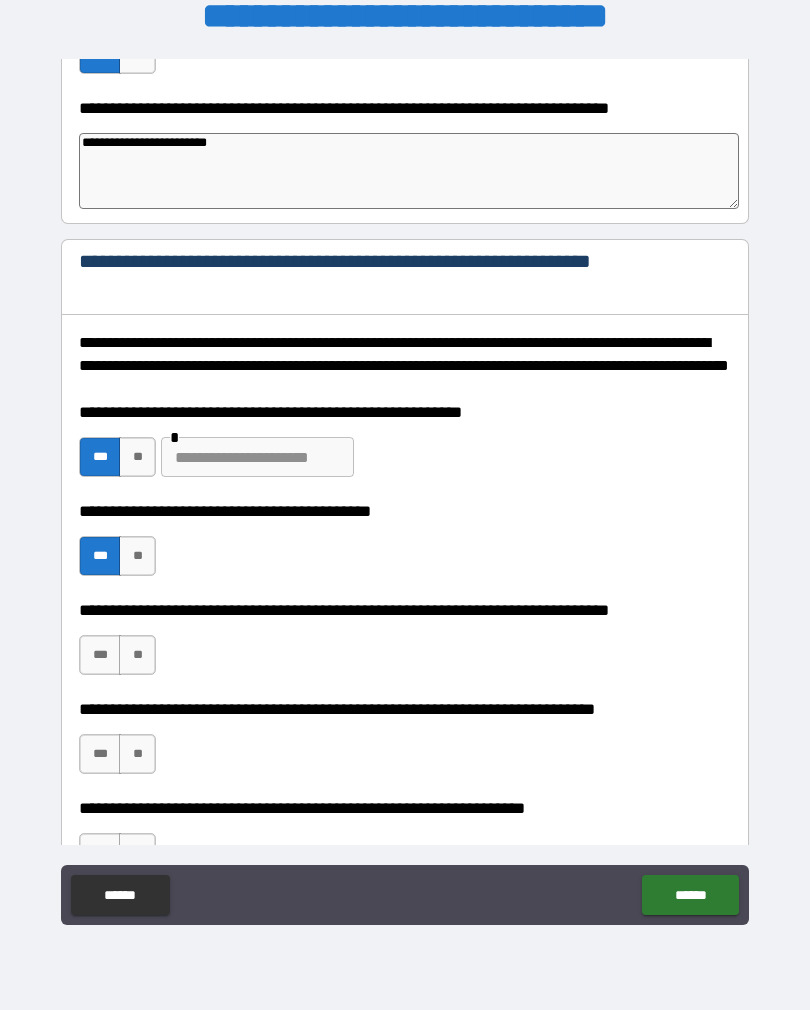 click on "***" at bounding box center [100, 655] 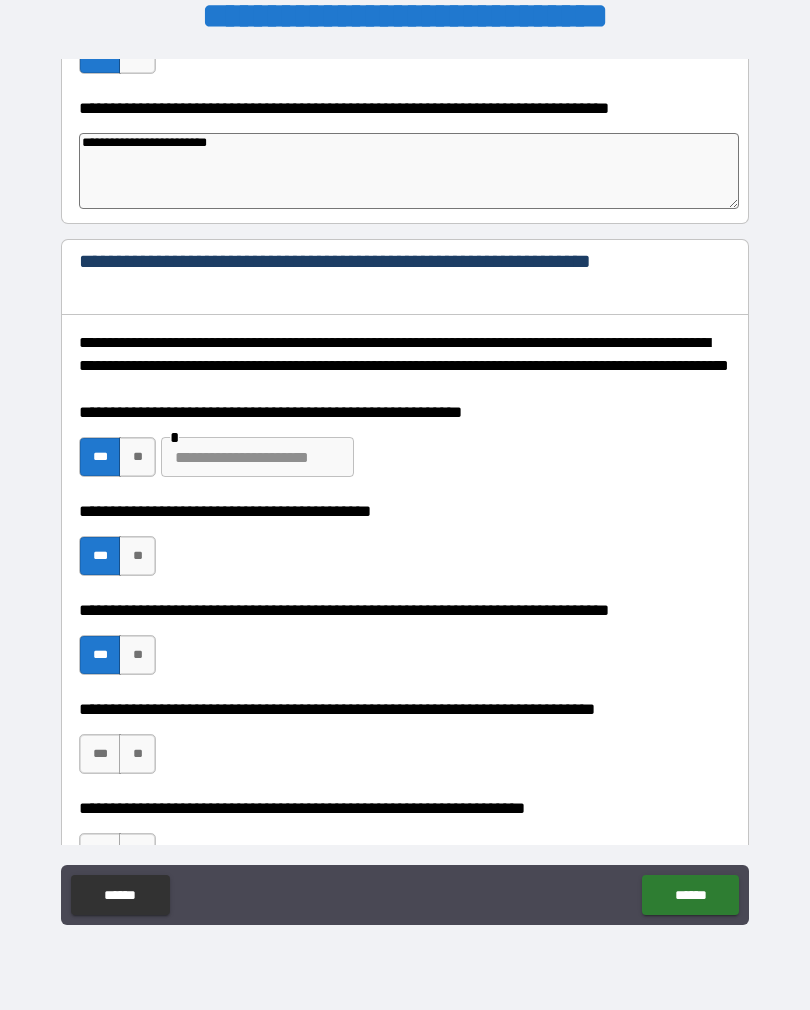 click on "***" at bounding box center (100, 754) 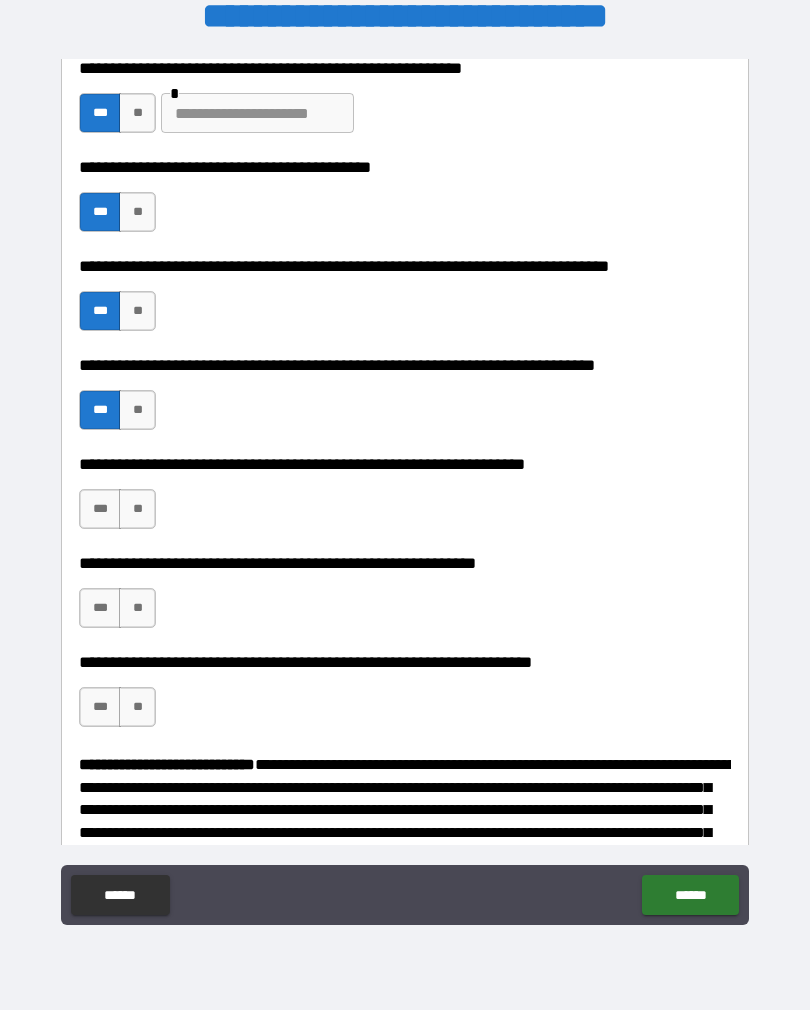 scroll, scrollTop: 825, scrollLeft: 0, axis: vertical 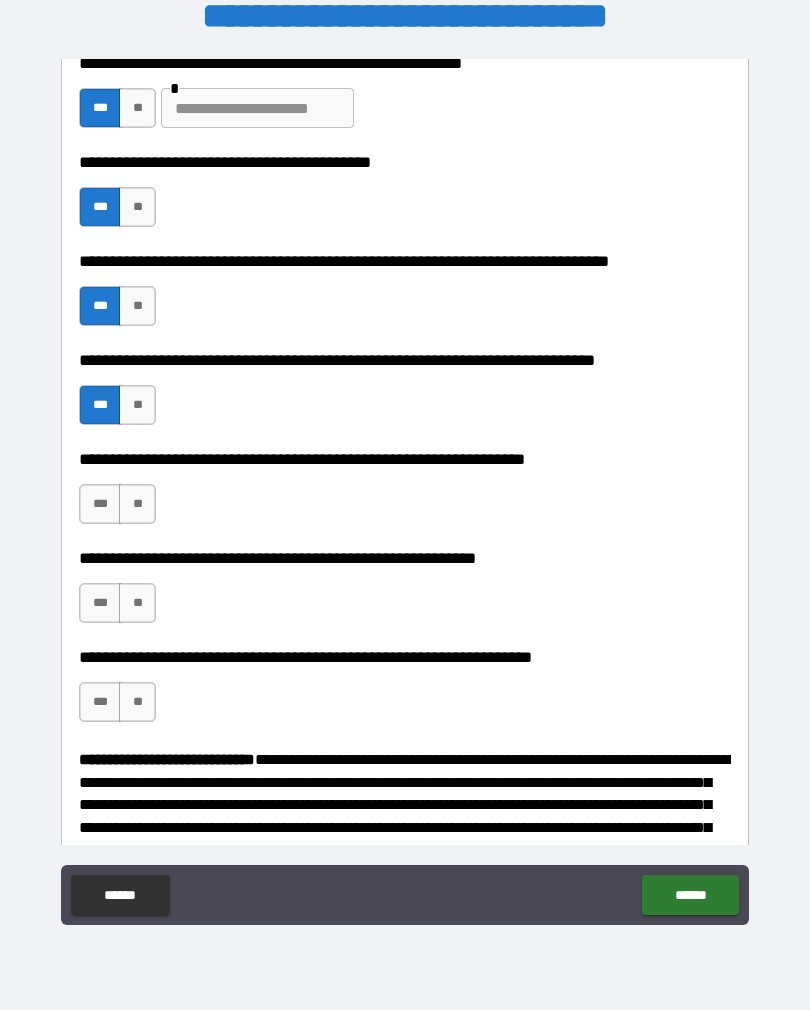 click on "***" at bounding box center [100, 603] 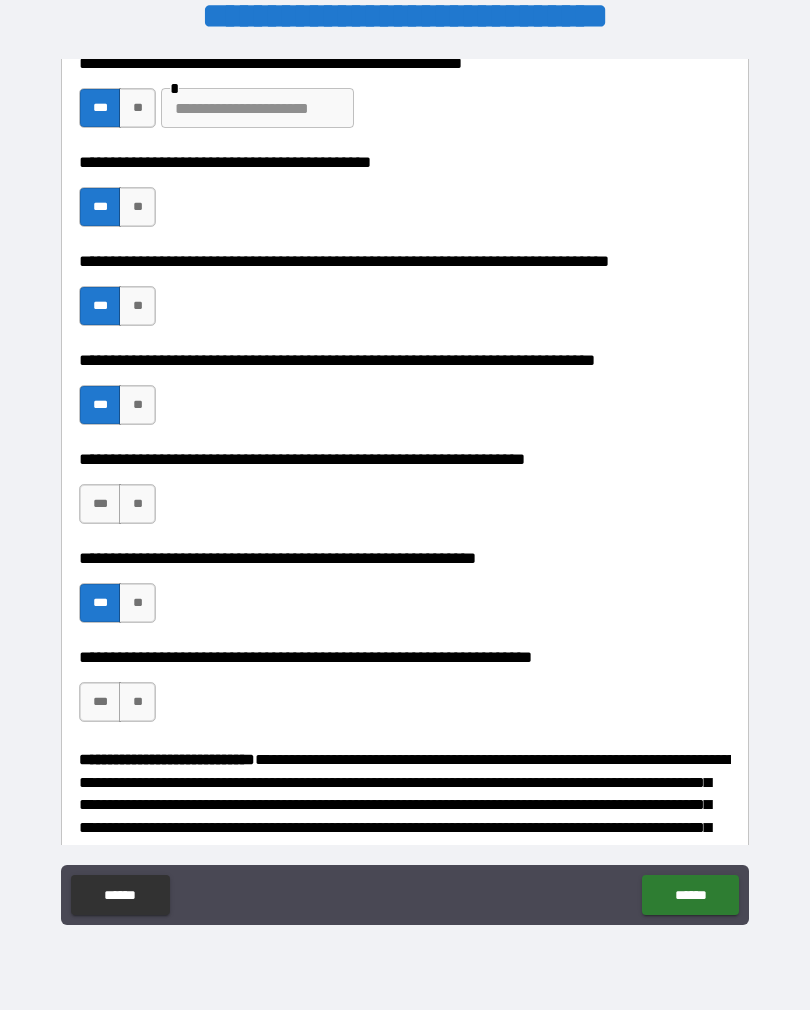 click on "***" at bounding box center (100, 504) 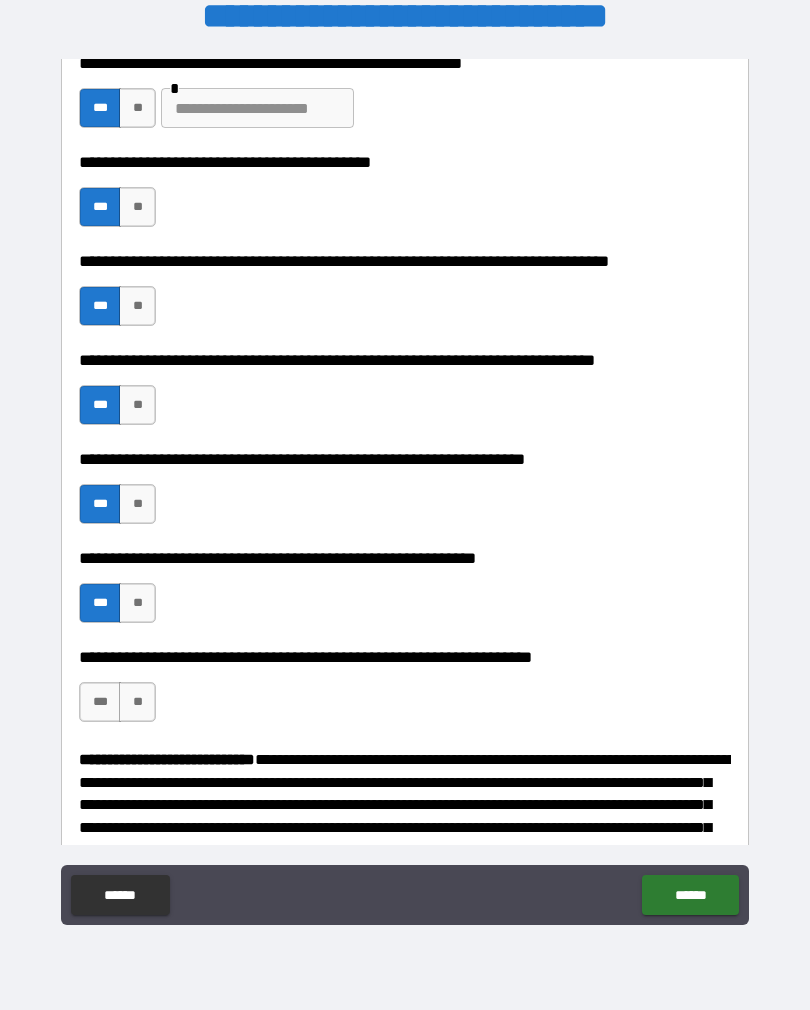 click on "***" at bounding box center (100, 702) 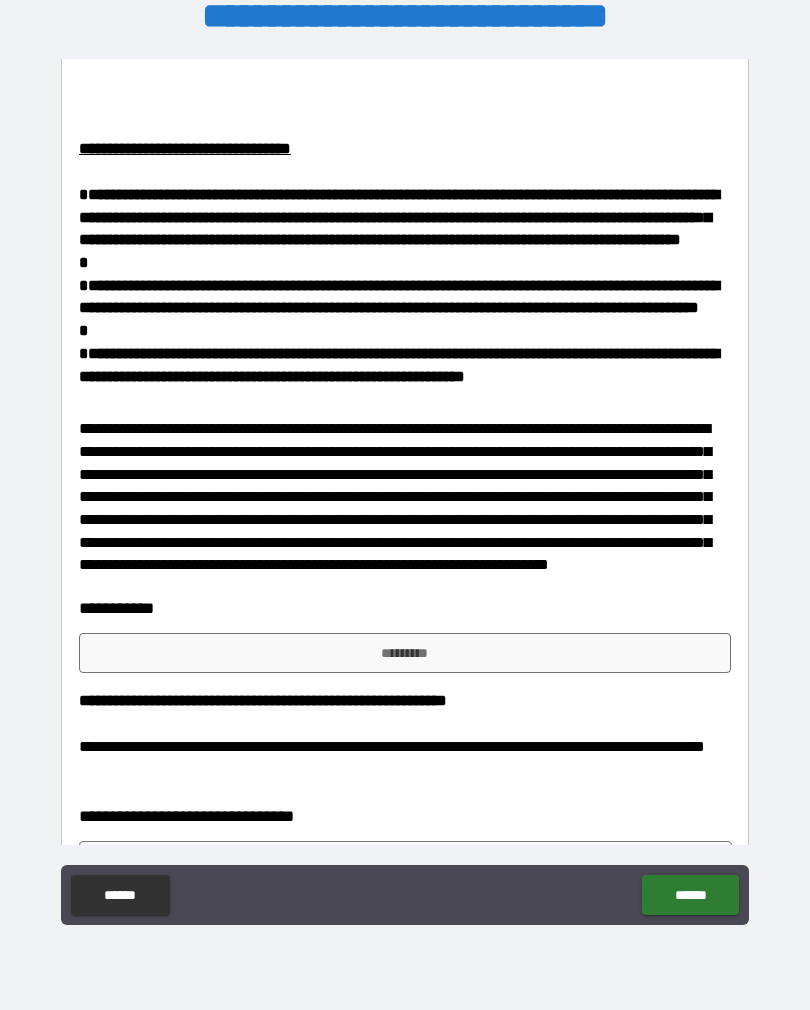 scroll, scrollTop: 1731, scrollLeft: 0, axis: vertical 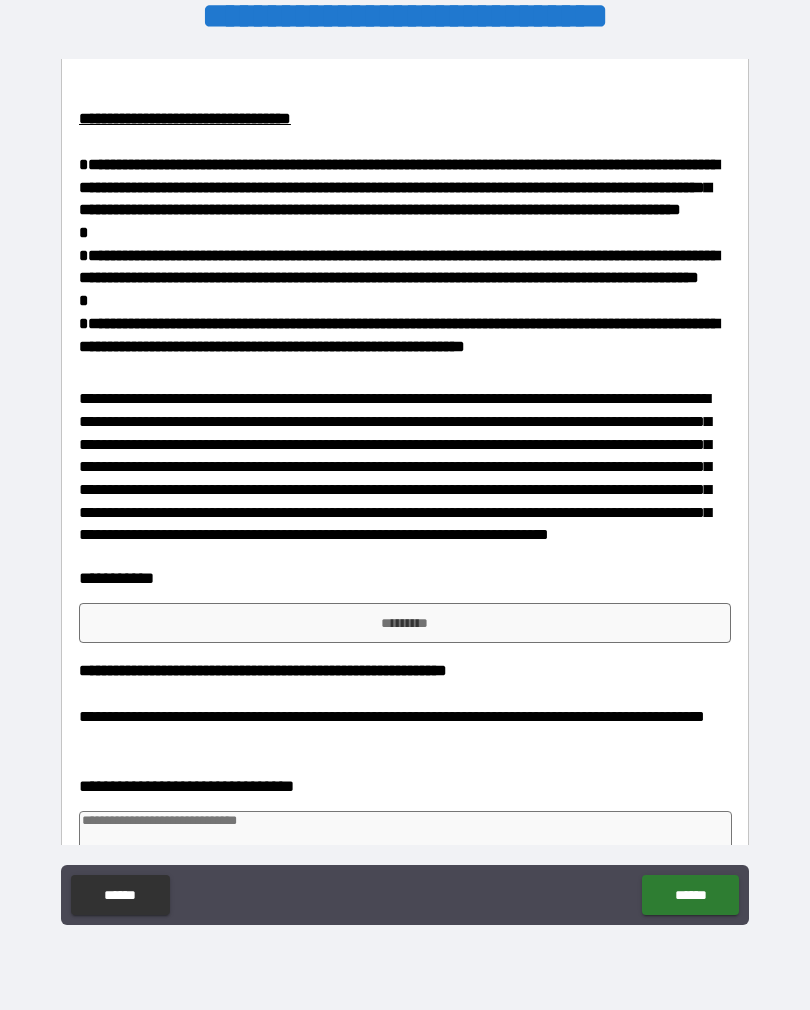 click on "*********" at bounding box center [405, 623] 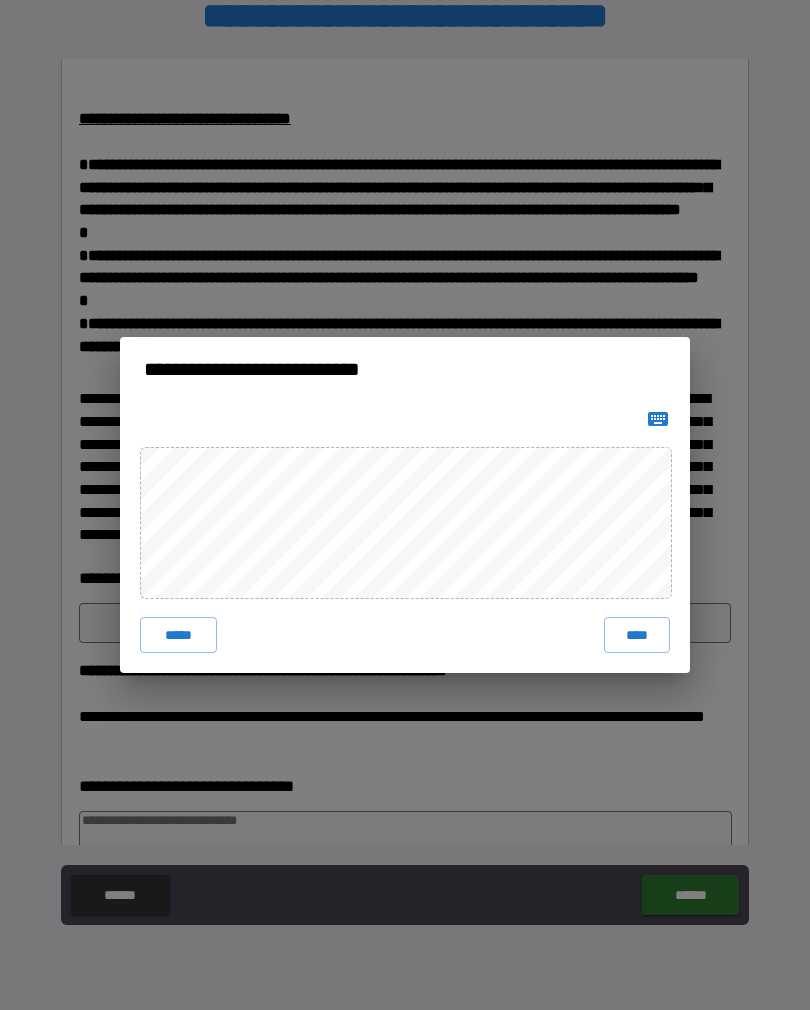 click on "****" at bounding box center [637, 635] 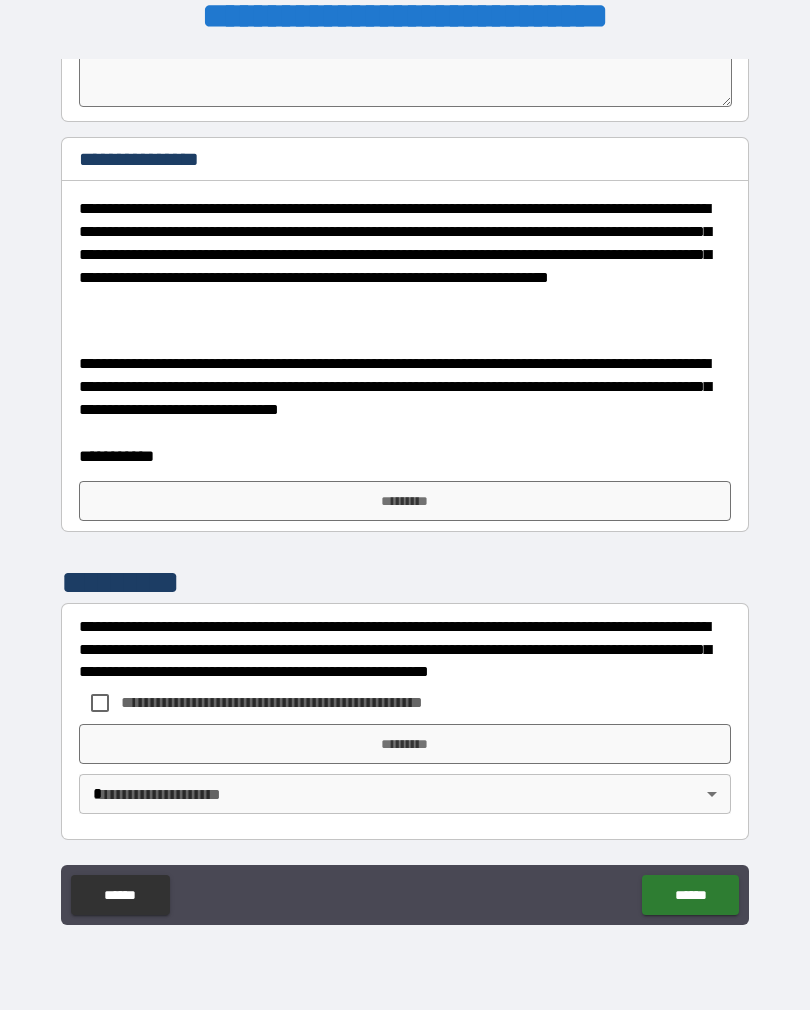 scroll, scrollTop: 2687, scrollLeft: 0, axis: vertical 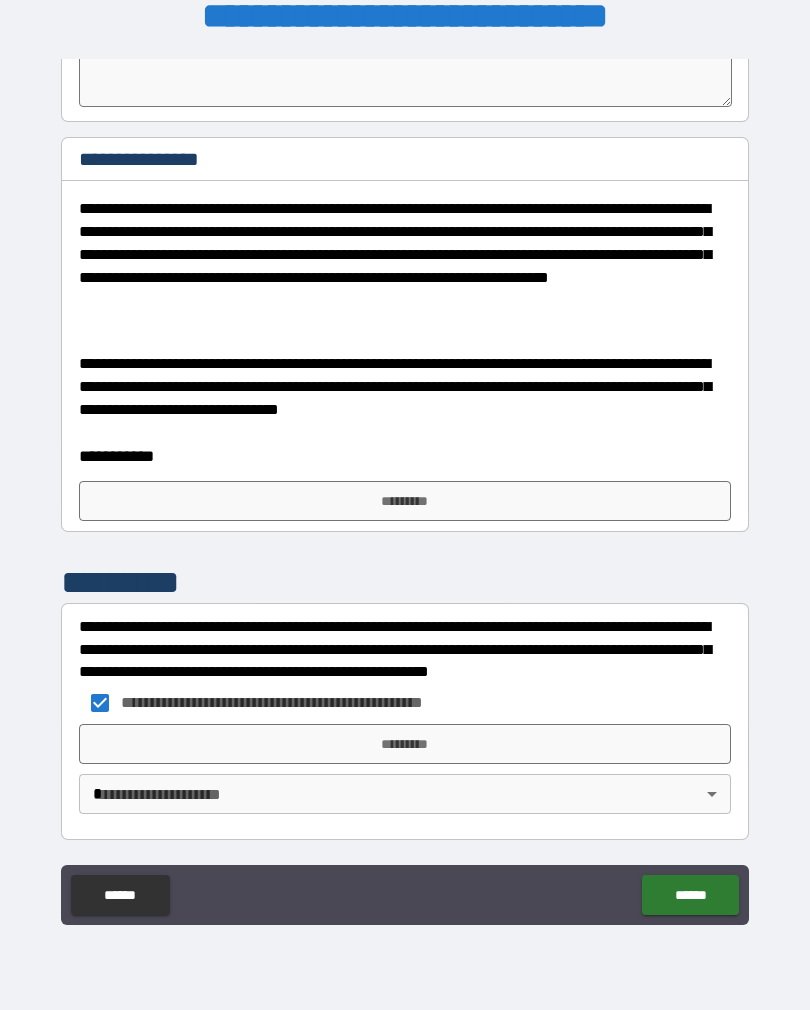 click on "*********" at bounding box center (405, 744) 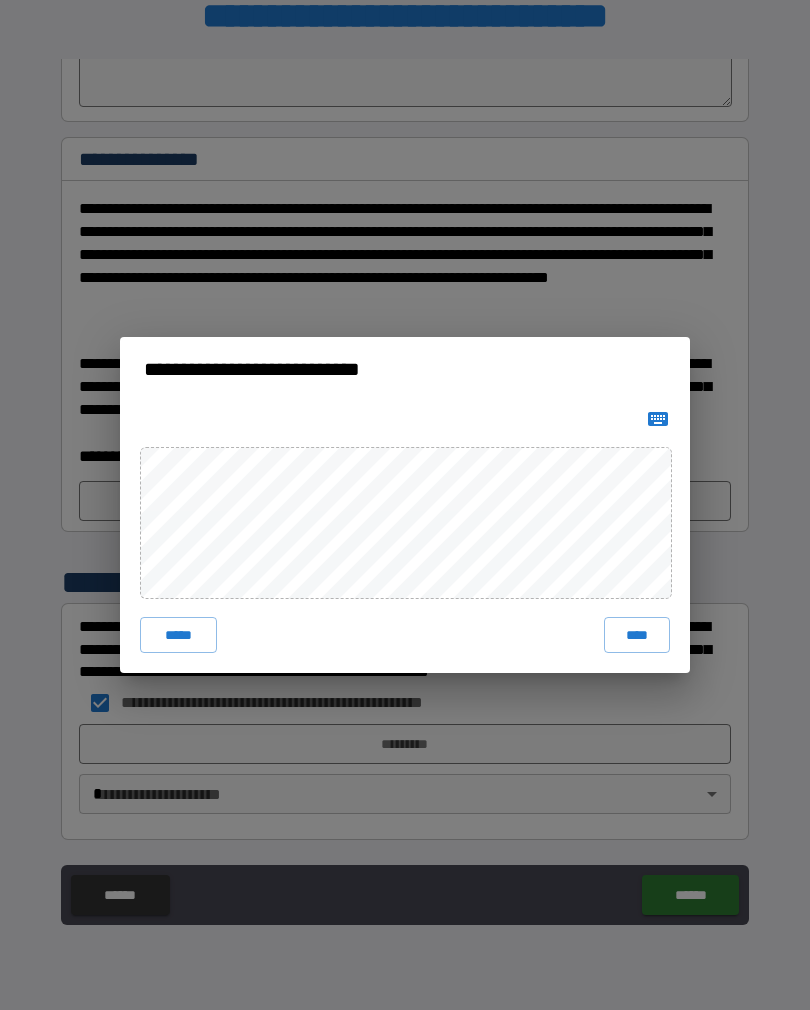 click on "****" at bounding box center [637, 635] 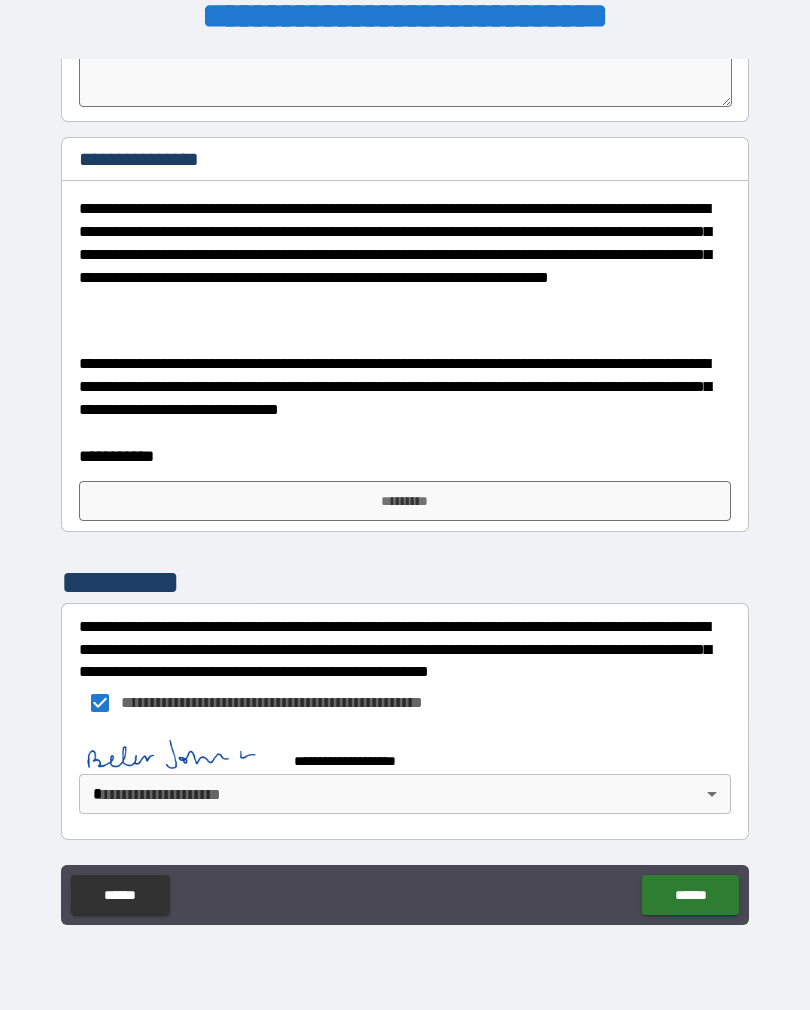 scroll, scrollTop: 2677, scrollLeft: 0, axis: vertical 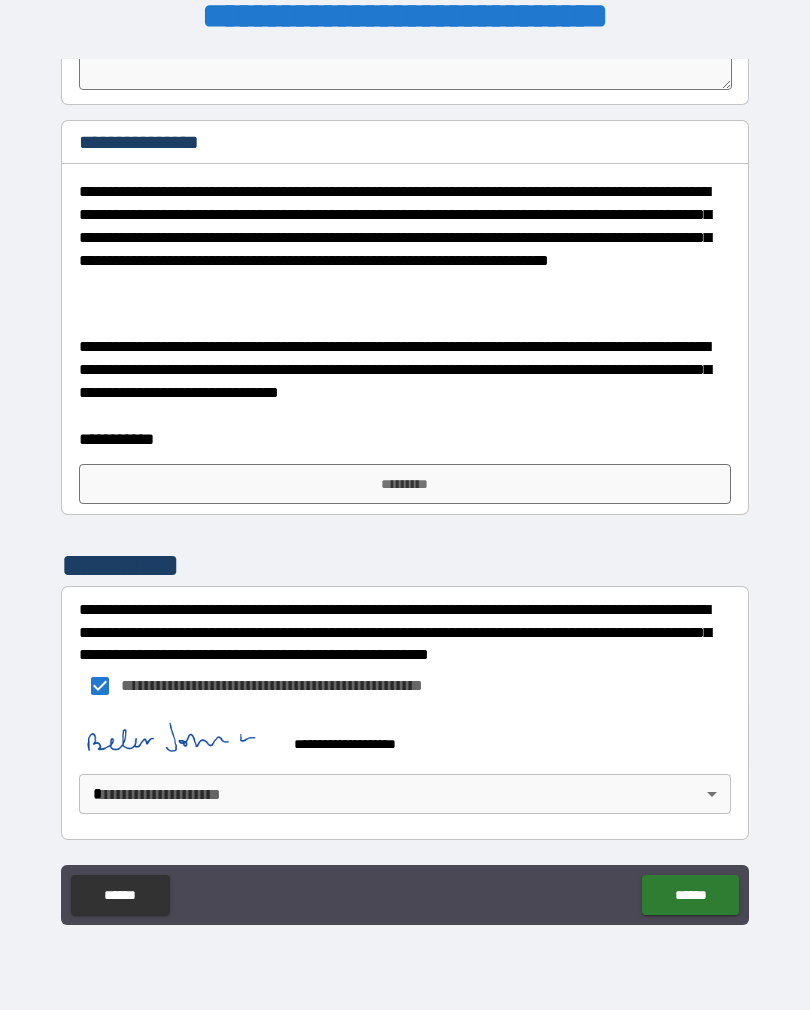 click on "******" at bounding box center (690, 895) 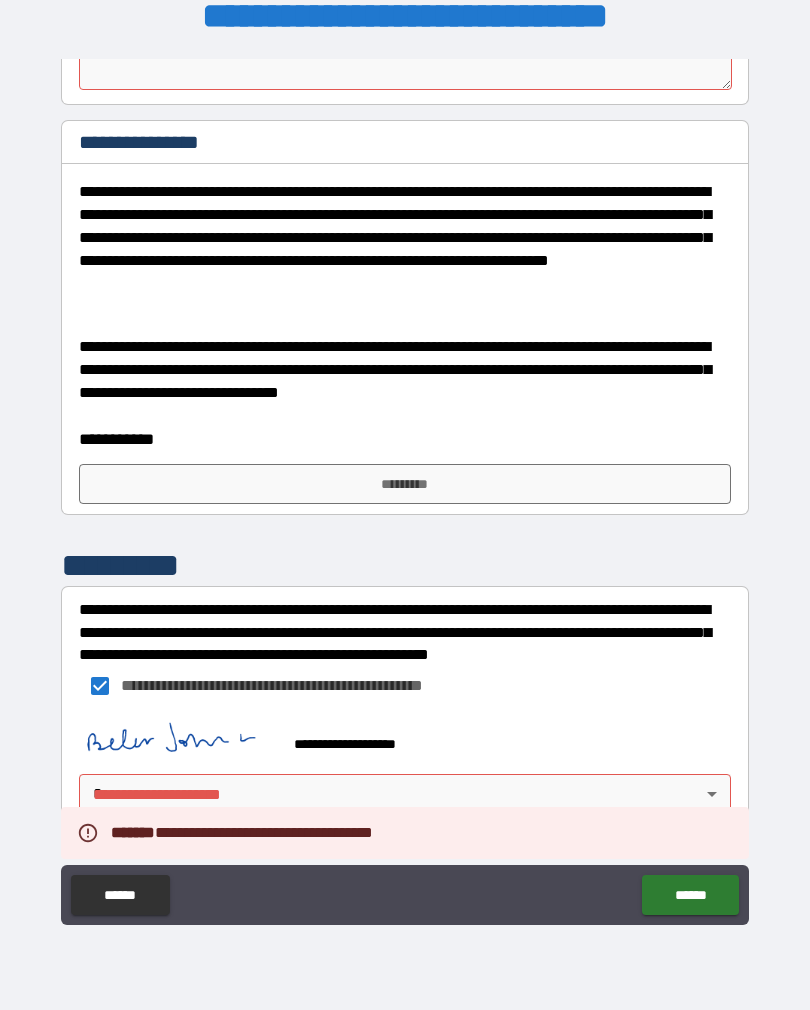 click on "**********" at bounding box center [405, 686] 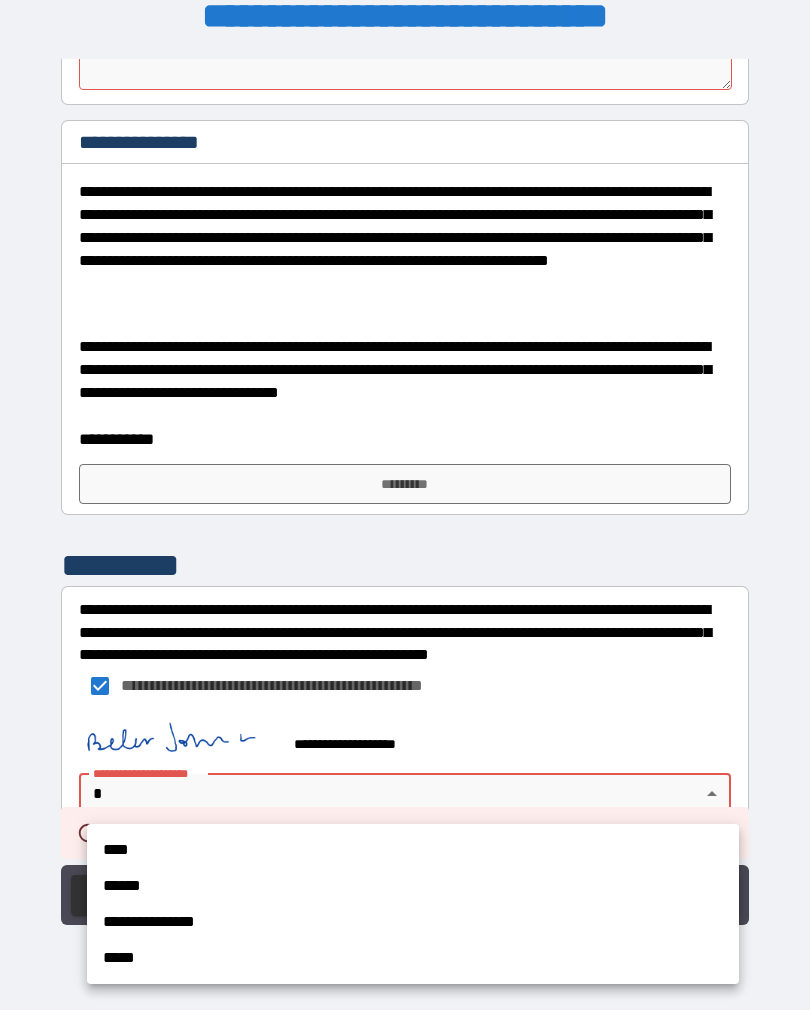 click on "****" at bounding box center [413, 850] 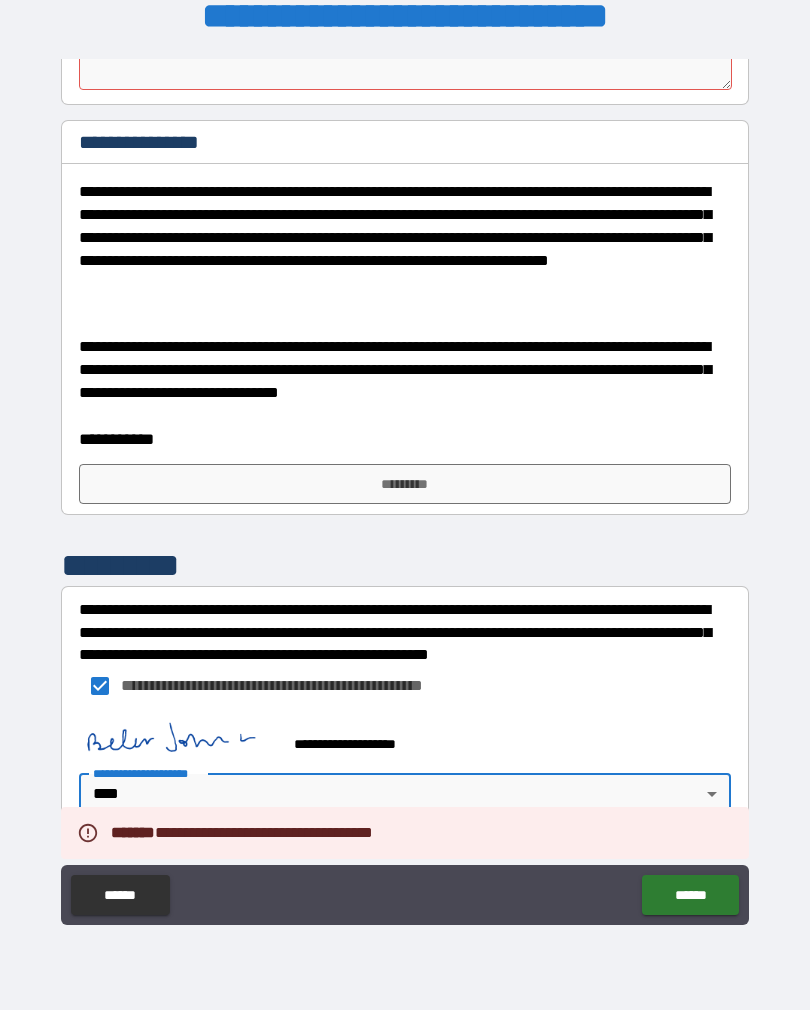 click on "******" at bounding box center (690, 895) 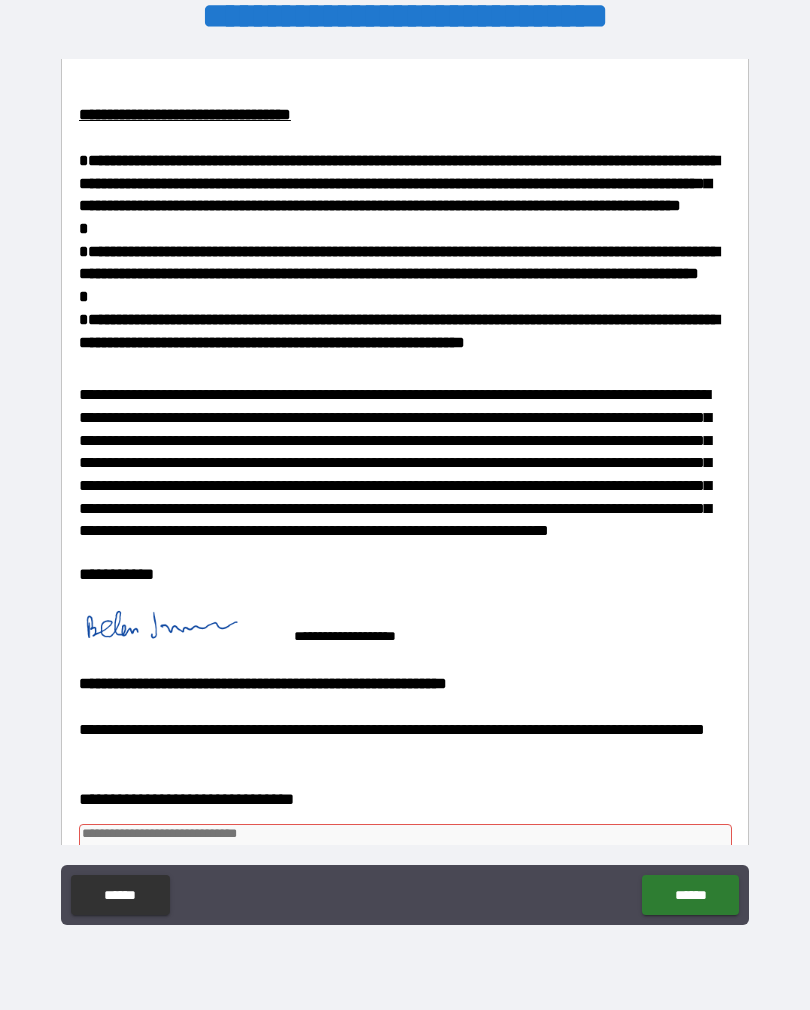 scroll, scrollTop: 1780, scrollLeft: 0, axis: vertical 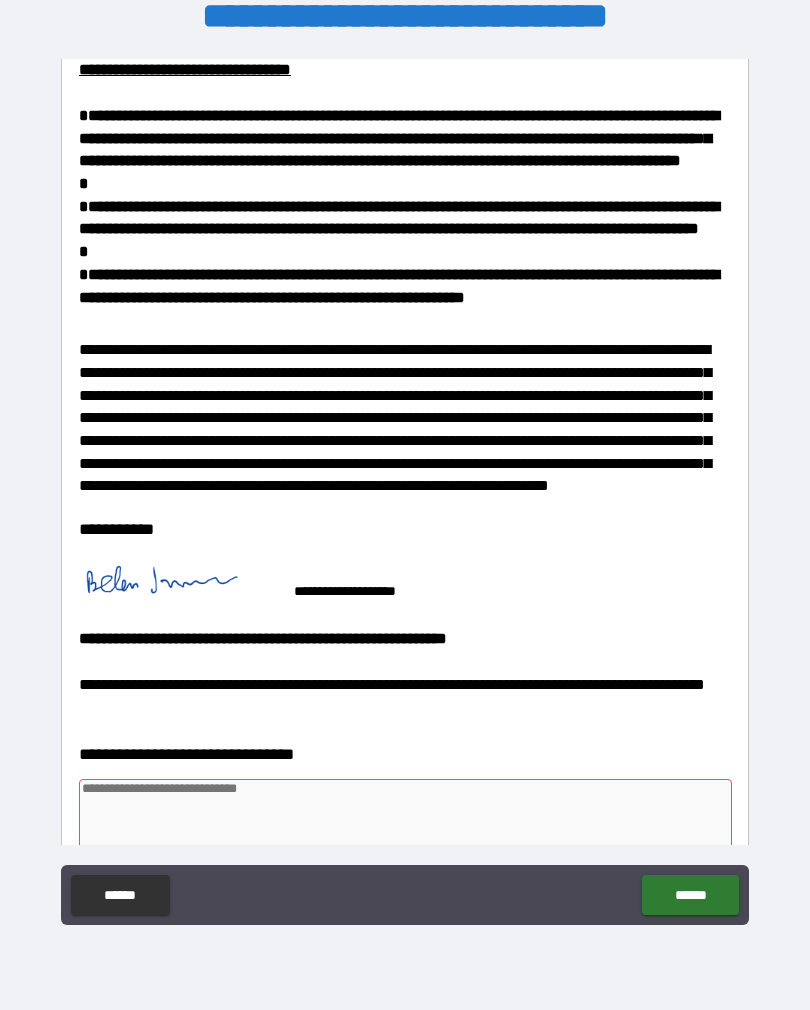 click at bounding box center [179, 582] 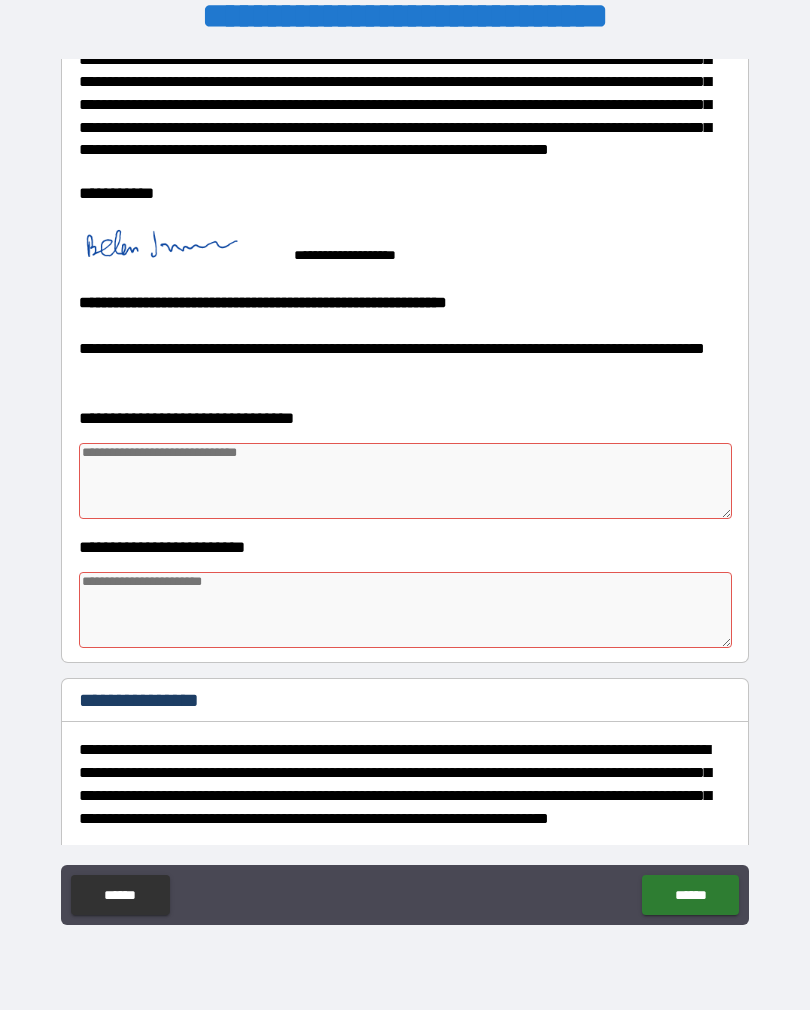 scroll, scrollTop: 2136, scrollLeft: 0, axis: vertical 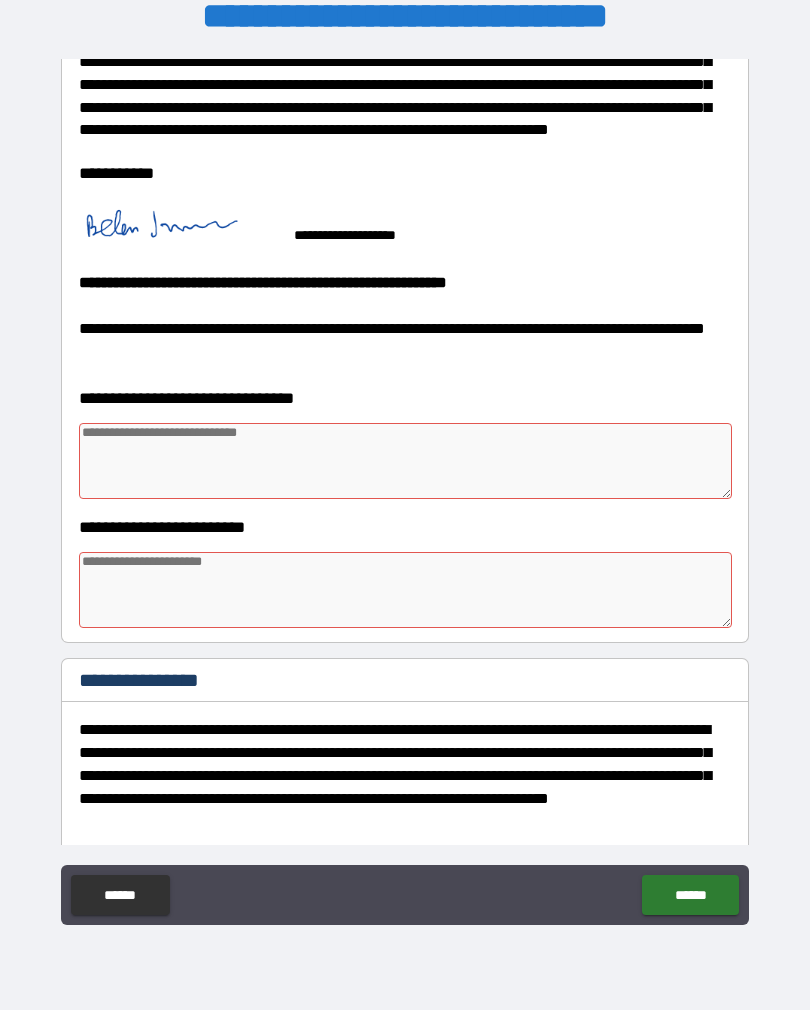 click at bounding box center [405, 461] 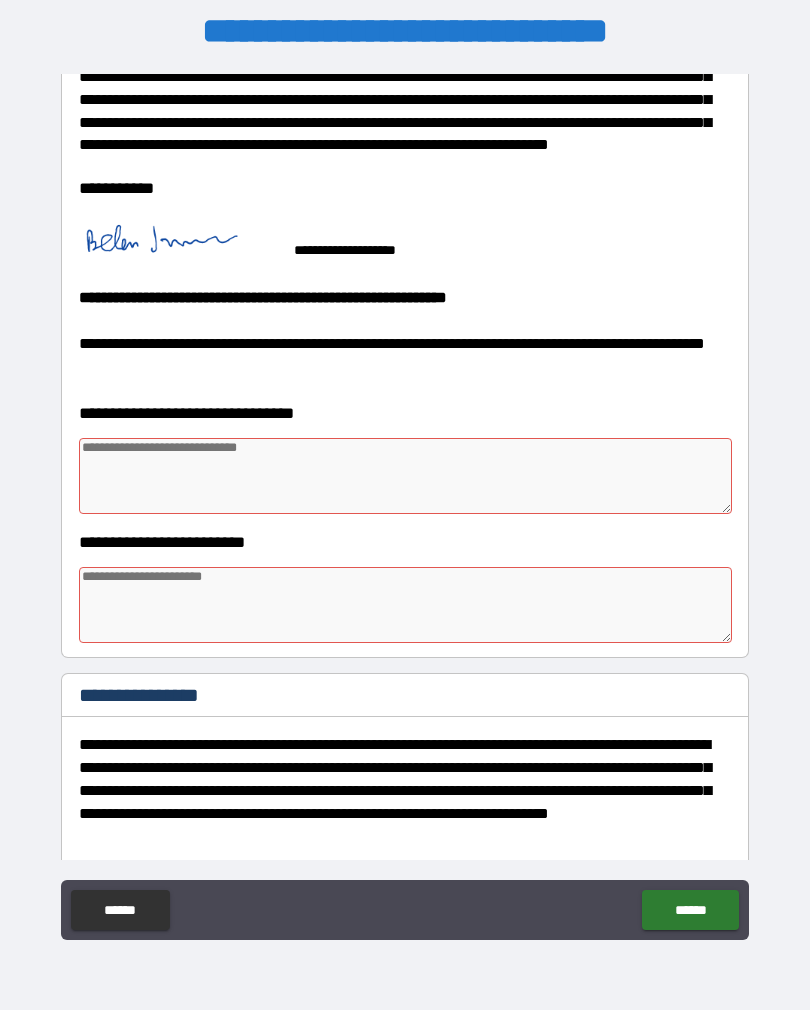 scroll, scrollTop: 15, scrollLeft: 0, axis: vertical 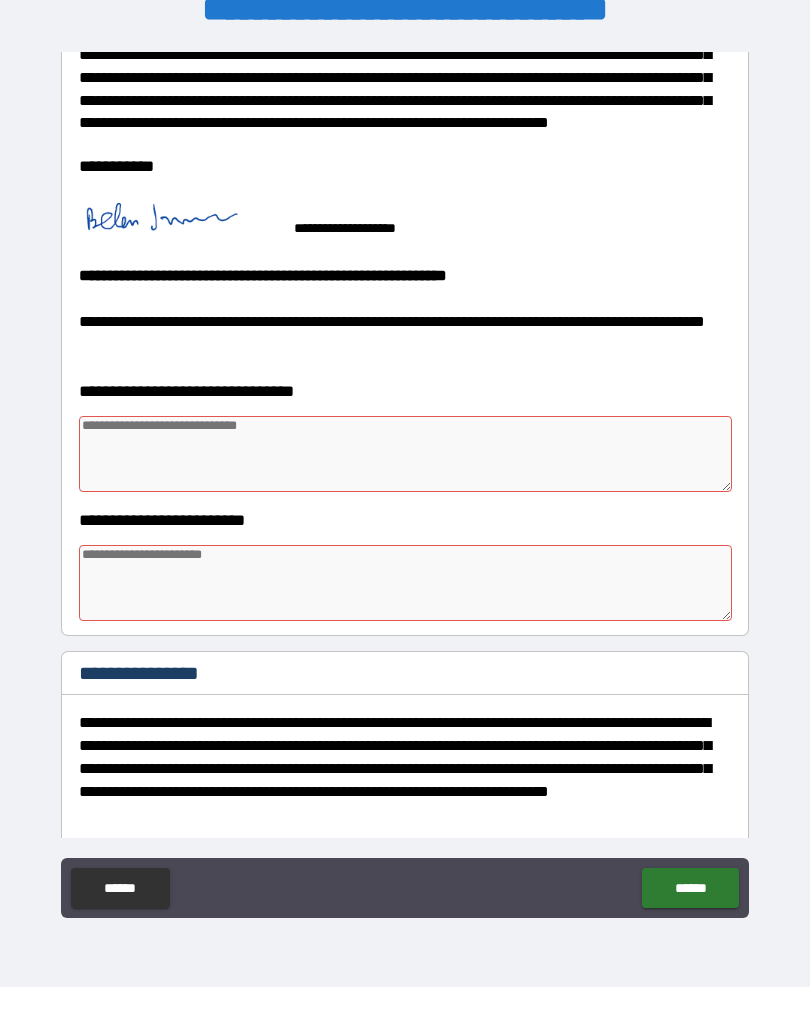 click at bounding box center [405, 477] 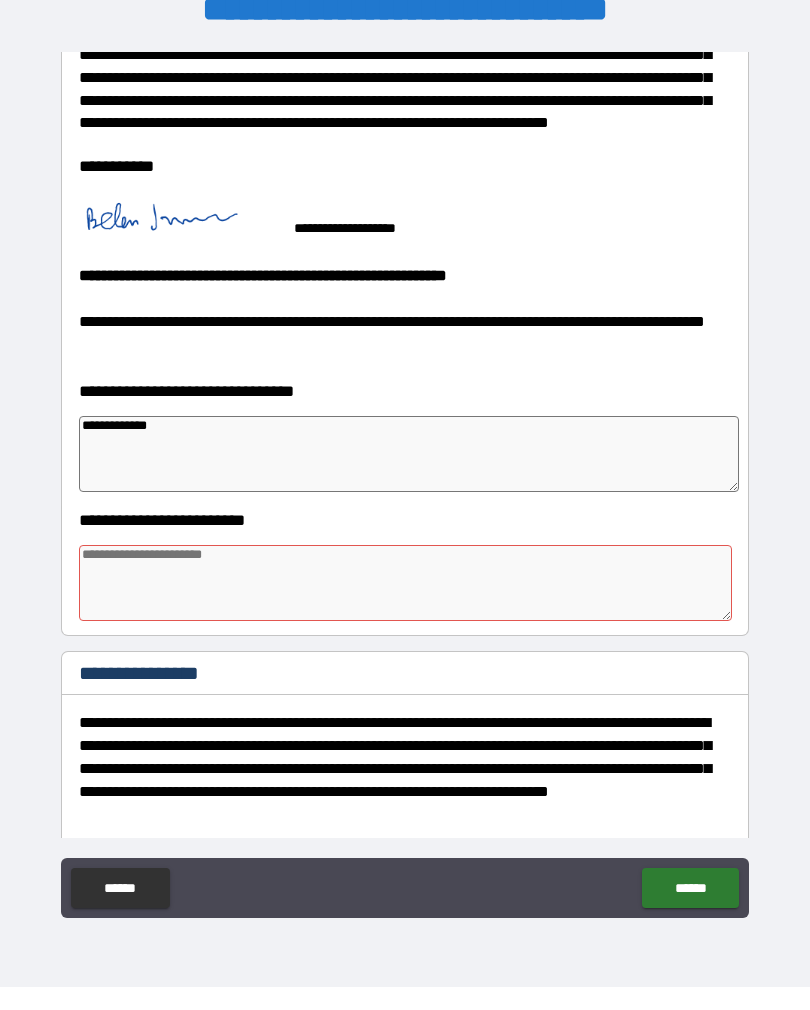 click at bounding box center (405, 606) 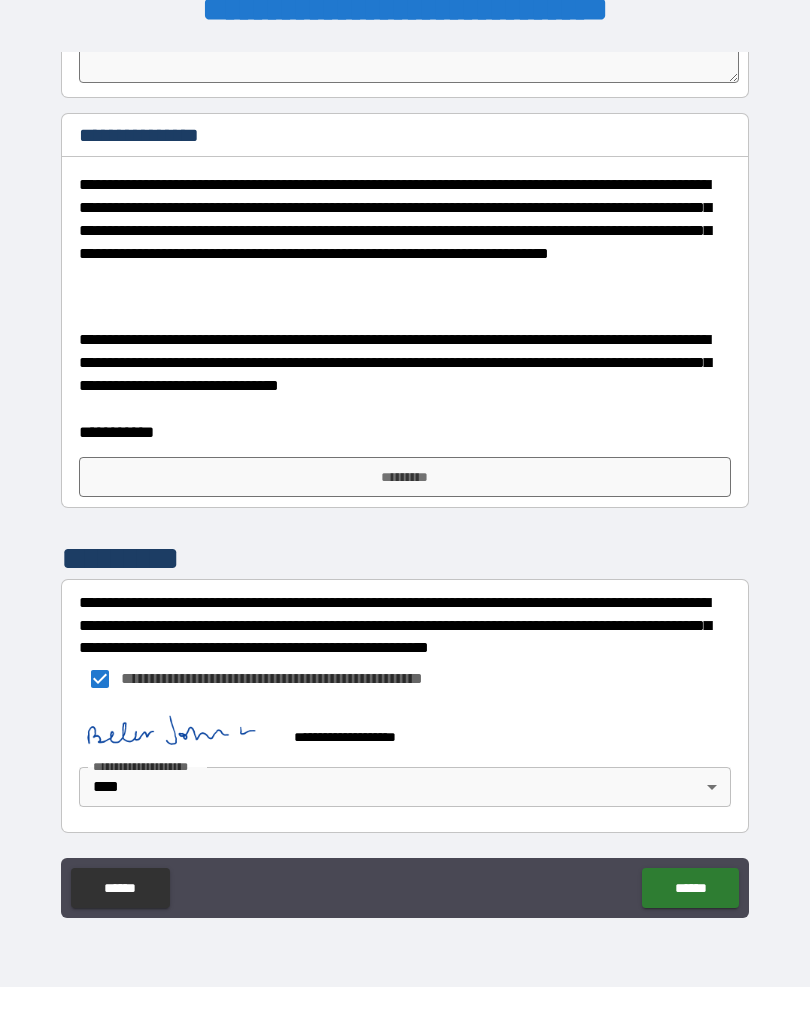 scroll, scrollTop: 2704, scrollLeft: 0, axis: vertical 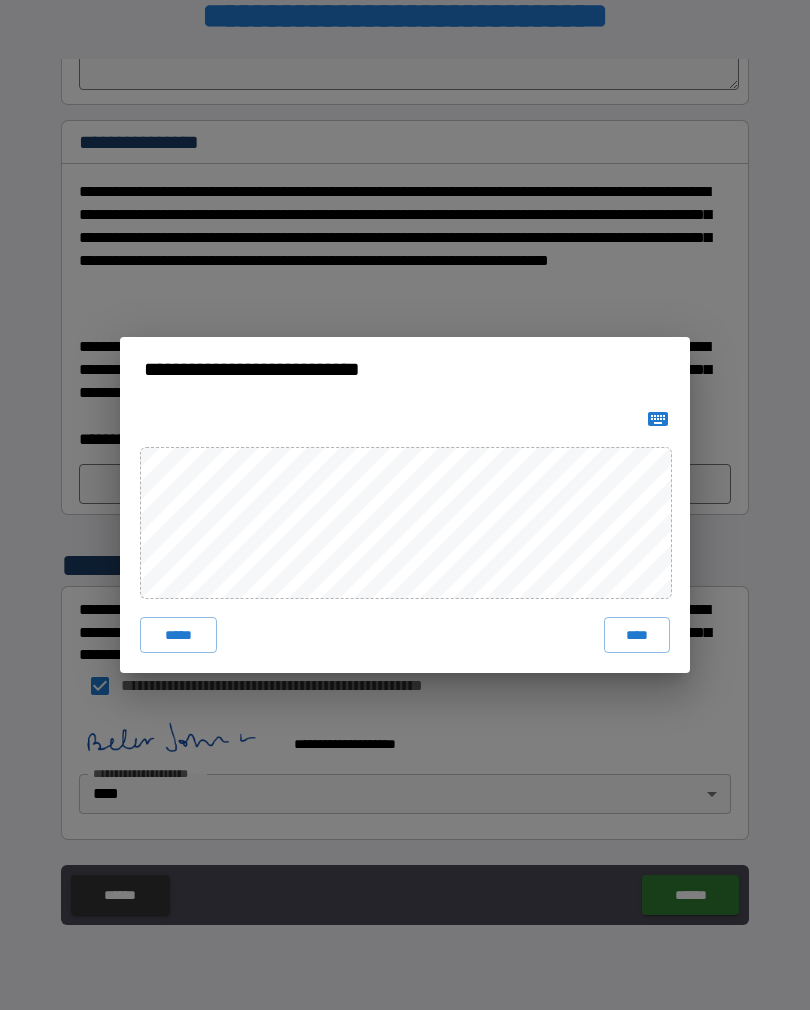 click on "****" at bounding box center (637, 635) 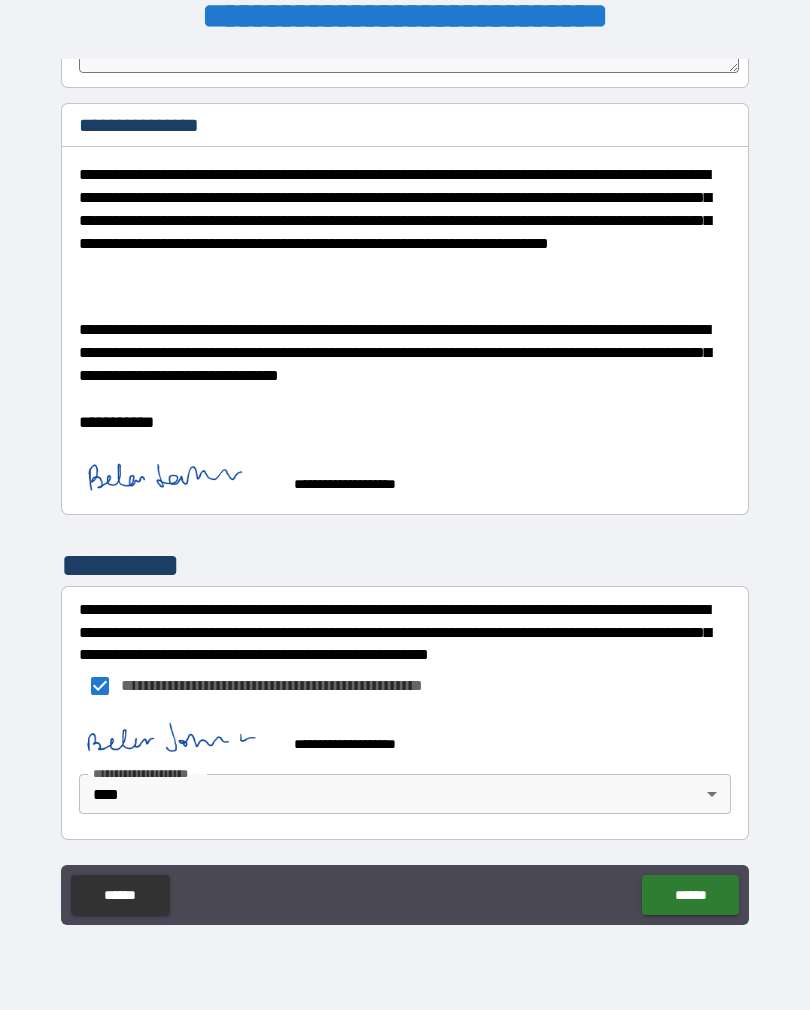 scroll, scrollTop: 2722, scrollLeft: 0, axis: vertical 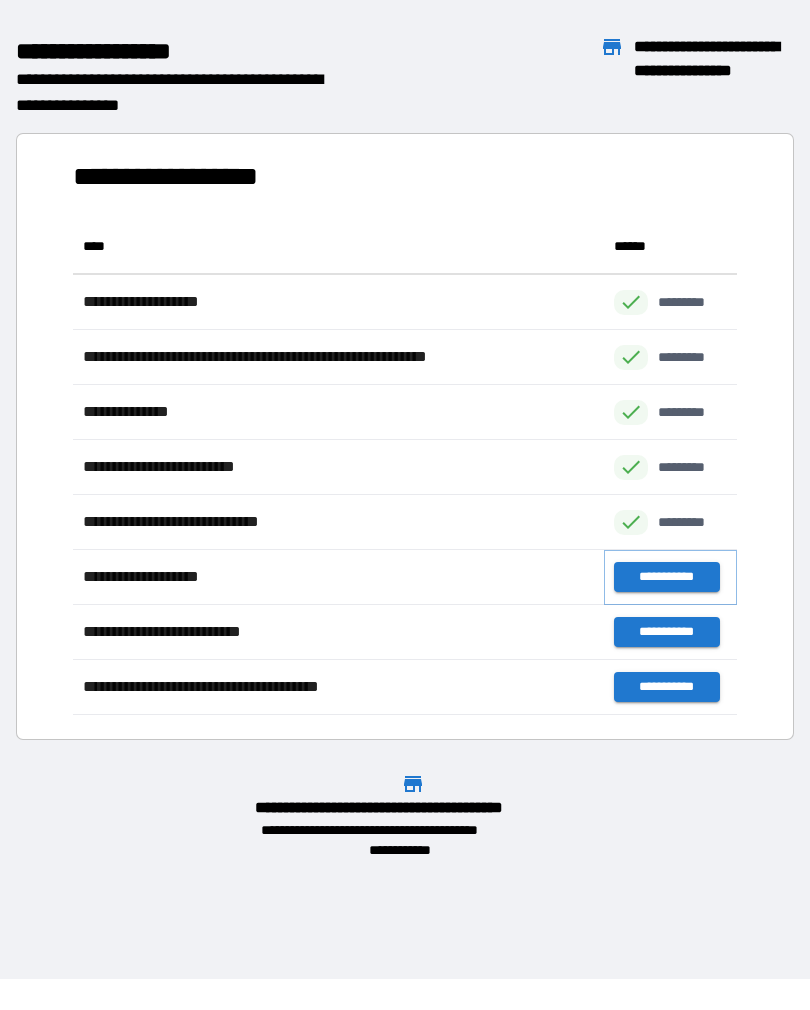 click on "**********" at bounding box center [666, 577] 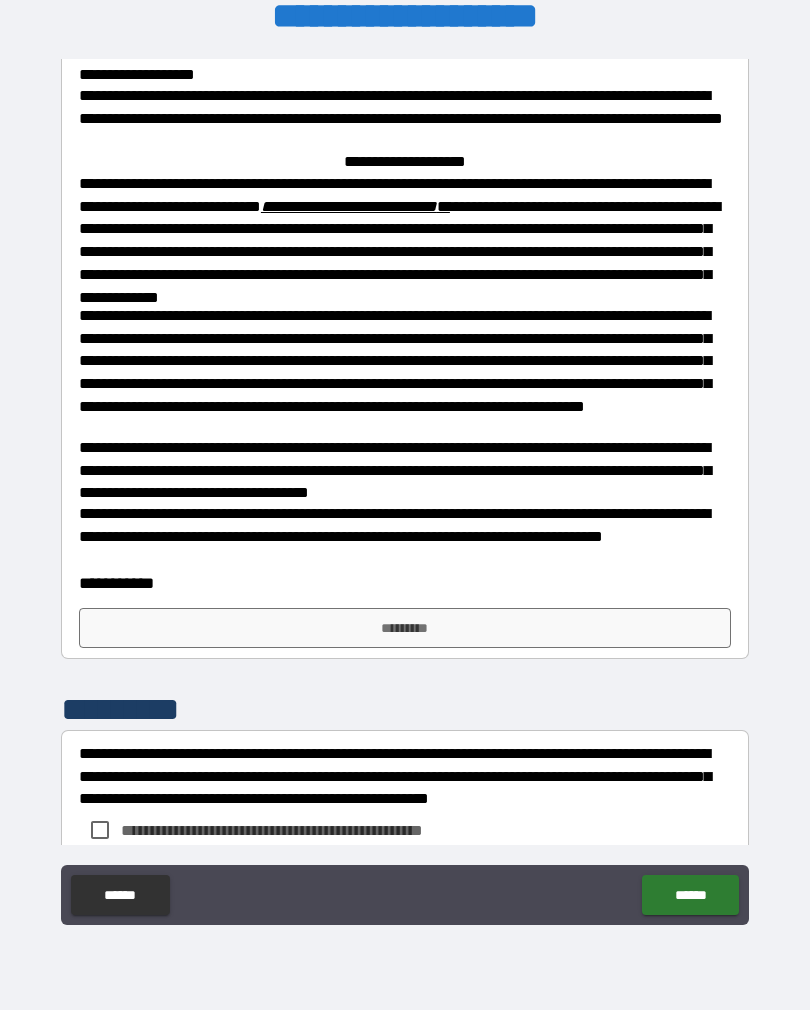 scroll, scrollTop: 626, scrollLeft: 0, axis: vertical 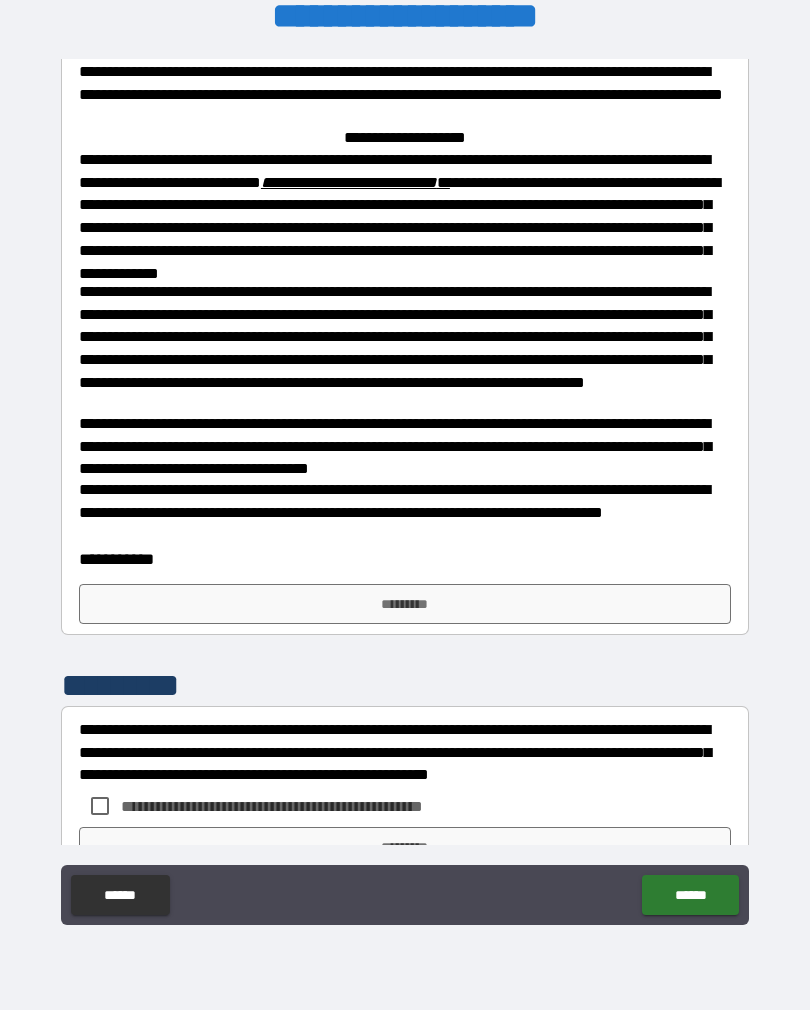 click on "*********" at bounding box center [405, 604] 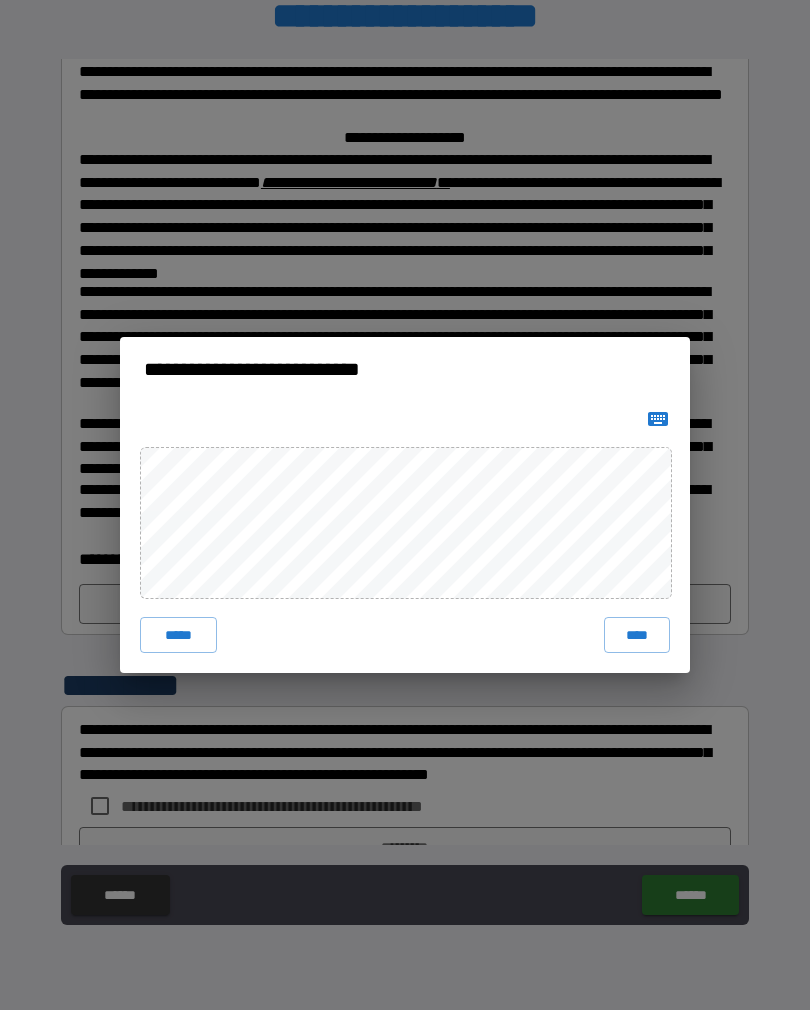click on "****" at bounding box center [637, 635] 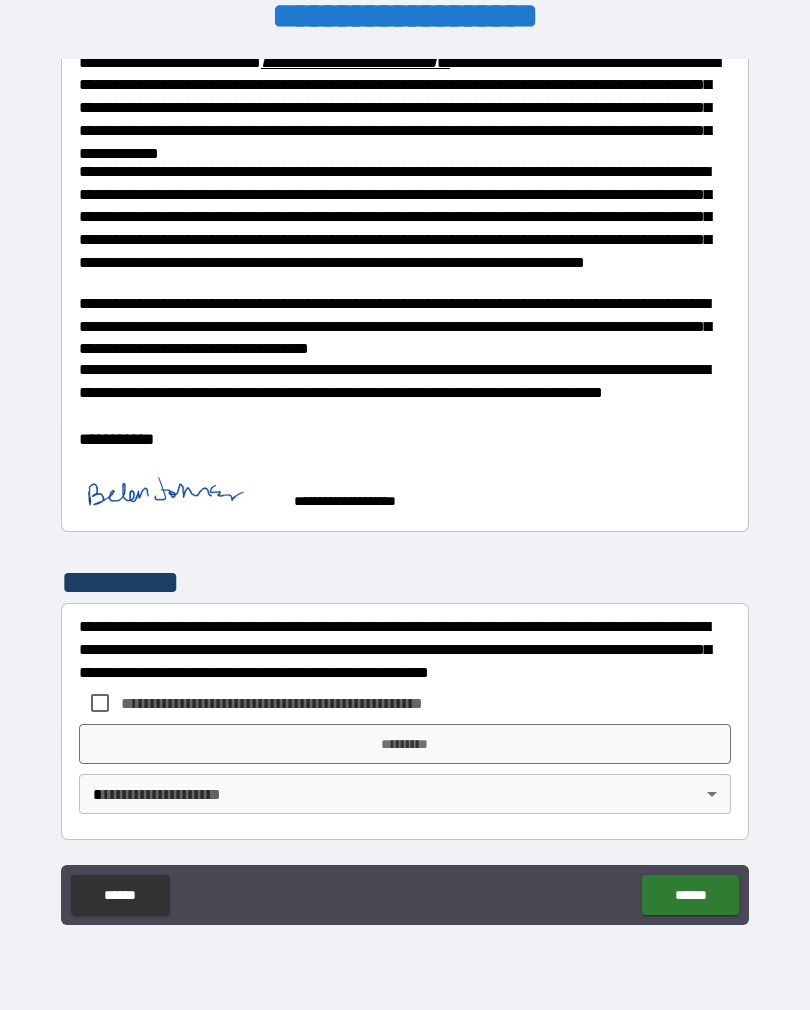 scroll, scrollTop: 746, scrollLeft: 0, axis: vertical 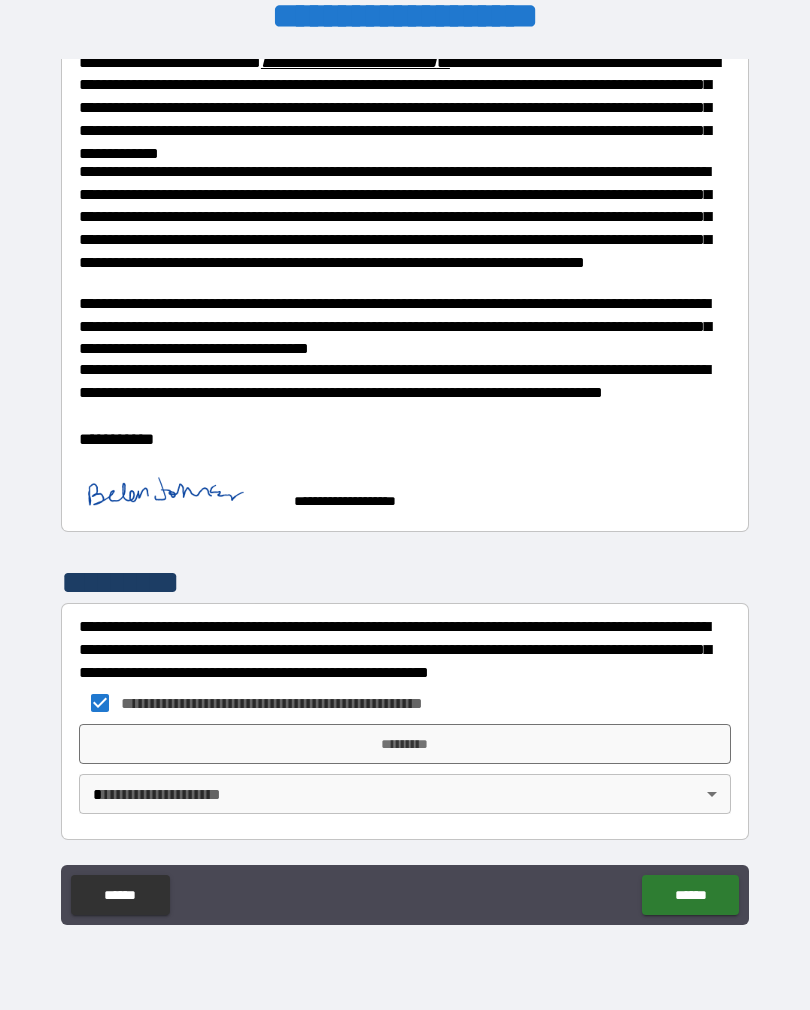click on "*********" at bounding box center (405, 744) 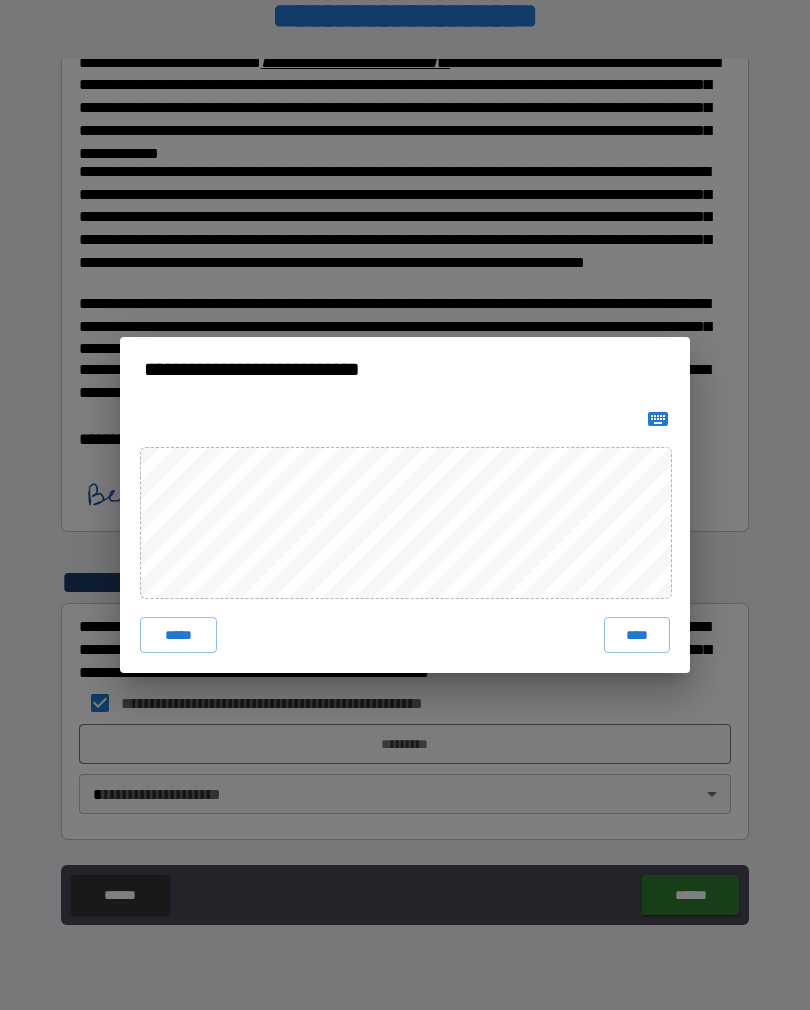 click on "*****" at bounding box center (178, 635) 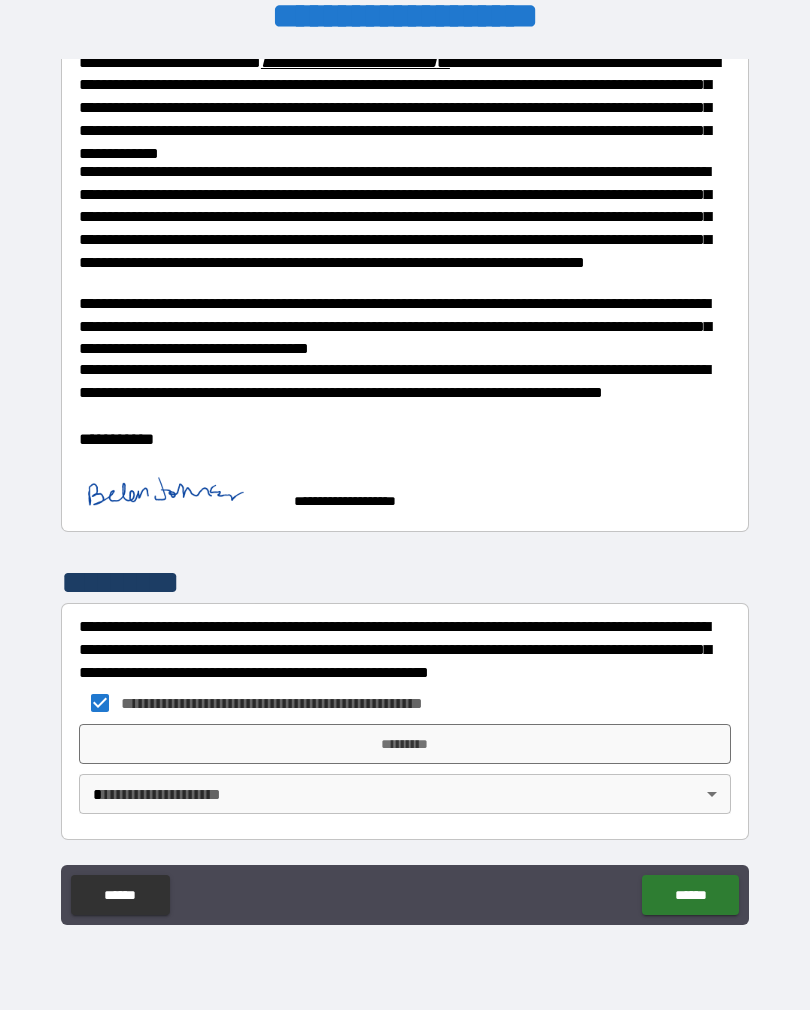 scroll, scrollTop: 746, scrollLeft: 0, axis: vertical 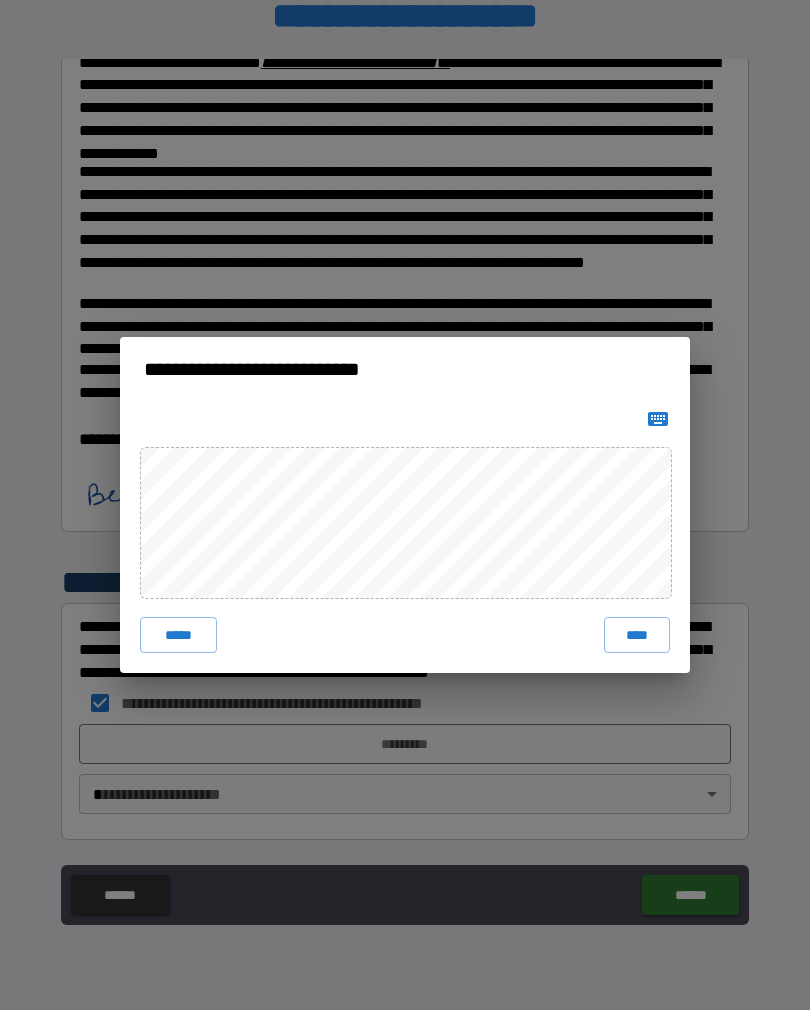 click on "****" at bounding box center (637, 635) 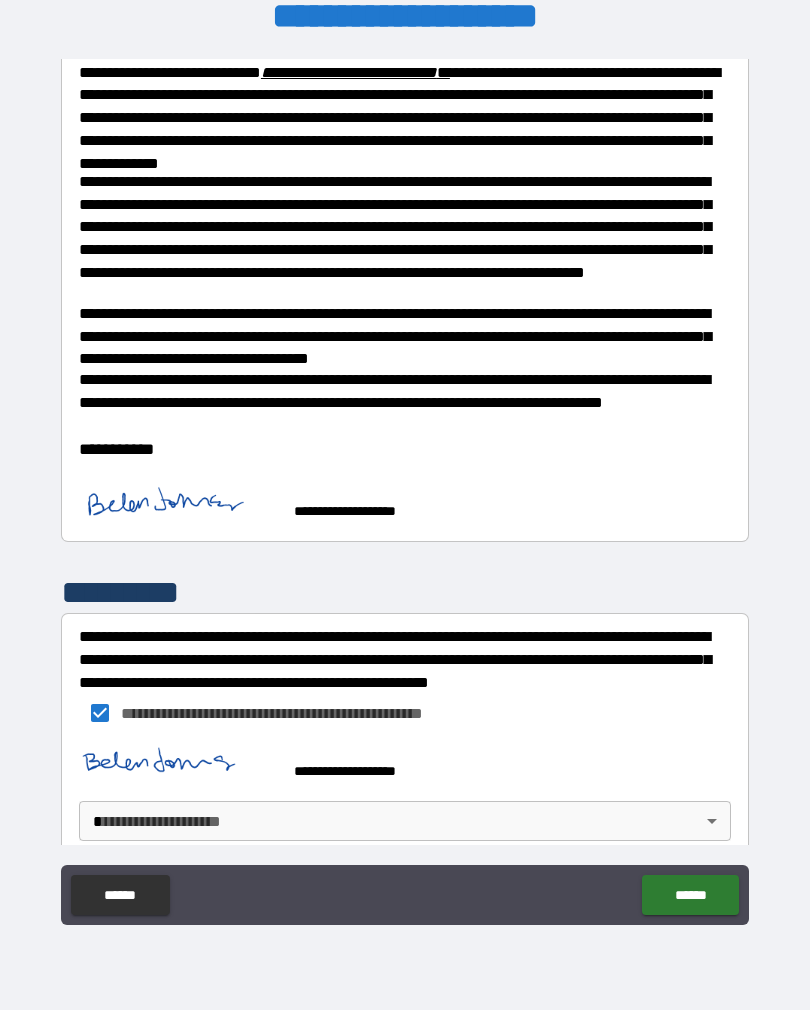 click on "******" at bounding box center (690, 895) 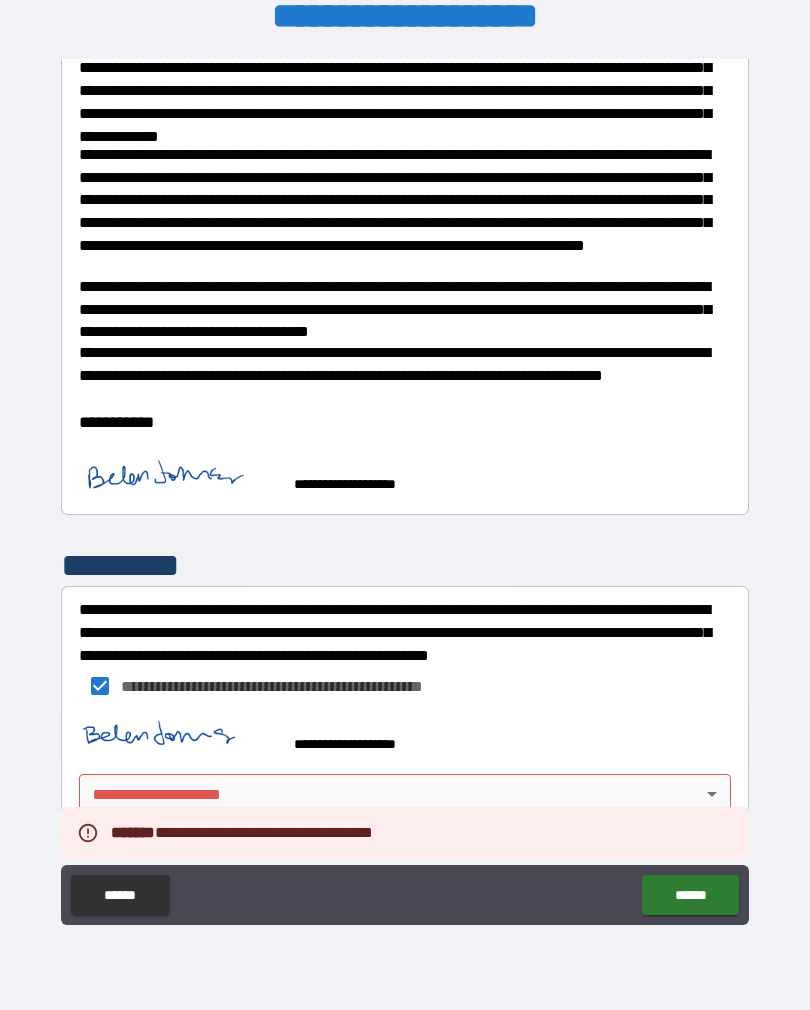 scroll, scrollTop: 763, scrollLeft: 0, axis: vertical 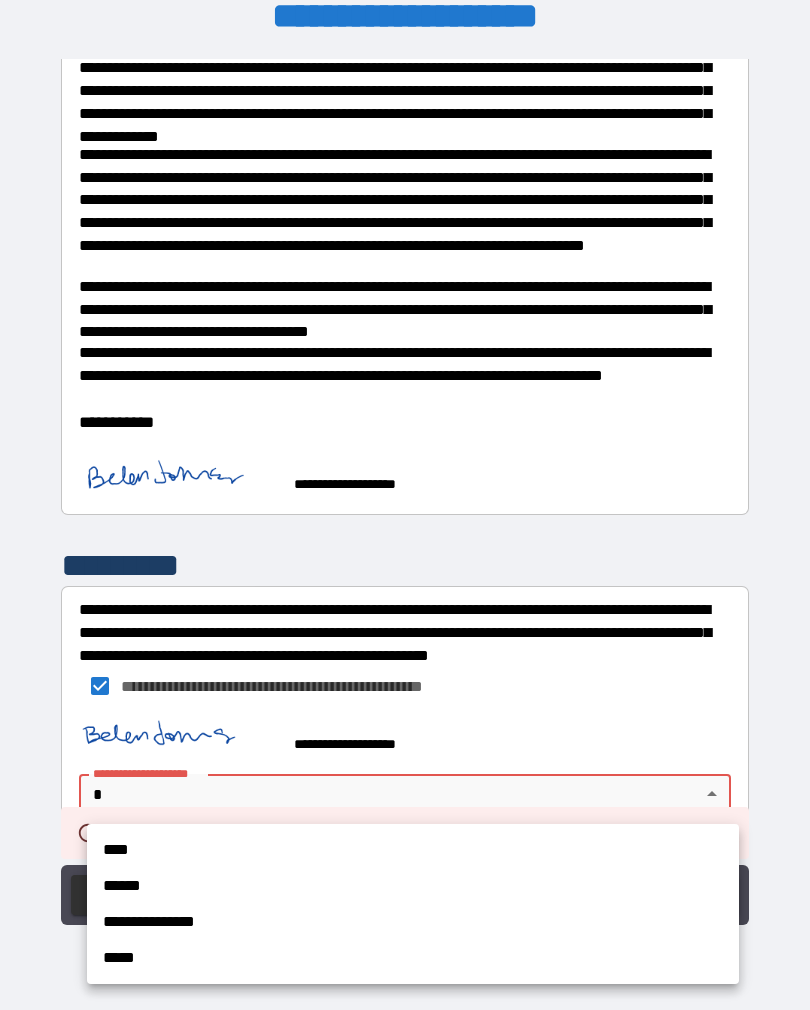 click on "****" at bounding box center [413, 850] 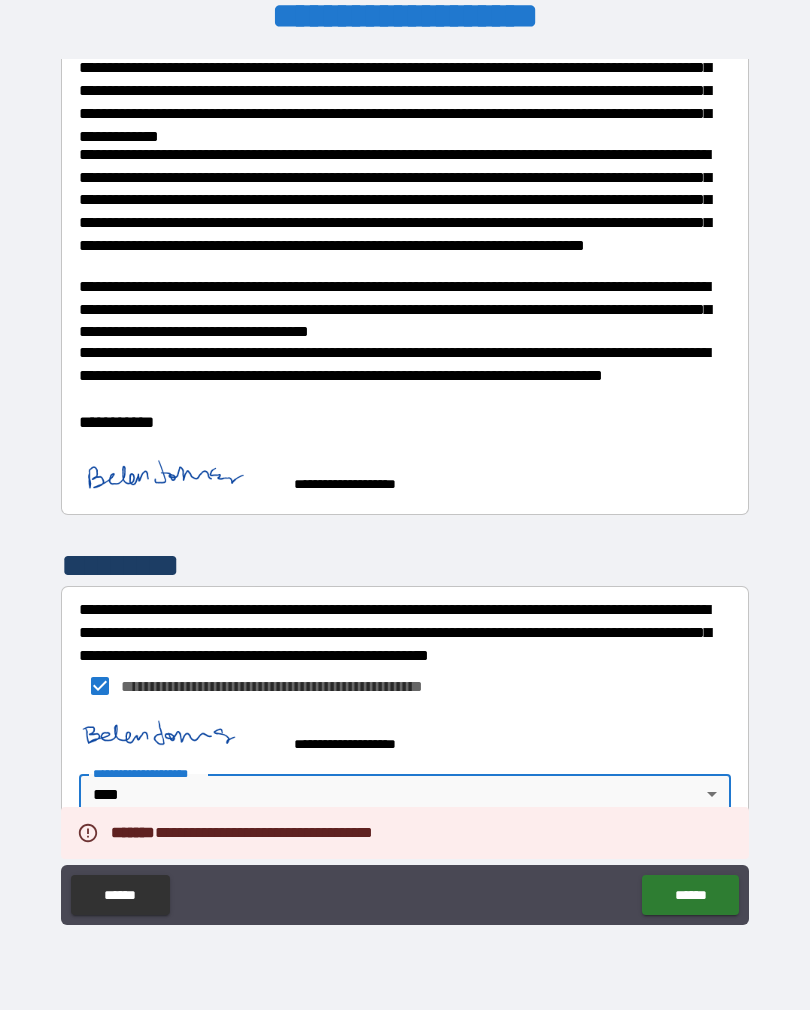 click on "******" at bounding box center (690, 895) 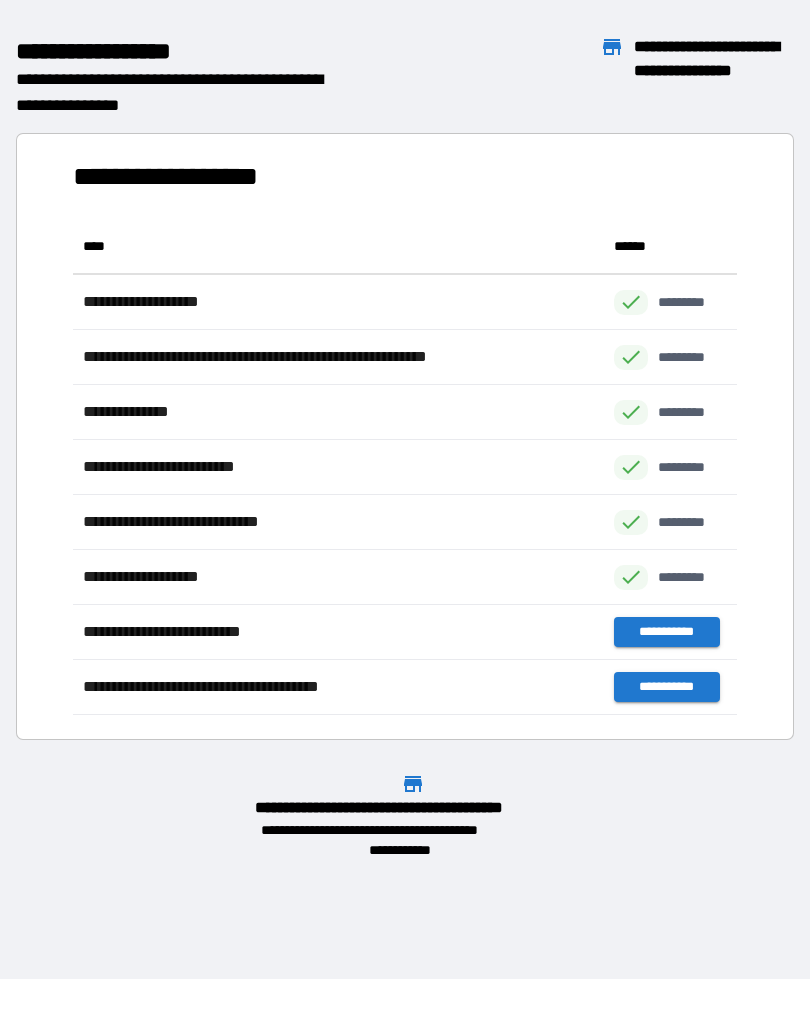 scroll, scrollTop: 1, scrollLeft: 1, axis: both 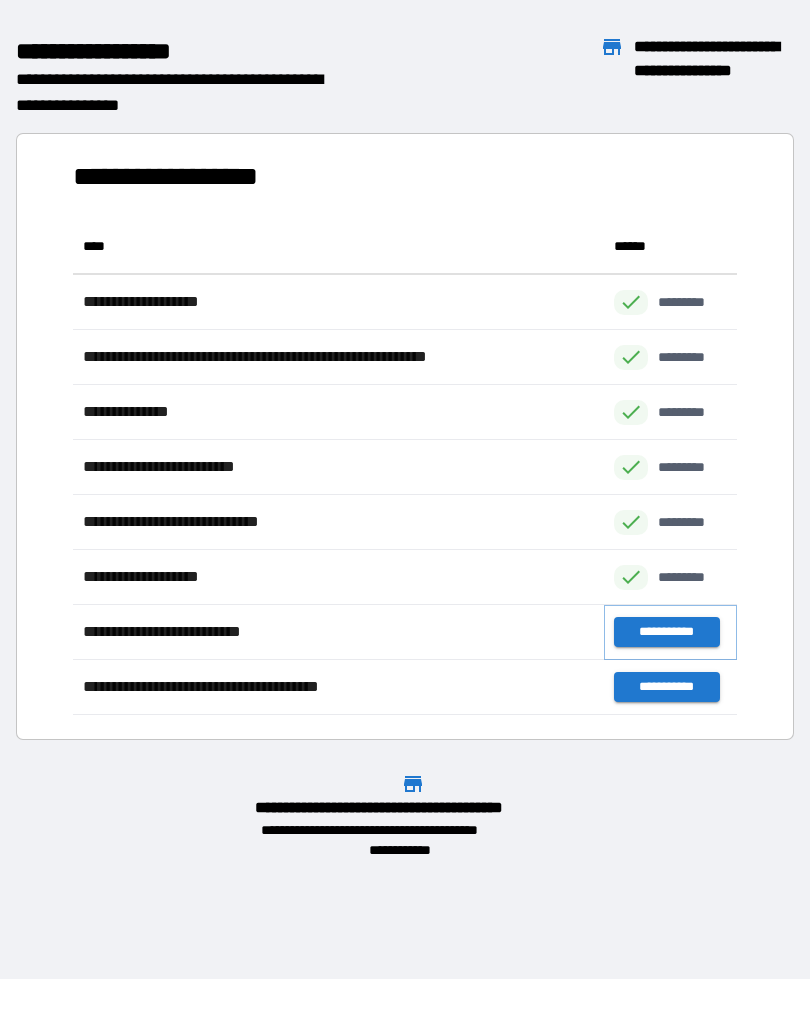 click on "**********" at bounding box center (666, 632) 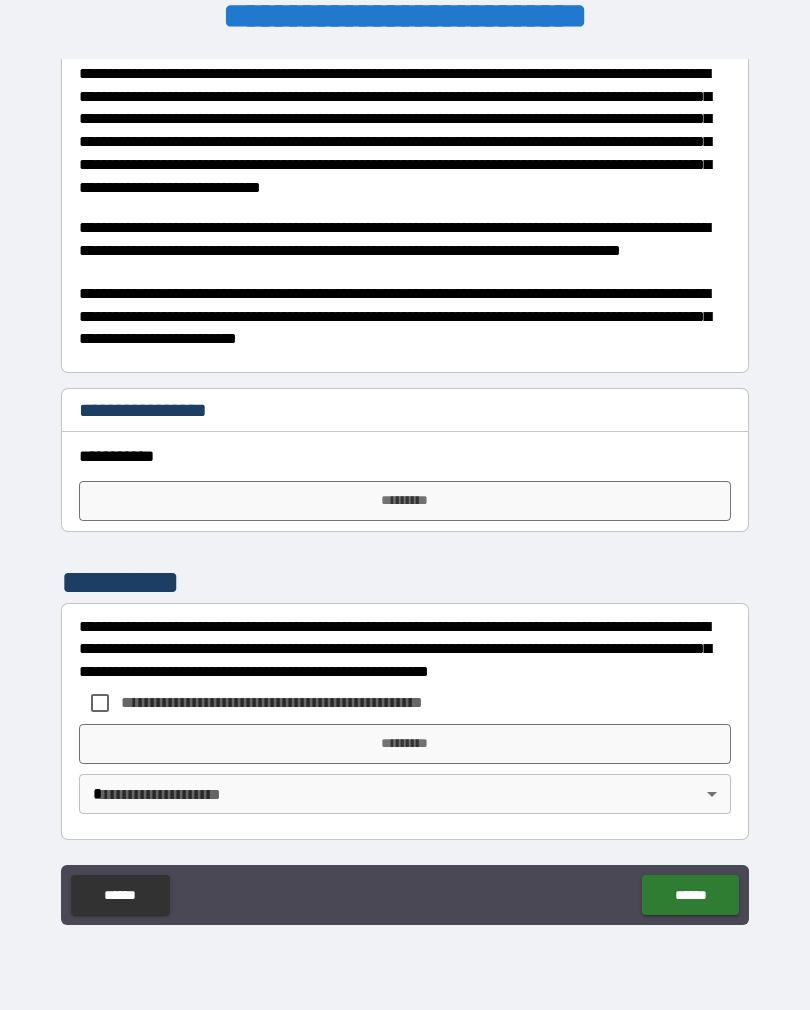 scroll, scrollTop: 343, scrollLeft: 0, axis: vertical 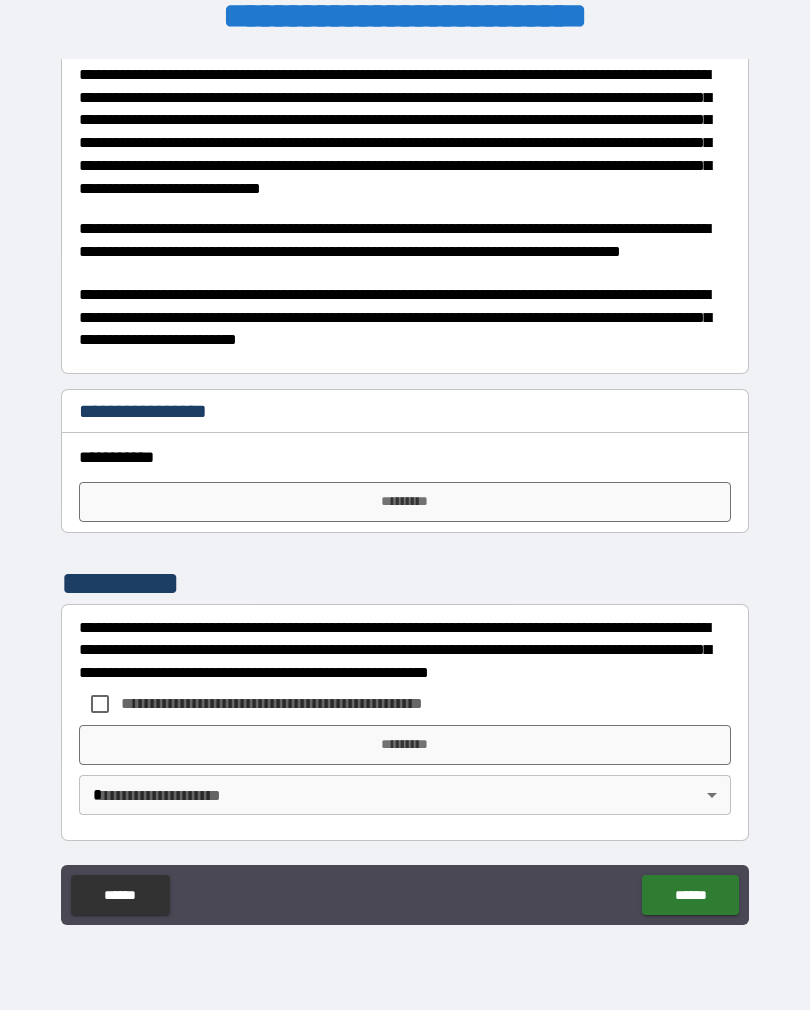 click on "*********" at bounding box center (405, 502) 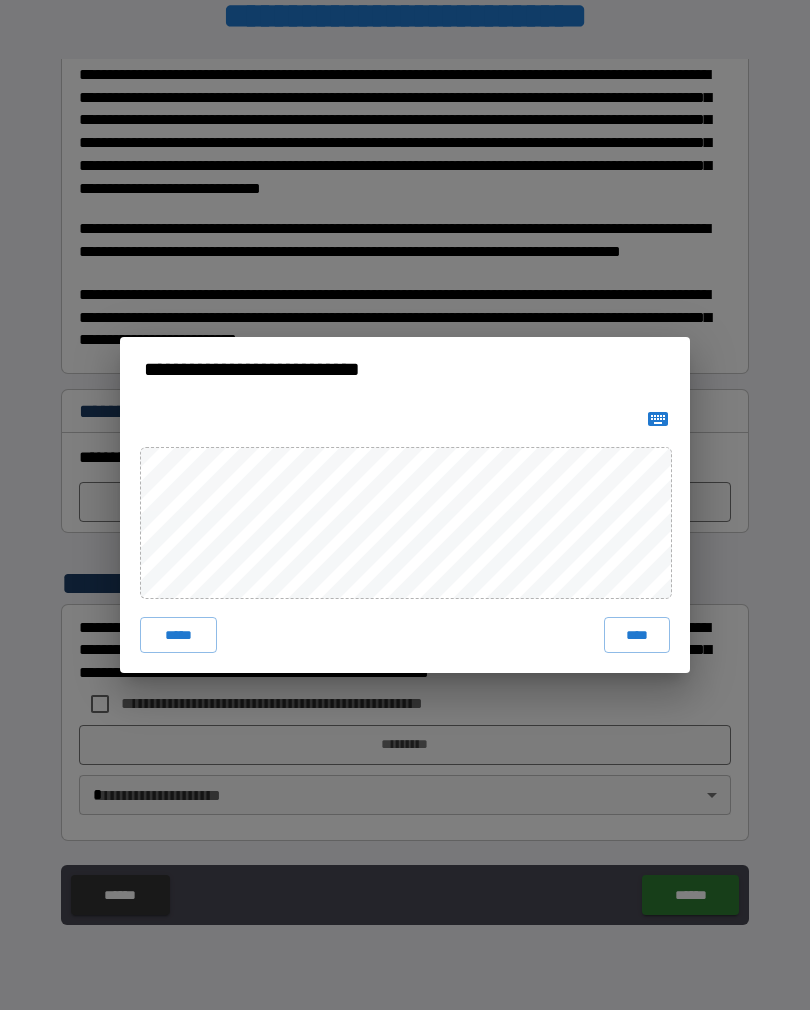 click on "****" at bounding box center [637, 635] 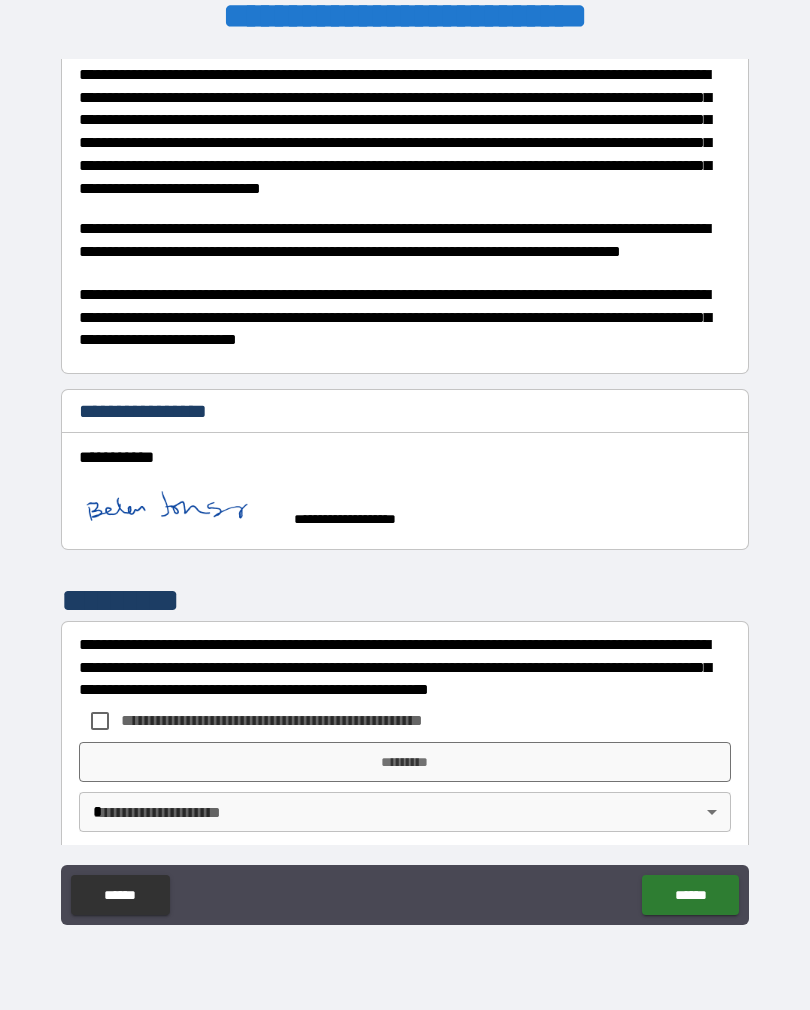 scroll, scrollTop: 333, scrollLeft: 0, axis: vertical 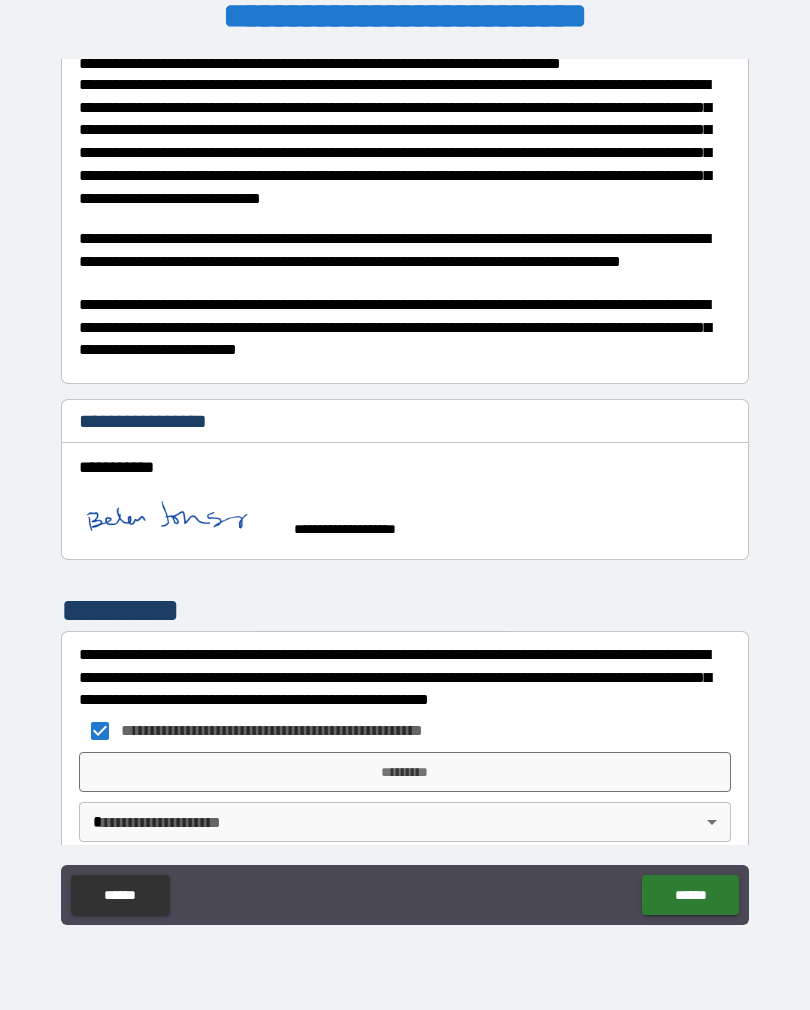 click on "*********" at bounding box center (405, 772) 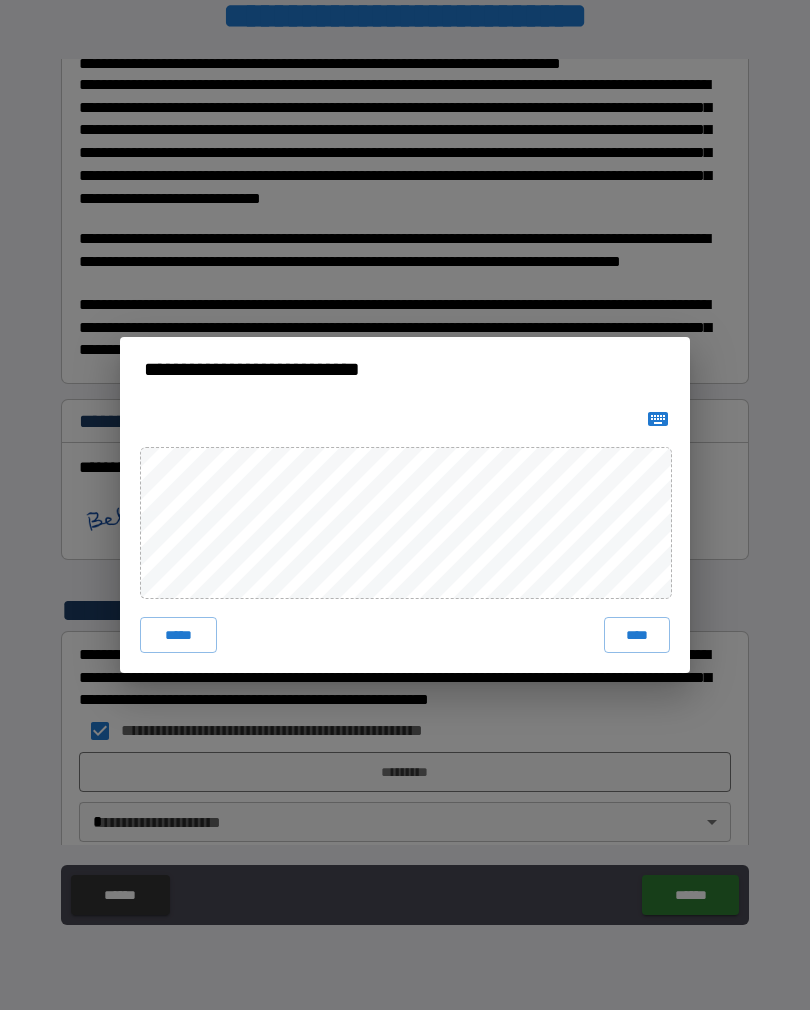 click on "****" at bounding box center [637, 635] 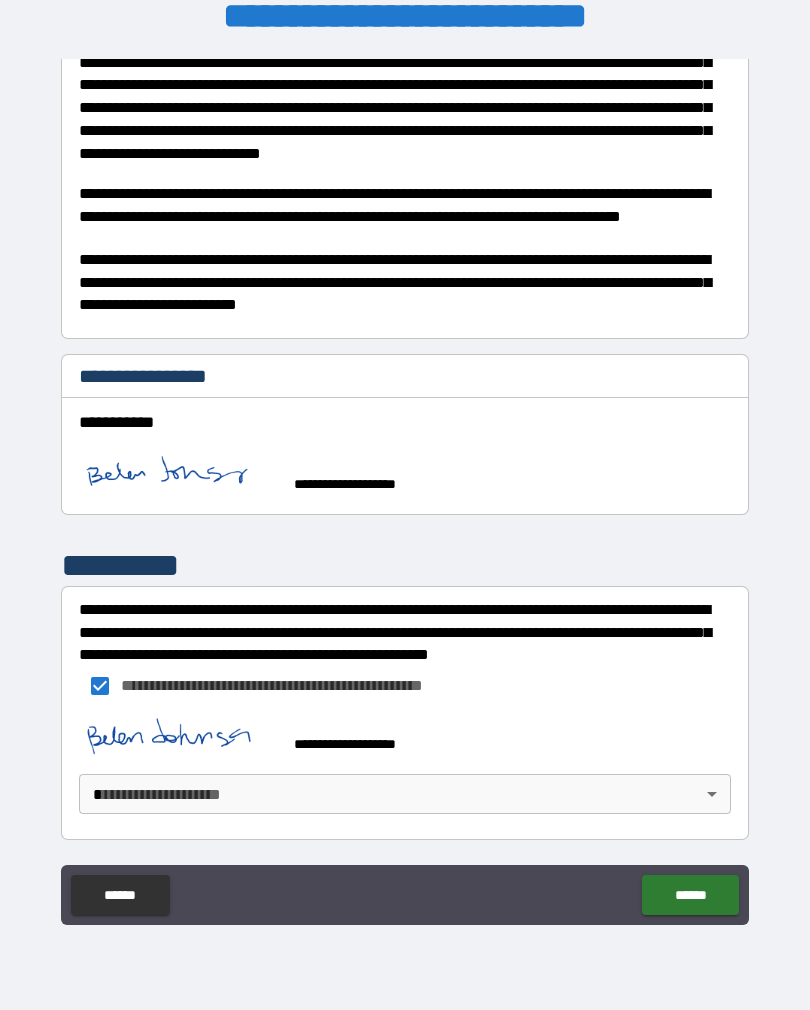 scroll, scrollTop: 377, scrollLeft: 0, axis: vertical 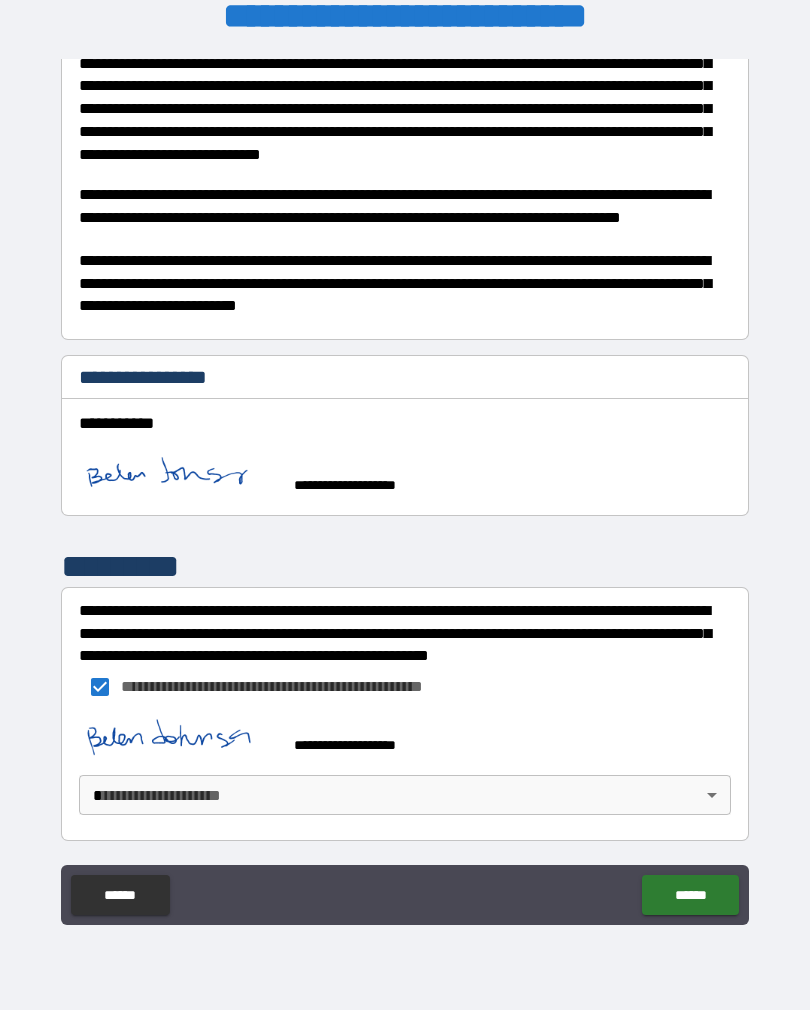click on "**********" at bounding box center [405, 489] 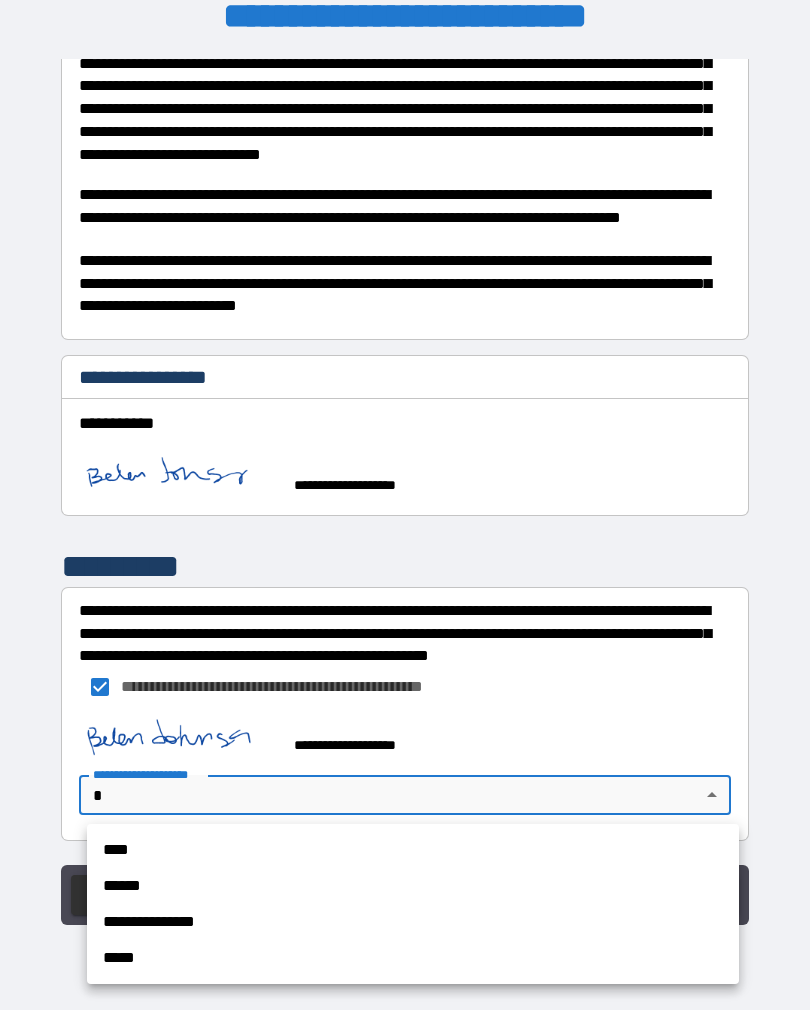 click on "****" at bounding box center [413, 850] 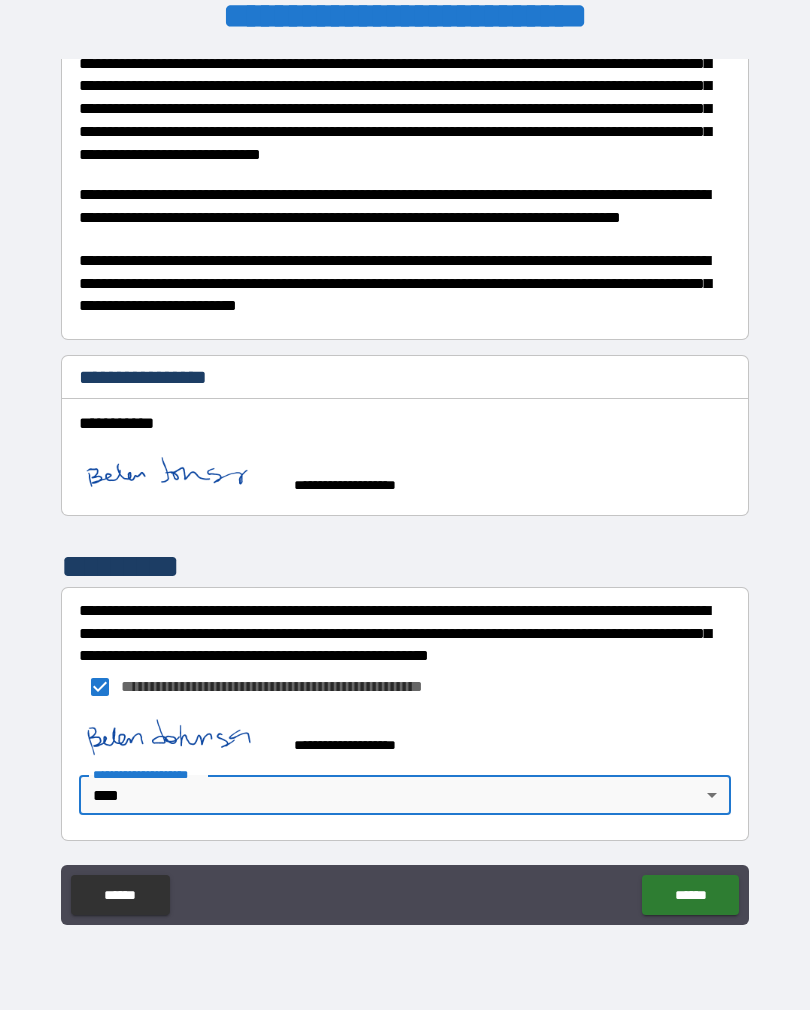 click on "******" at bounding box center (690, 895) 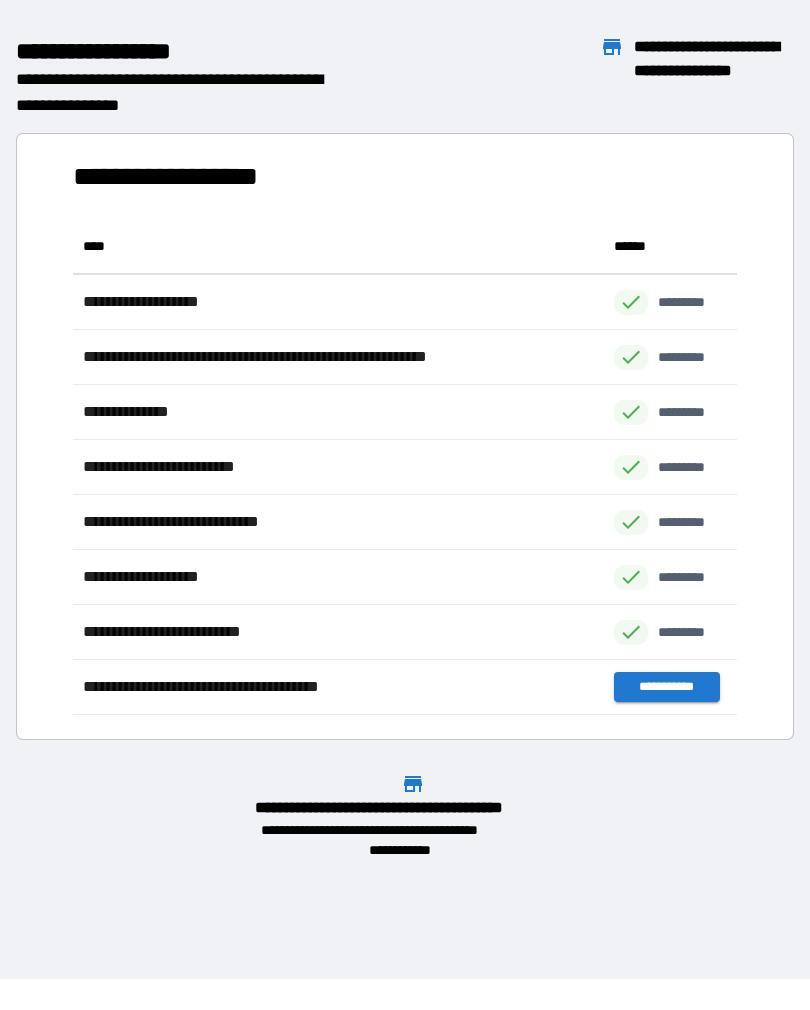 scroll, scrollTop: 496, scrollLeft: 664, axis: both 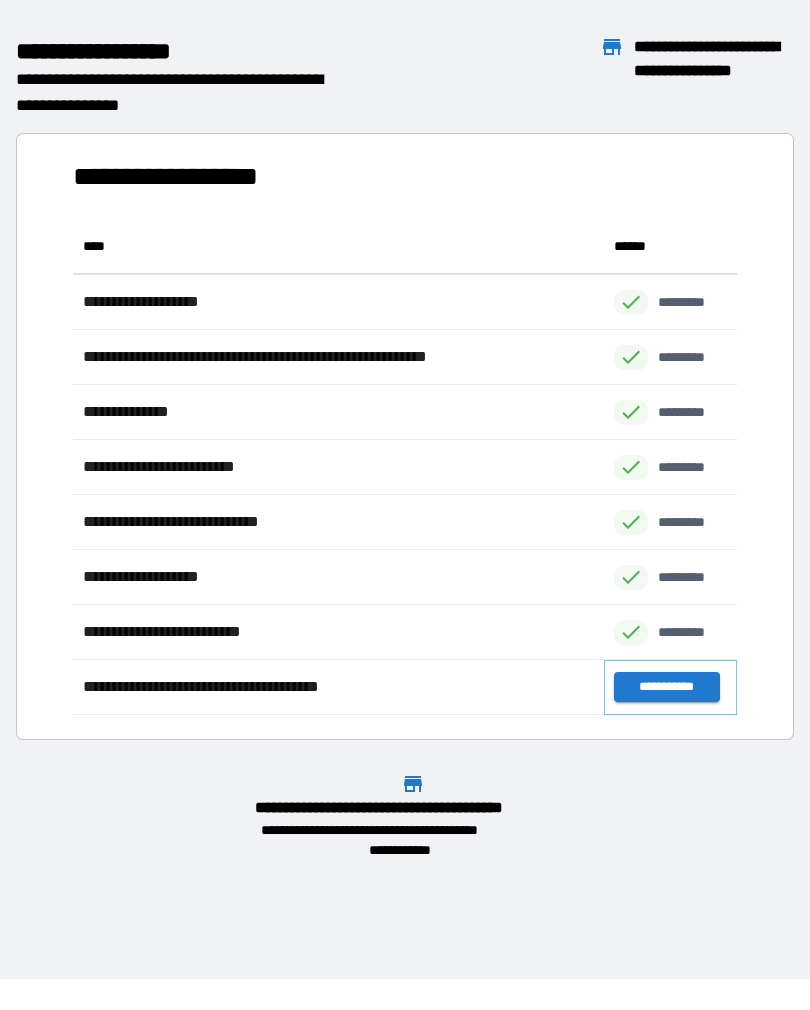 click on "**********" at bounding box center (666, 687) 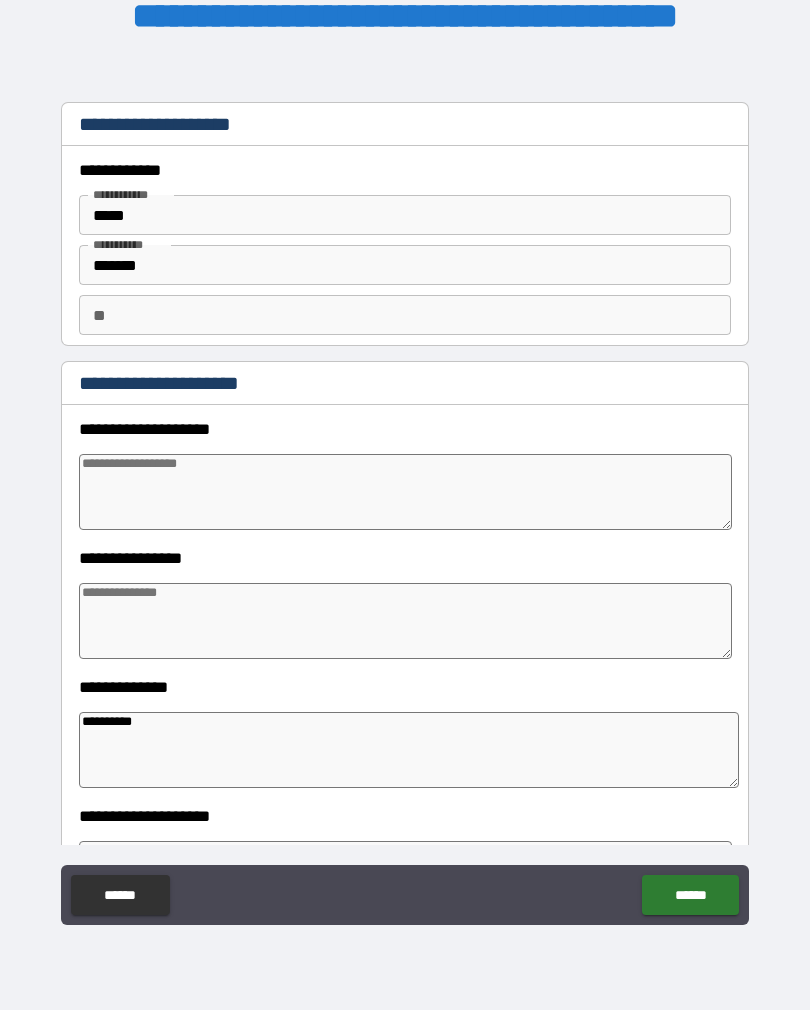 click at bounding box center [405, 492] 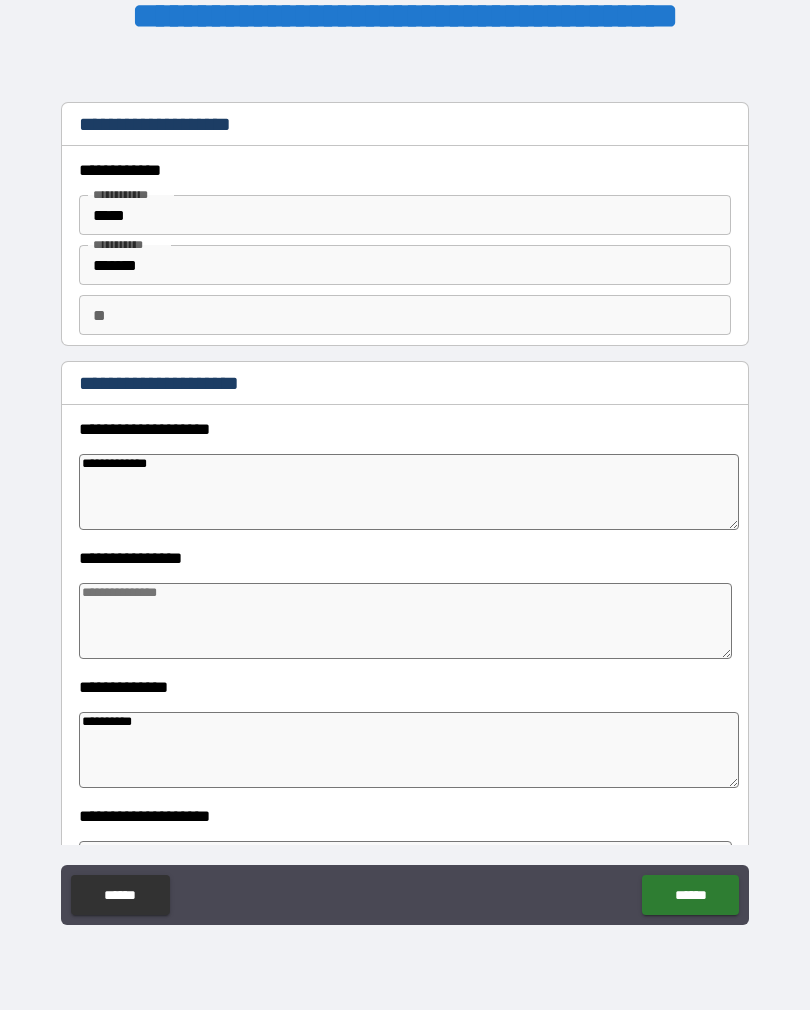 click at bounding box center (405, 621) 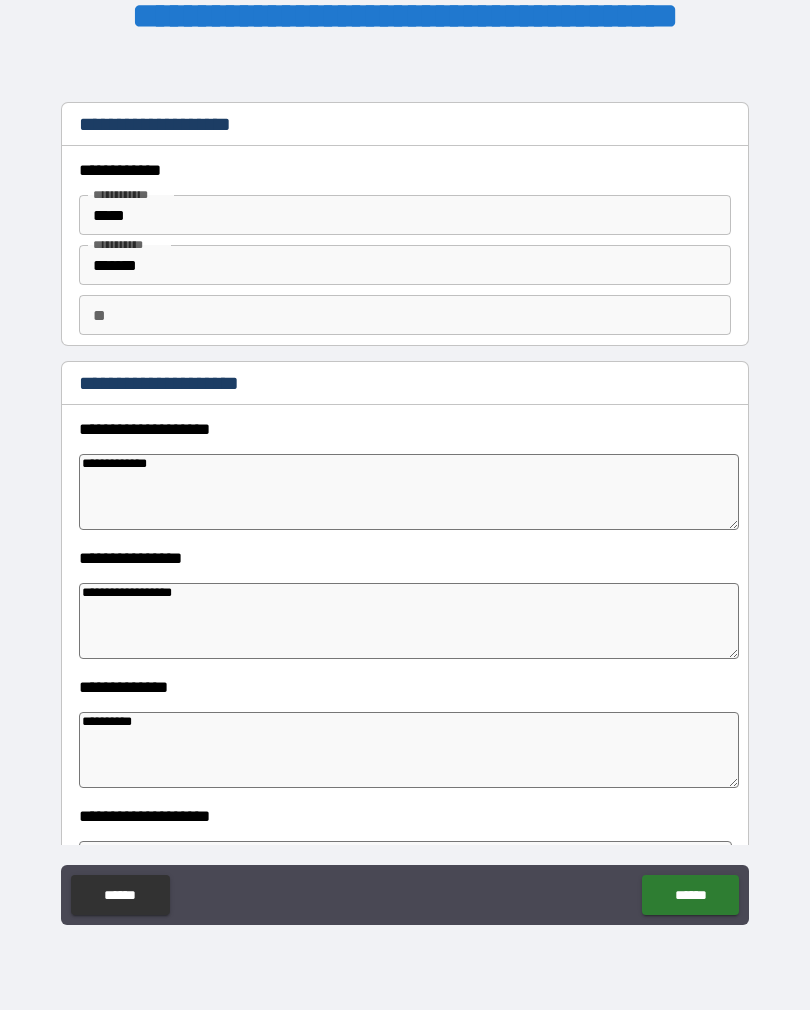 click on "**********" at bounding box center (411, 608) 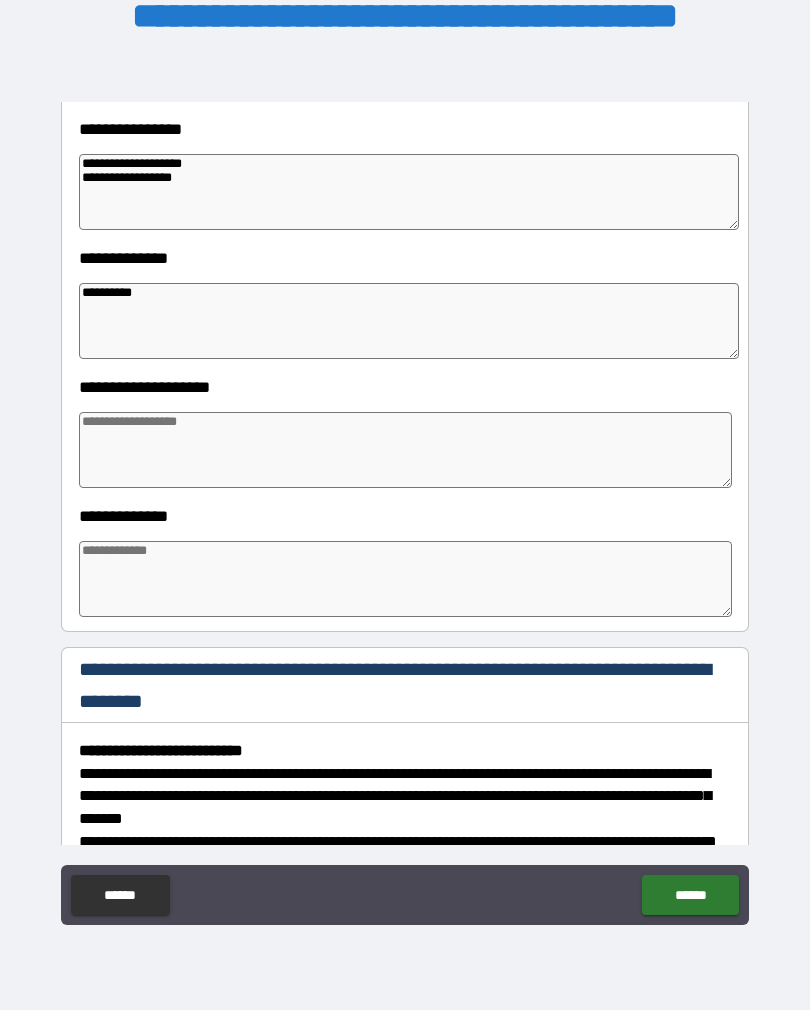 scroll, scrollTop: 434, scrollLeft: 0, axis: vertical 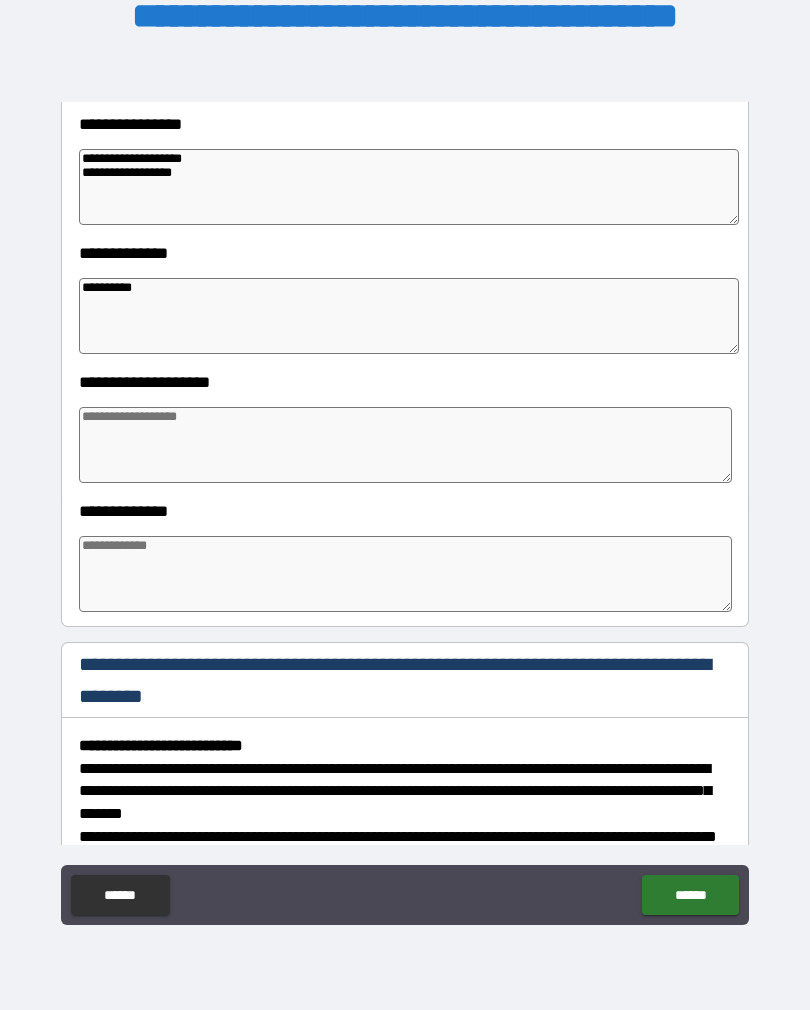 click at bounding box center [405, 445] 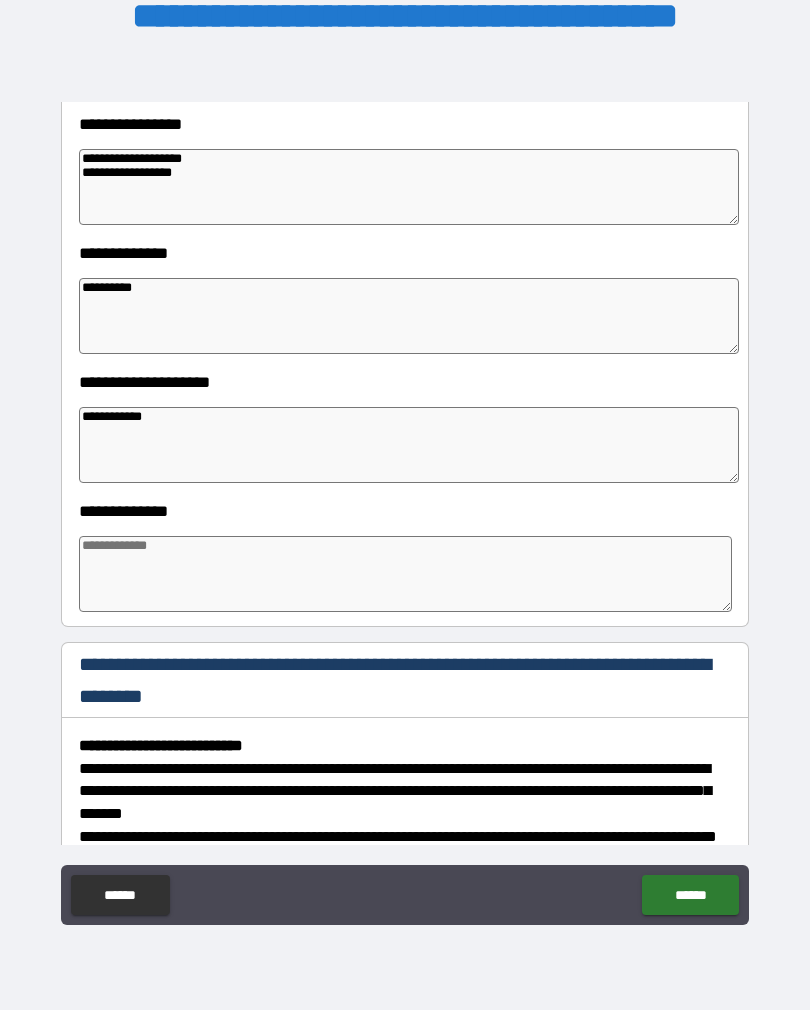 click at bounding box center (405, 574) 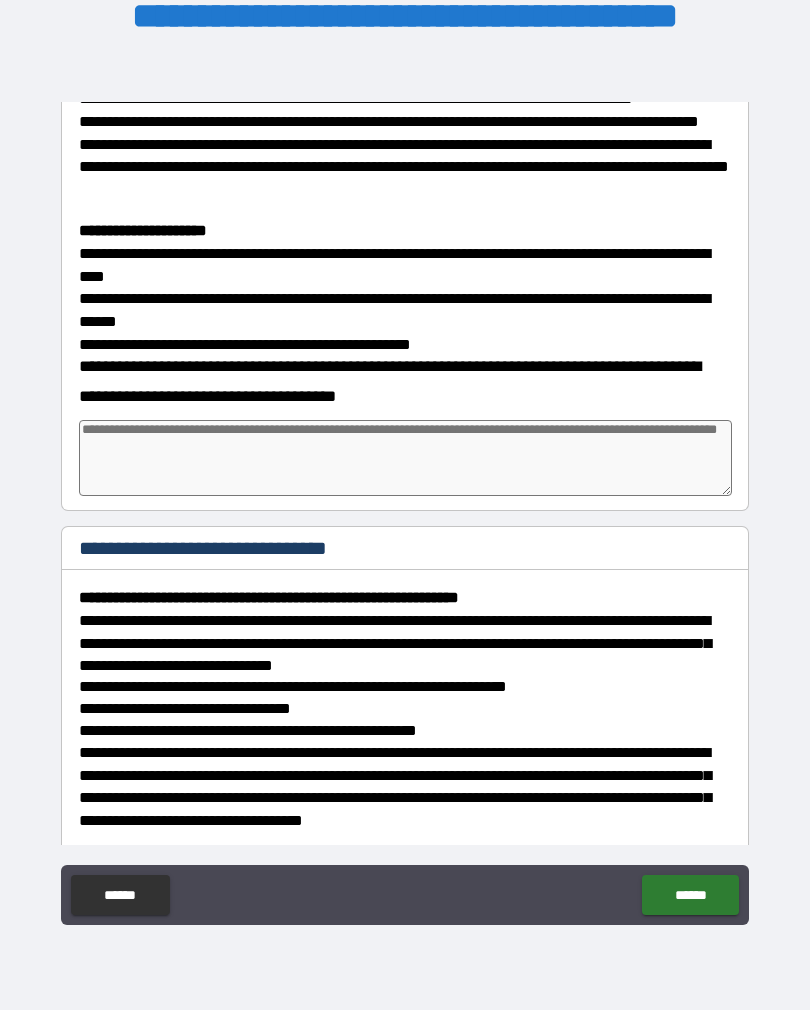 scroll, scrollTop: 1414, scrollLeft: 0, axis: vertical 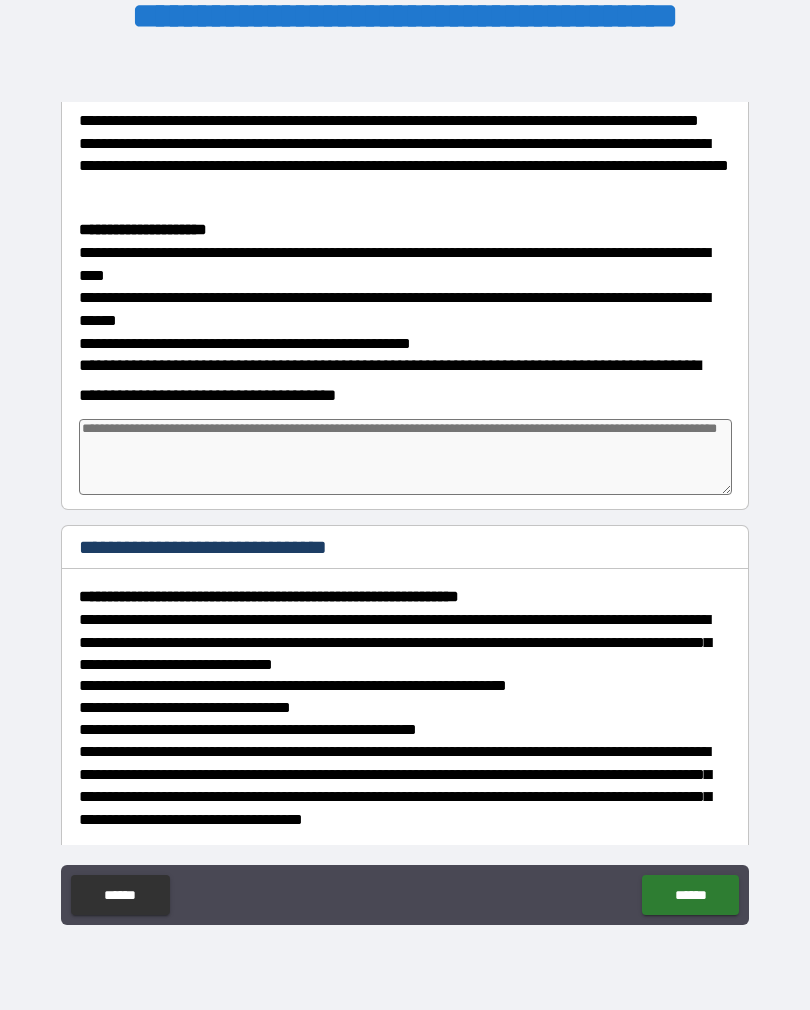 click at bounding box center (405, 457) 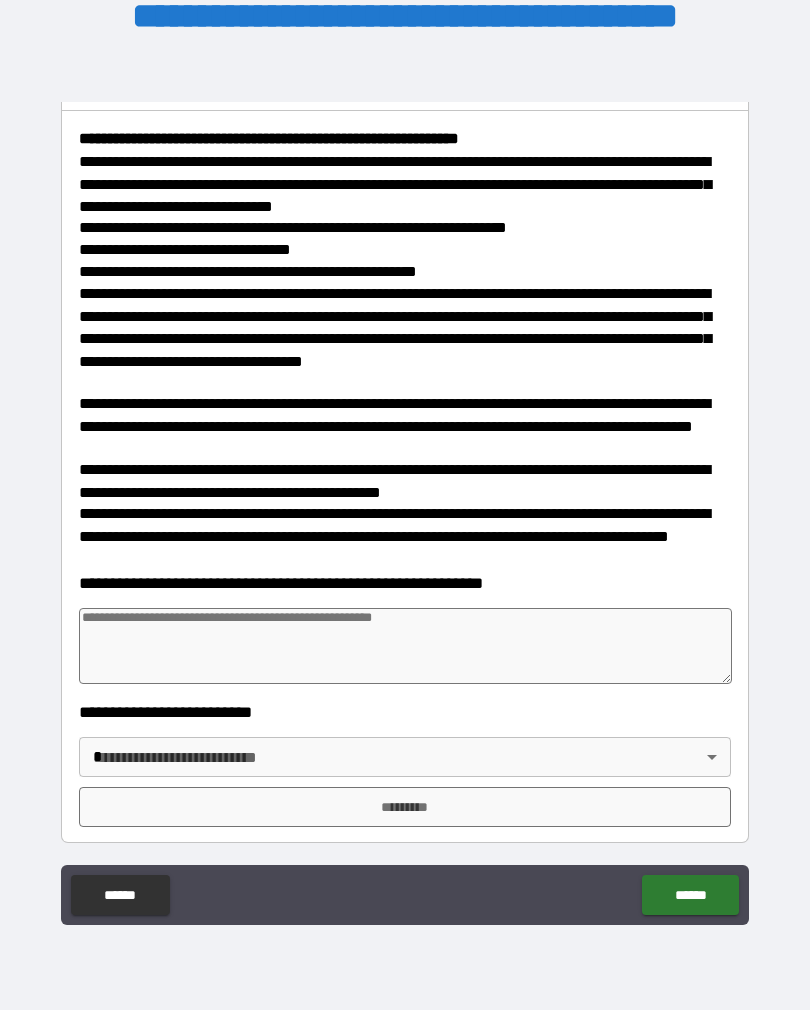 scroll, scrollTop: 1872, scrollLeft: 0, axis: vertical 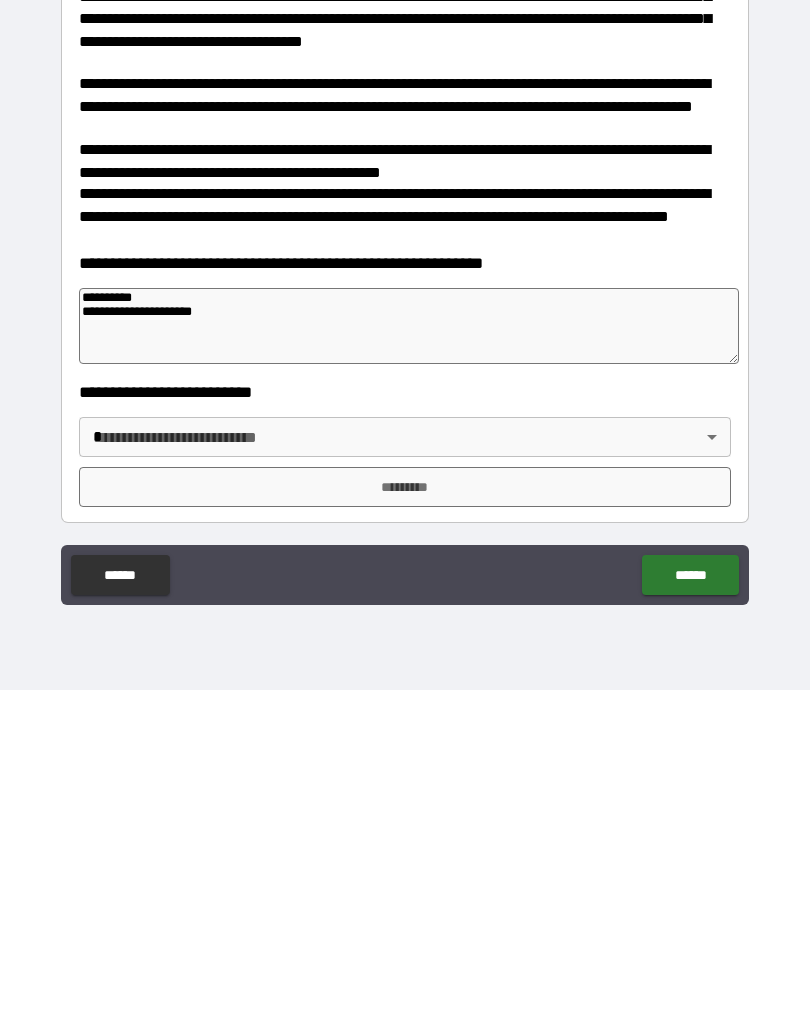 click on "**********" at bounding box center [405, 489] 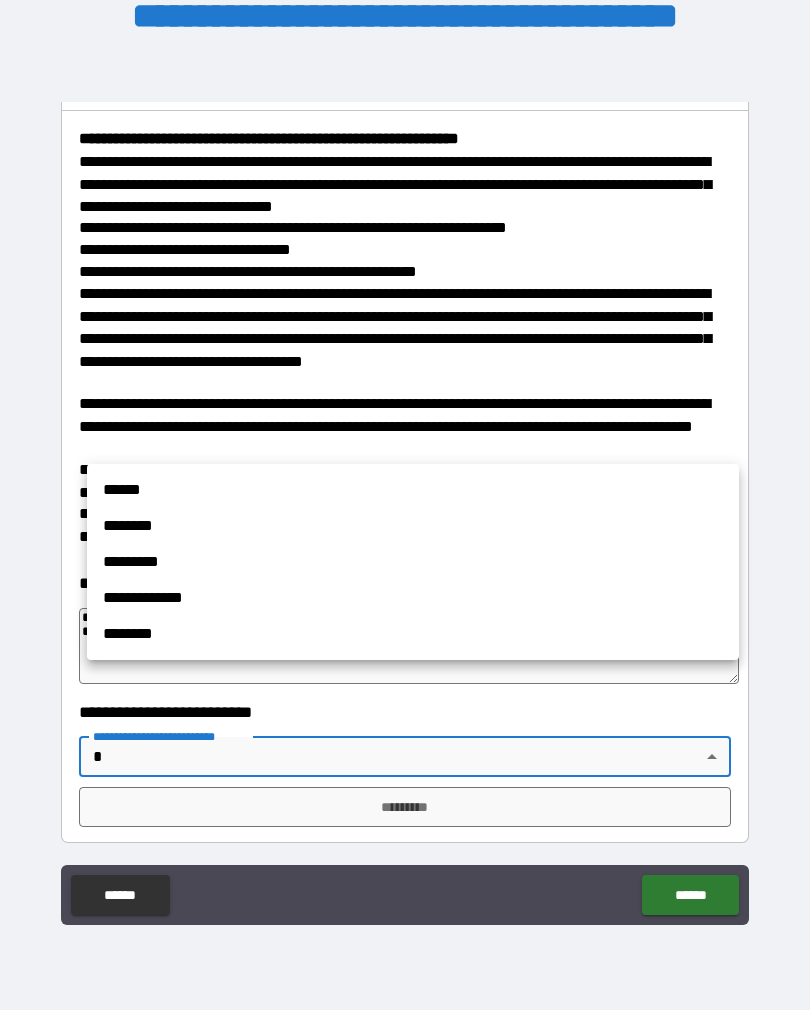click on "**********" at bounding box center (413, 598) 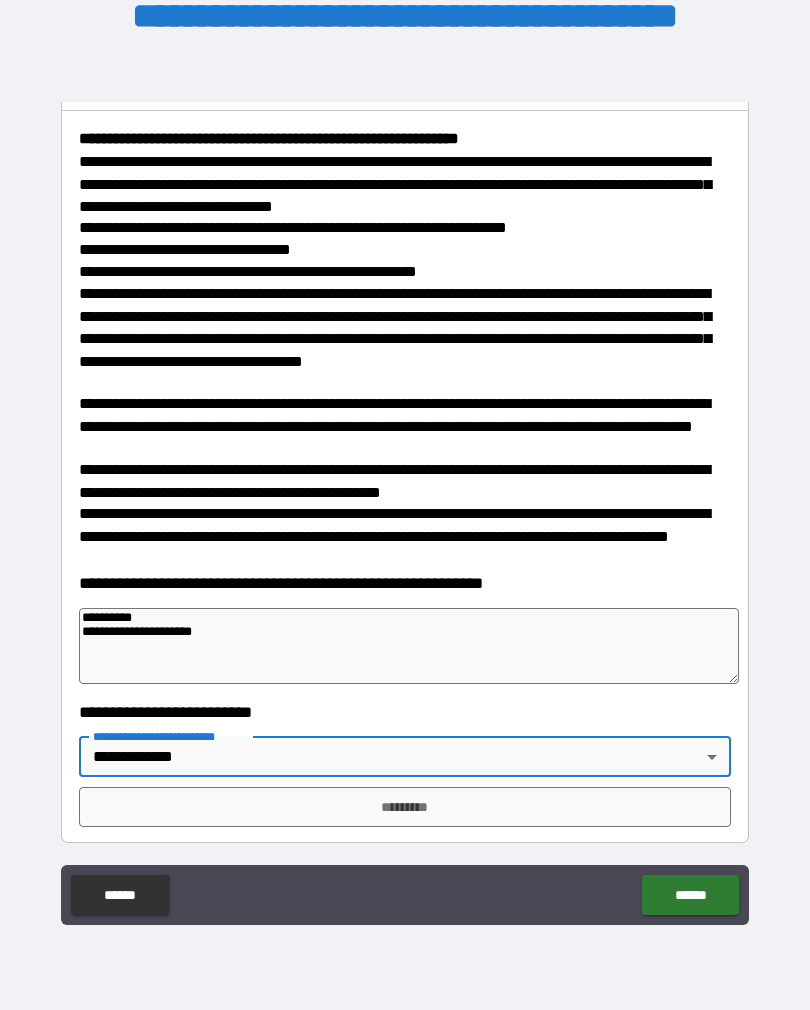 click on "*********" at bounding box center (405, 807) 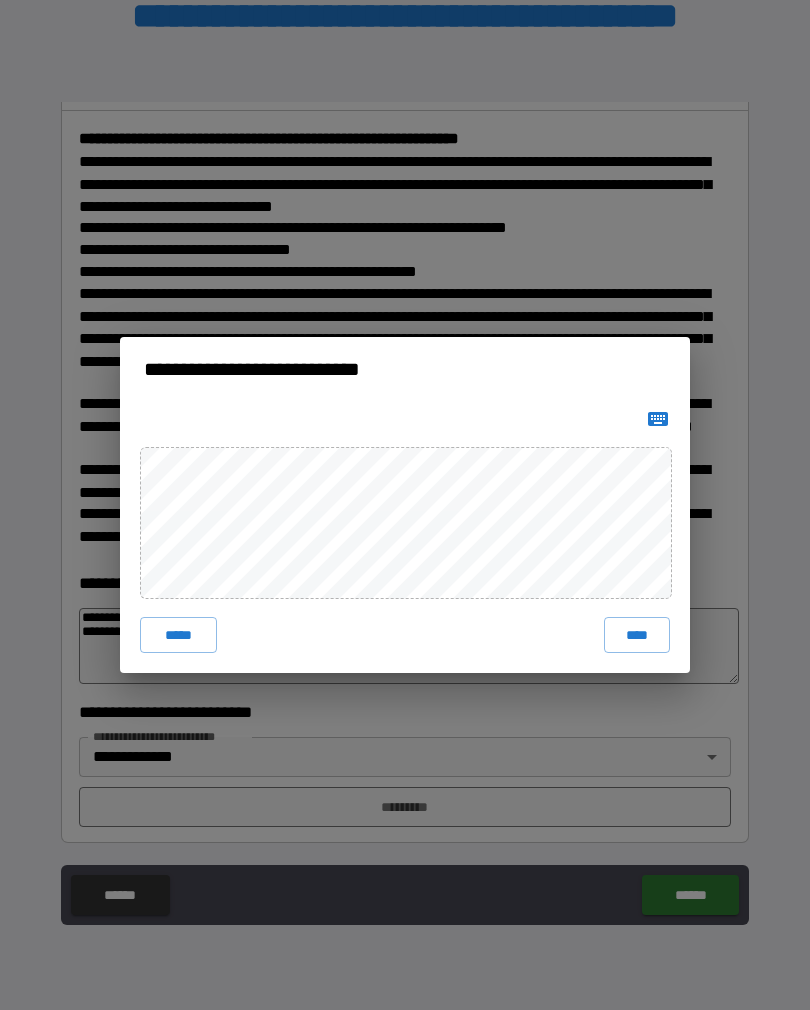 click on "****" at bounding box center [637, 635] 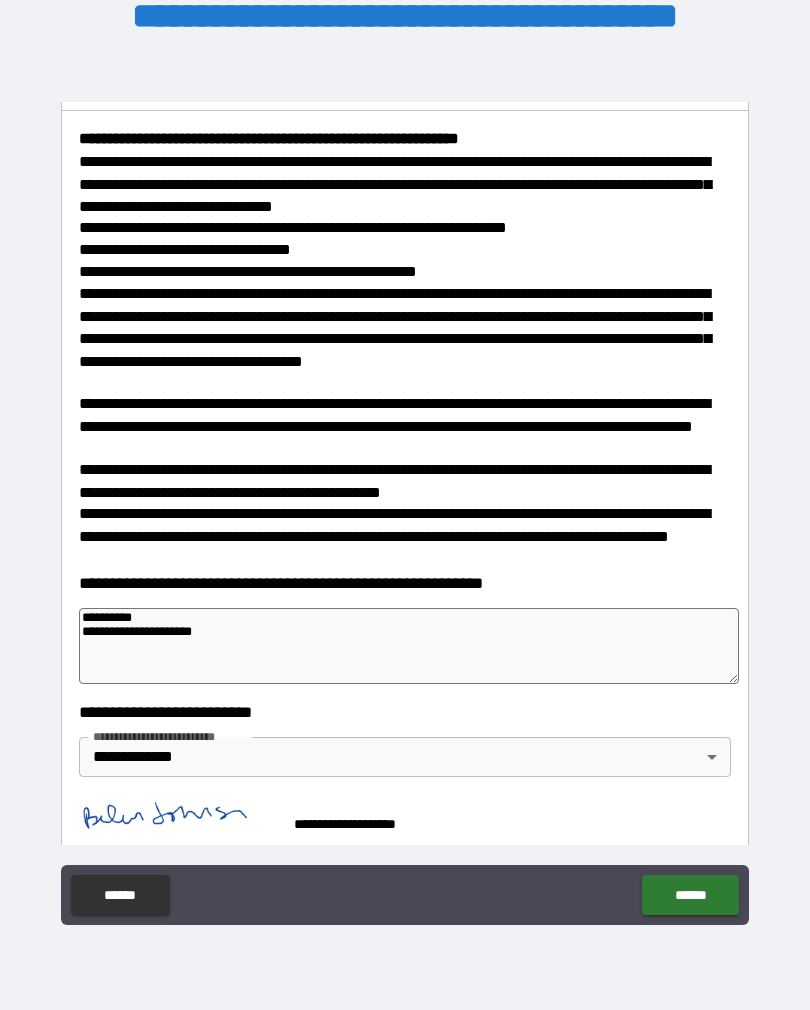 scroll, scrollTop: 1862, scrollLeft: 0, axis: vertical 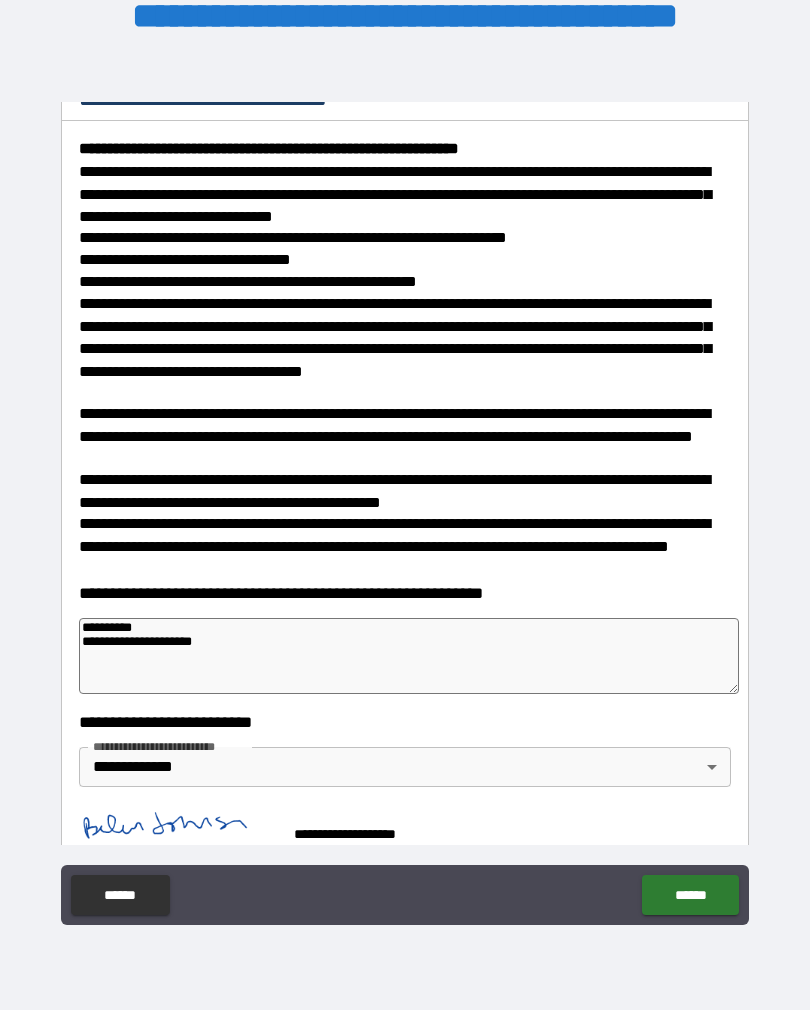 click on "******" at bounding box center [690, 895] 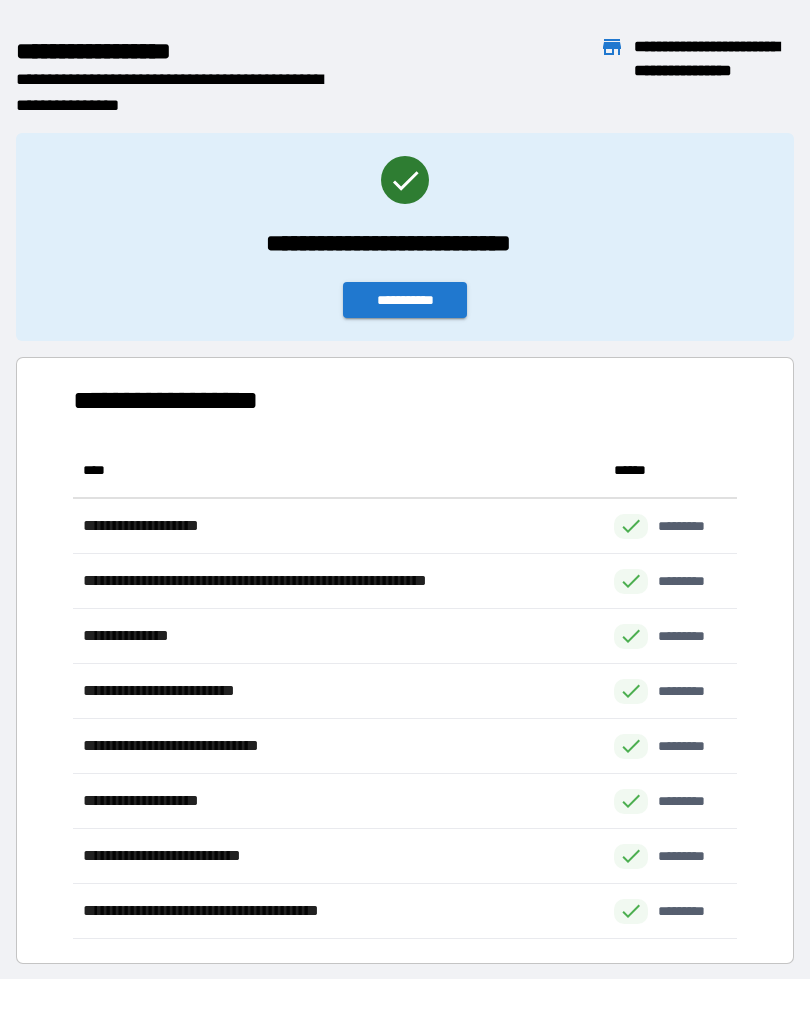 scroll, scrollTop: 1, scrollLeft: 1, axis: both 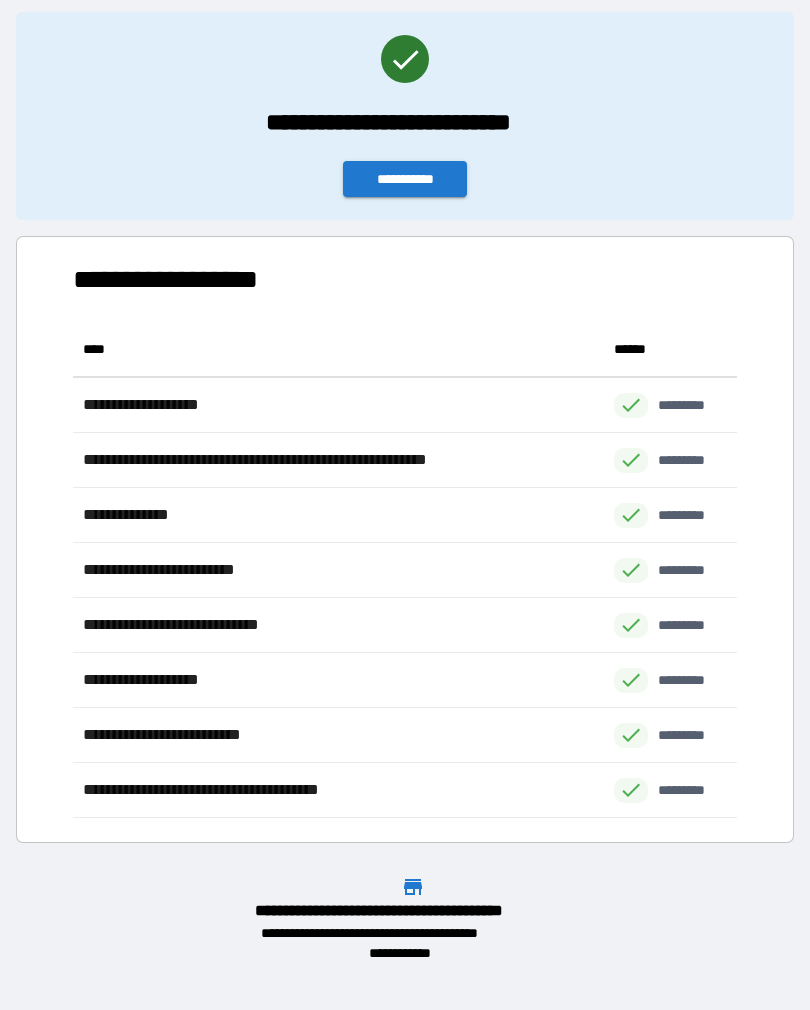 click on "**********" at bounding box center (405, 179) 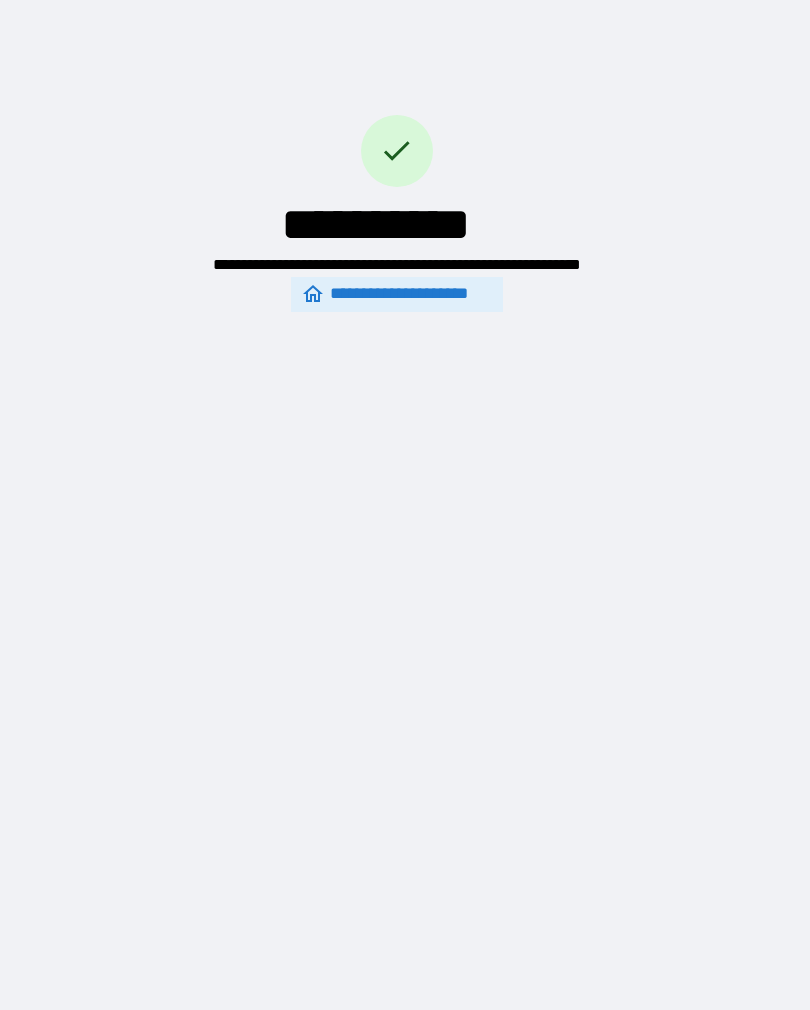 scroll, scrollTop: 0, scrollLeft: 0, axis: both 